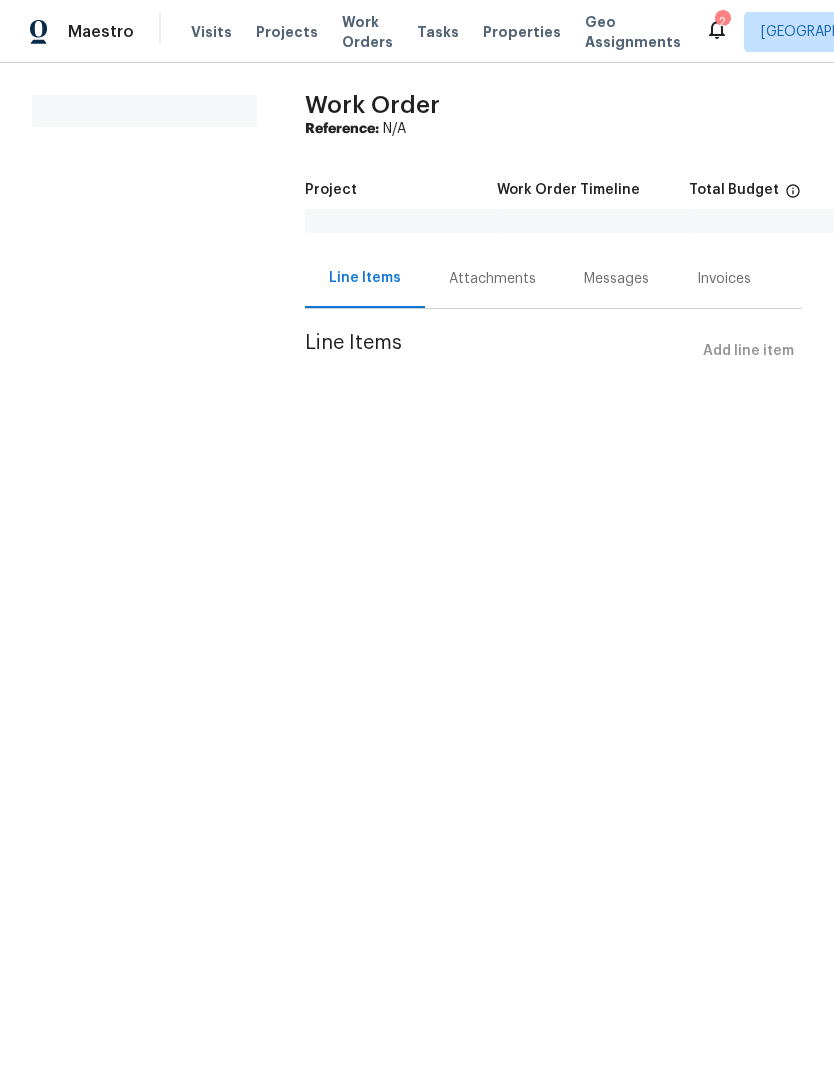scroll, scrollTop: 0, scrollLeft: 0, axis: both 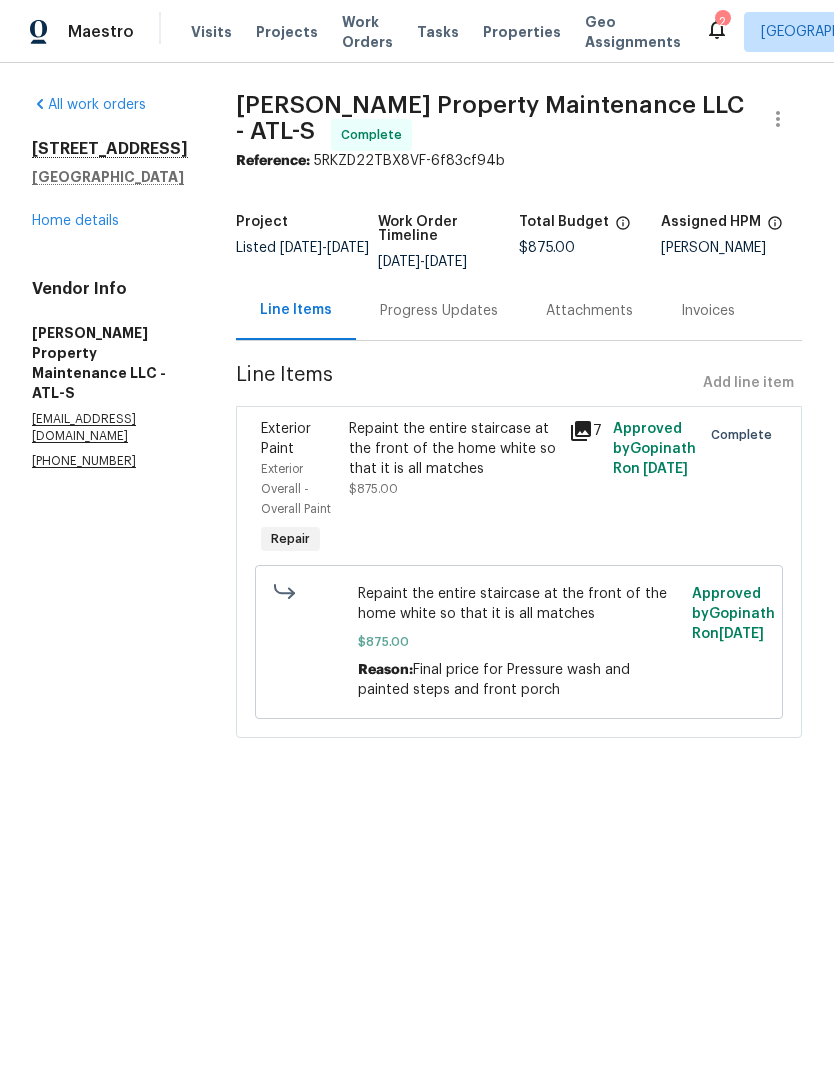 click on "Repaint the entire staircase at the front of the home white so that it is all matches" at bounding box center (453, 449) 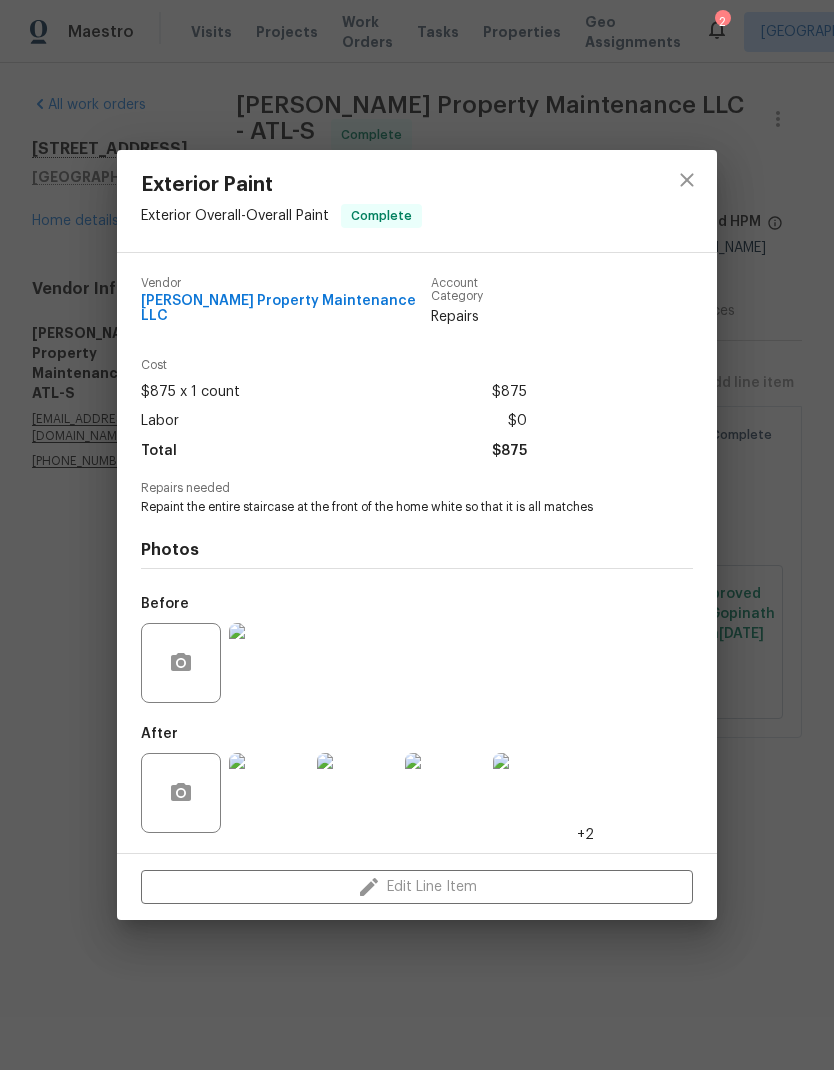 click at bounding box center [269, 793] 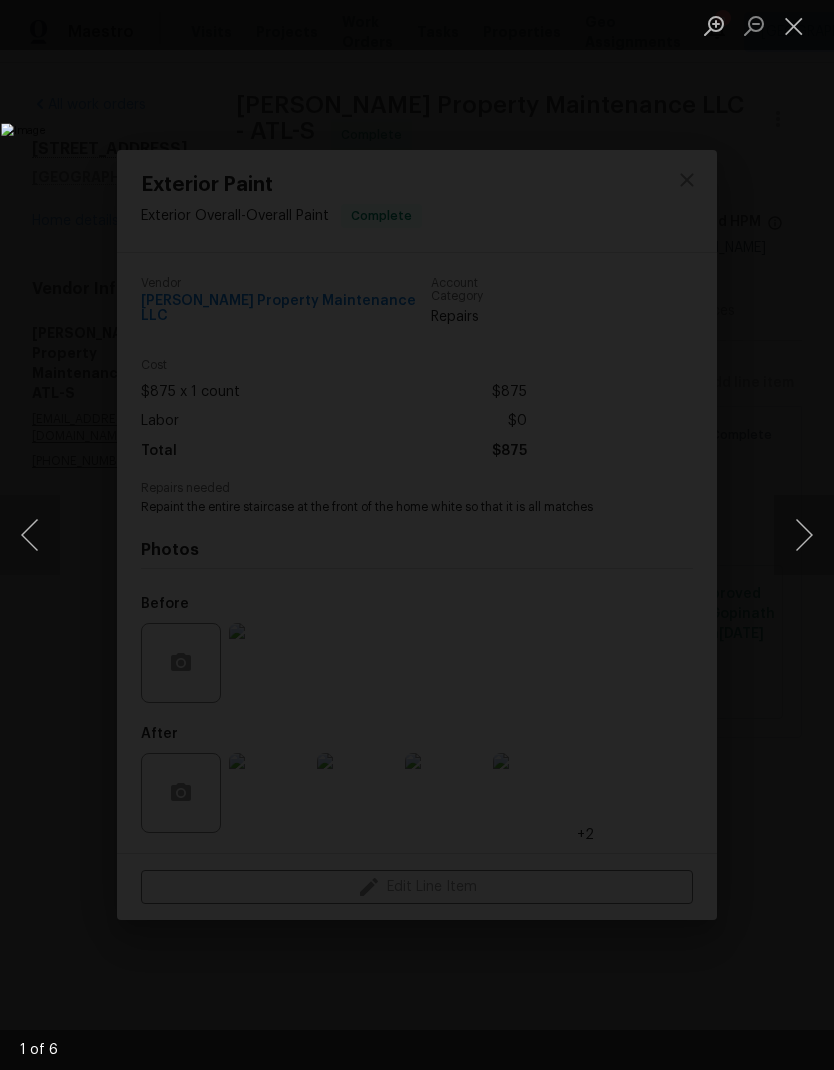 click at bounding box center [804, 535] 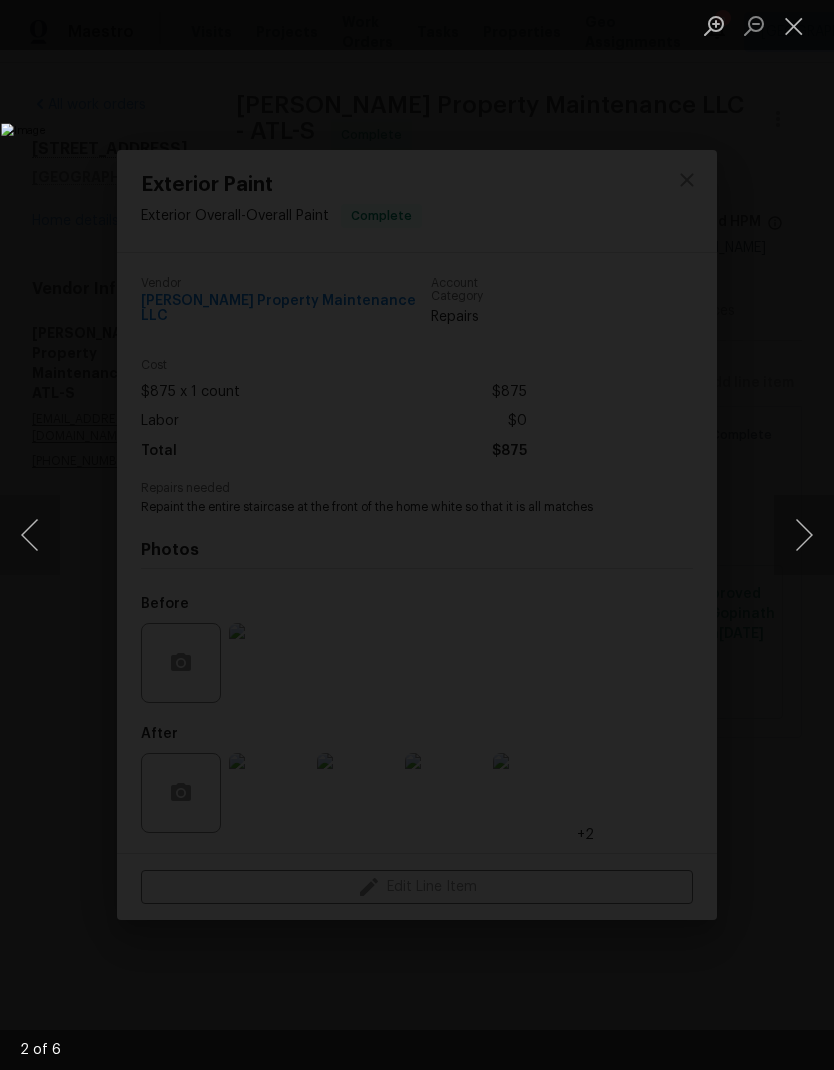 click at bounding box center [804, 535] 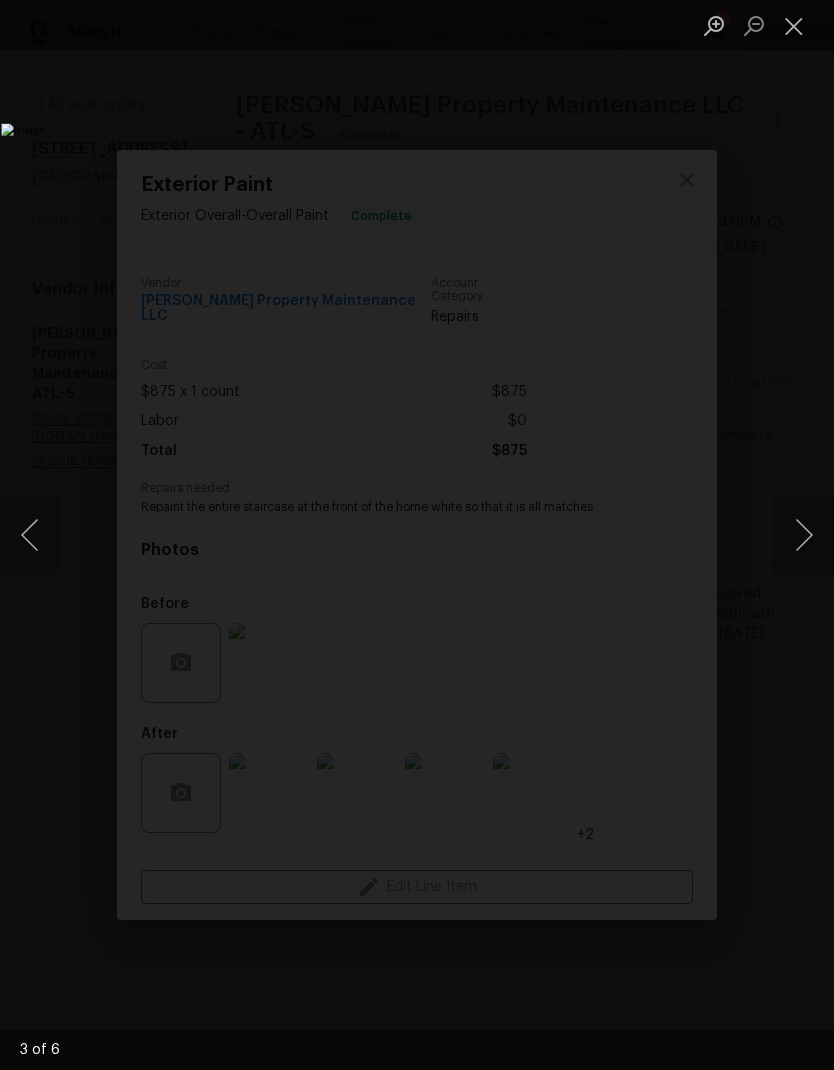 click at bounding box center (804, 535) 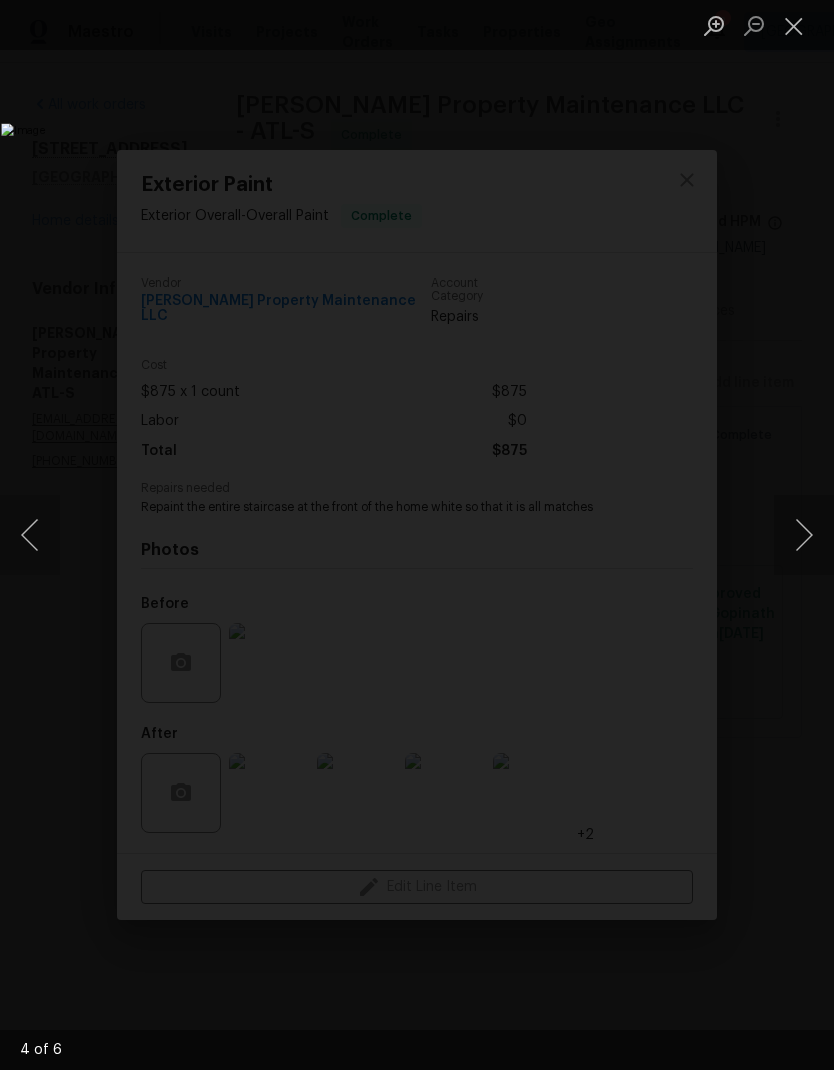 click at bounding box center (804, 535) 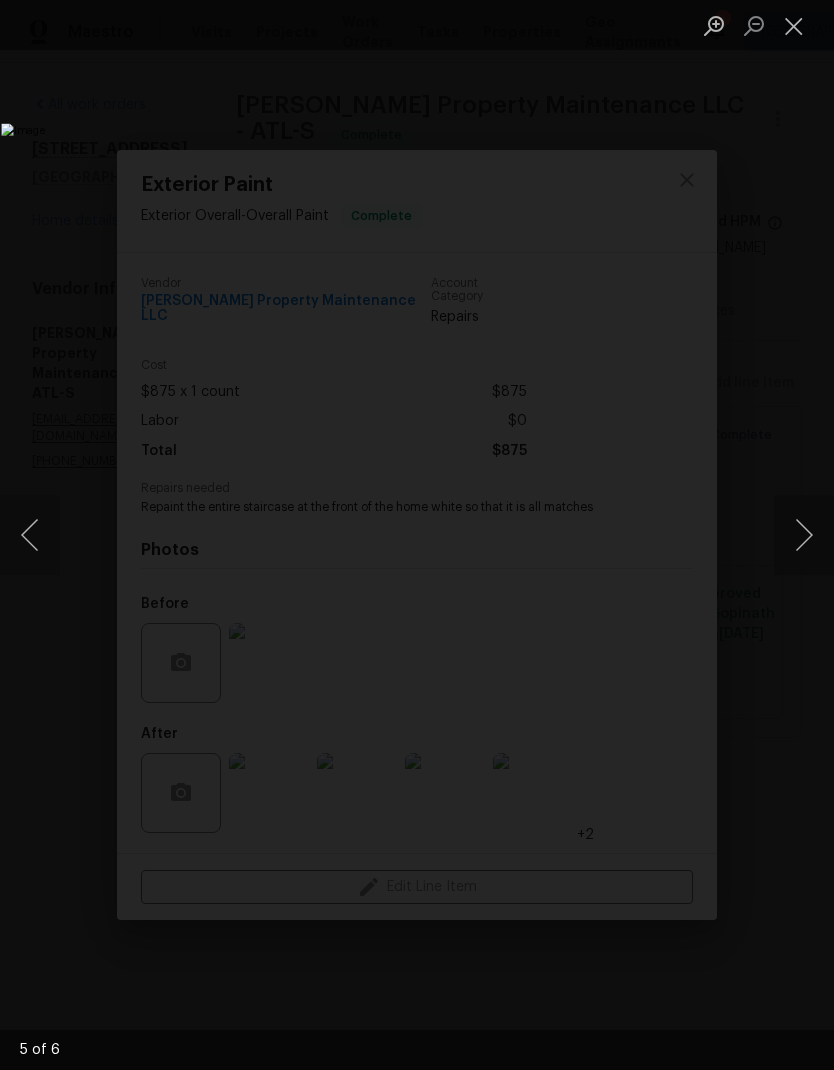 click at bounding box center (804, 535) 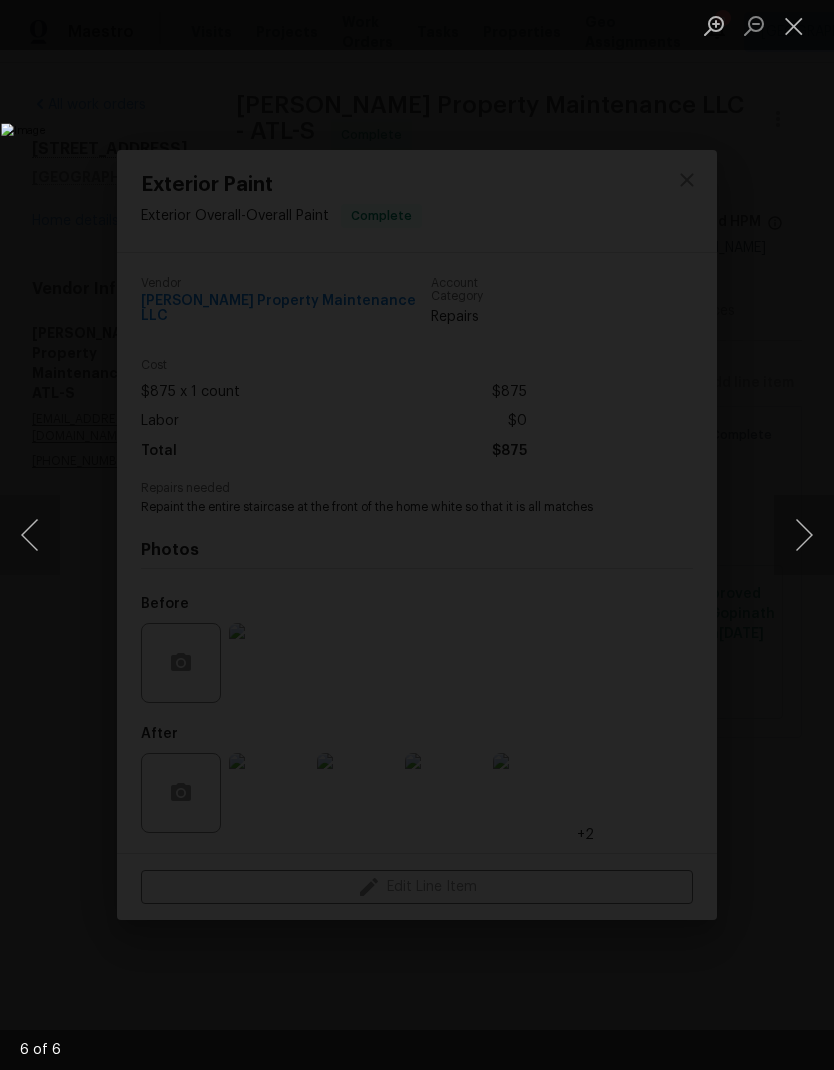 click at bounding box center (804, 535) 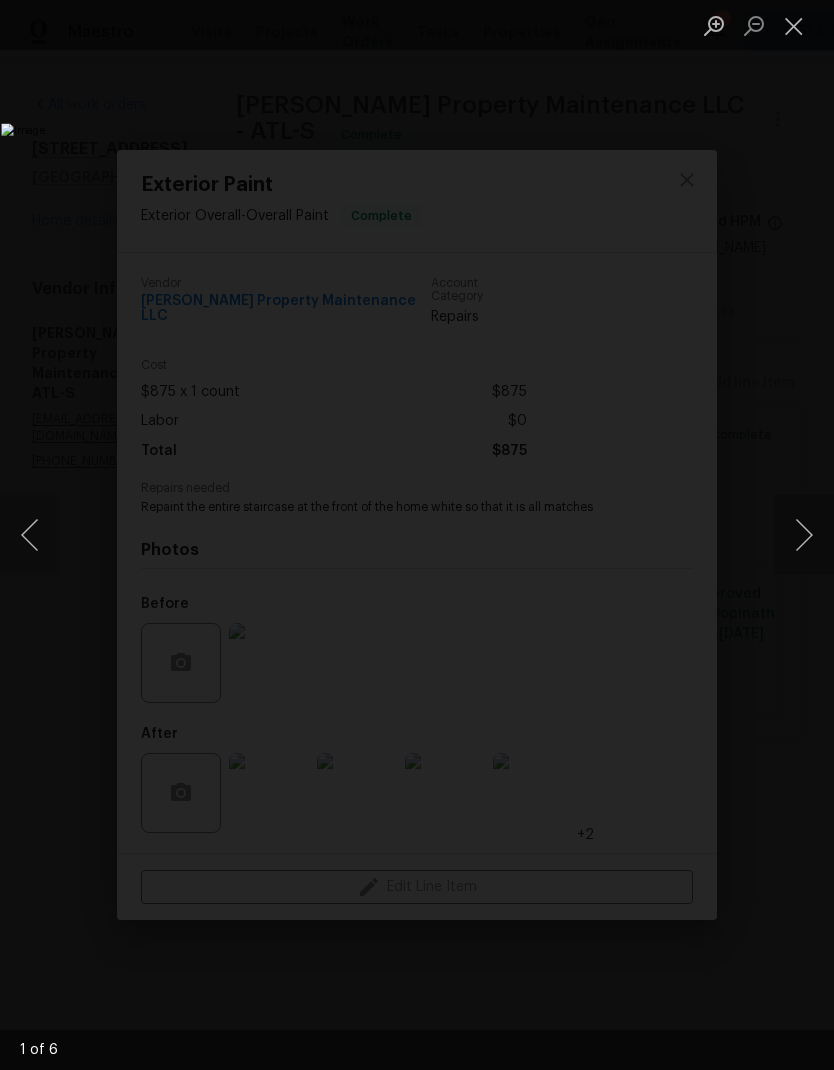 click at bounding box center (804, 535) 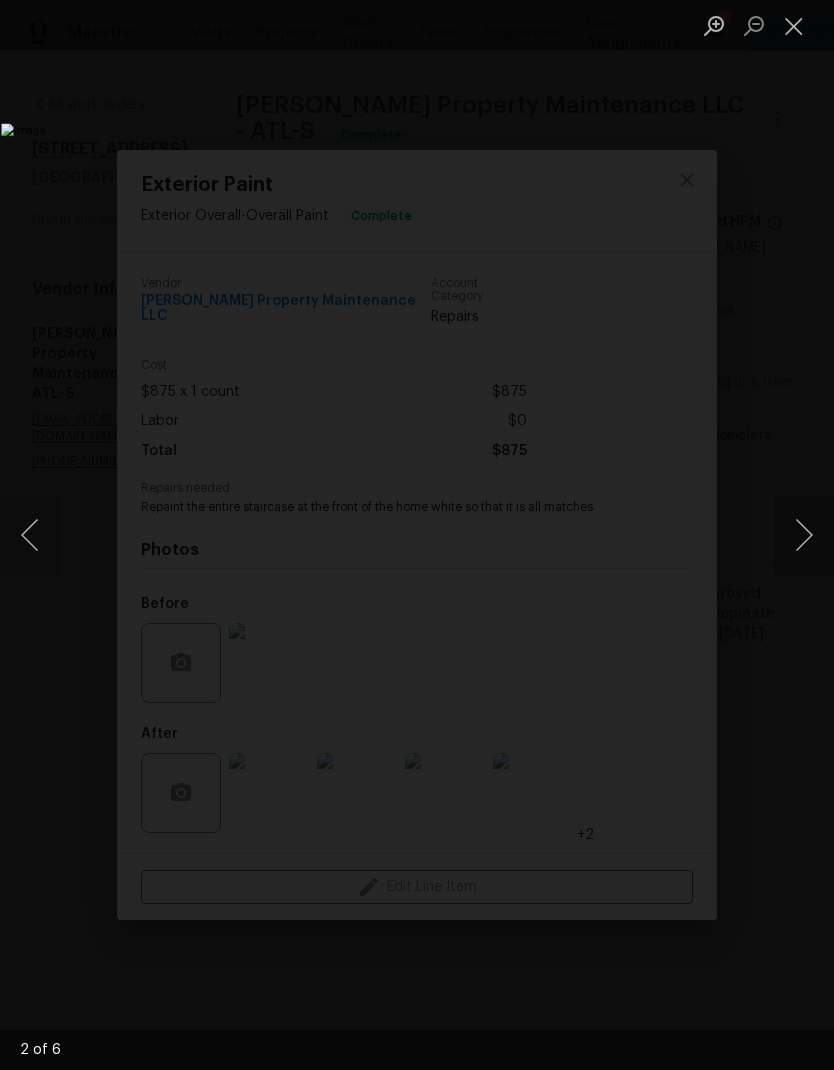 click at bounding box center [804, 535] 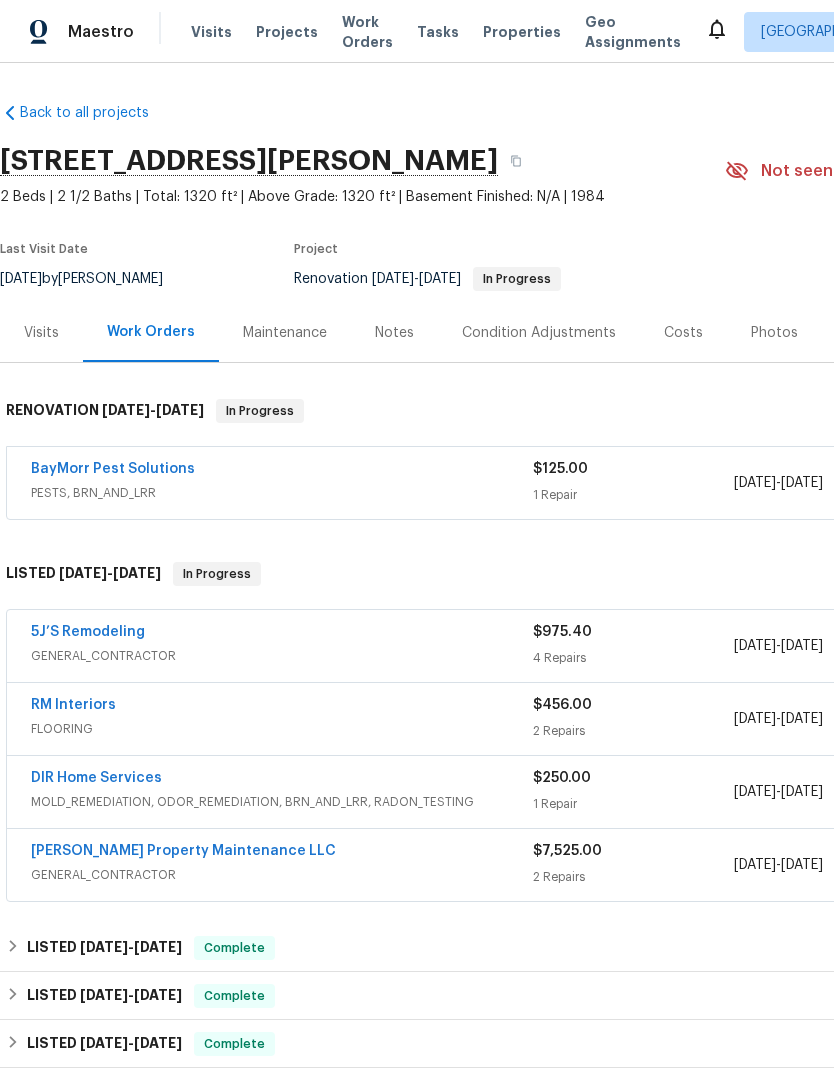 scroll, scrollTop: 0, scrollLeft: 0, axis: both 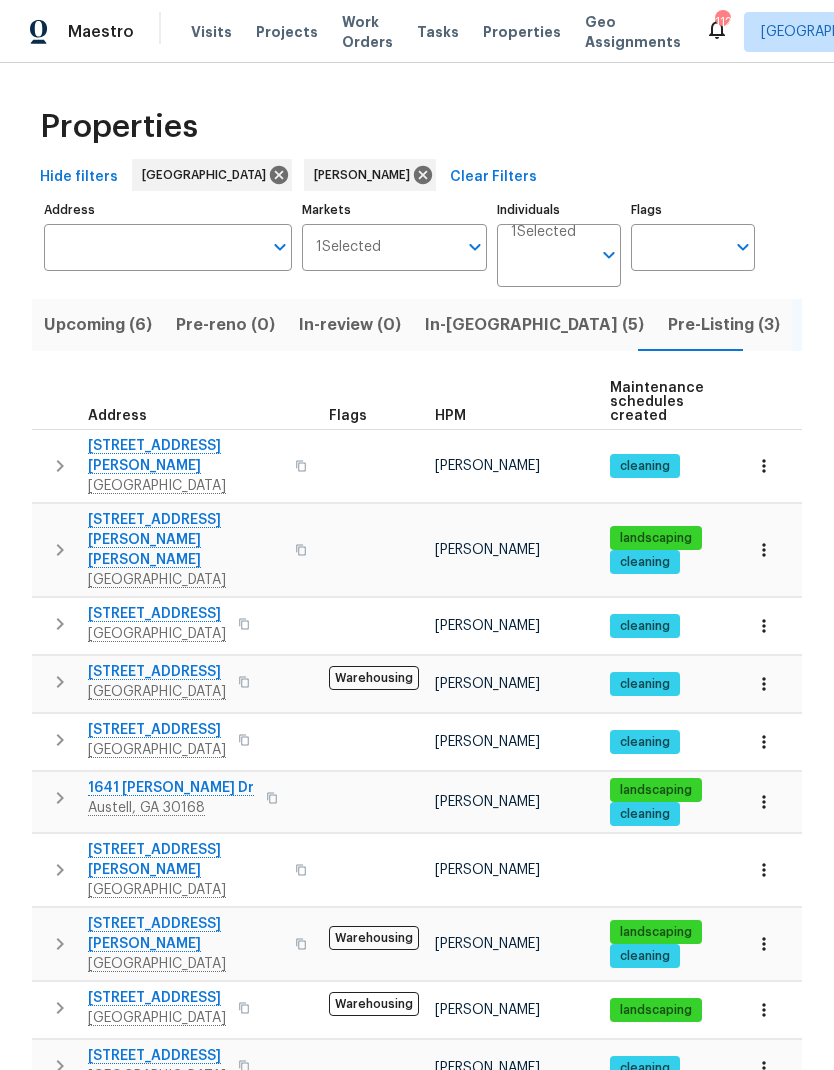 click on "Resale (10)" at bounding box center (956, 325) 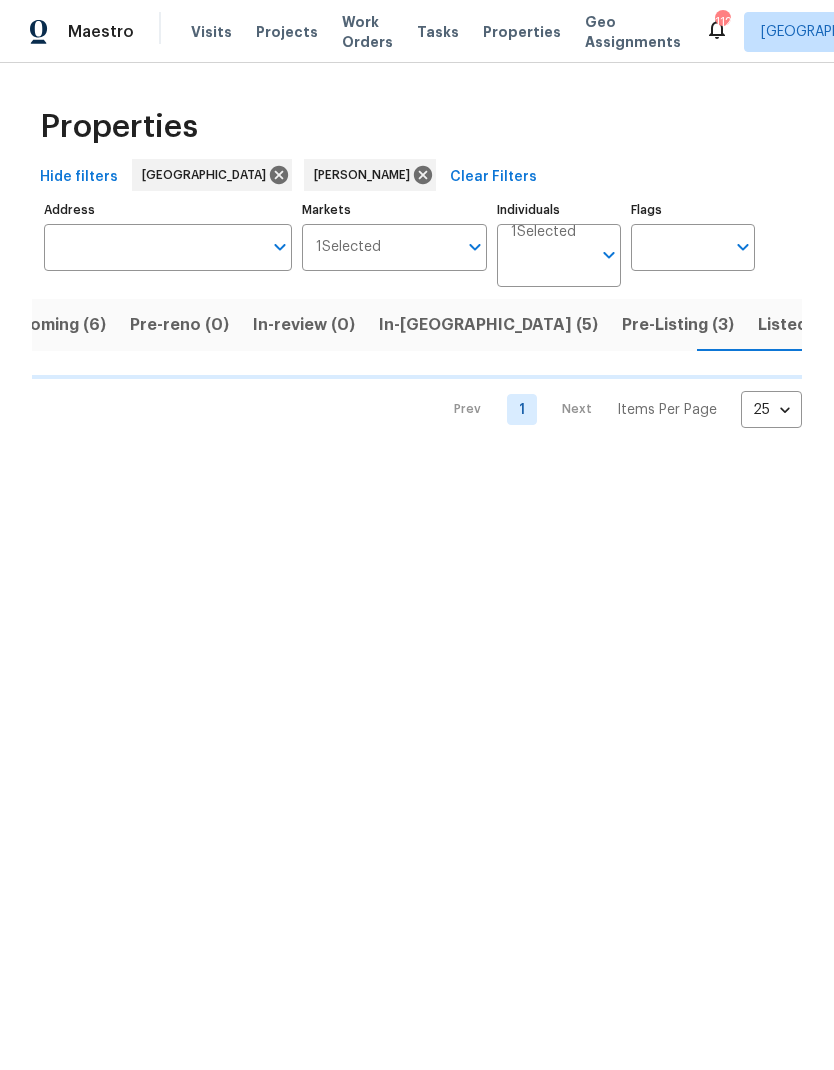 scroll, scrollTop: 0, scrollLeft: 48, axis: horizontal 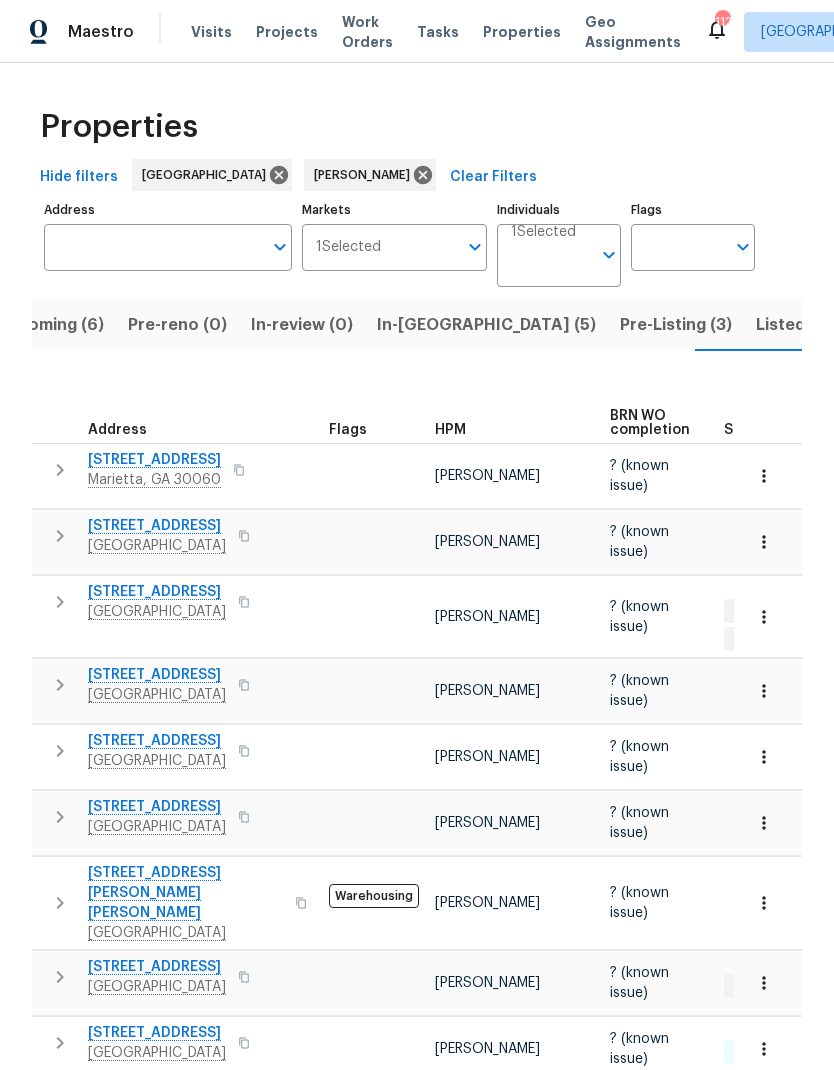 click 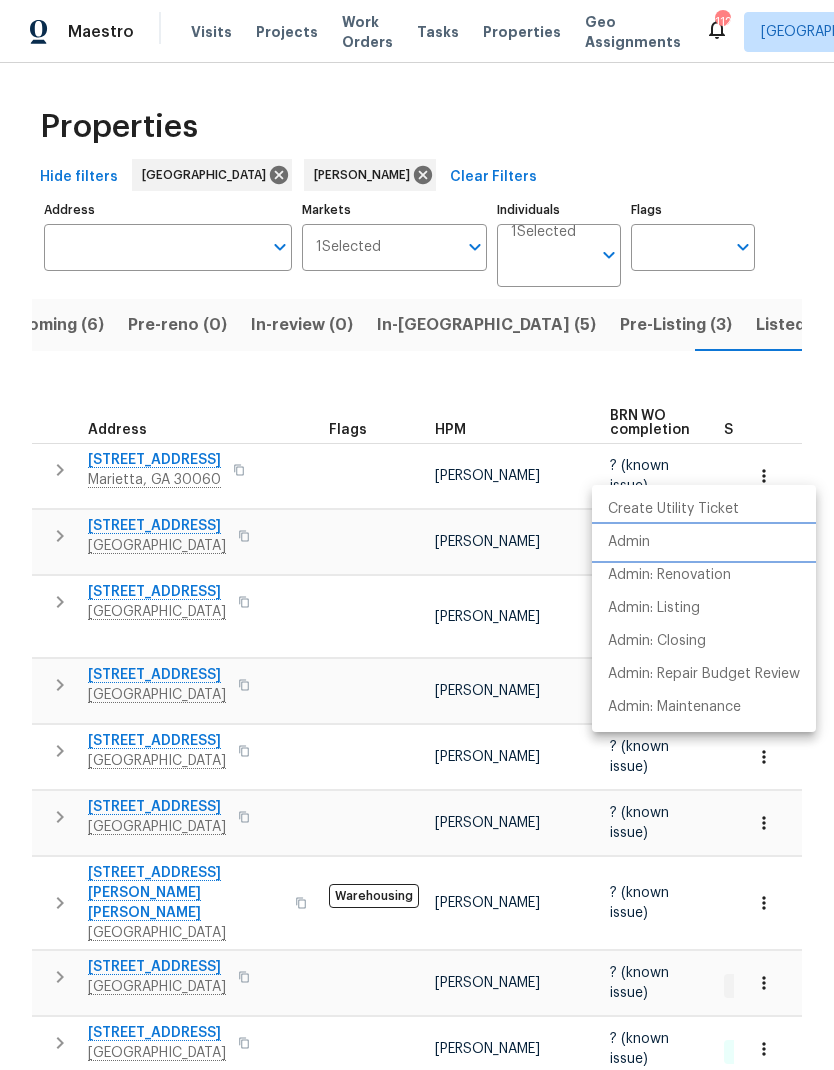 click on "Admin" at bounding box center (629, 542) 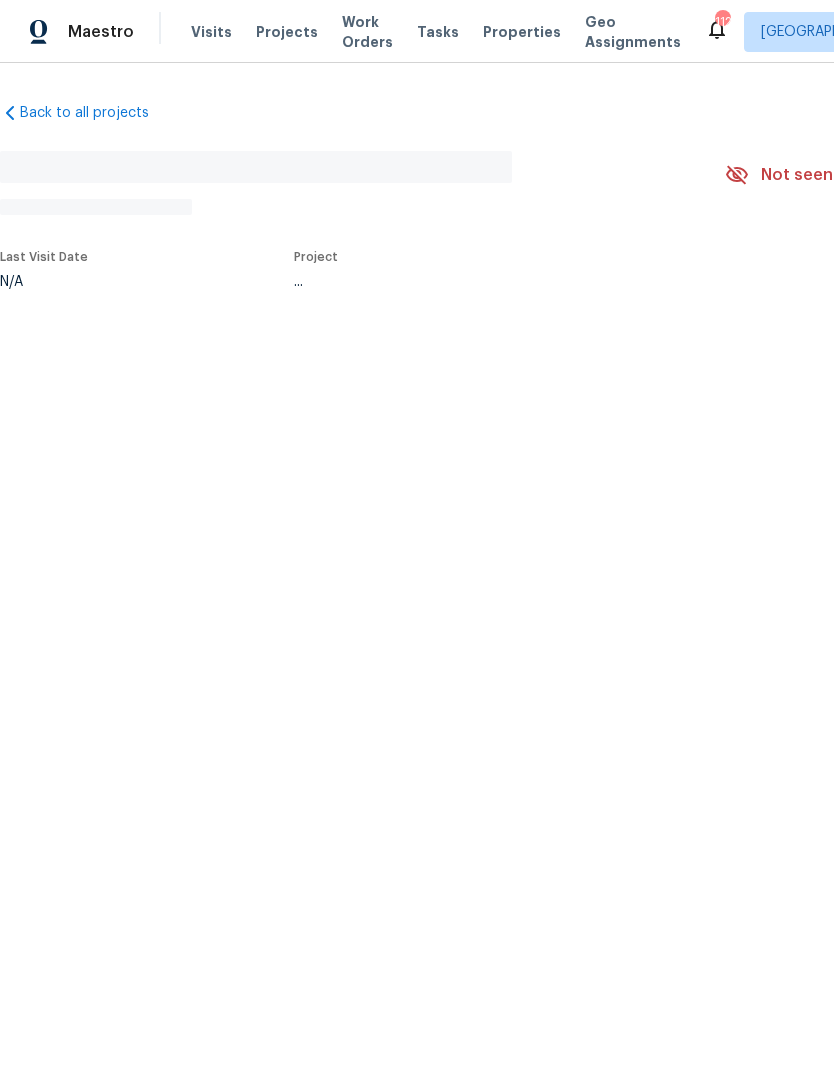 scroll, scrollTop: 0, scrollLeft: 0, axis: both 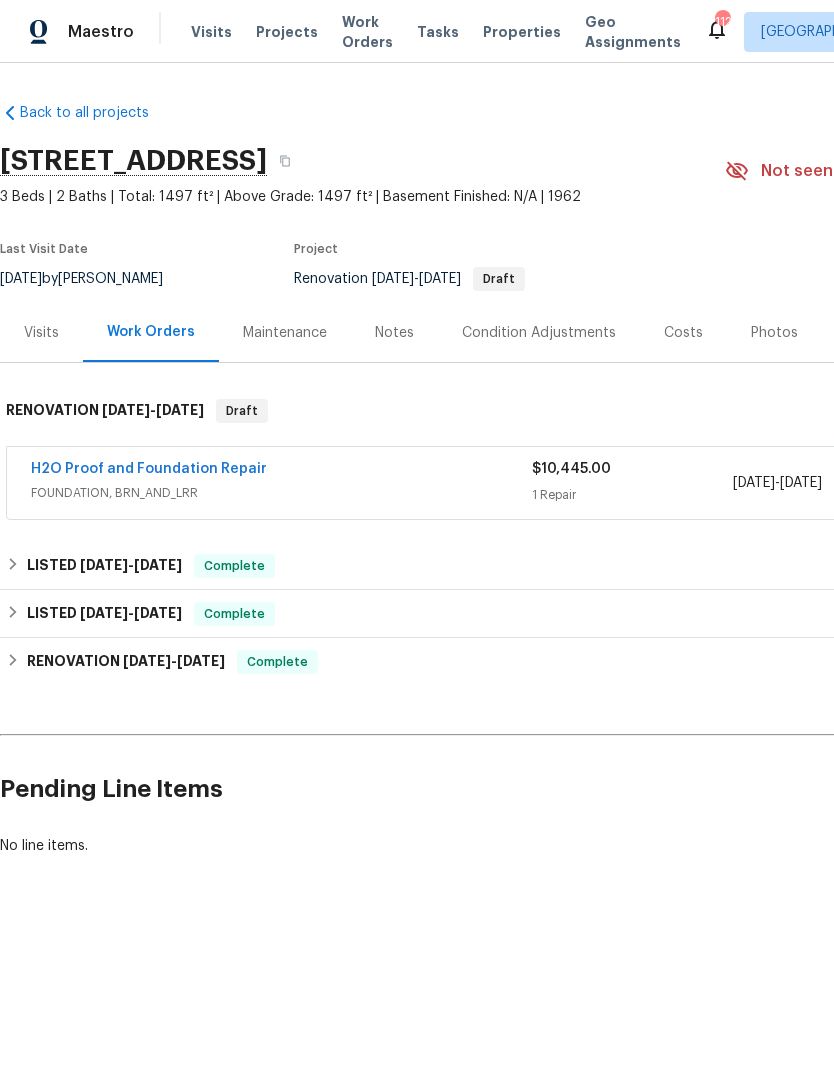 click on "H2O Proof and Foundation Repair" at bounding box center [149, 469] 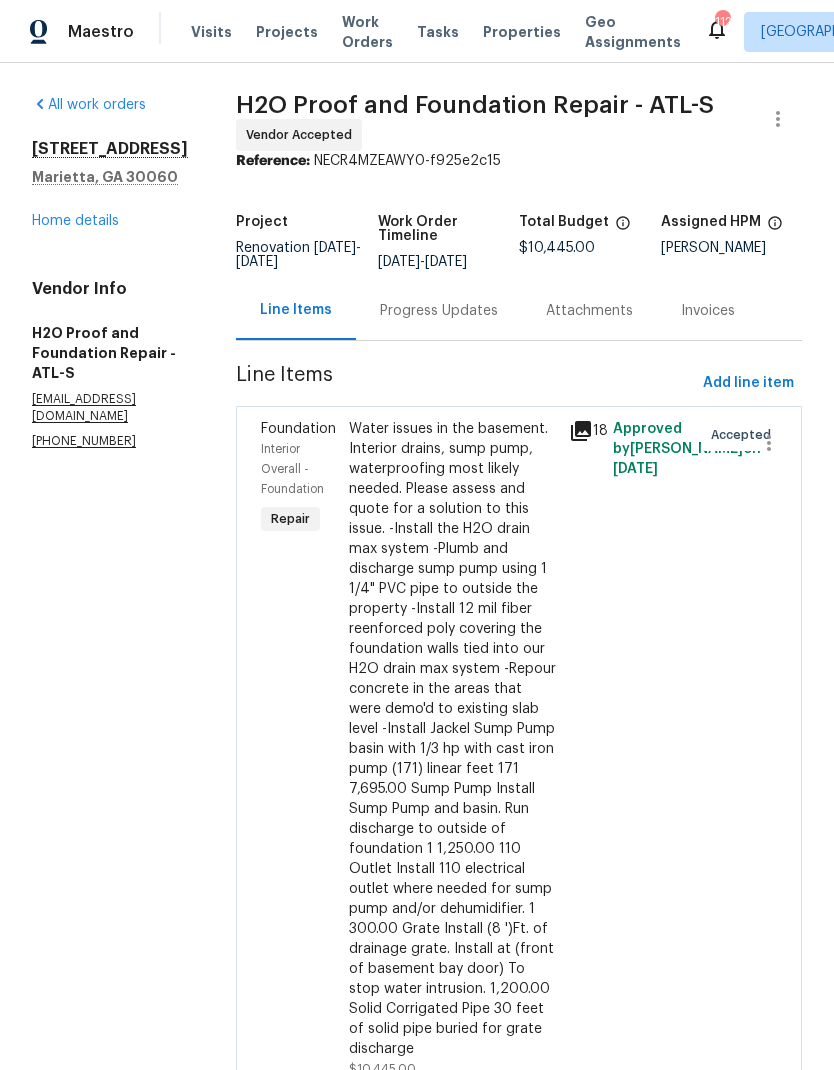 click on "Progress Updates" at bounding box center [439, 311] 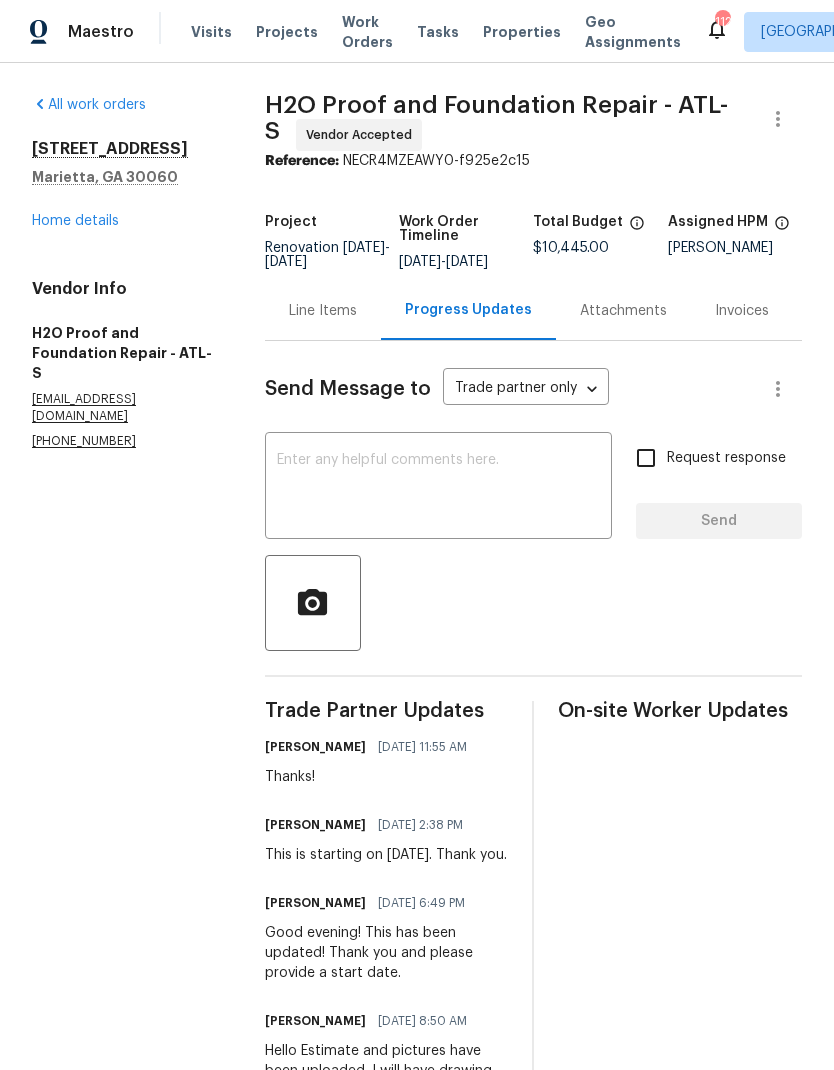 click on "Home details" at bounding box center (75, 221) 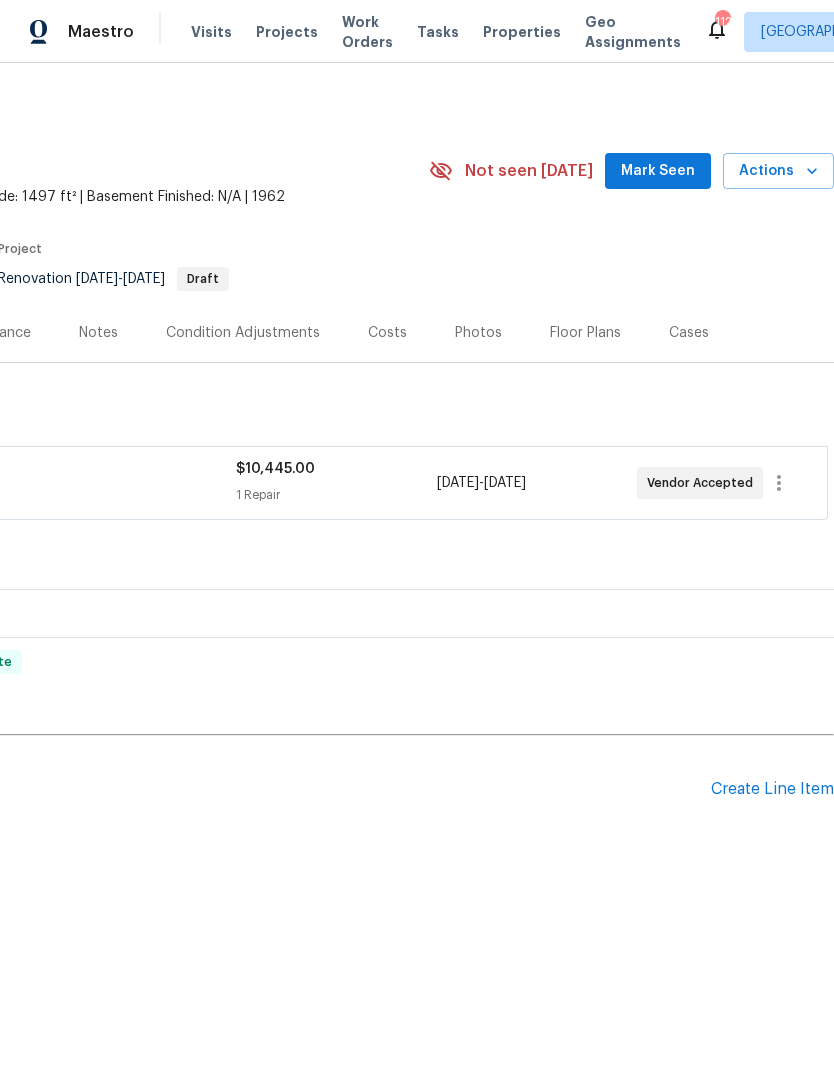 scroll, scrollTop: 0, scrollLeft: 296, axis: horizontal 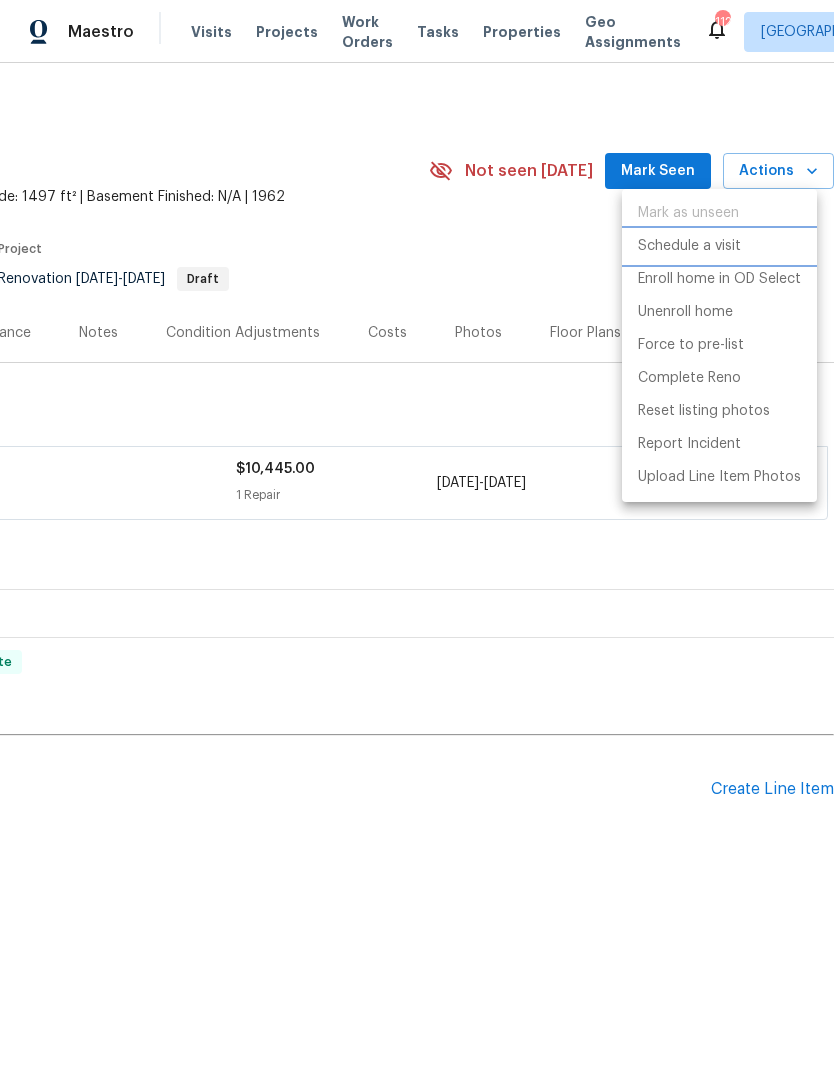 click on "Schedule a visit" at bounding box center [689, 246] 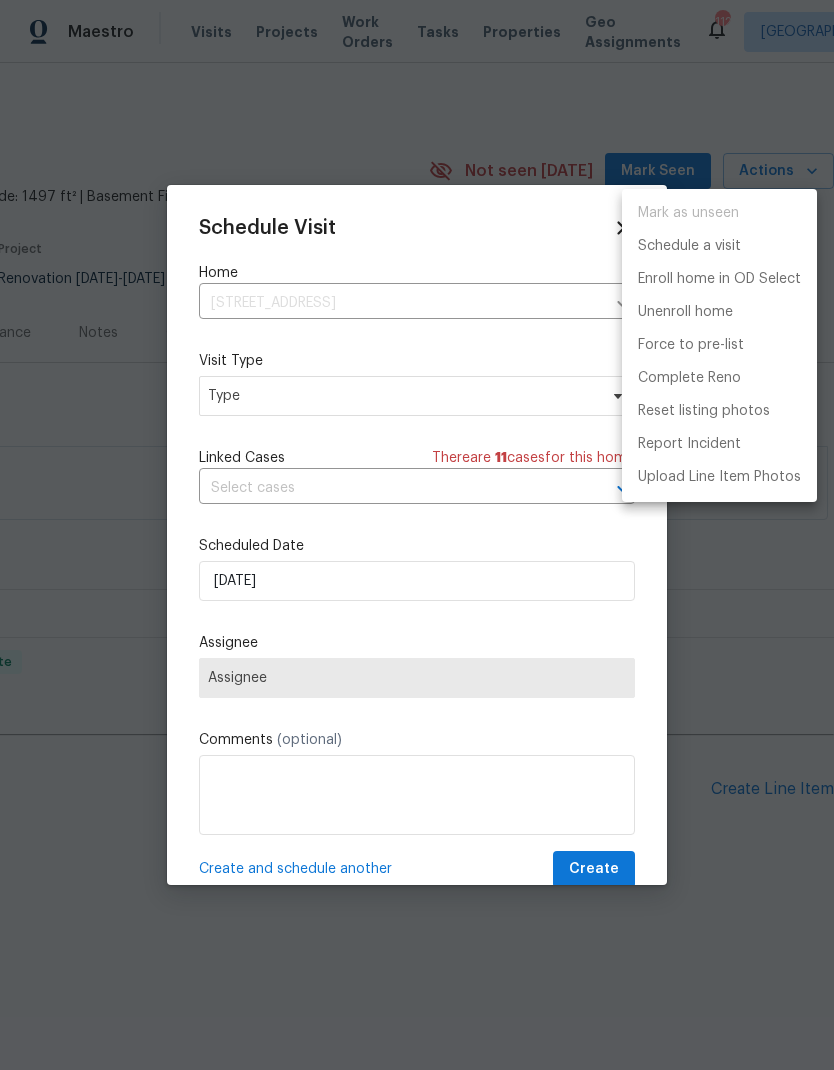 click at bounding box center [417, 535] 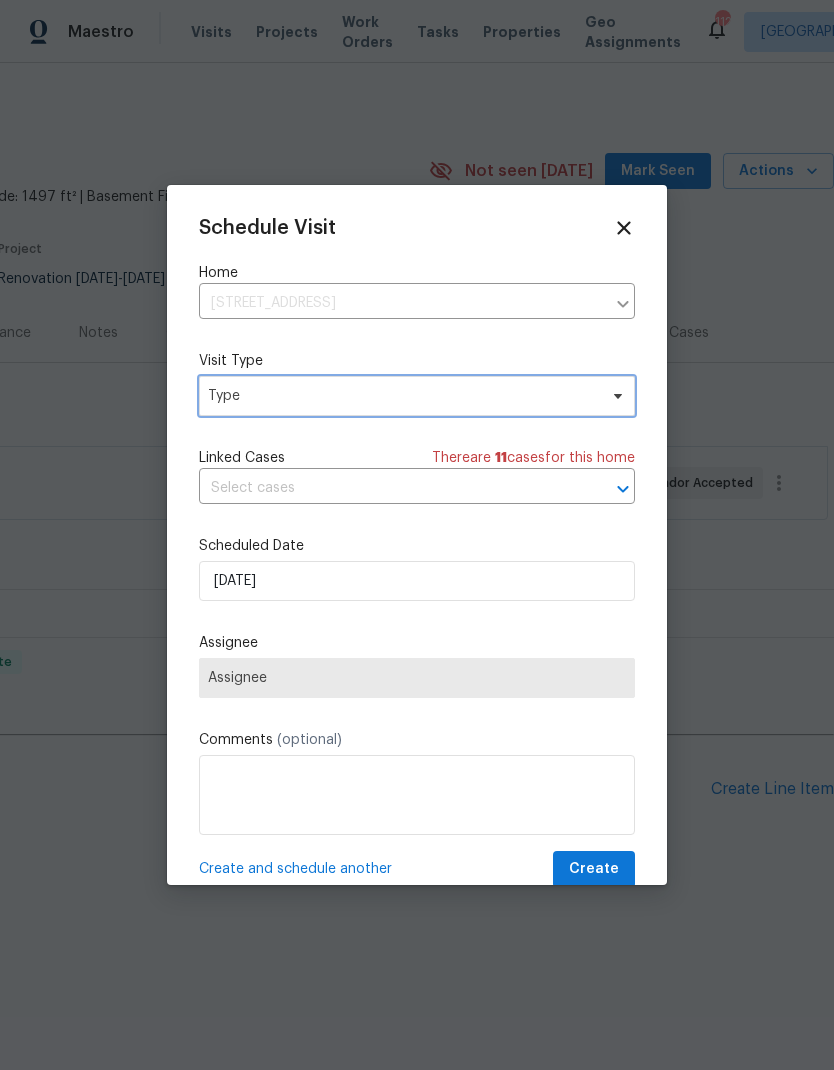 click on "Type" at bounding box center (402, 396) 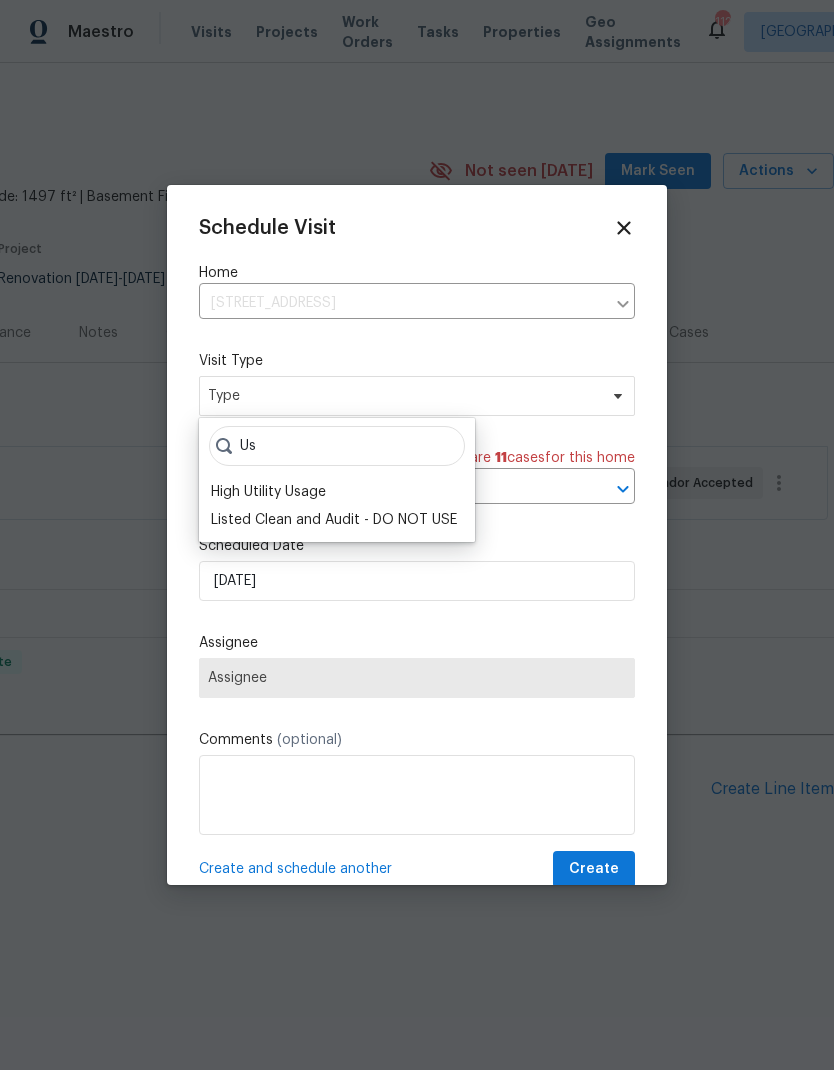 type on "U" 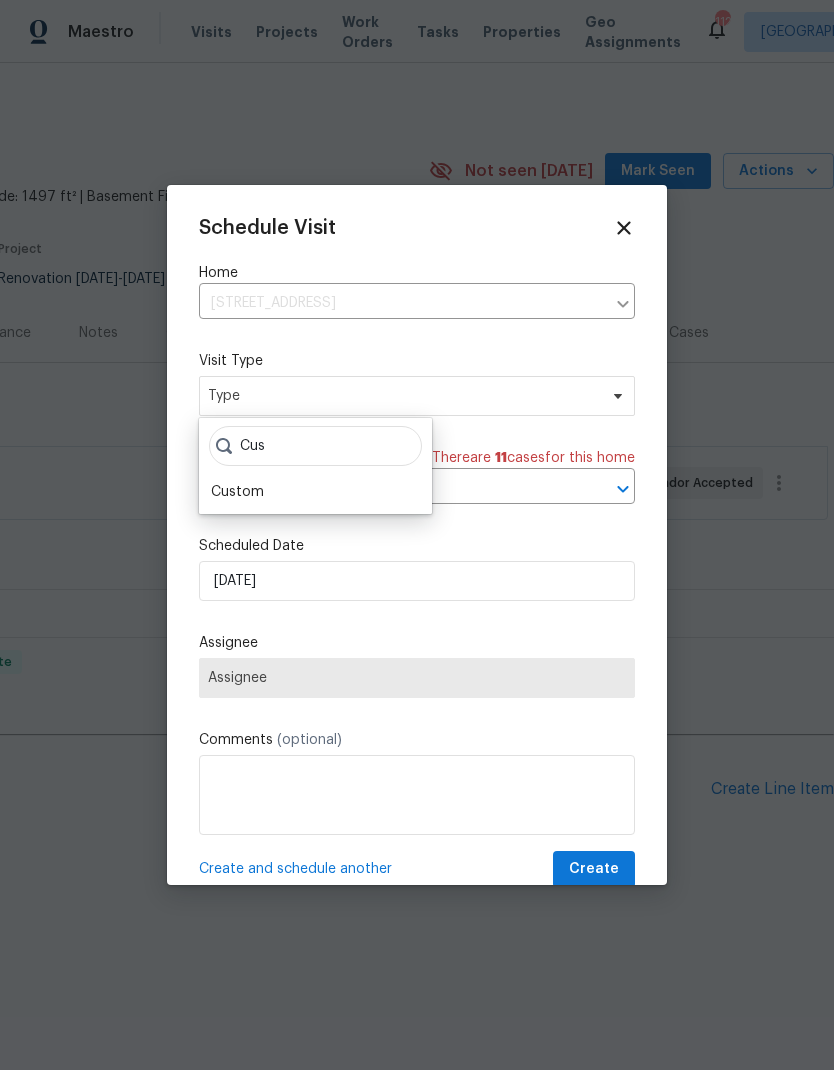 type on "Cus" 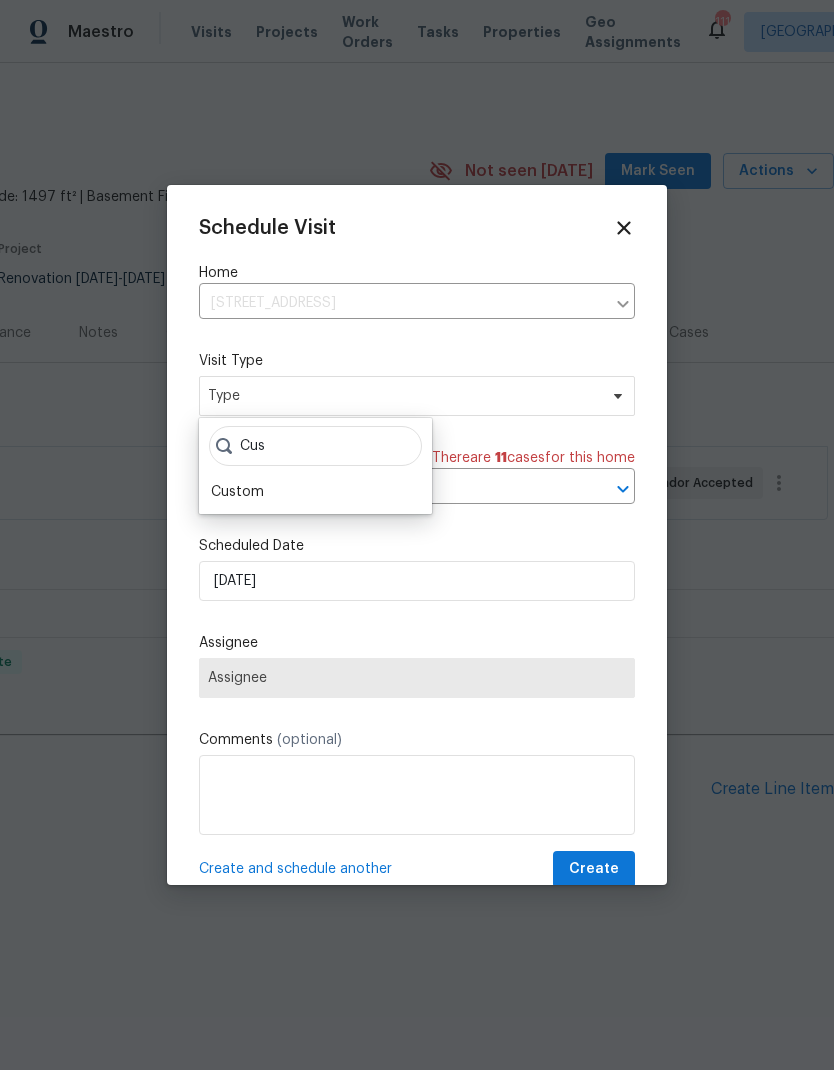 click on "Custom" at bounding box center (237, 492) 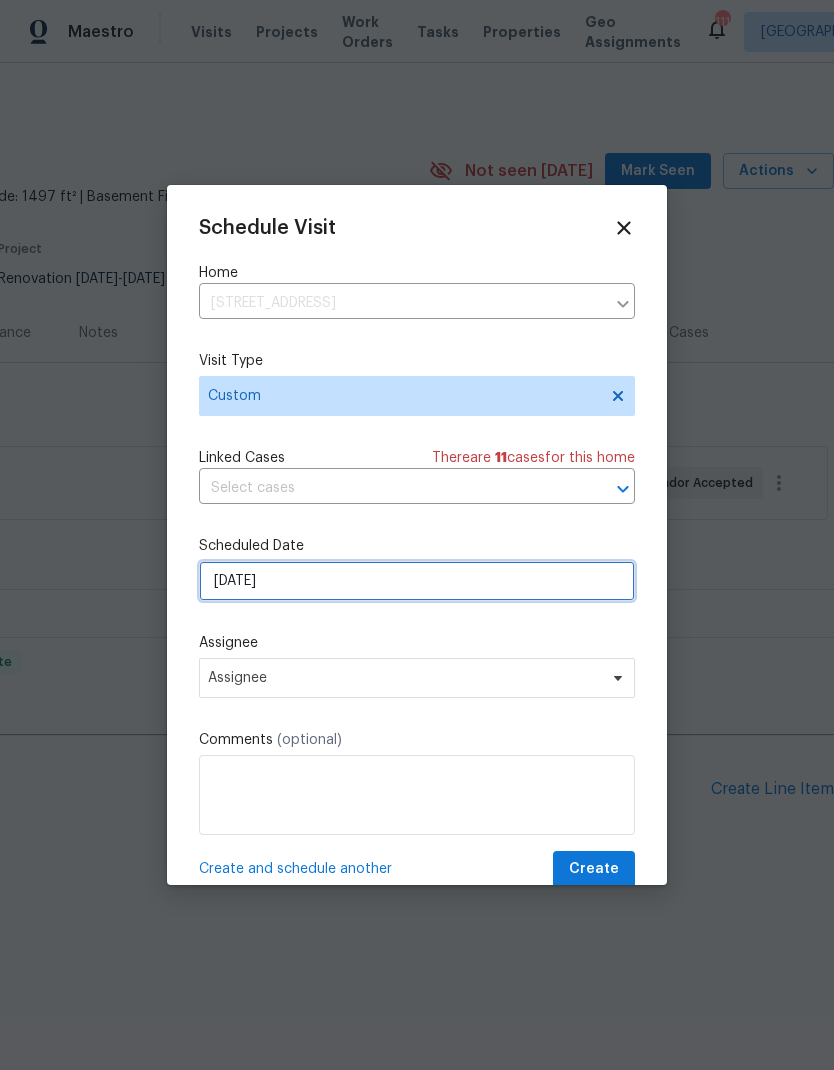 click on "7/17/2025" at bounding box center (417, 581) 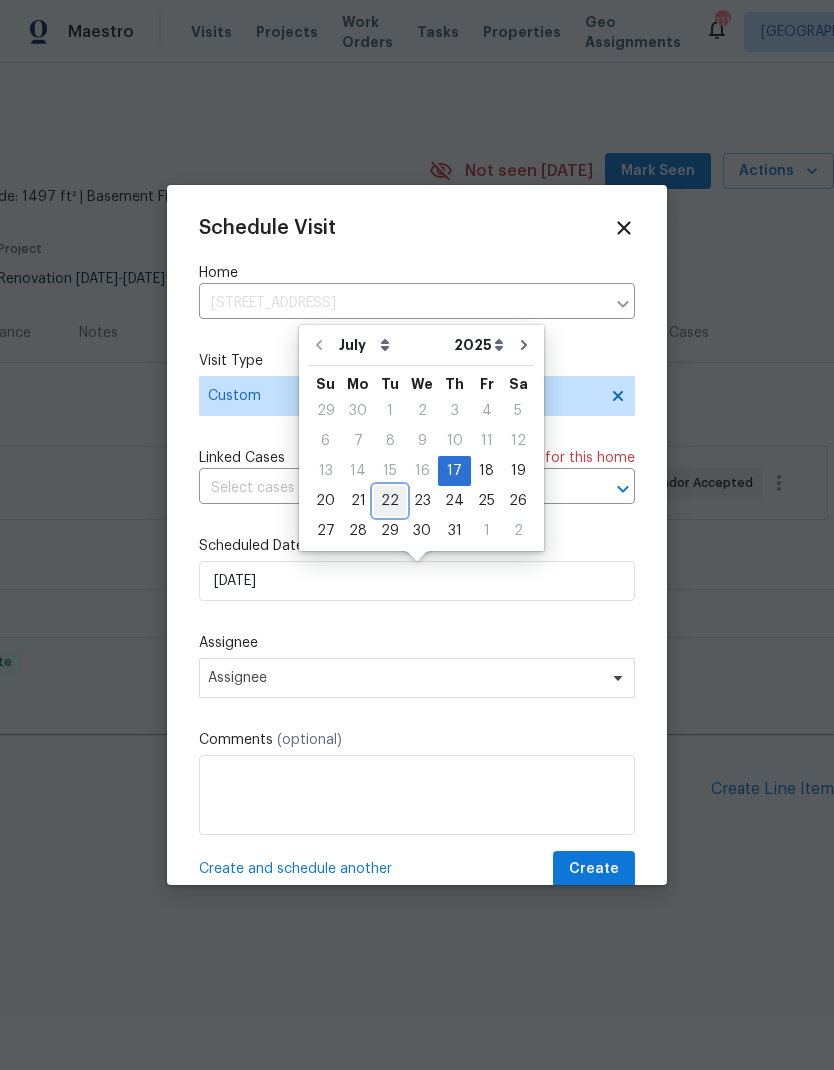 click on "22" at bounding box center (390, 501) 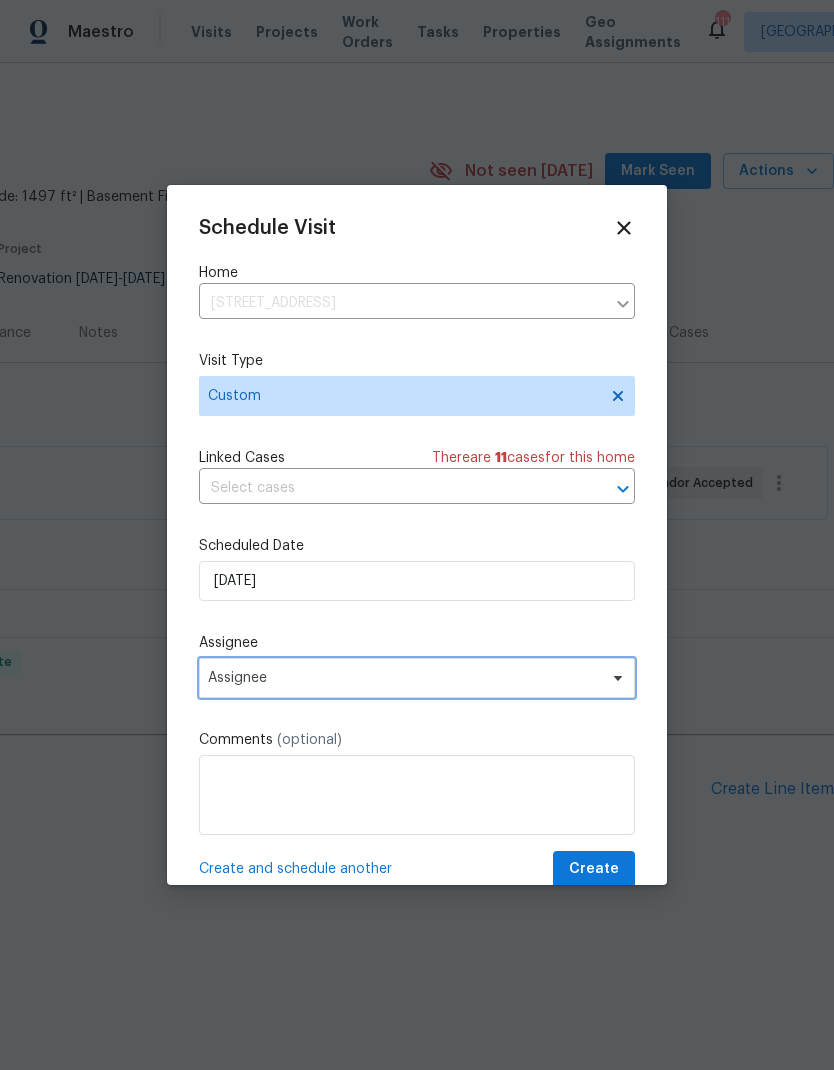click on "Assignee" at bounding box center (404, 678) 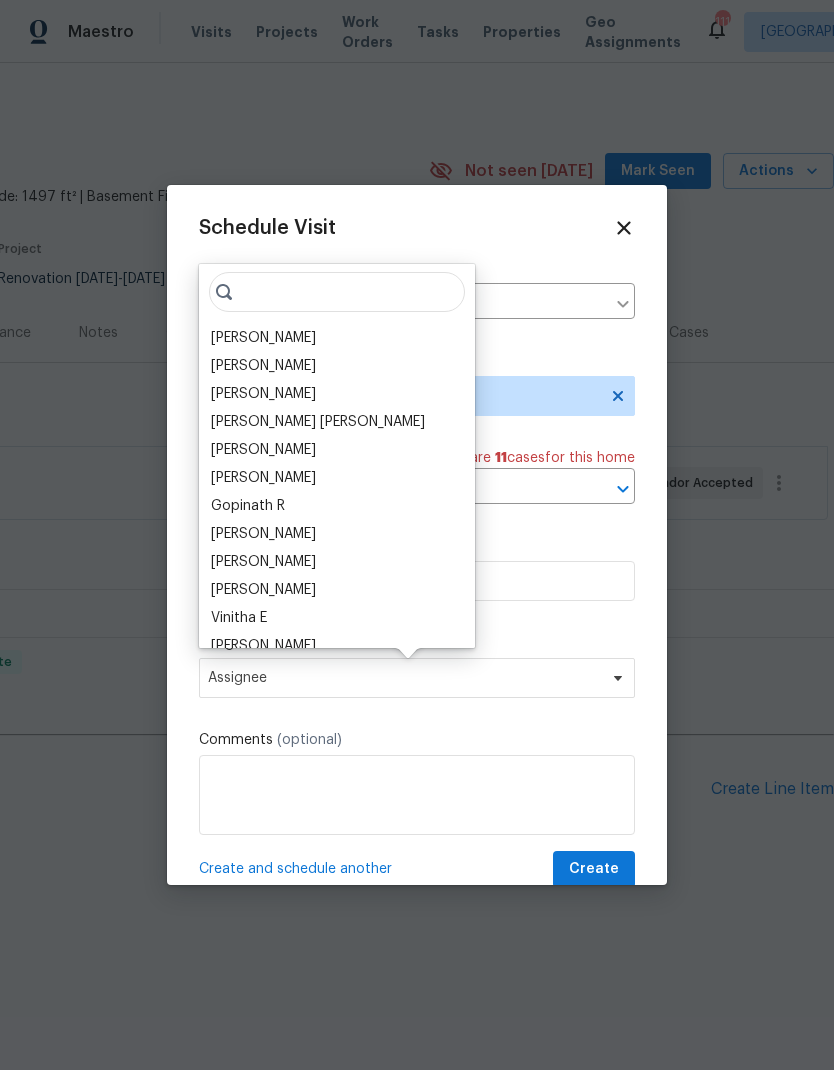 click on "[PERSON_NAME]" at bounding box center [263, 338] 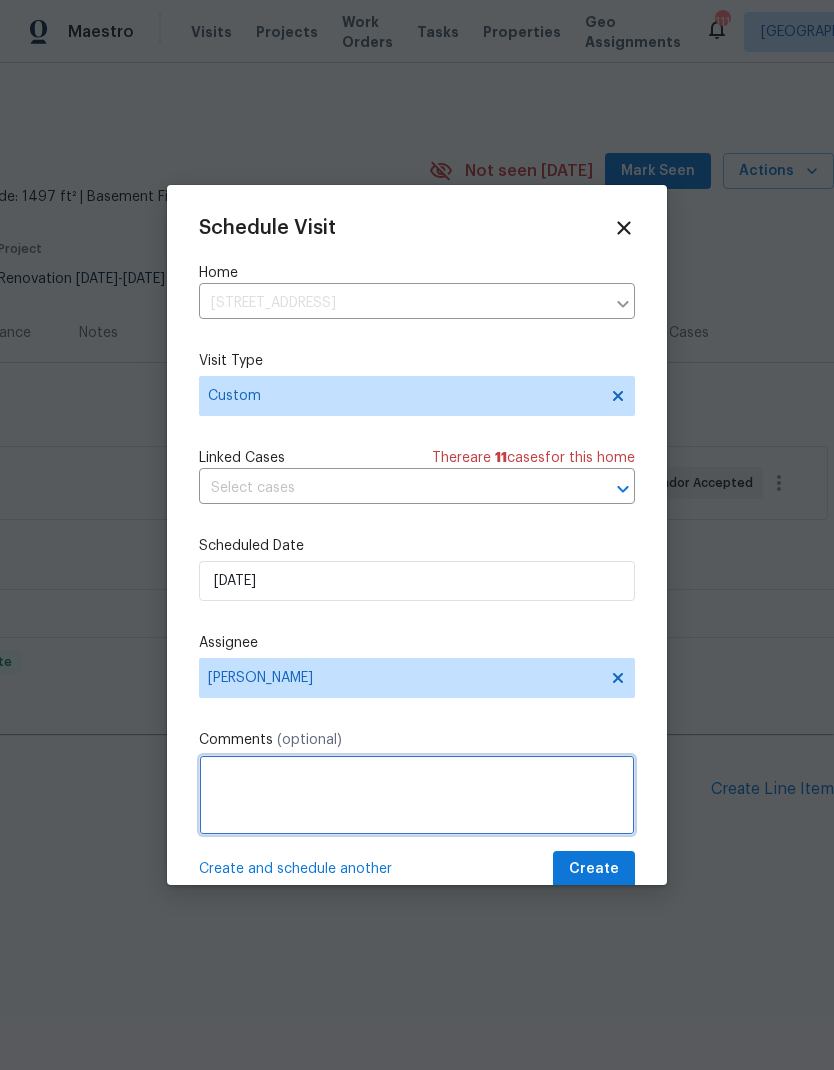 click at bounding box center (417, 795) 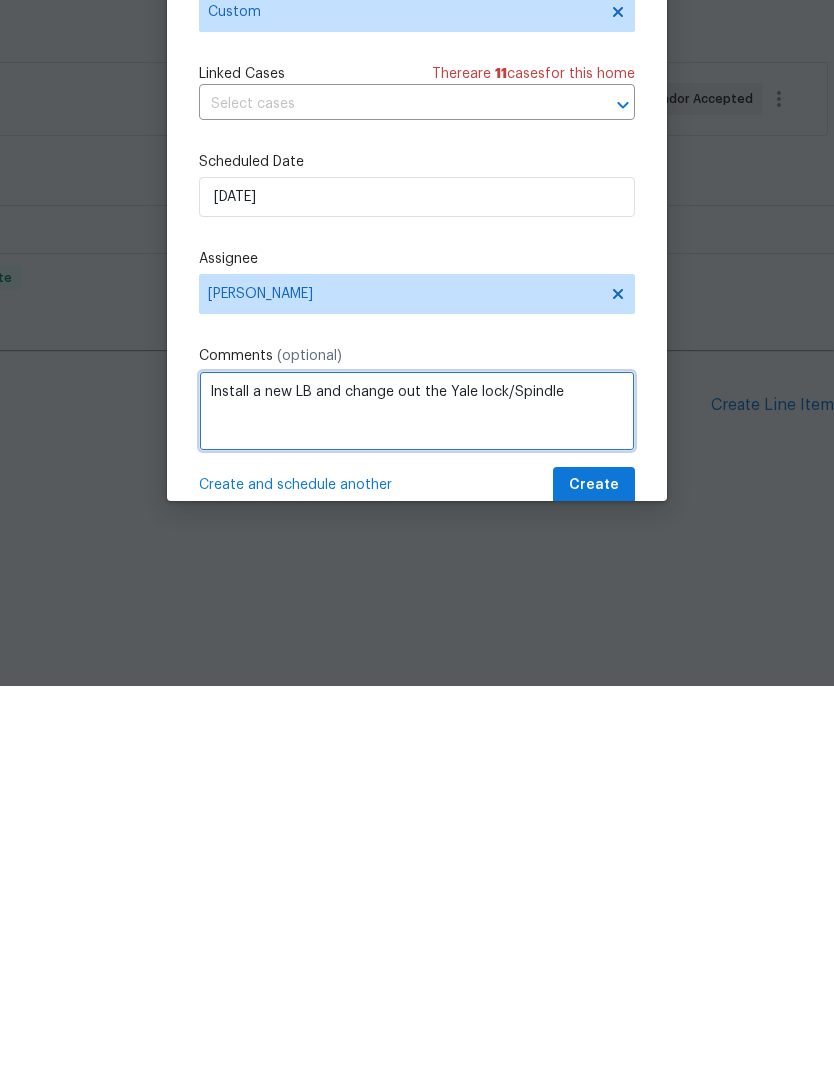 type on "Install a new LB and change out the Yale lock/Spindle" 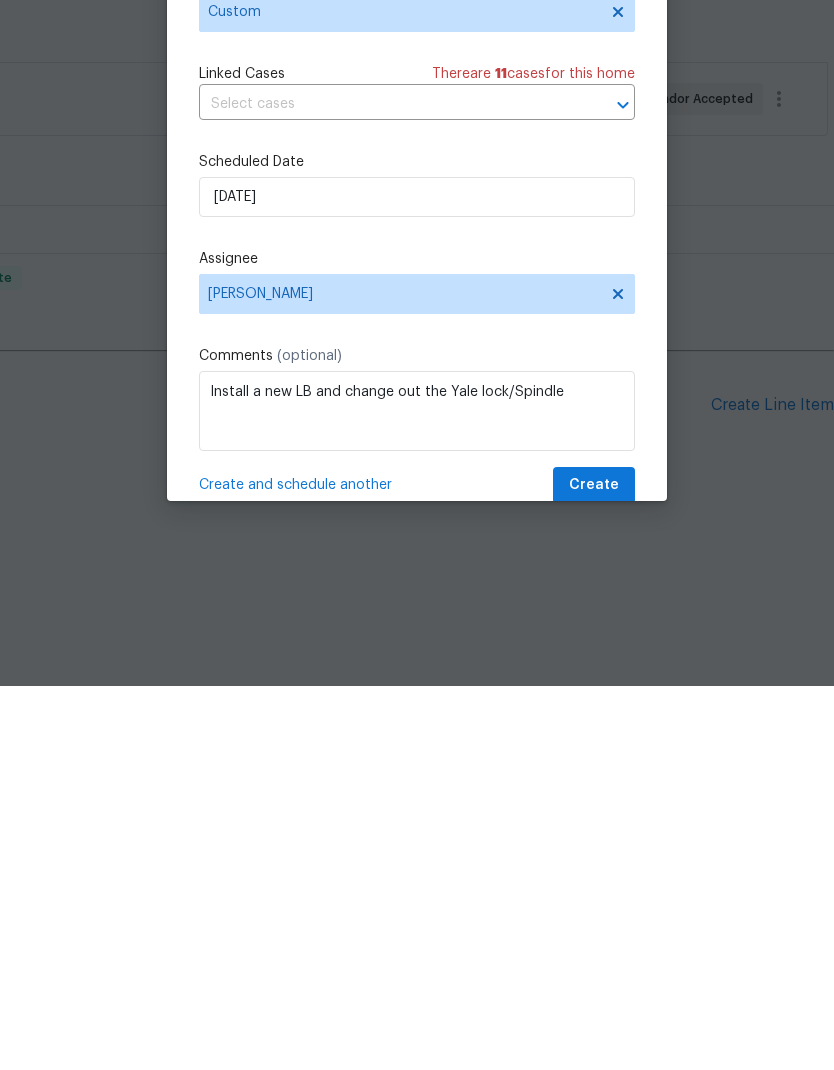 click on "Create" at bounding box center [594, 869] 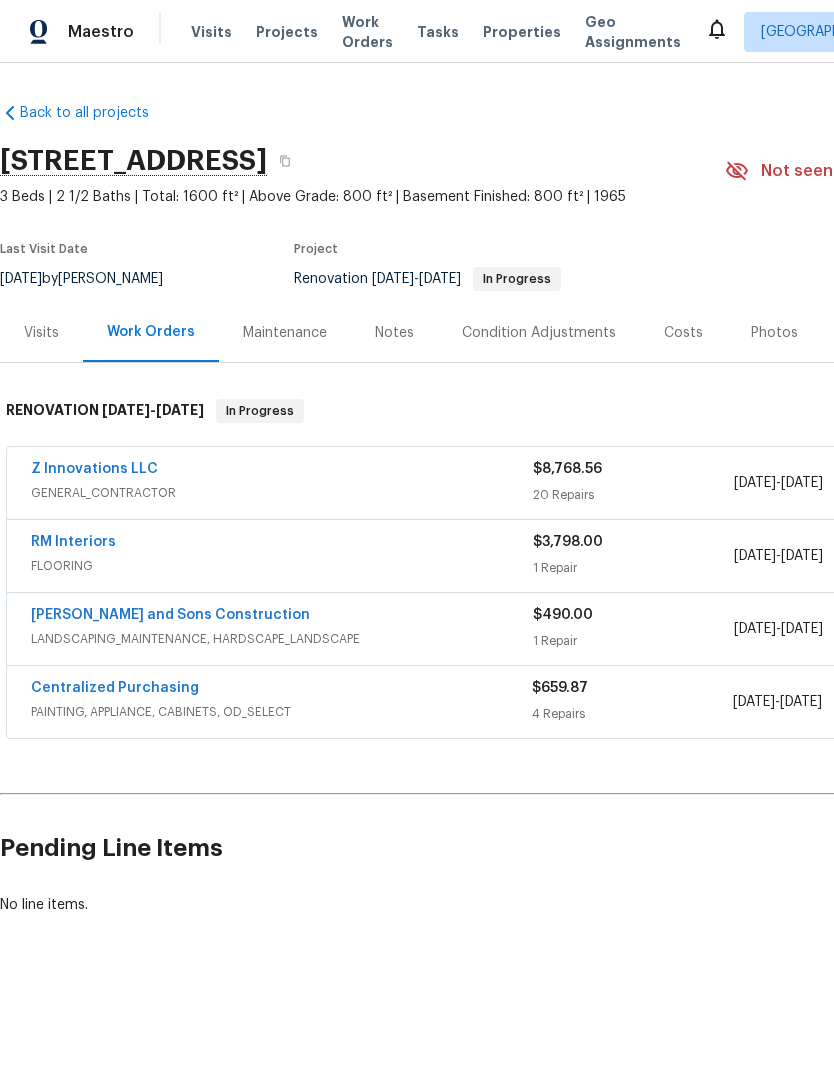scroll, scrollTop: 0, scrollLeft: 0, axis: both 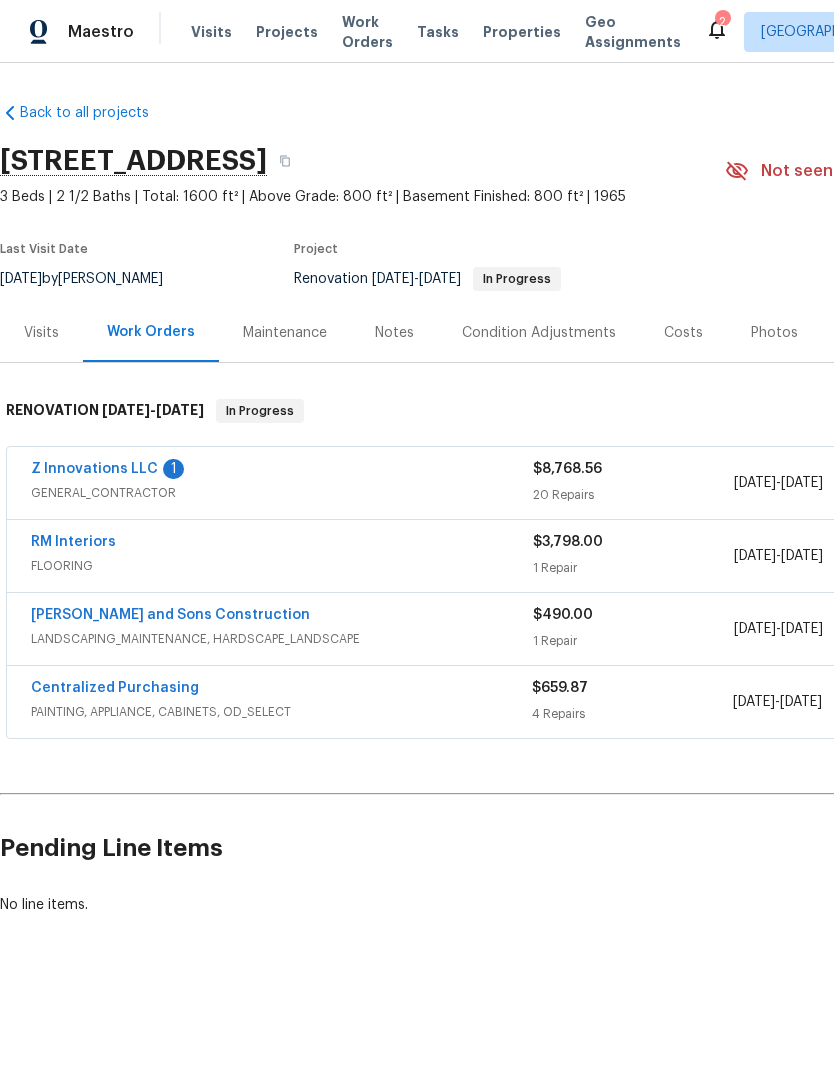click on "Z Innovations LLC" at bounding box center [94, 469] 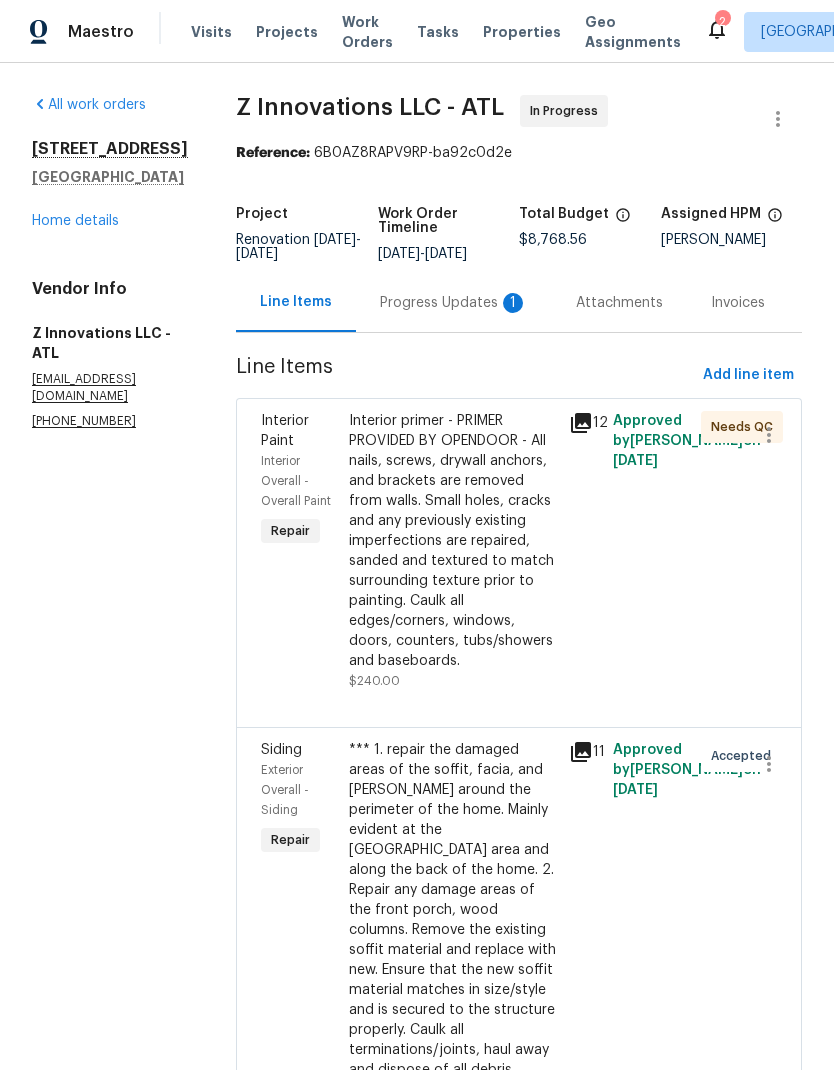 click on "Progress Updates 1" at bounding box center [454, 303] 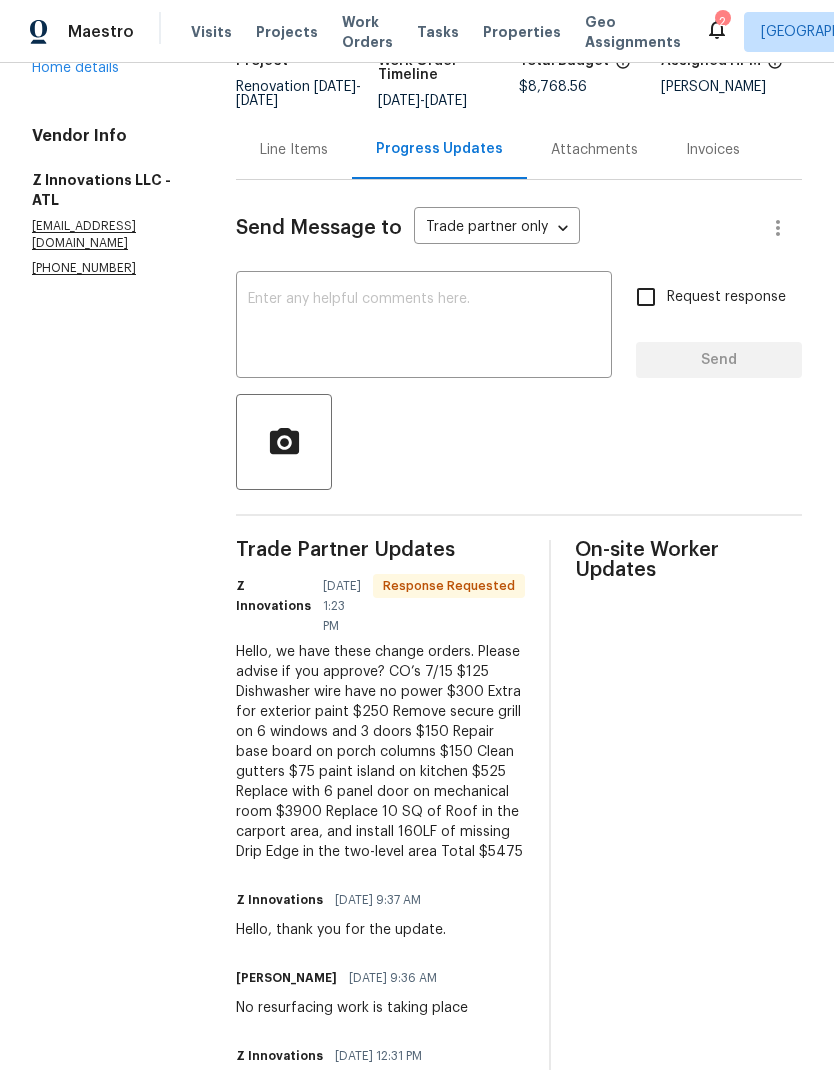 scroll, scrollTop: 164, scrollLeft: 0, axis: vertical 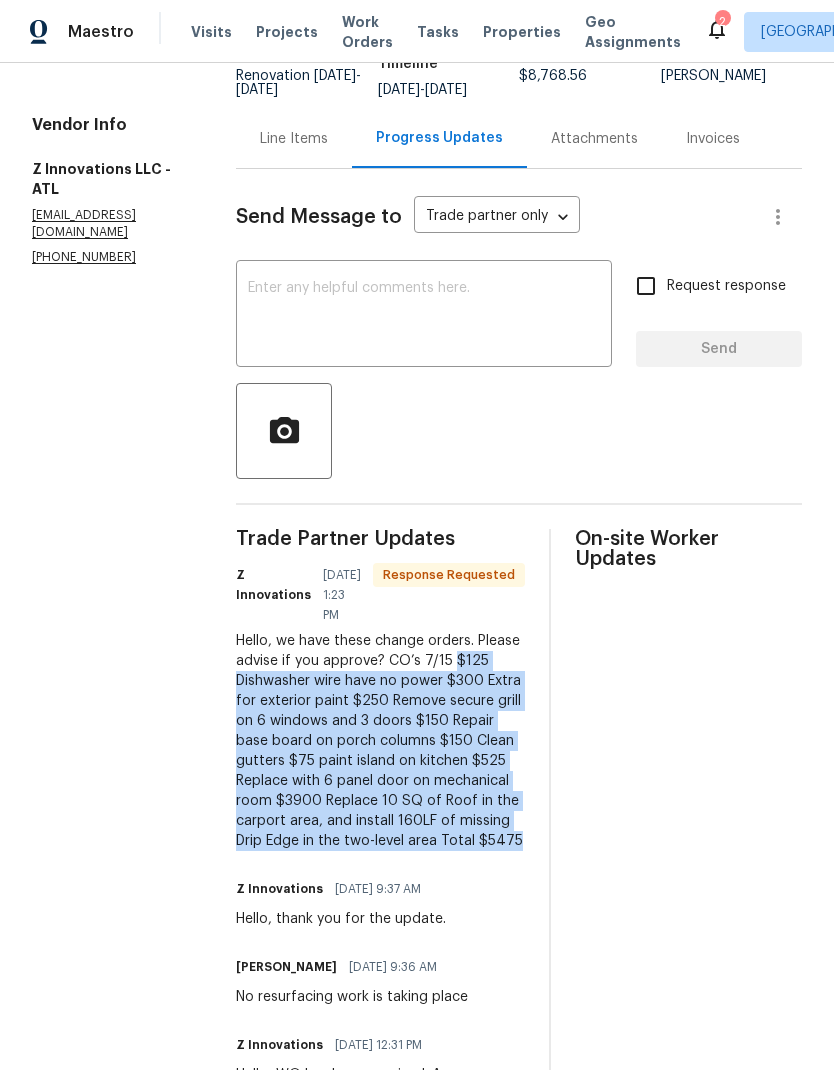 copy on "$125 Dishwasher wire have no power
$300 Extra for exterior paint
$250 Remove secure grill on 6 windows and 3 doors
$150  Repair base board on porch columns
$150 Clean gutters
$75 paint island on kitchen
$525 Replace with 6 panel door on mechanical room
$3900 Replace 10 SQ of Roof in the [GEOGRAPHIC_DATA] area, and install 160LF of missing Drip Edge in the two-level area
Total $5475" 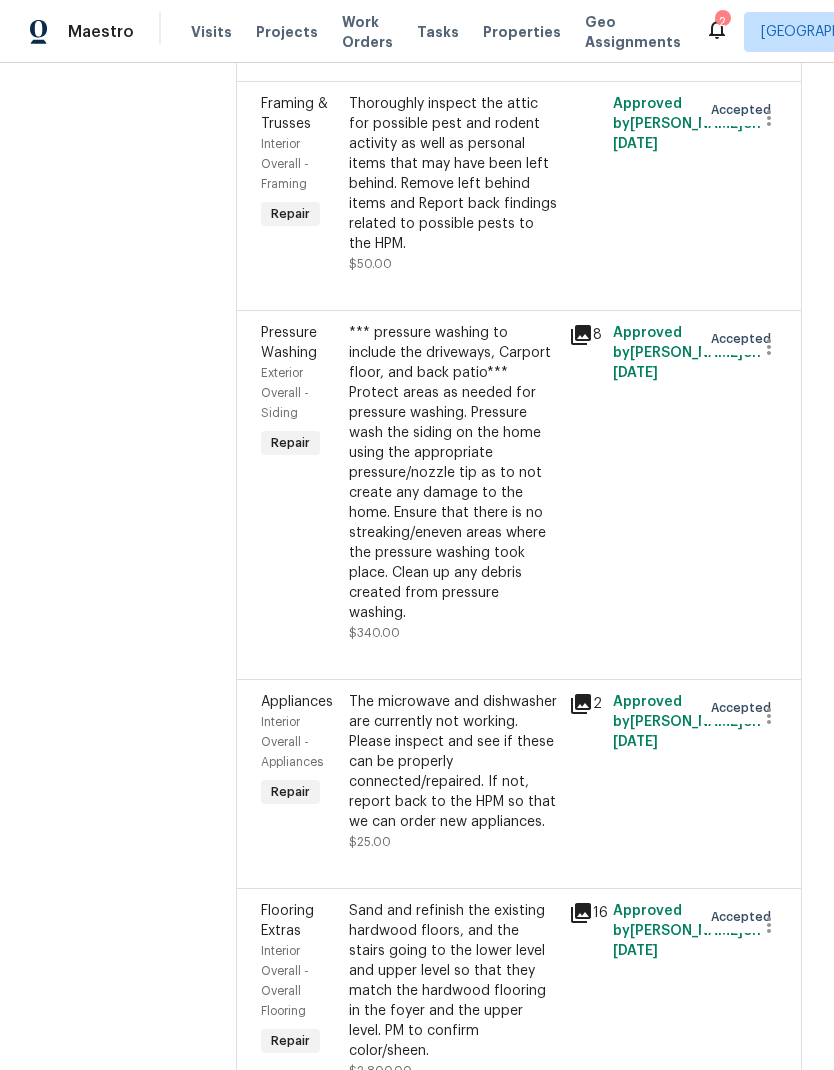 scroll, scrollTop: 2226, scrollLeft: 0, axis: vertical 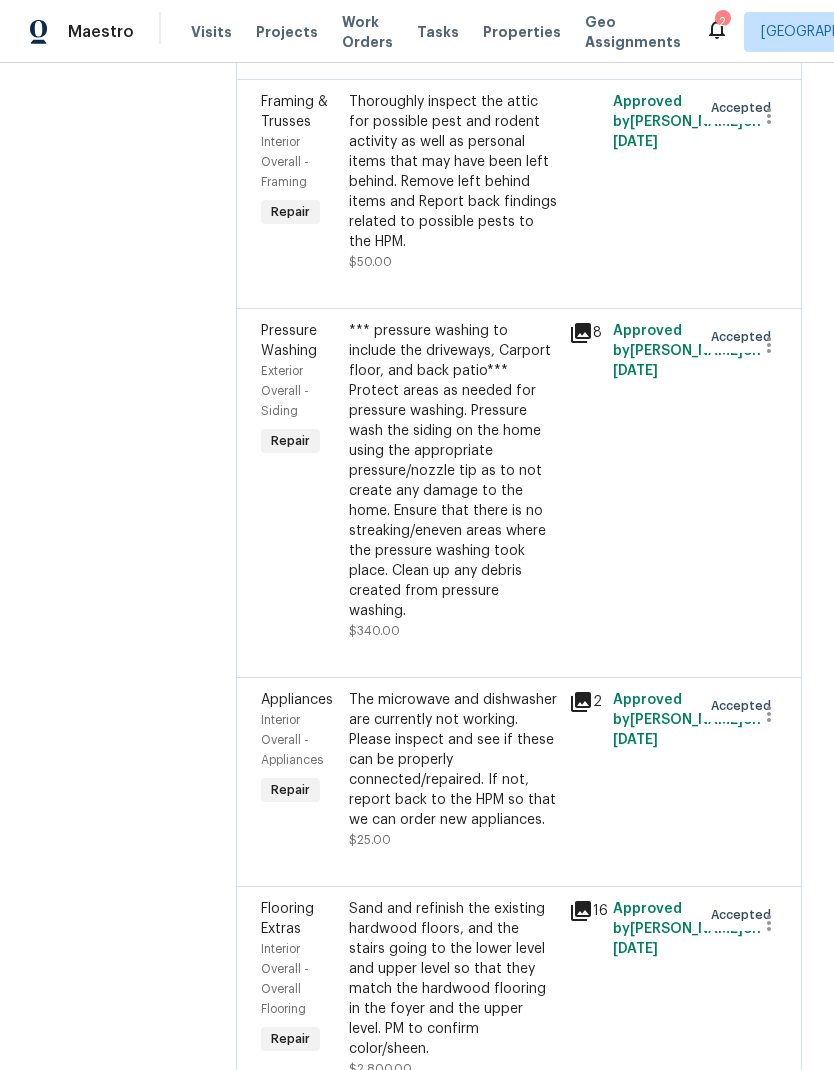 click on "The microwave and dishwasher are currently not working. Please inspect and see if these can be properly connected/repaired. If not, report back to the HPM so that we can order new appliances." at bounding box center [453, 760] 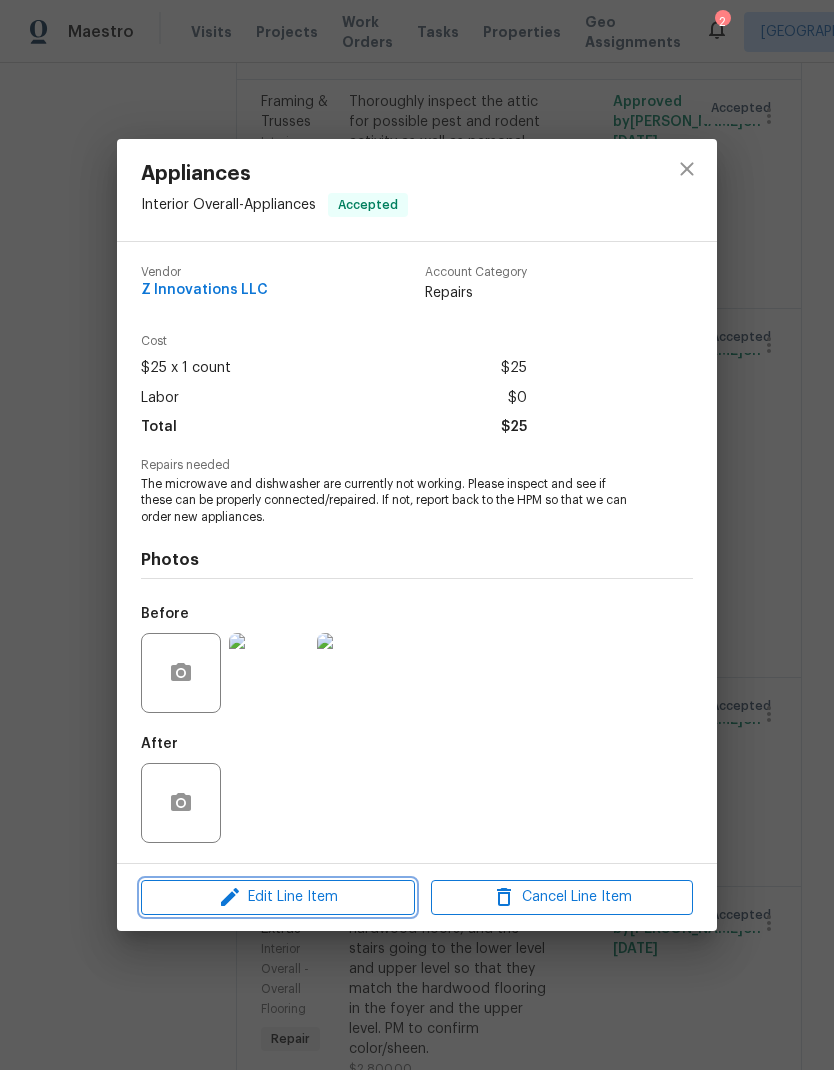 click on "Edit Line Item" at bounding box center [278, 897] 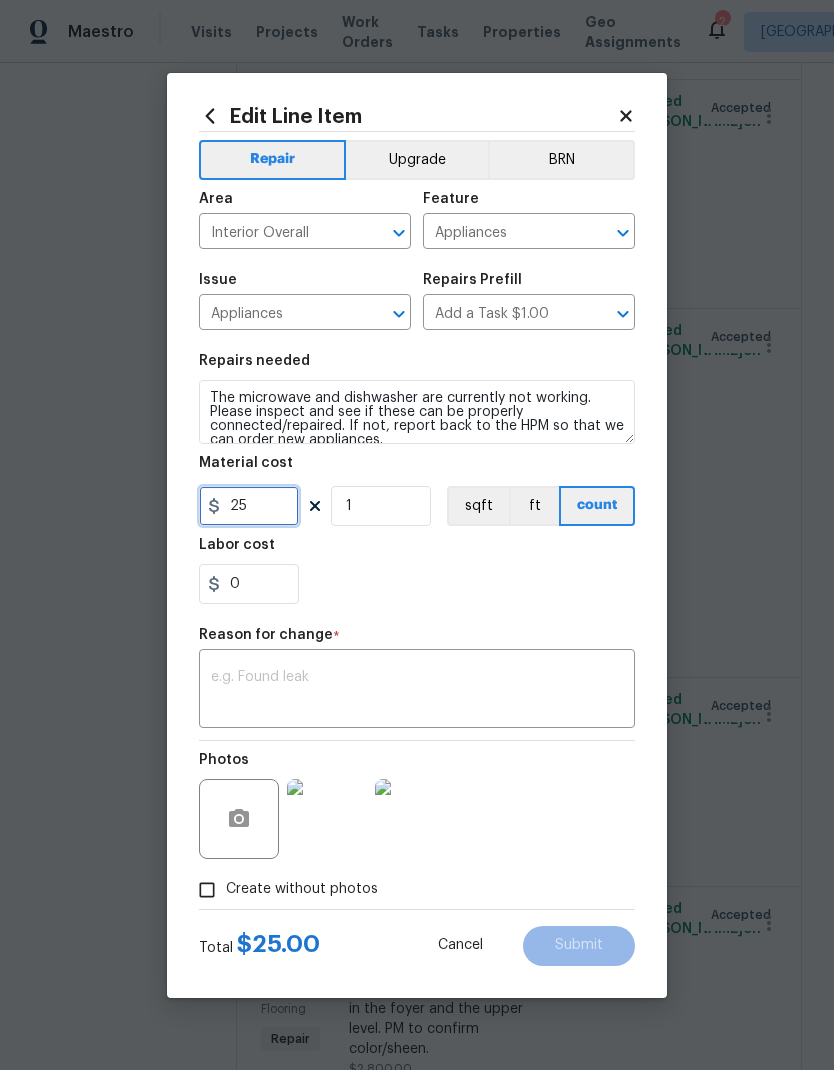 click on "25" at bounding box center (249, 506) 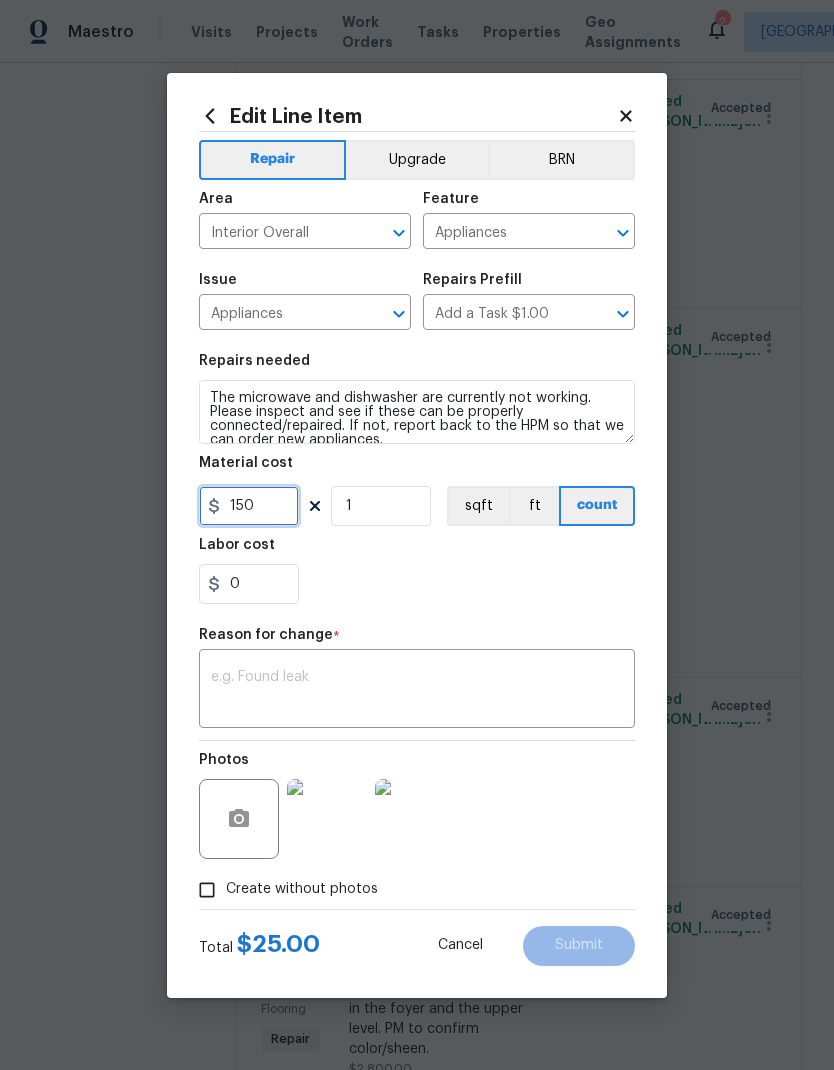 type on "150" 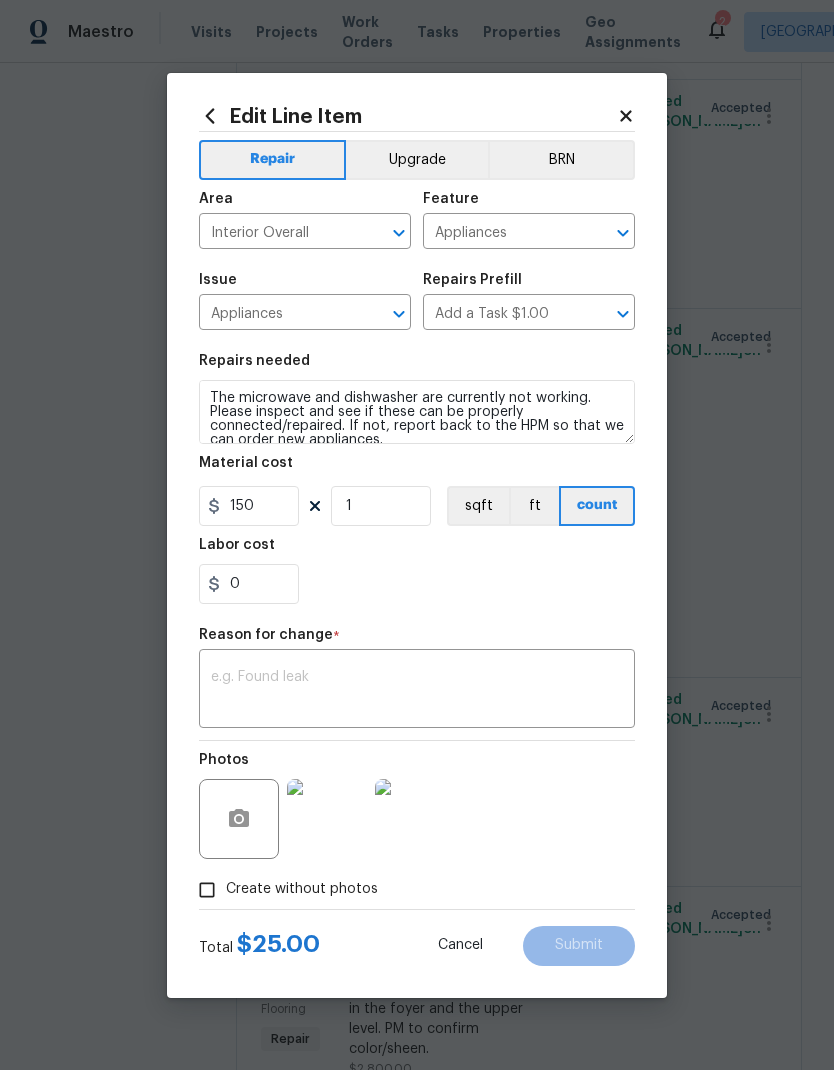 click at bounding box center (417, 691) 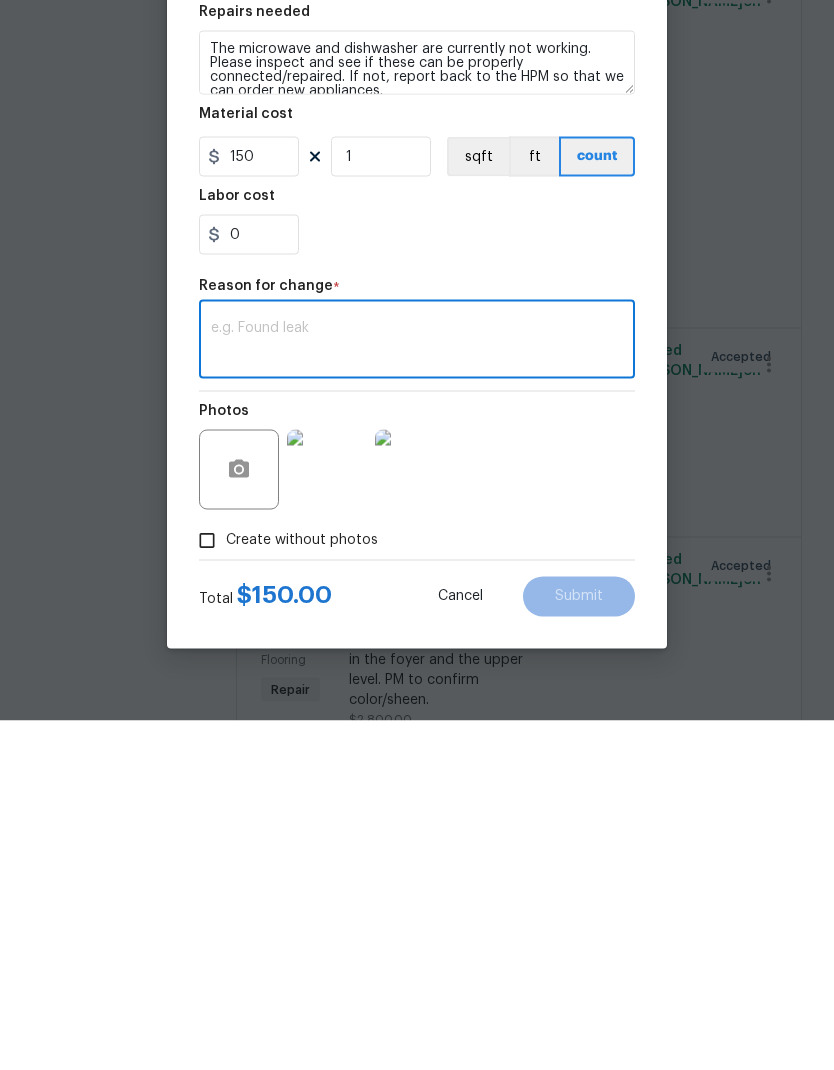 click at bounding box center [417, 691] 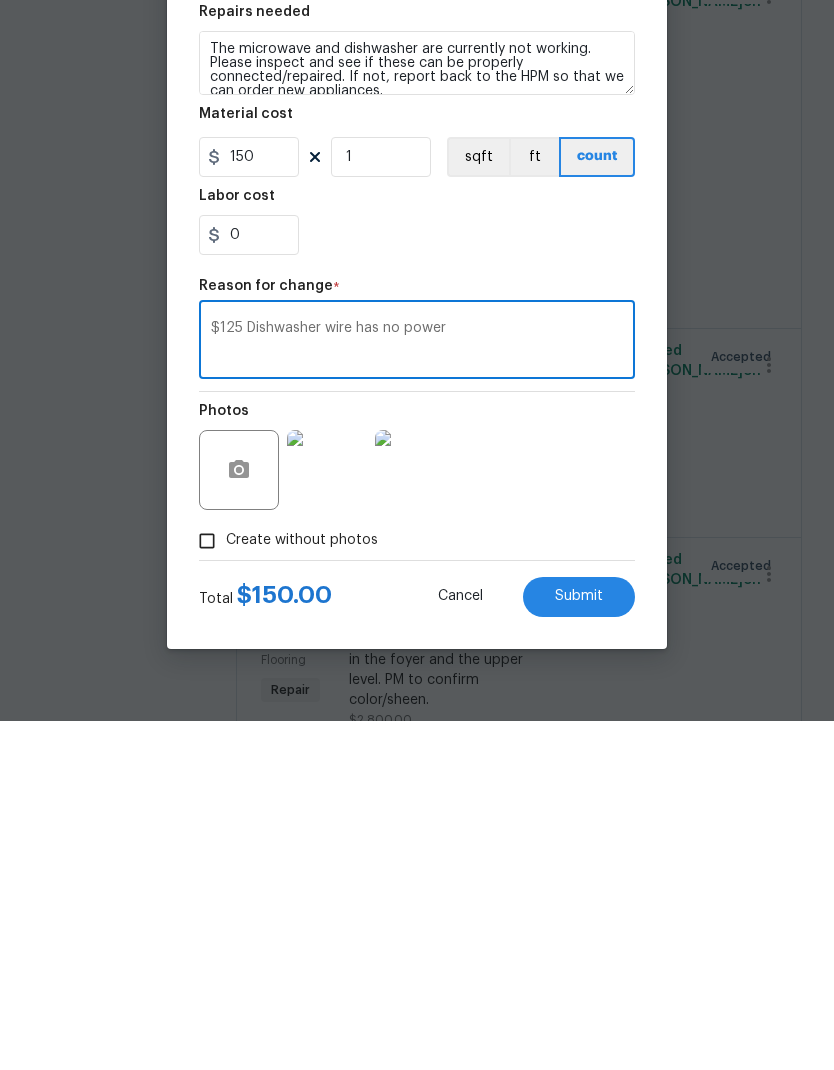 click on "$125 Dishwasher wire has no power" at bounding box center (417, 691) 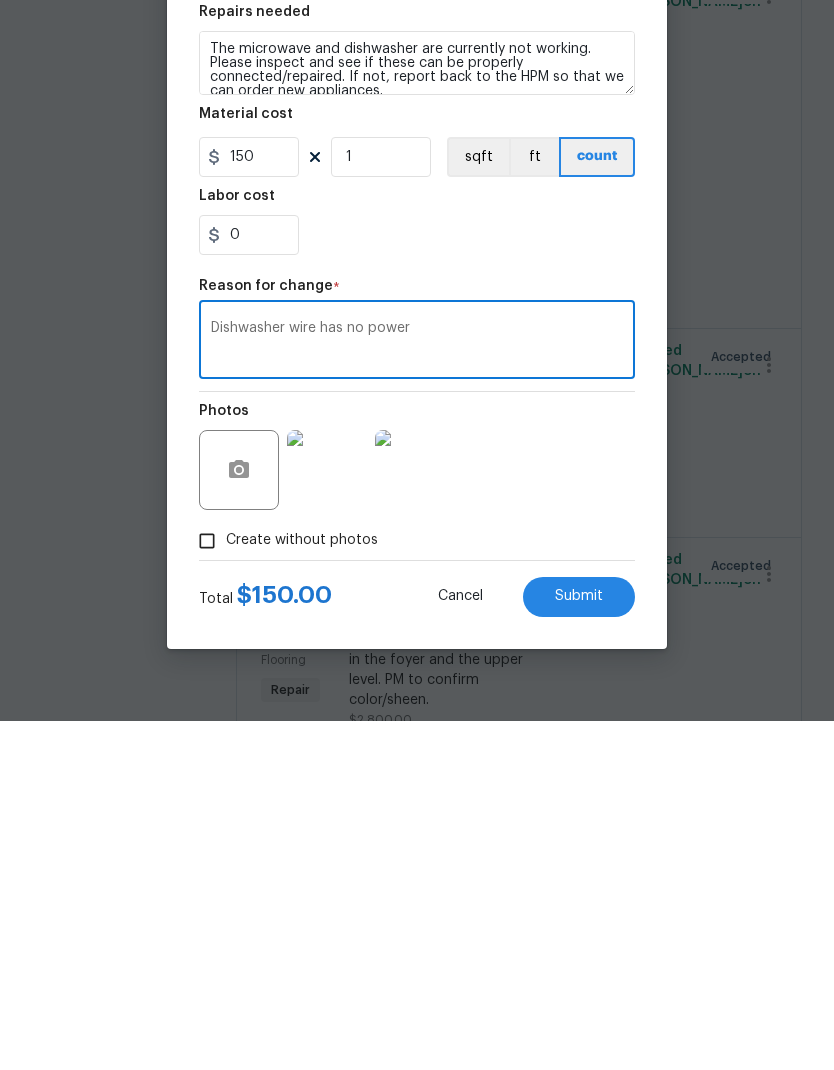 type on "Dishwasher wire has no power" 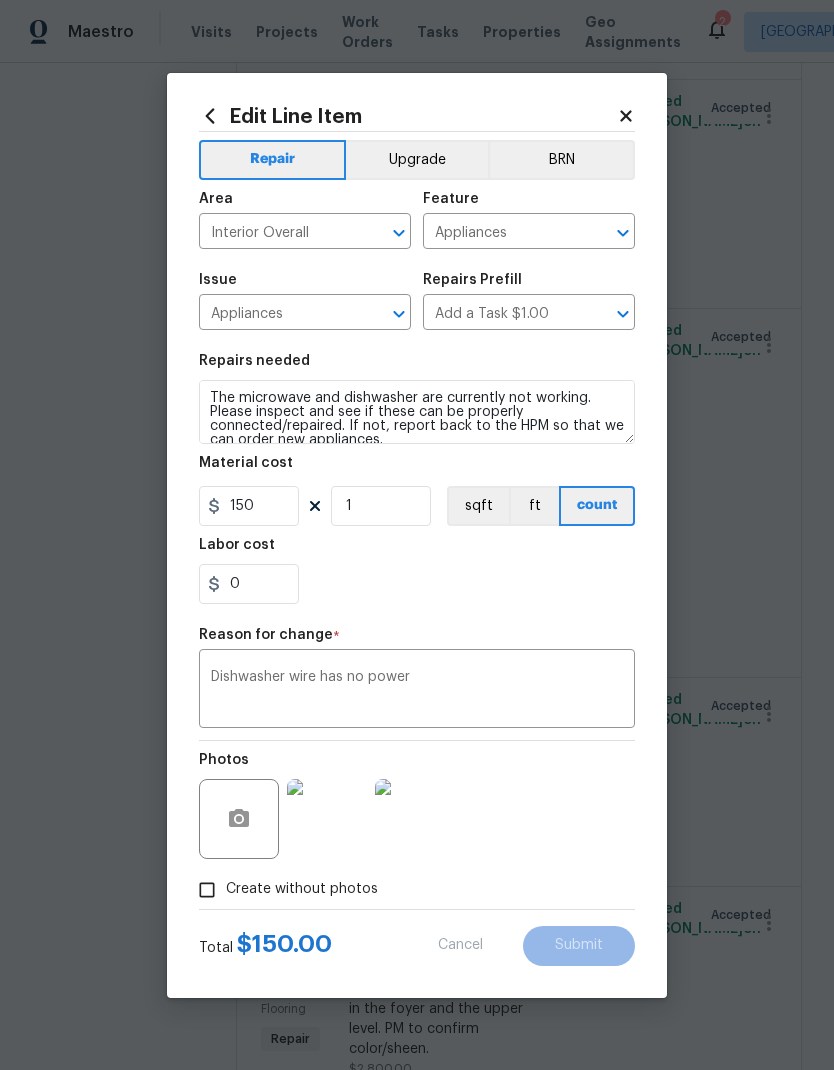 type on "25" 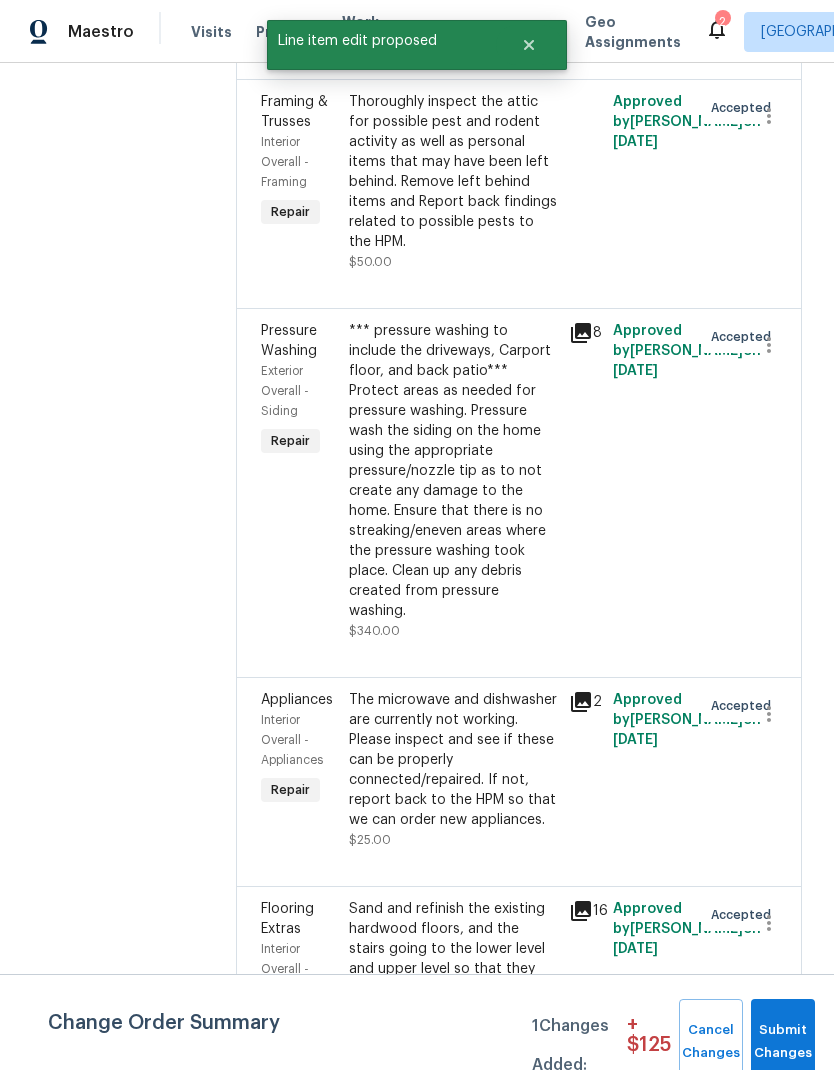 scroll, scrollTop: 0, scrollLeft: 0, axis: both 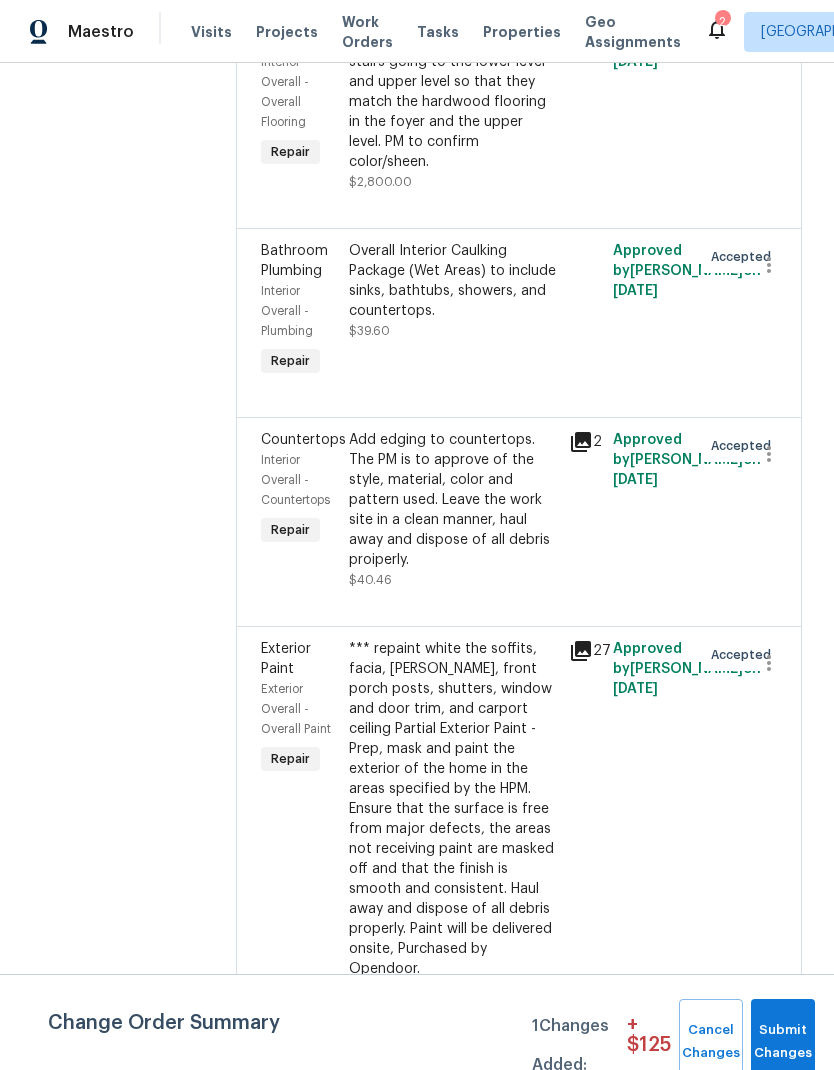 click on "*** repaint white the soffits, facia, eaves, front porch posts, shutters, window and door trim, and carport ceiling
Partial Exterior Paint - Prep, mask and paint the exterior of the home in the areas specified by the HPM. Ensure that the surface is free from major defects, the areas not receiving paint are masked off and that the finish is smooth and consistent. Haul away and dispose of all debris properly. Paint will be delivered onsite, Purchased by Opendoor." at bounding box center (453, 809) 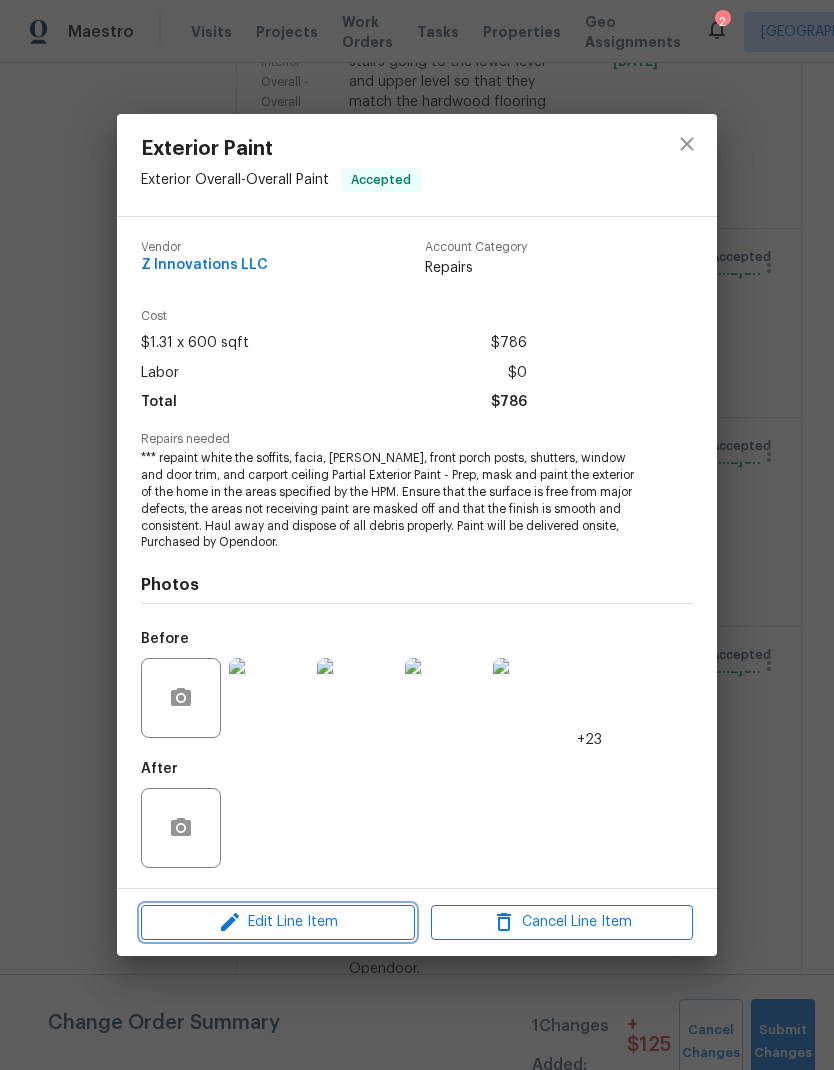 click on "Edit Line Item" at bounding box center [278, 922] 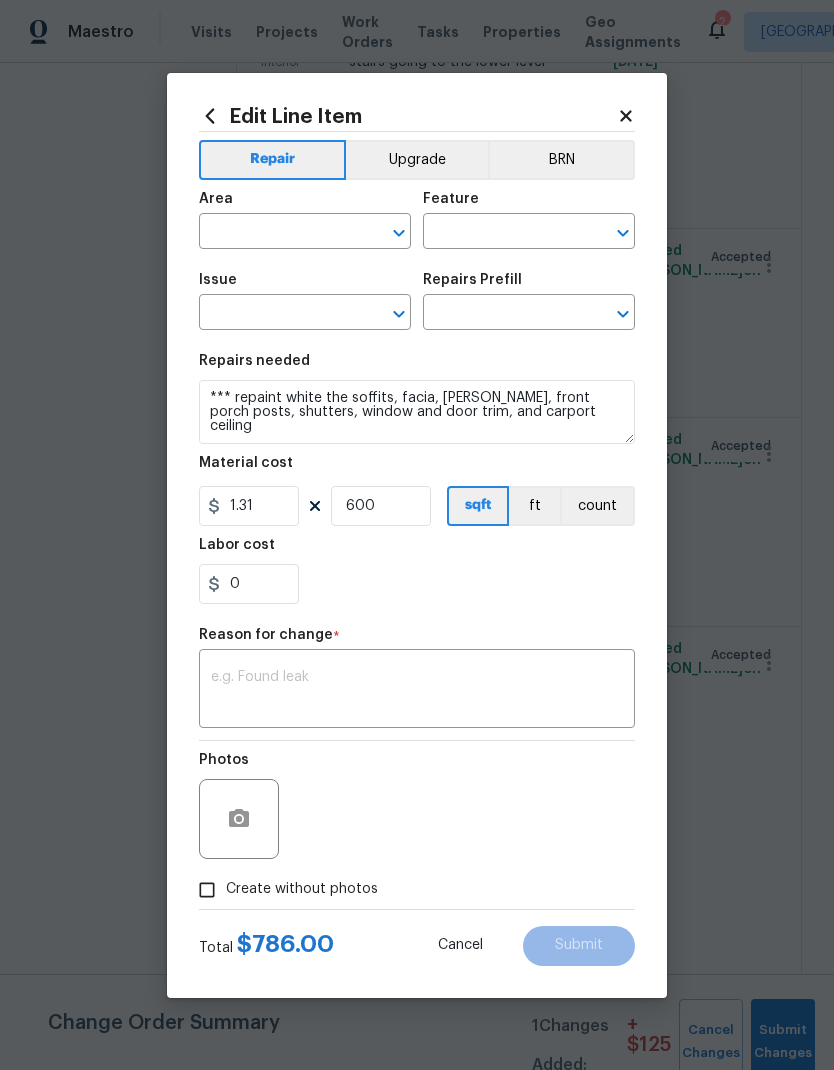type on "Exterior Overall" 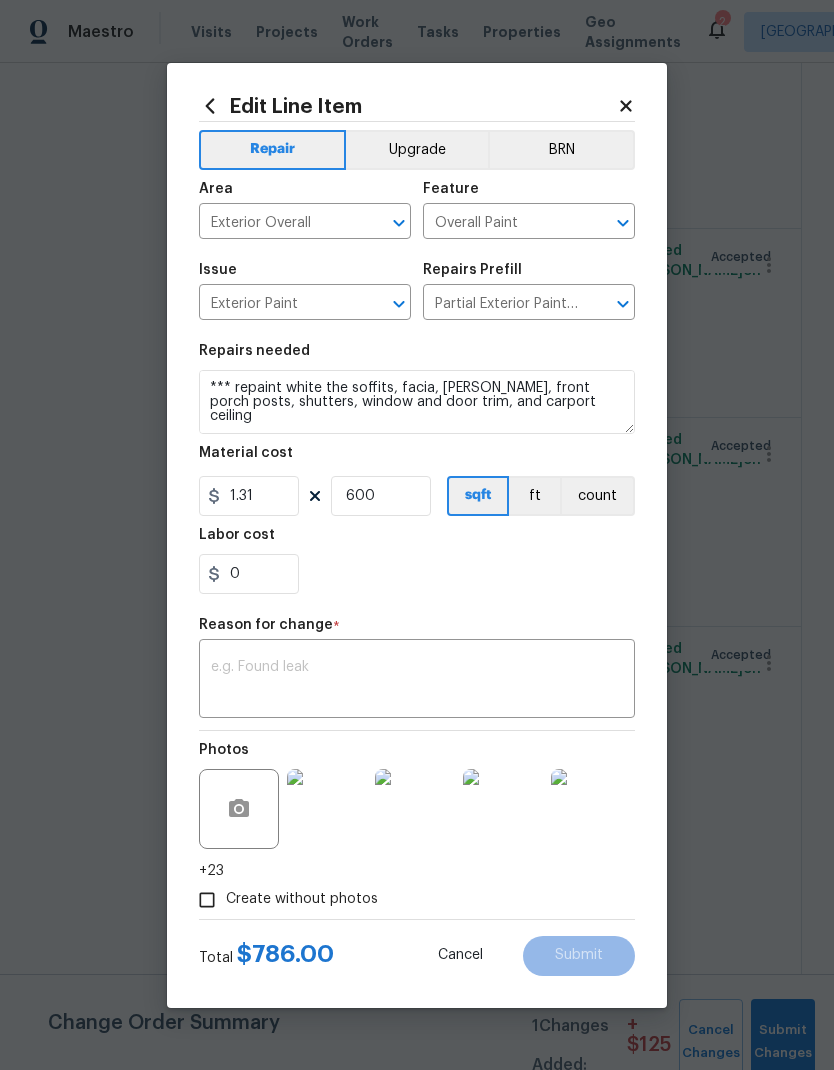 click at bounding box center (417, 681) 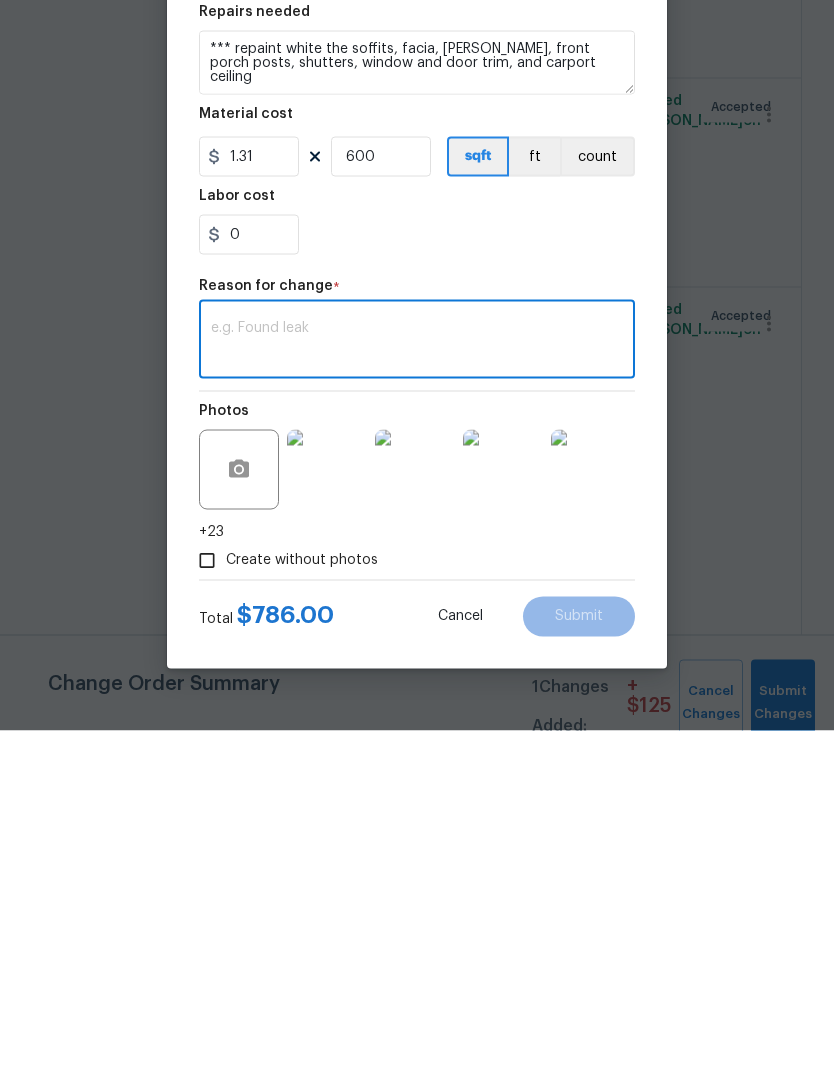 click at bounding box center (417, 681) 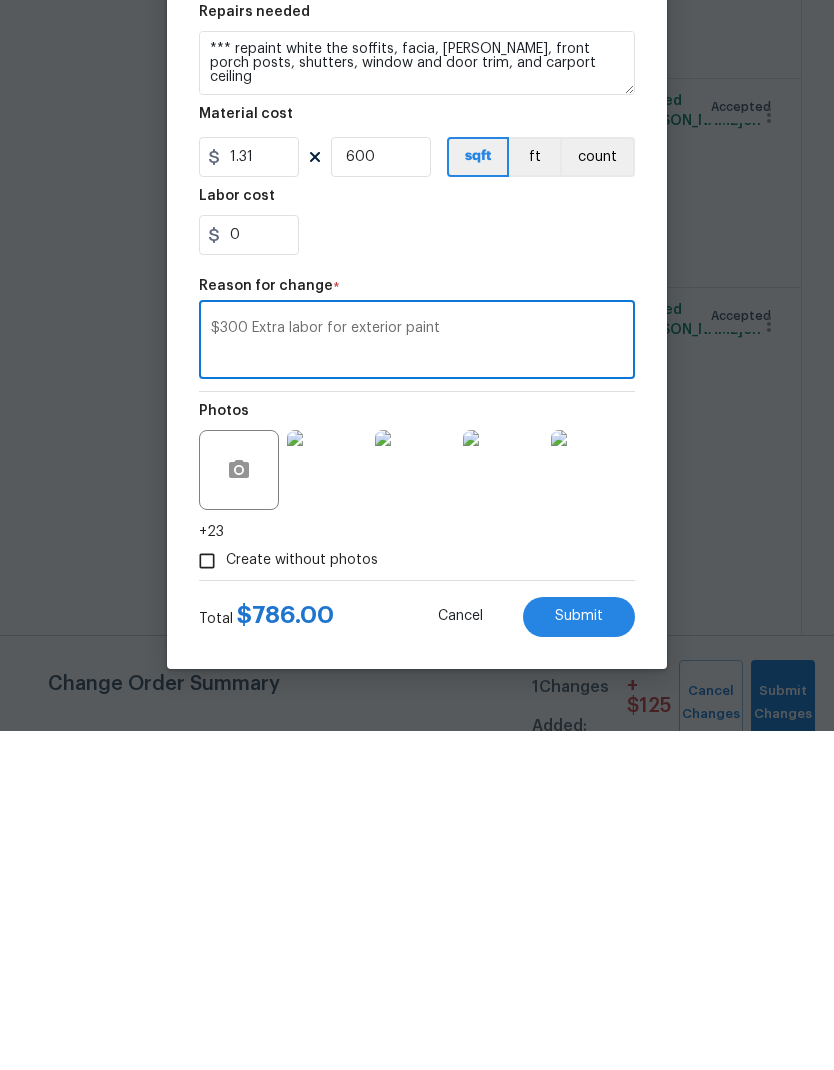 type on "$300 Extra labor for exterior paint" 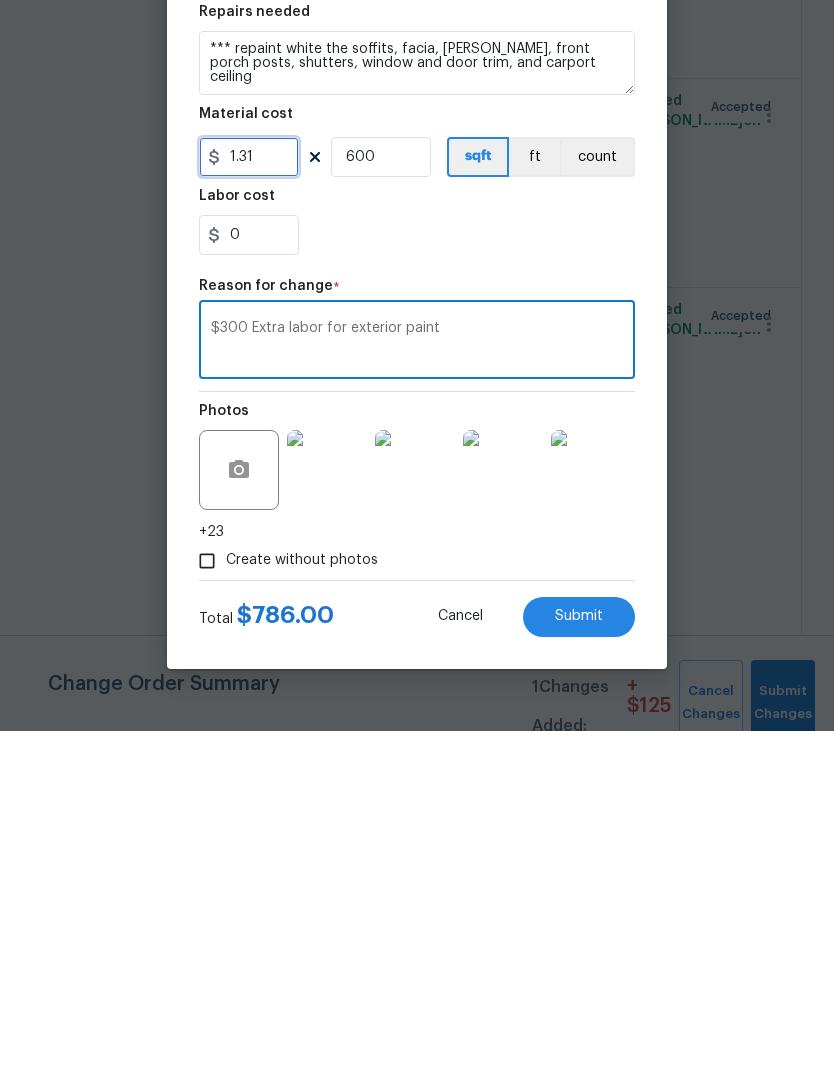 click on "1.31" at bounding box center (249, 496) 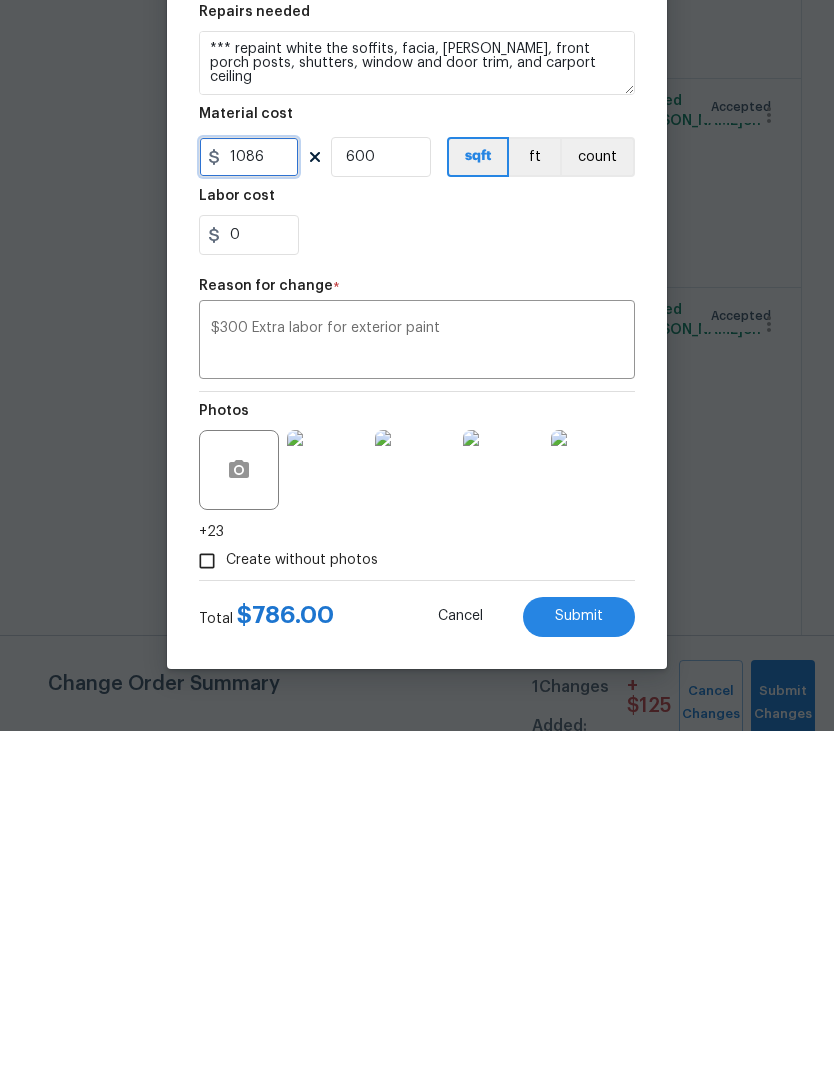 type on "1086" 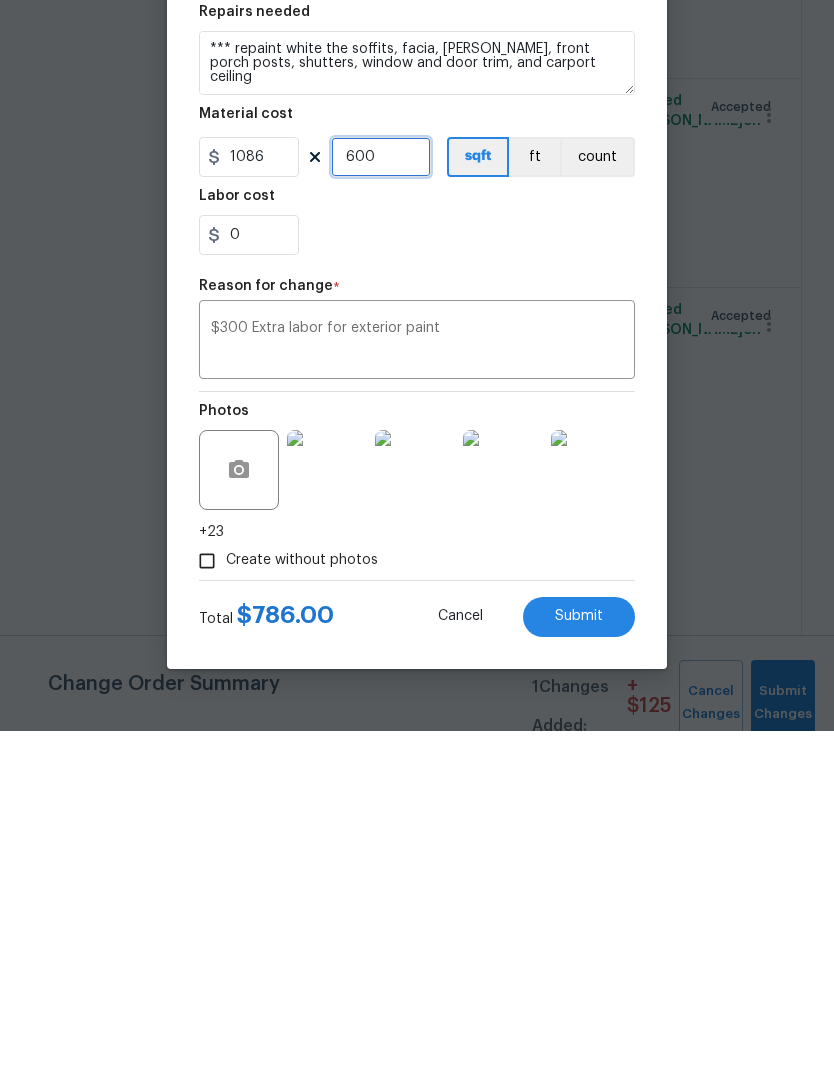 click on "600" at bounding box center [381, 496] 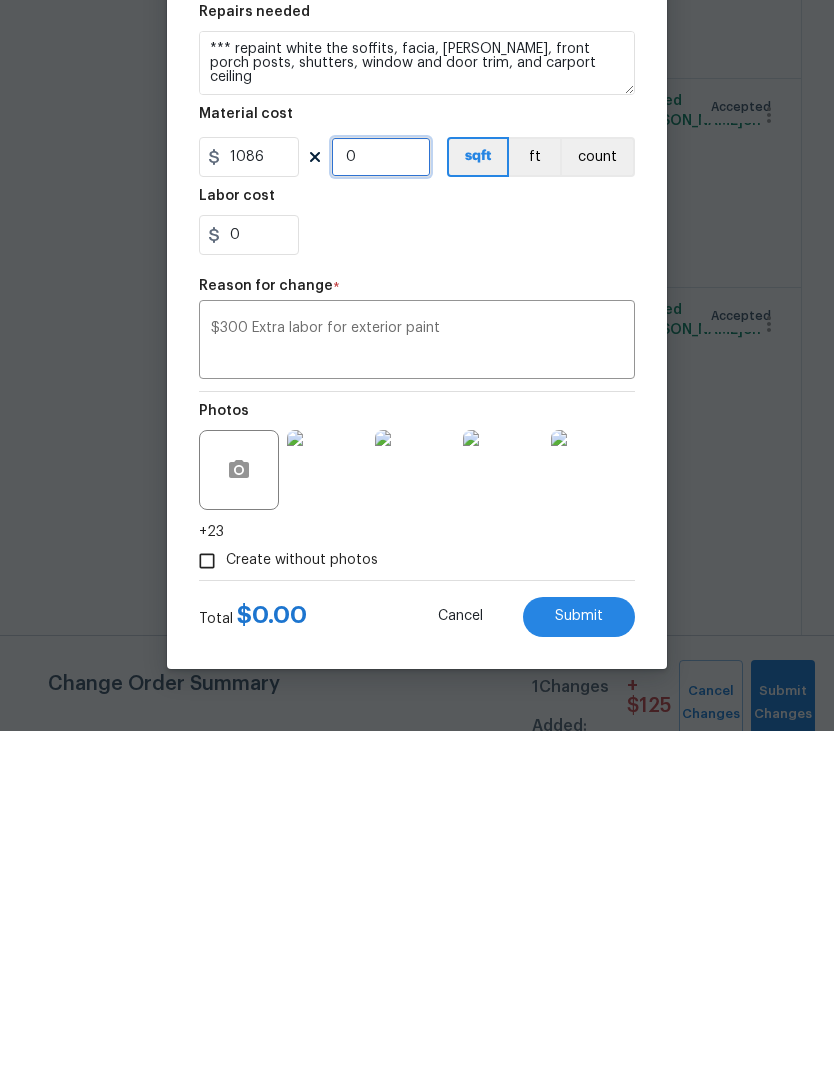 type on "1" 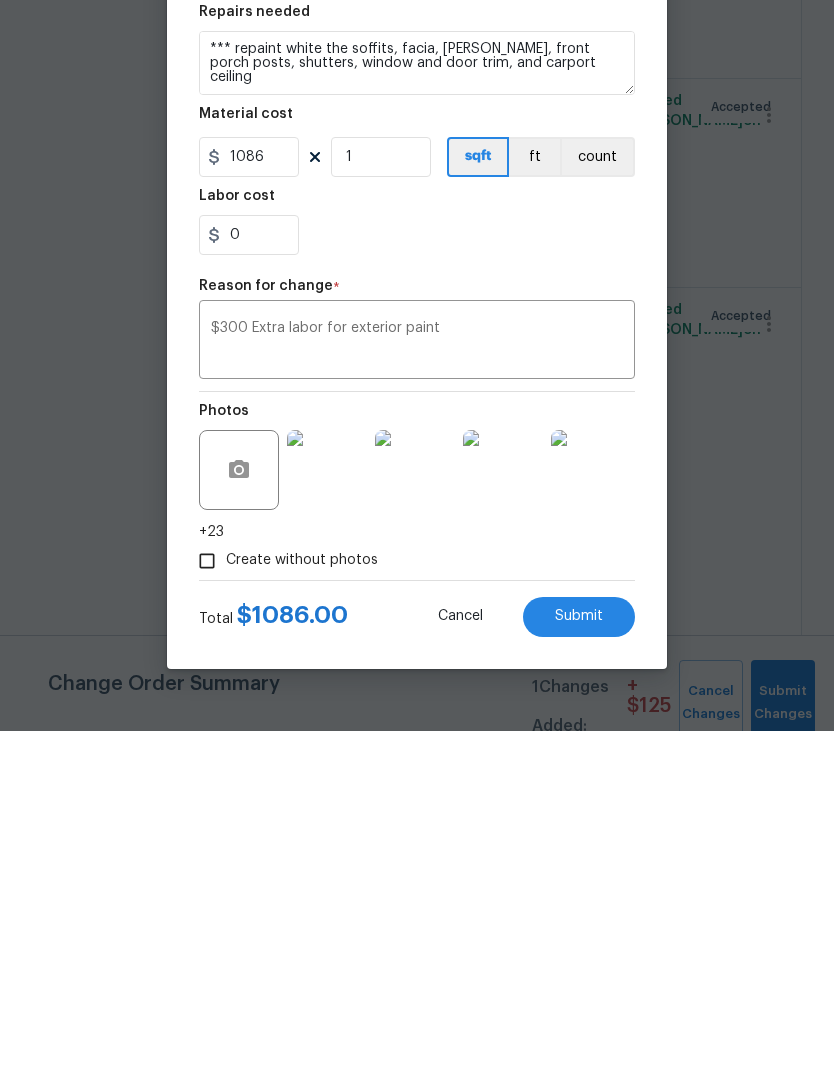 click on "$300 Extra labor for exterior paint x ​" at bounding box center [417, 681] 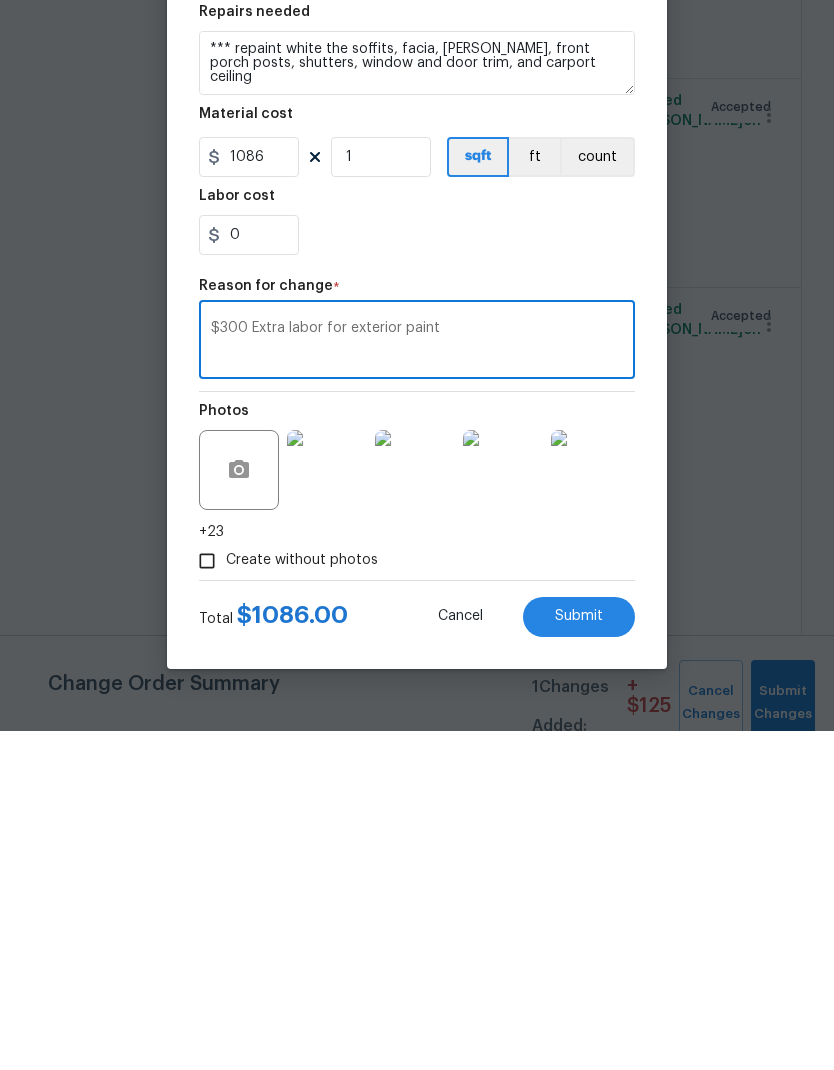 click on "$300 Extra labor for exterior paint" at bounding box center (417, 681) 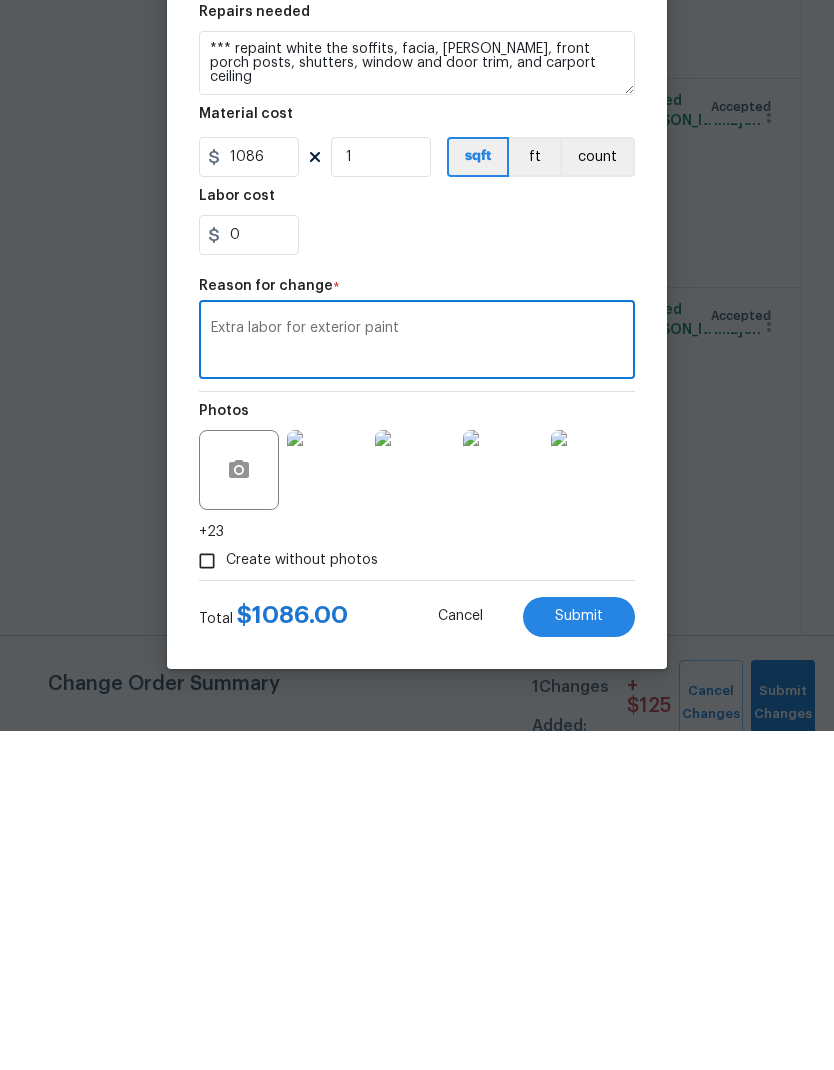 type on "Extra labor for exterior paint" 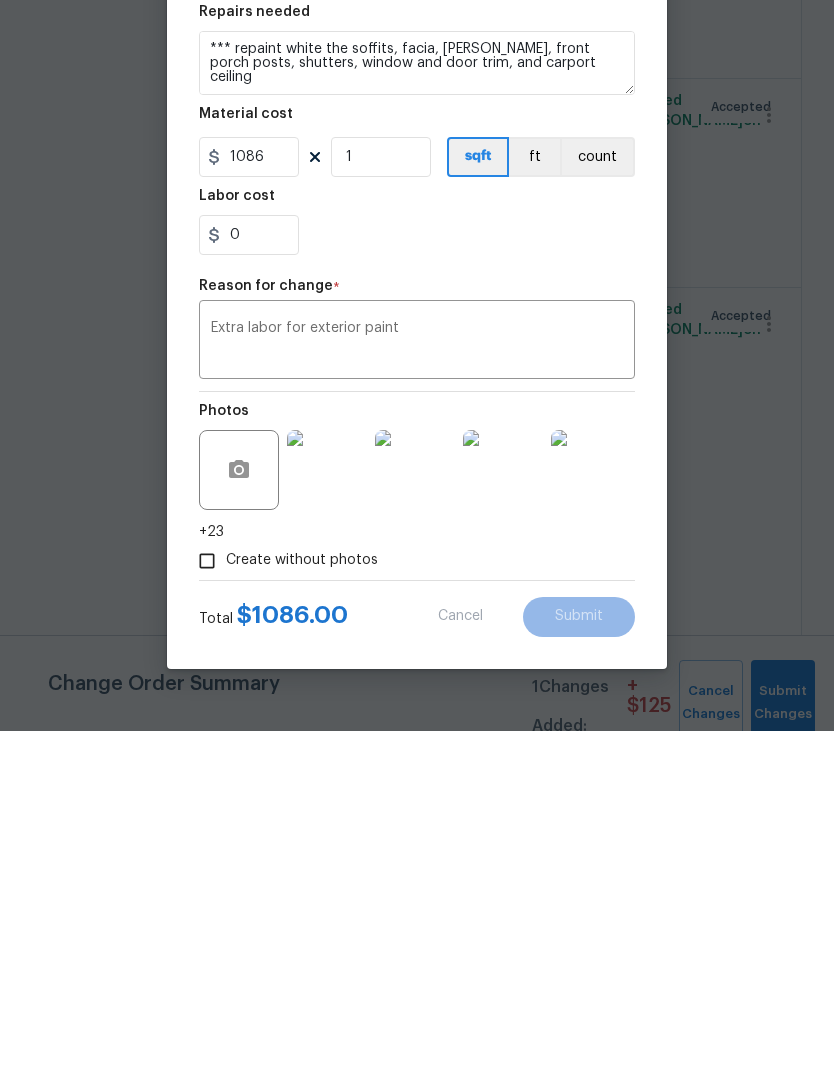 scroll, scrollTop: 80, scrollLeft: 0, axis: vertical 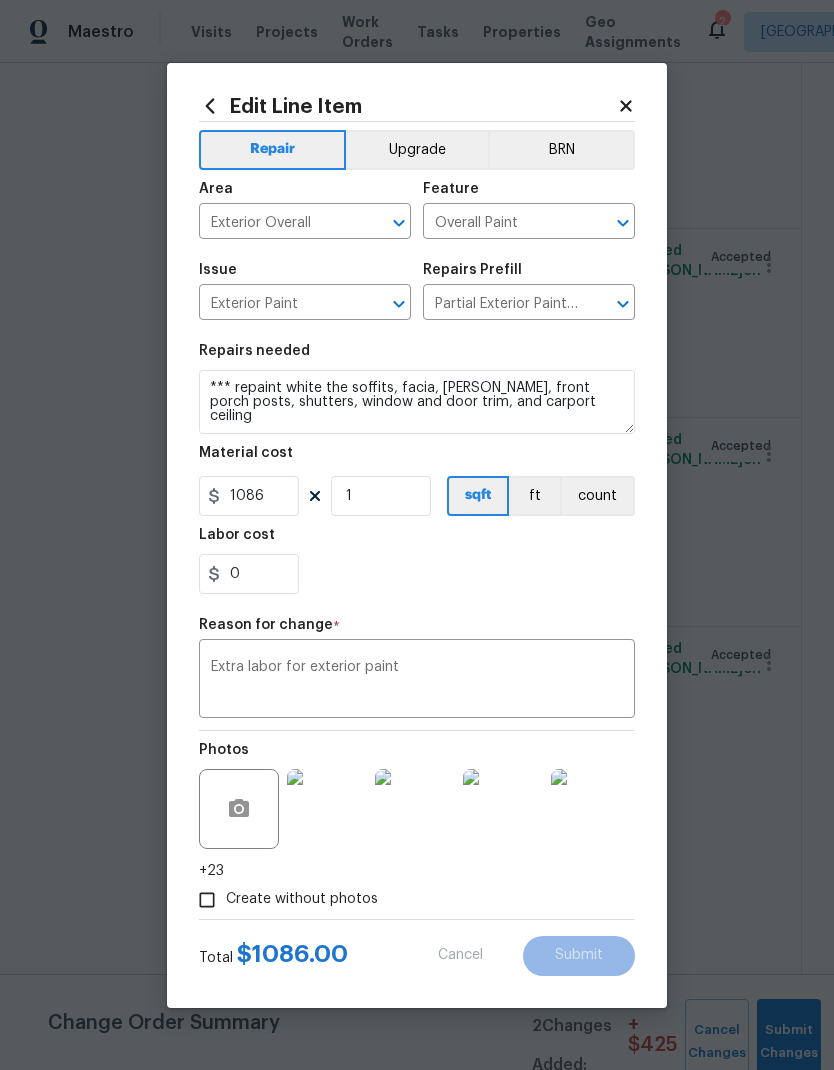 type on "600" 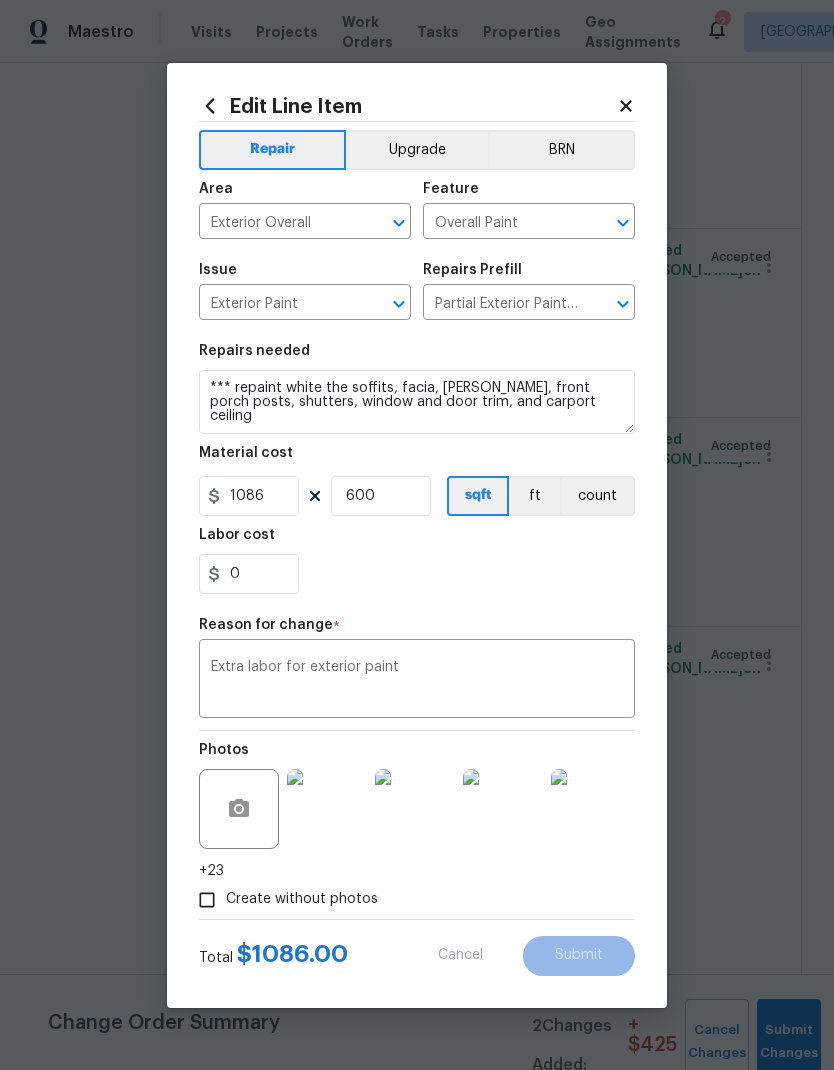 type on "1.31" 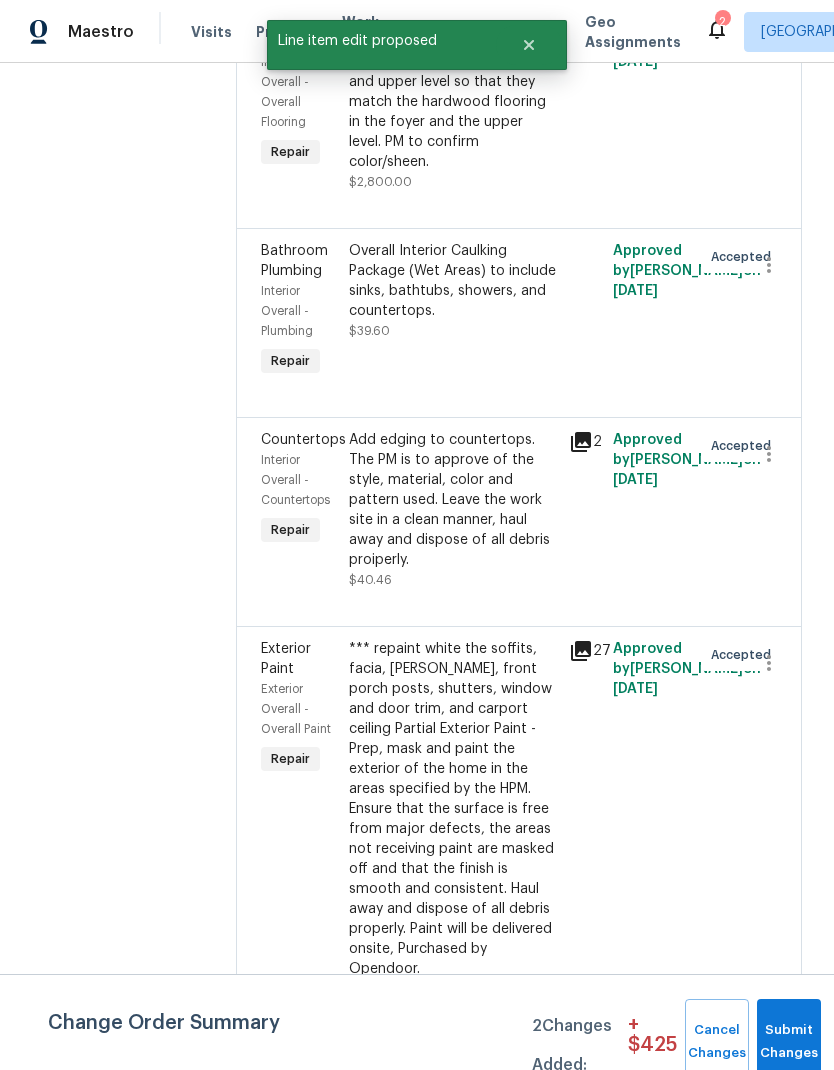 scroll, scrollTop: 0, scrollLeft: 0, axis: both 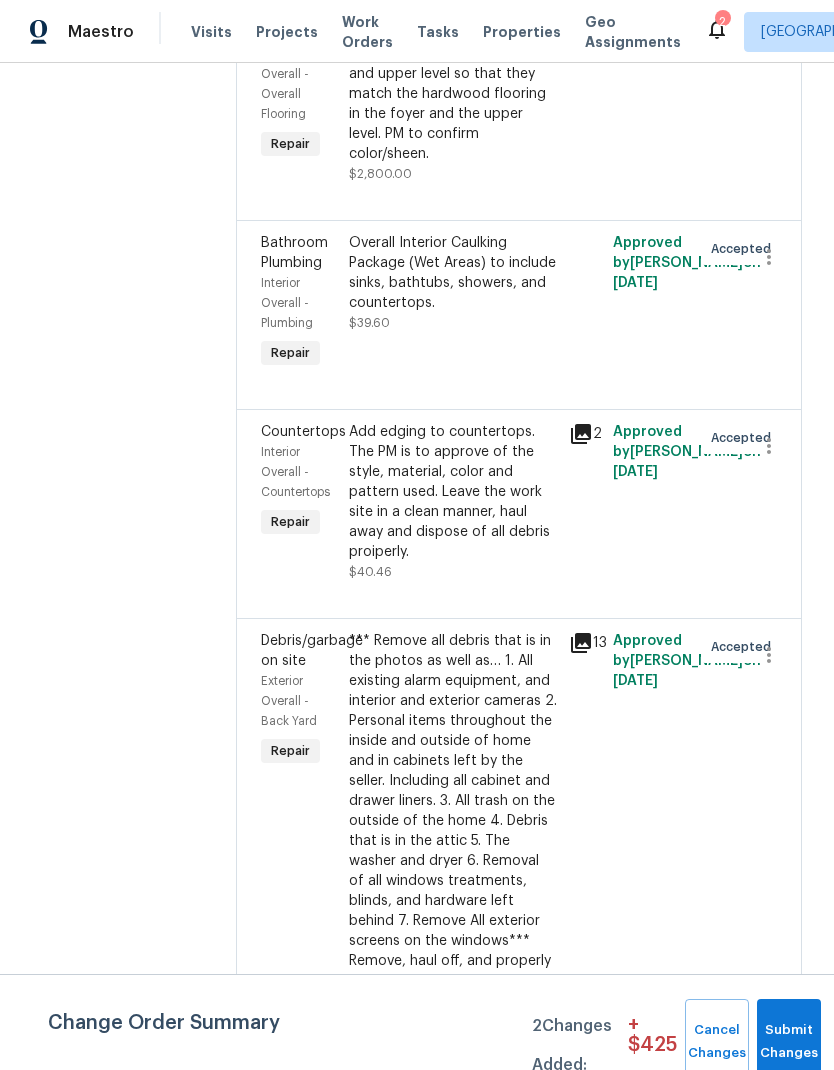 click on "*** Remove all debris that is in the photos as well as…
1. All existing alarm equipment, and interior and exterior cameras
2. Personal items throughout the inside and outside of home and in cabinets left by the seller. Including all cabinet and drawer liners.
3. All trash on the outside of the home
4. Debris that is in the attic
5. The washer and dryer
6. Removal of all windows treatments, blinds, and hardware left behind
7. Remove All exterior screens on the windows***
Remove, haul off, and properly dispose of any debris left by seller to offsite location. Cost estimated per cubic yard." at bounding box center (453, 831) 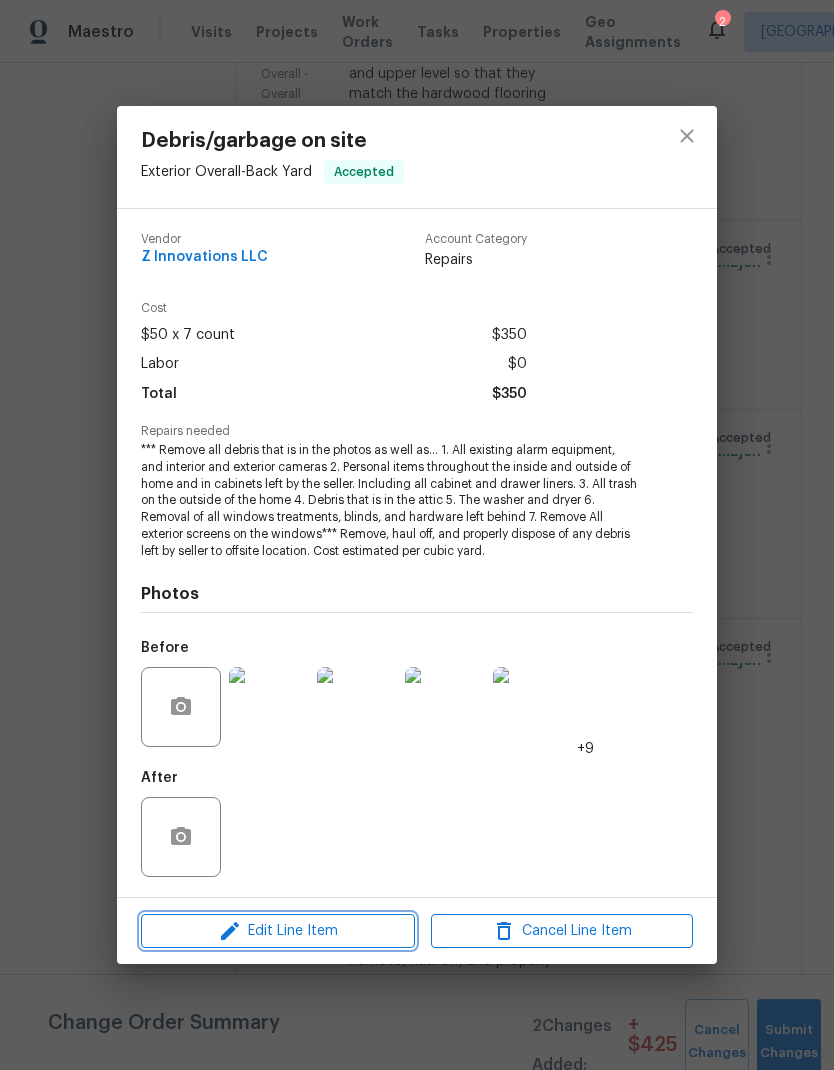 click on "Edit Line Item" at bounding box center [278, 931] 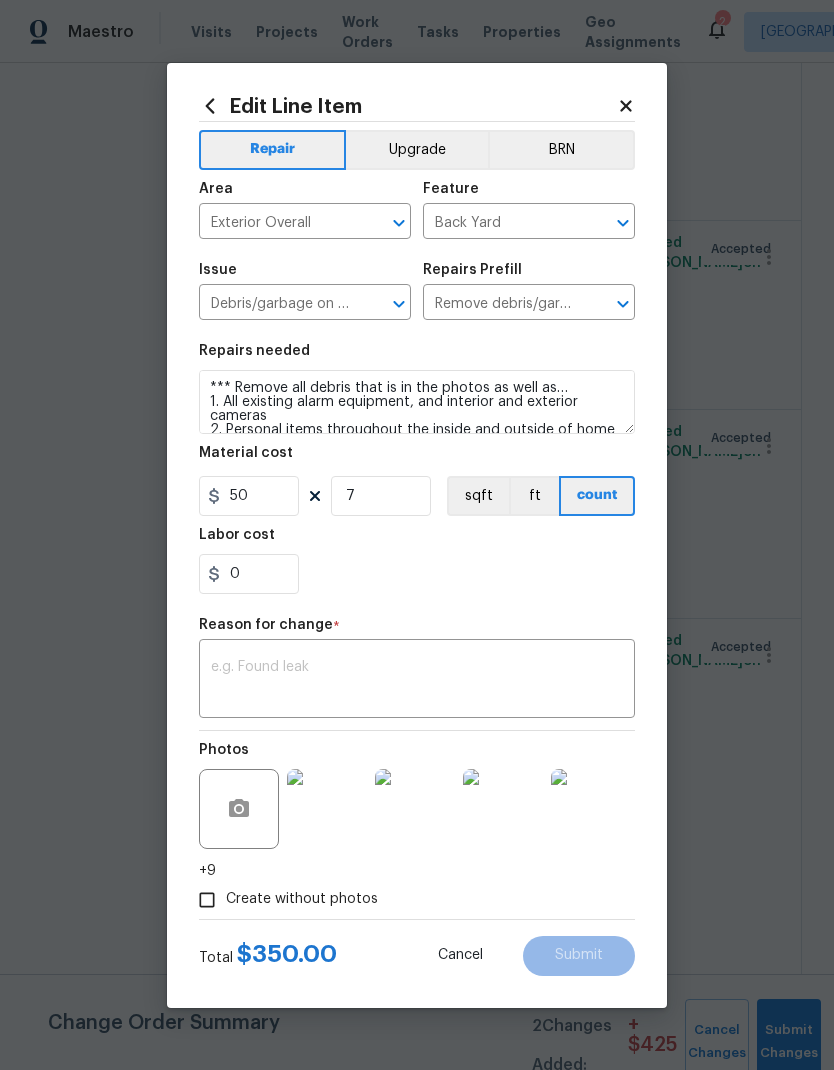 click at bounding box center (417, 681) 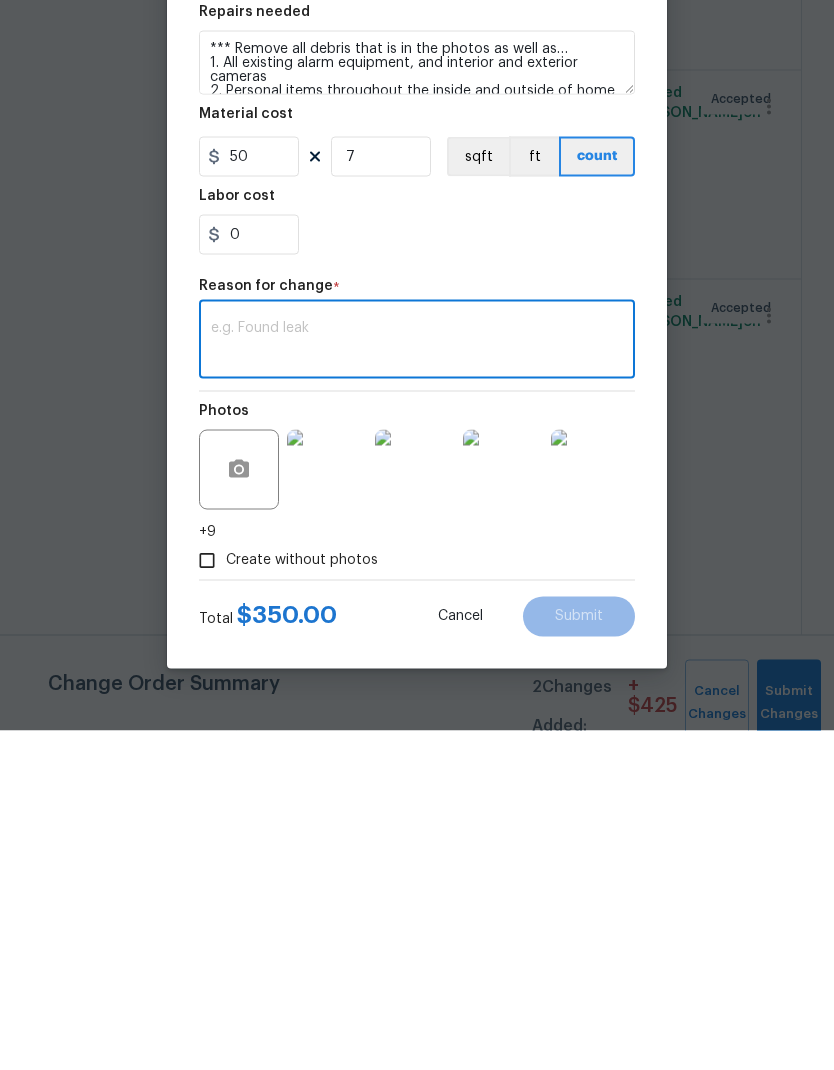 click at bounding box center [417, 681] 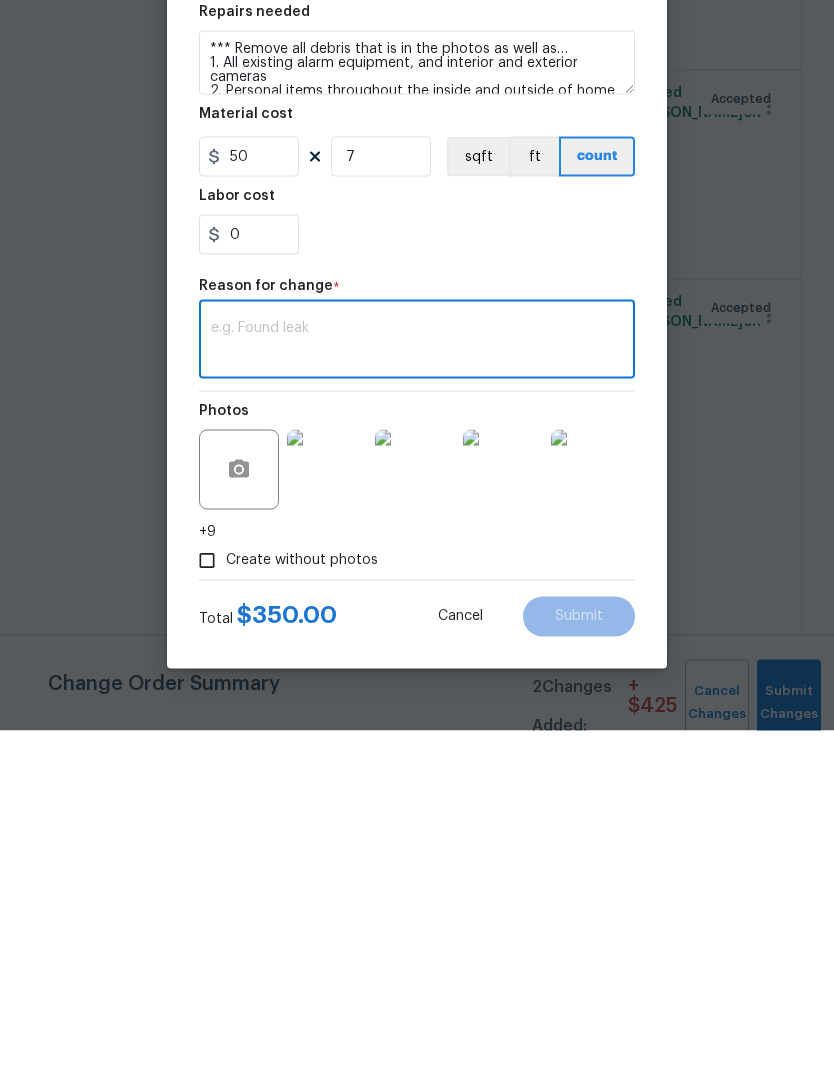 paste on "$250 Remove security grill on 6 windows and 3 doors" 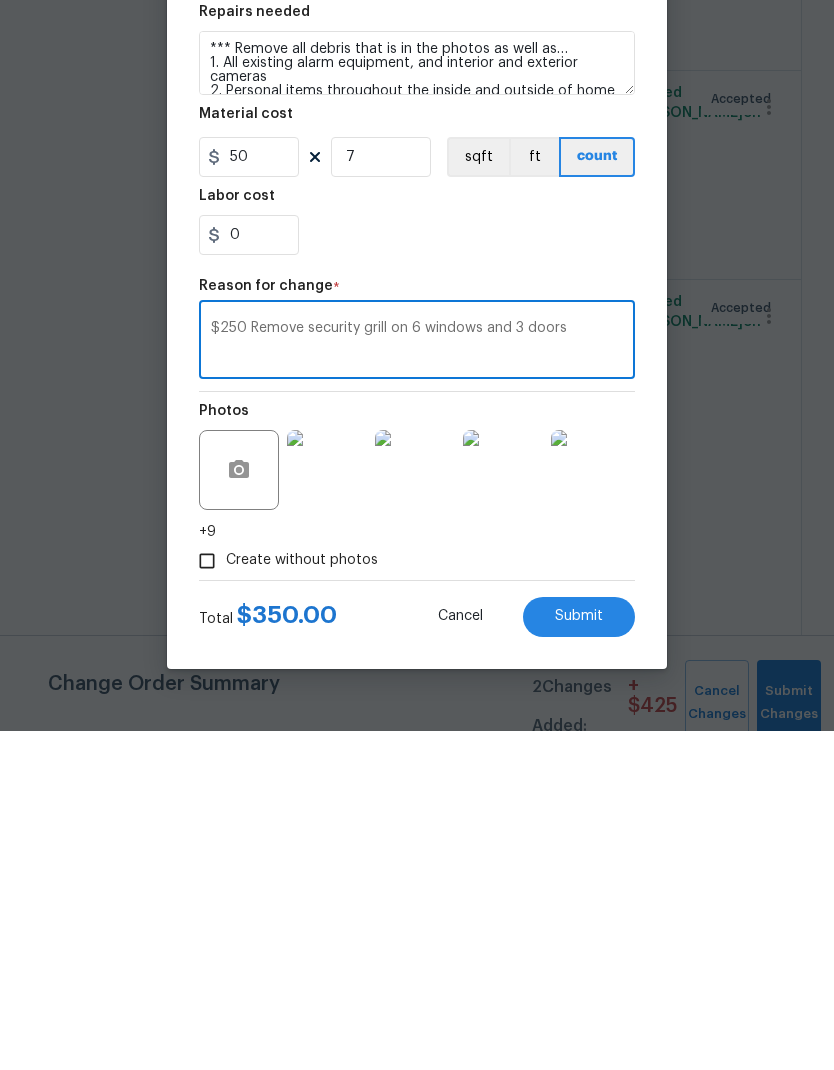 type on "$250 Remove security grill on 6 windows and 3 doors" 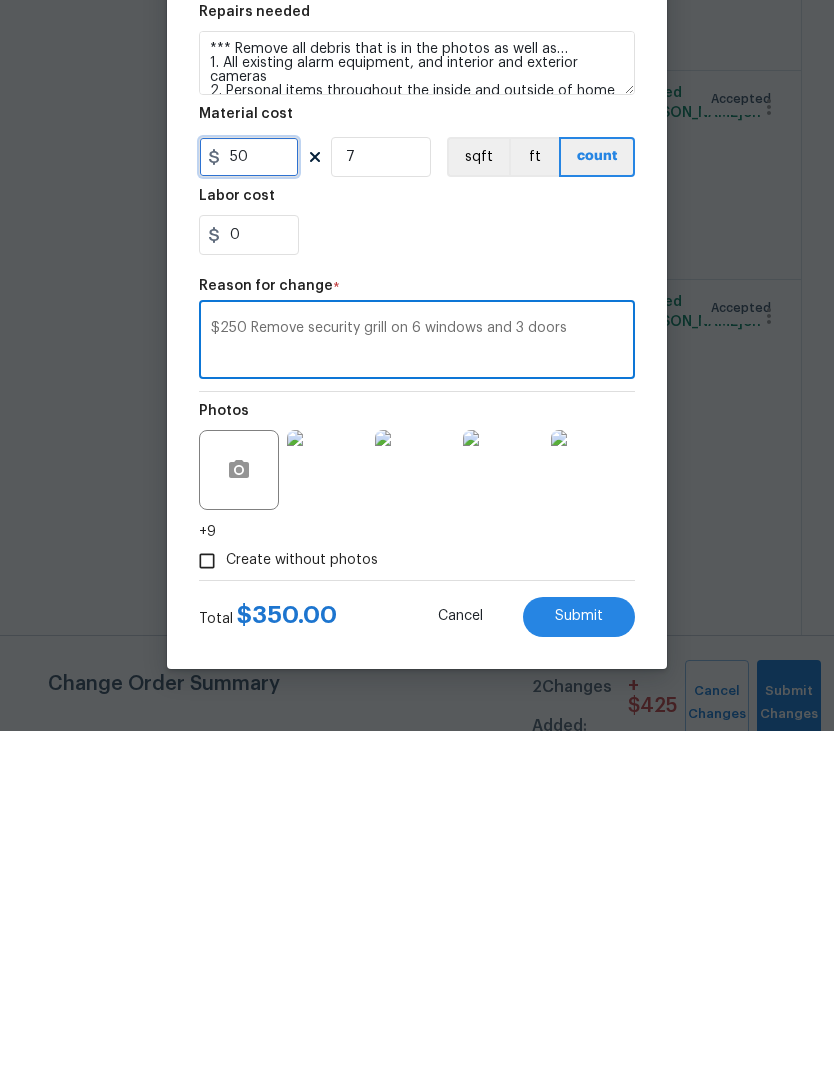 click on "50" at bounding box center (249, 496) 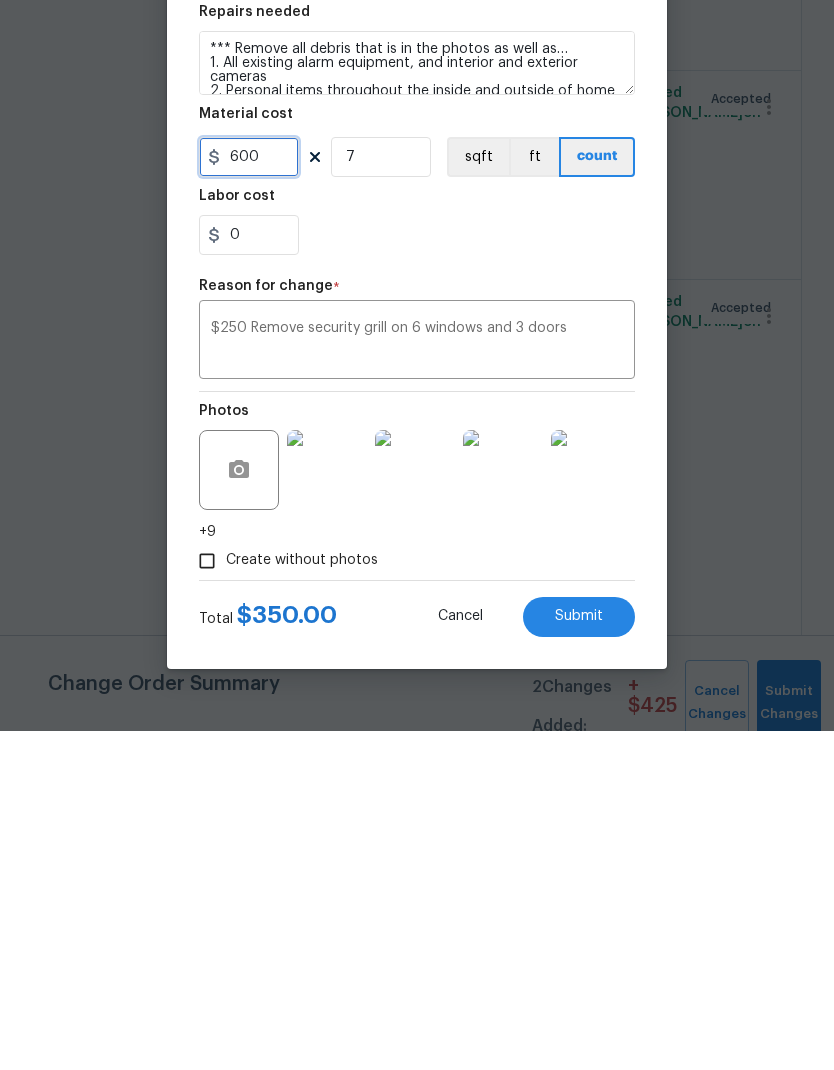 type on "600" 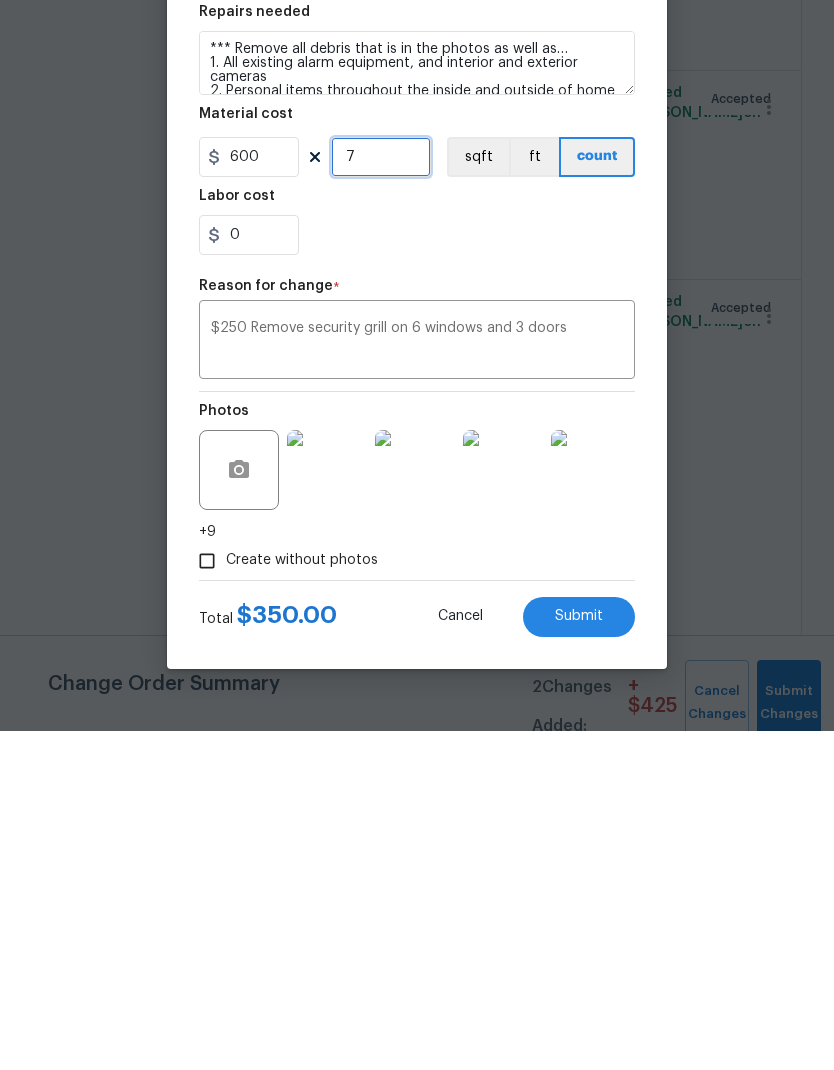 click on "7" at bounding box center (381, 496) 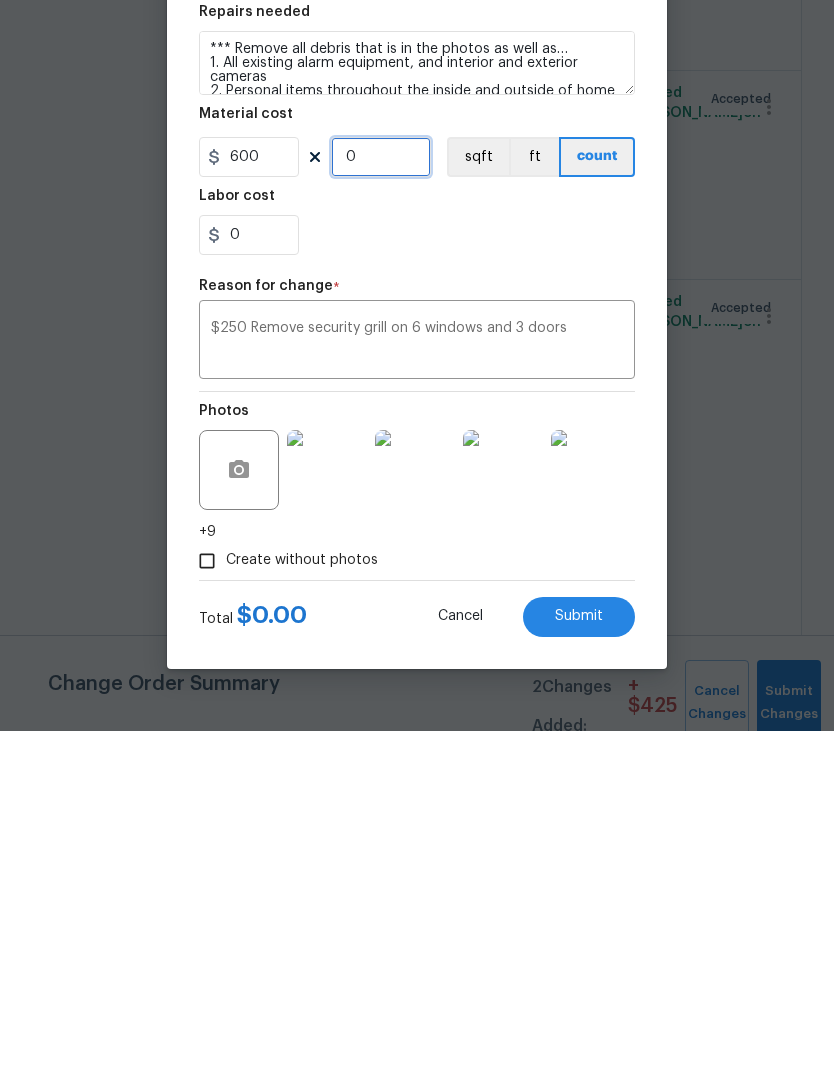 type on "1" 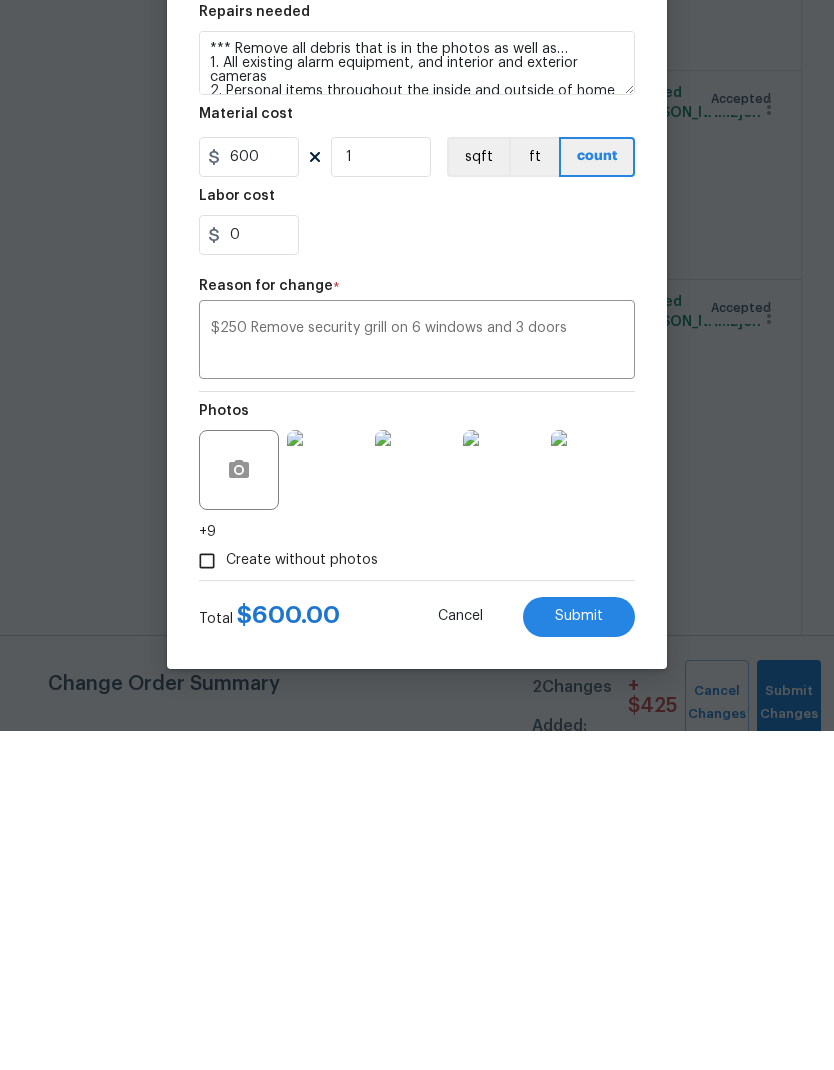 click on "$250 Remove security grill on 6 windows and 3 doors" at bounding box center (417, 681) 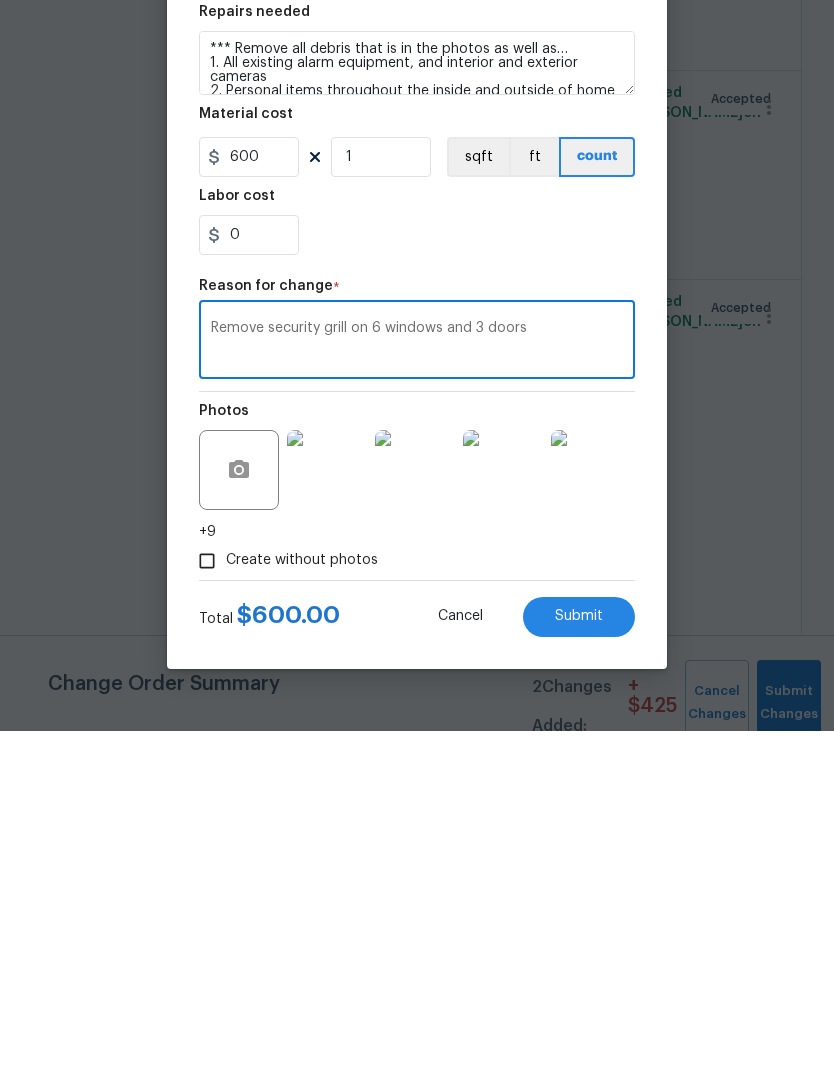 type on "Remove security grill on 6 windows and 3 doors" 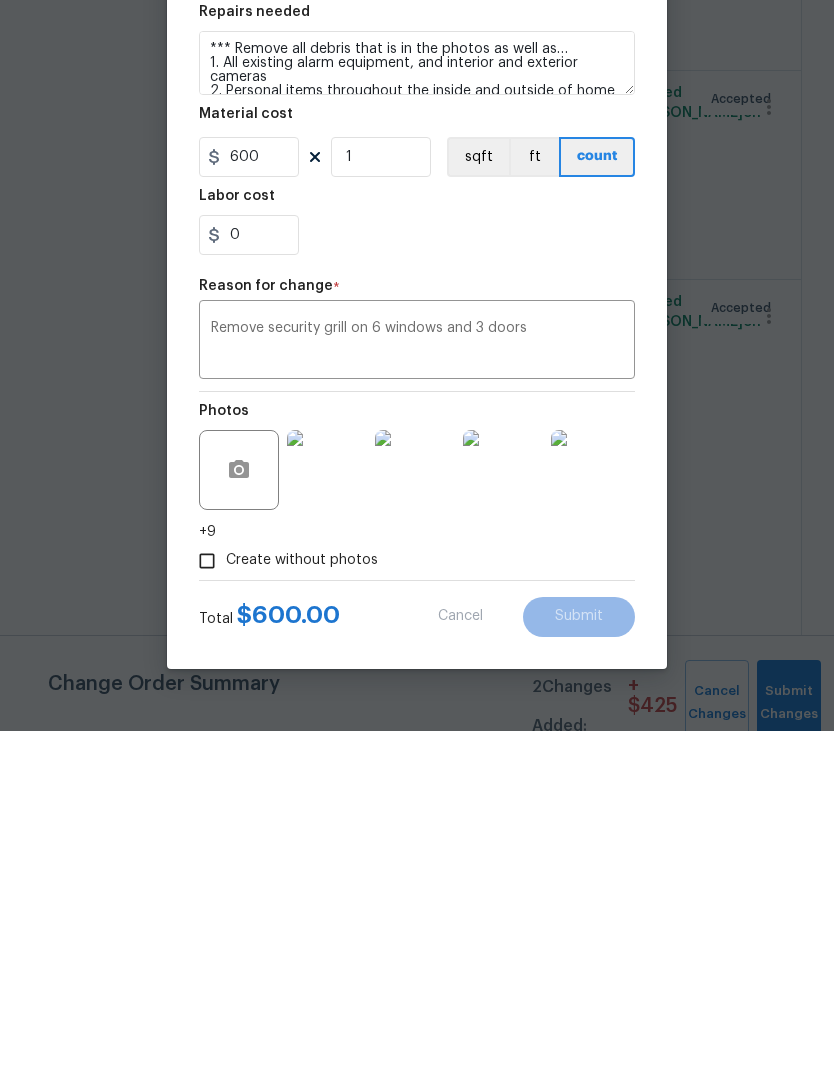 scroll, scrollTop: 80, scrollLeft: 0, axis: vertical 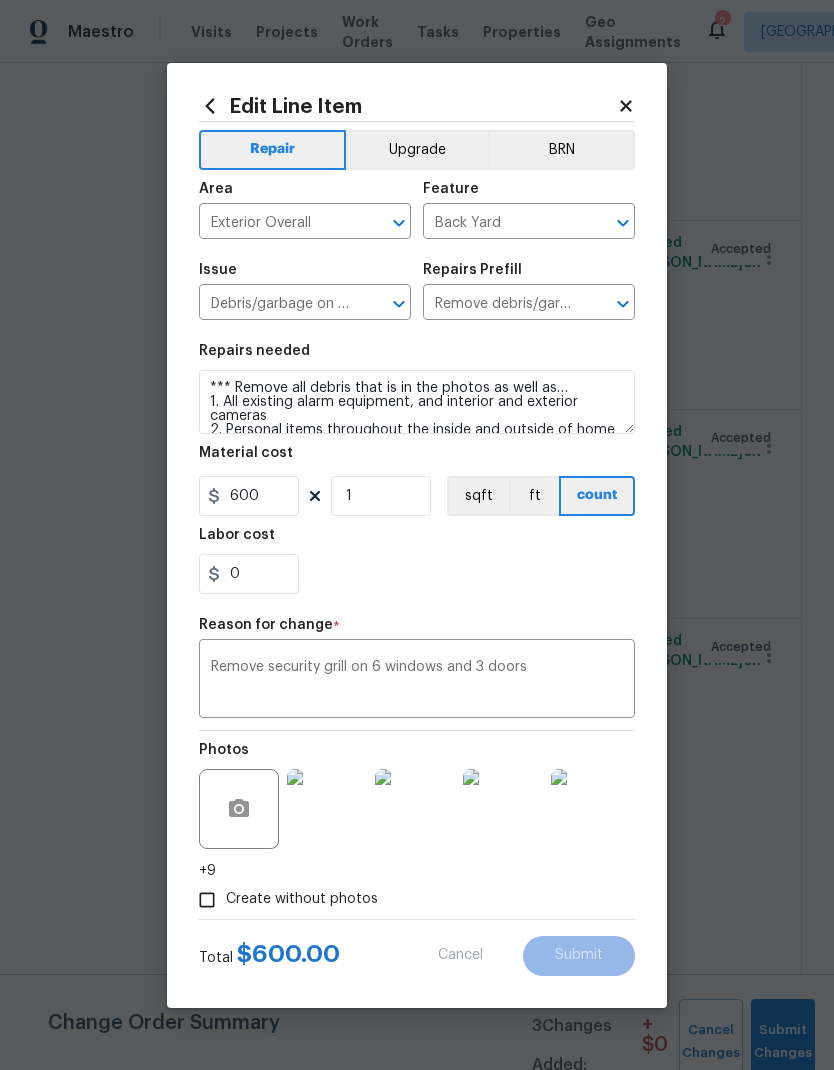 type on "50" 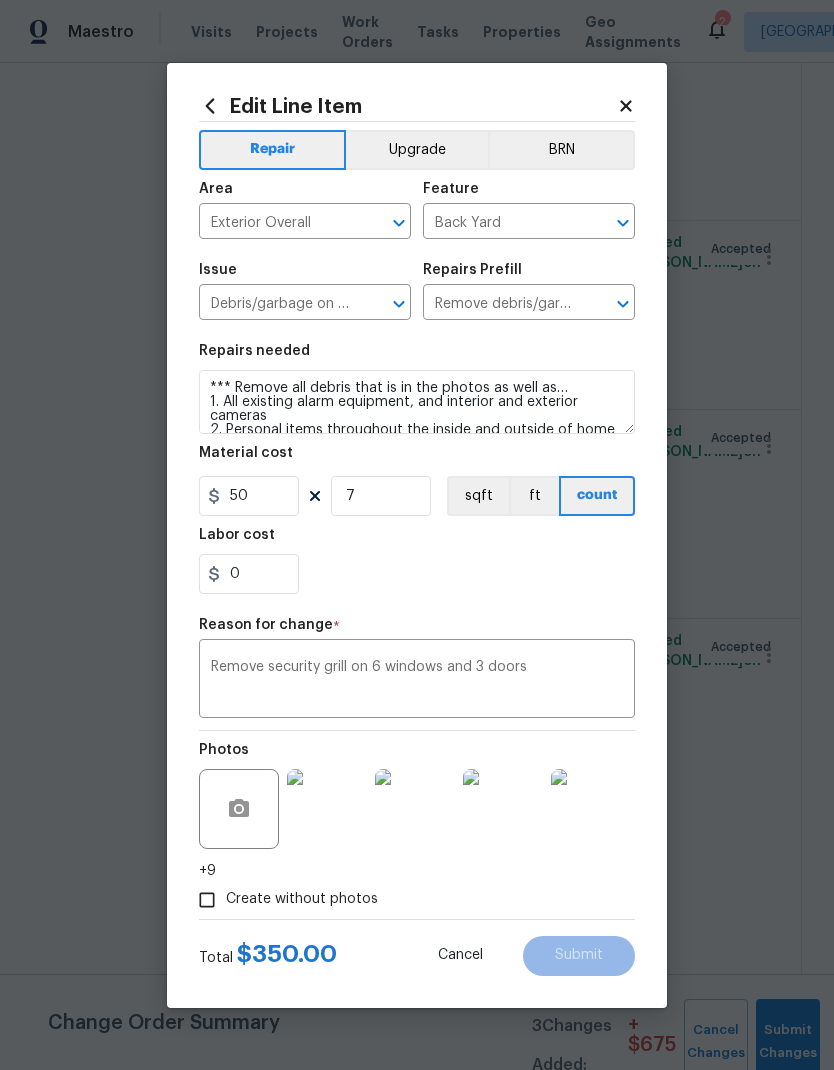 scroll, scrollTop: 0, scrollLeft: 0, axis: both 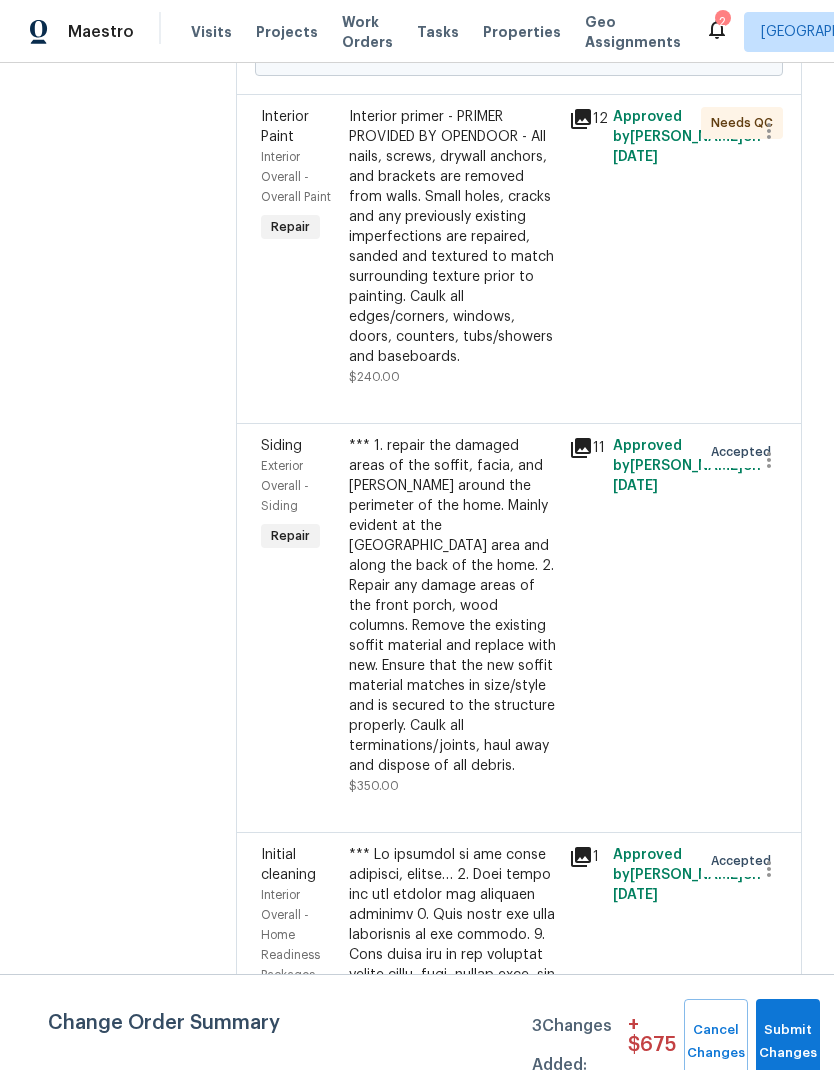click on "*** 1. repair the damaged areas of the soffit, facia, and eaves around the perimeter of the home. Mainly evident at the carport area and along the back of the home.
2. Repair any damage areas of the front porch, wood columns.
Remove the existing soffit material and replace with new. Ensure that the new soffit material matches in size/style and is secured to the structure properly. Caulk all terminations/joints, haul away and dispose of all debris." at bounding box center [453, 606] 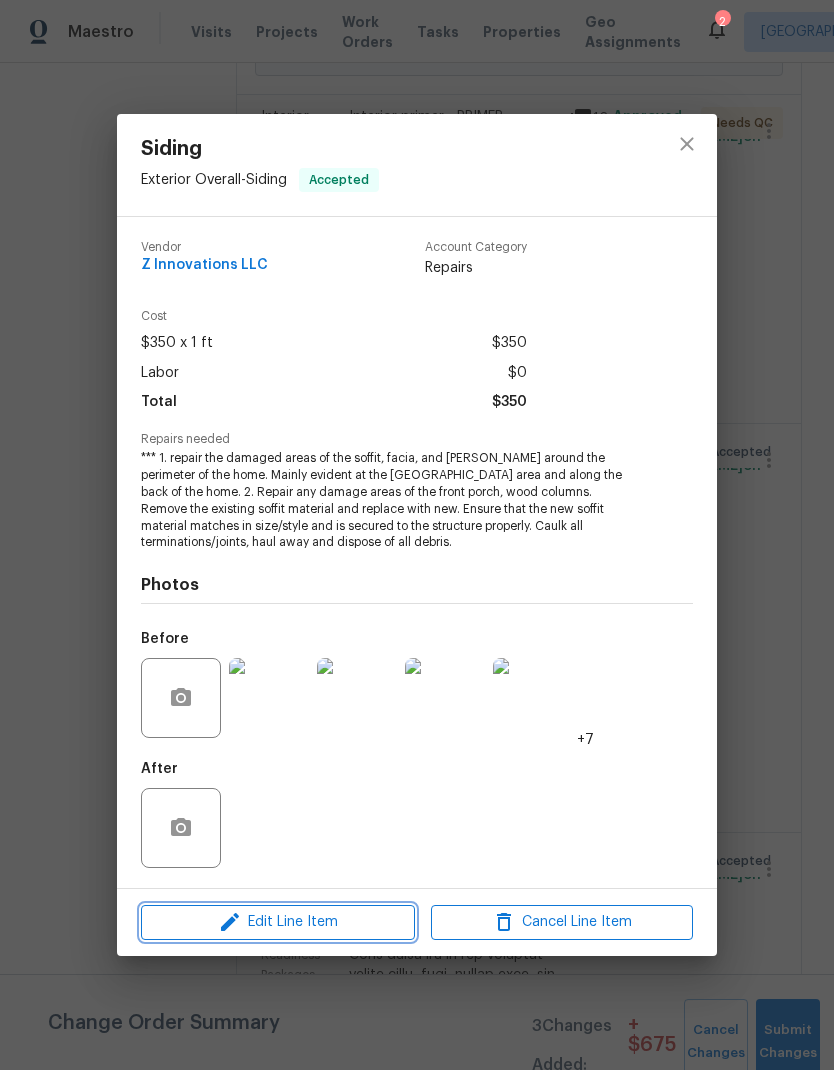 click on "Edit Line Item" at bounding box center [278, 922] 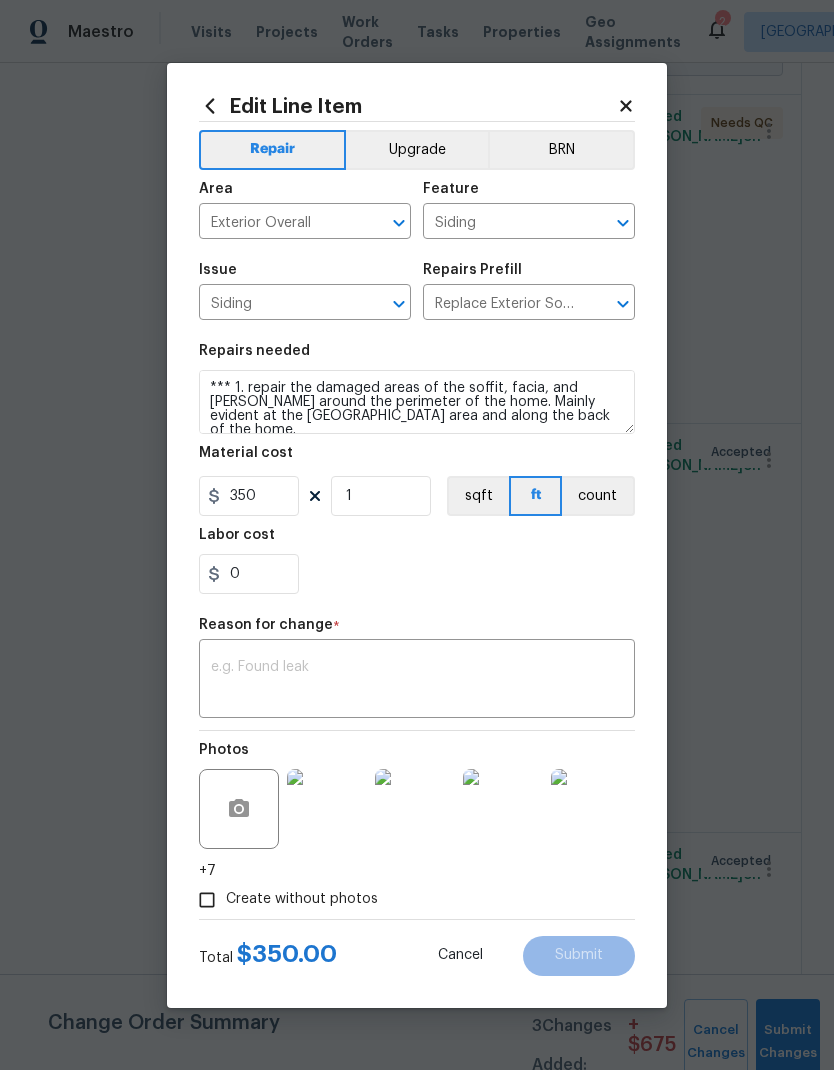 click at bounding box center [417, 681] 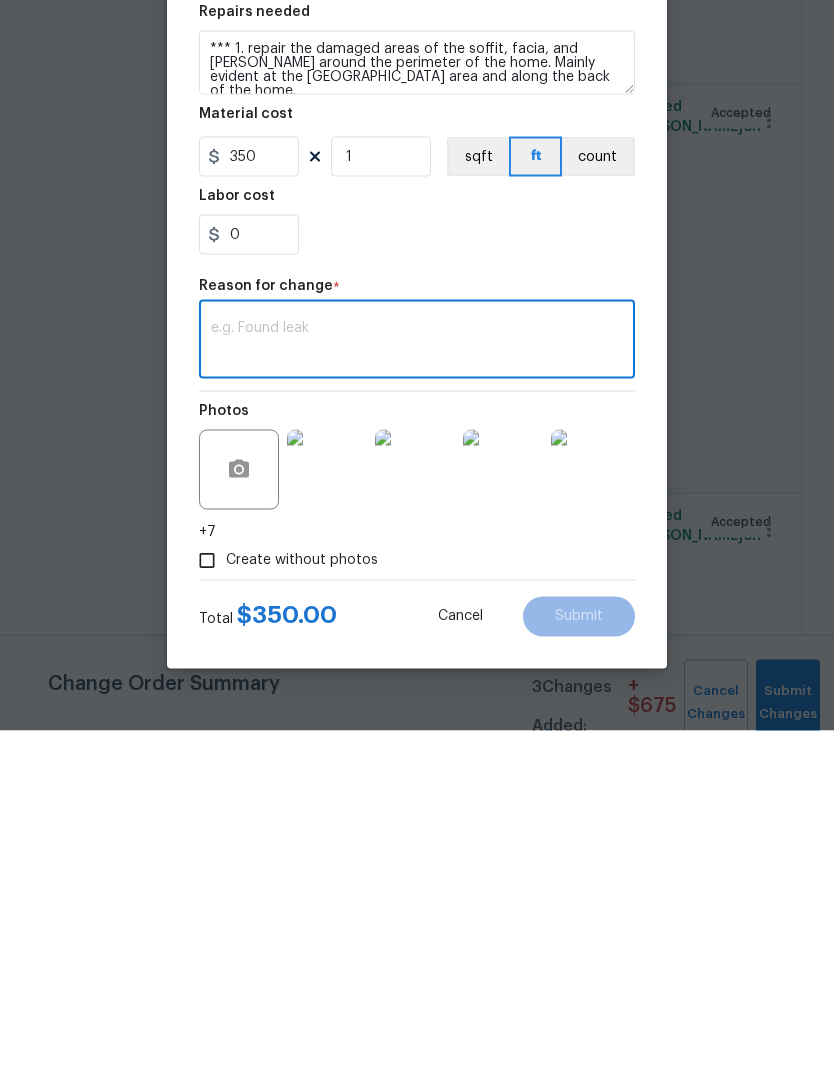 click at bounding box center [417, 681] 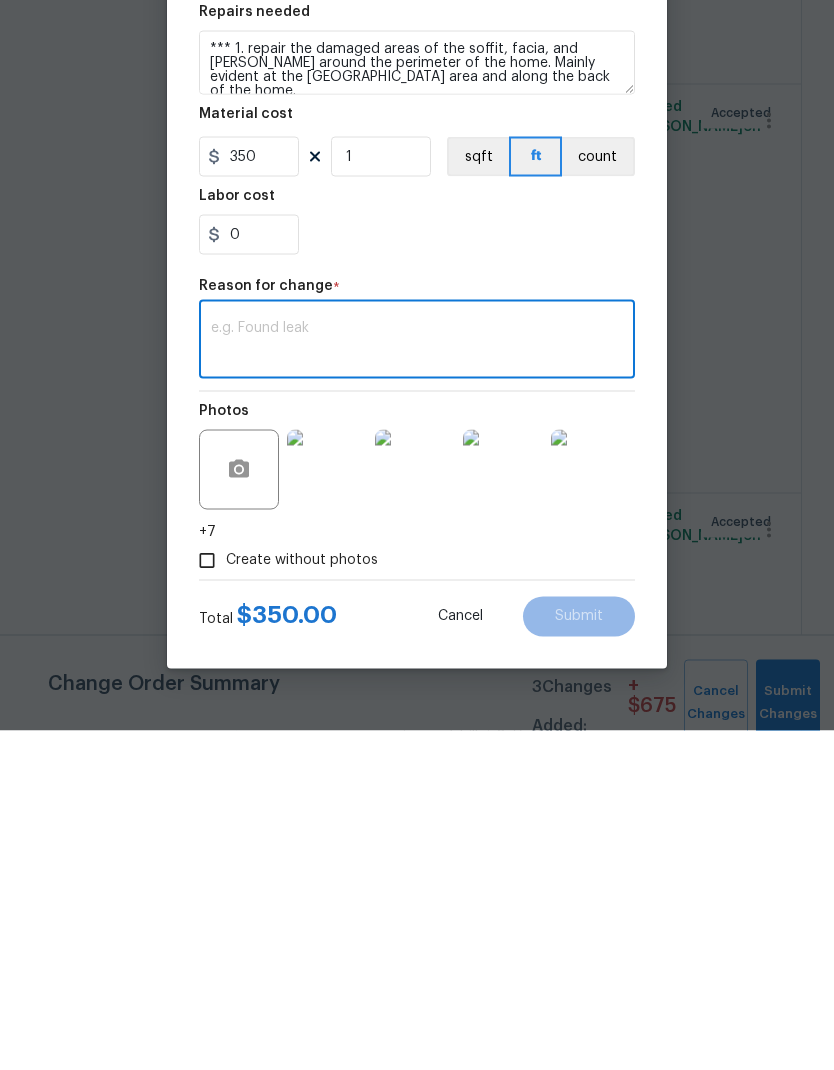 paste on "$150 Repair base board on porch columns" 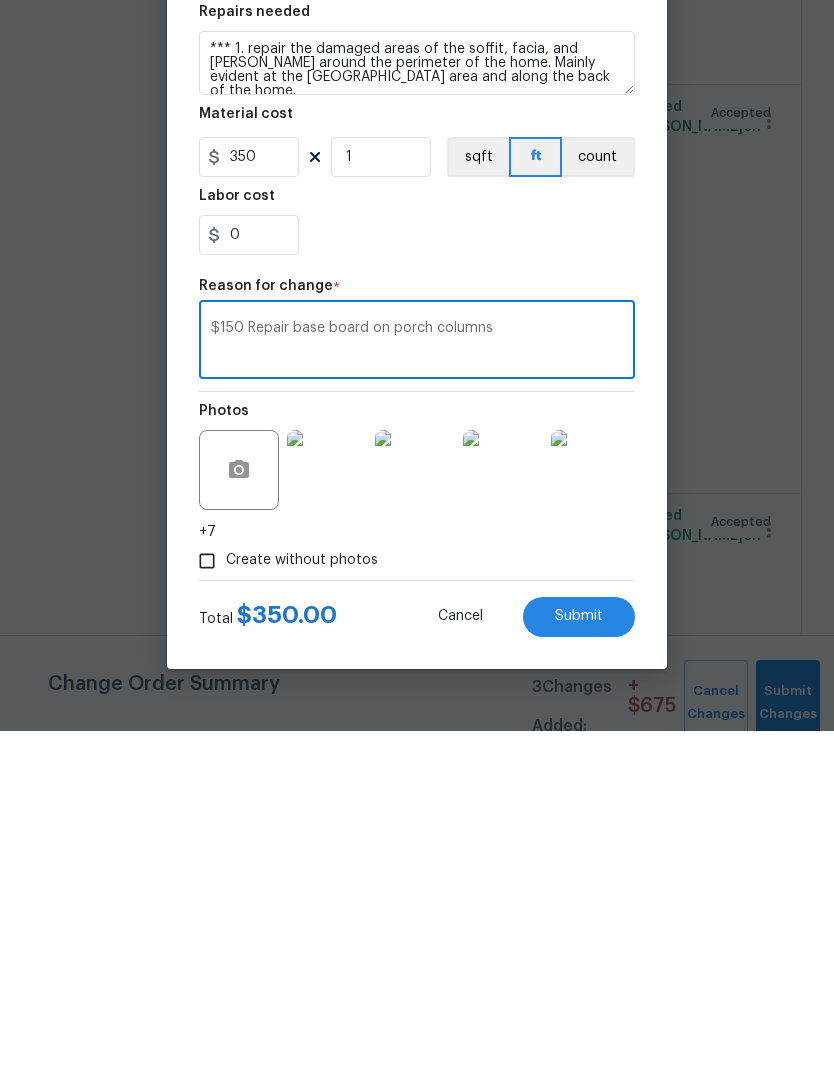 type on "$150 Repair base board on porch columns" 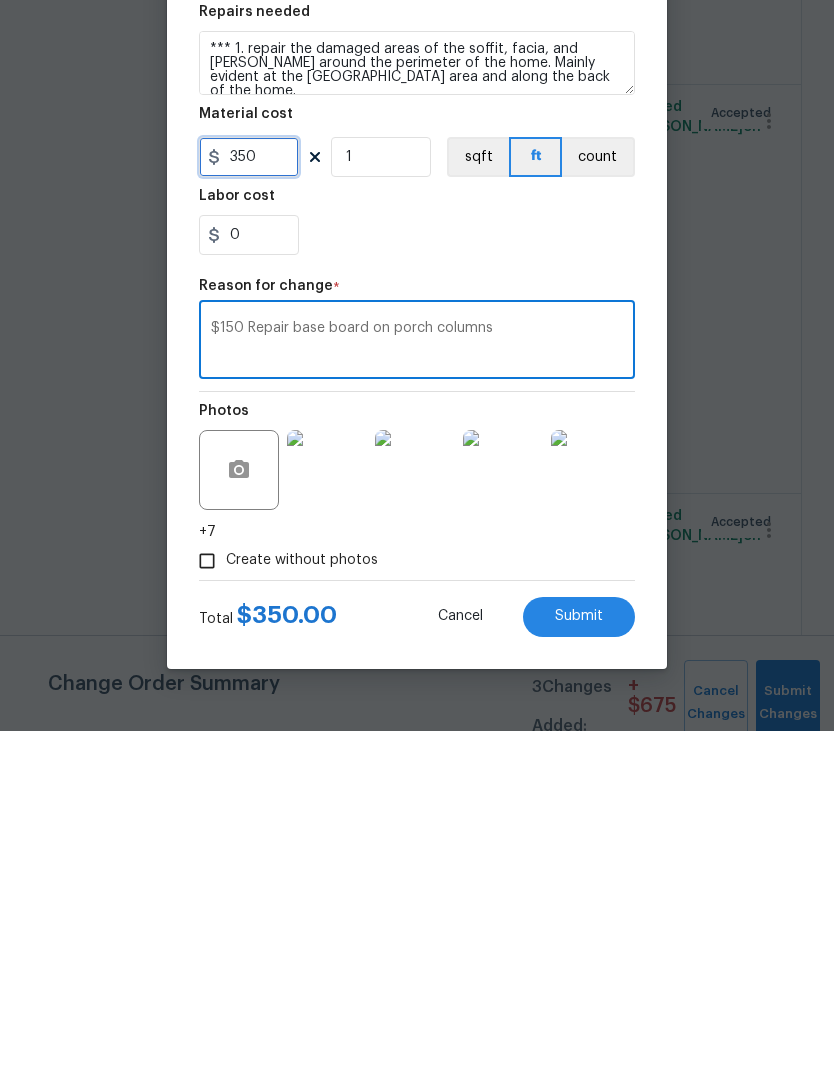 click on "350" at bounding box center [249, 496] 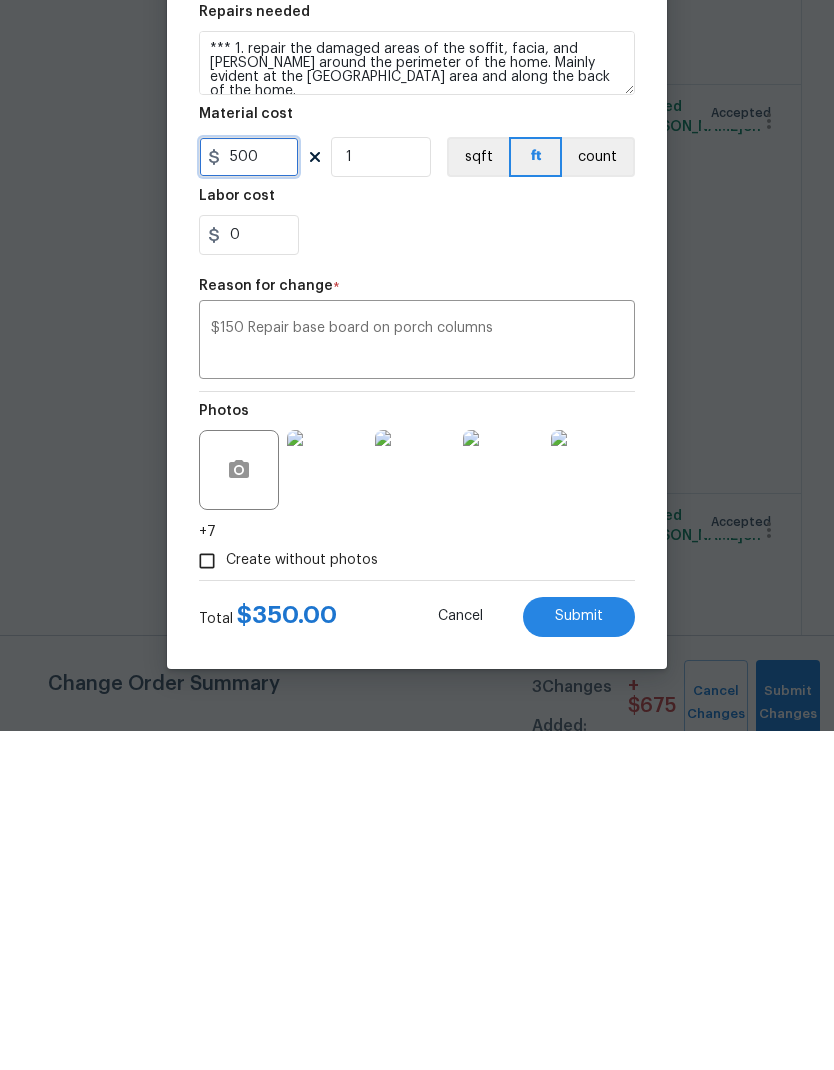 type on "500" 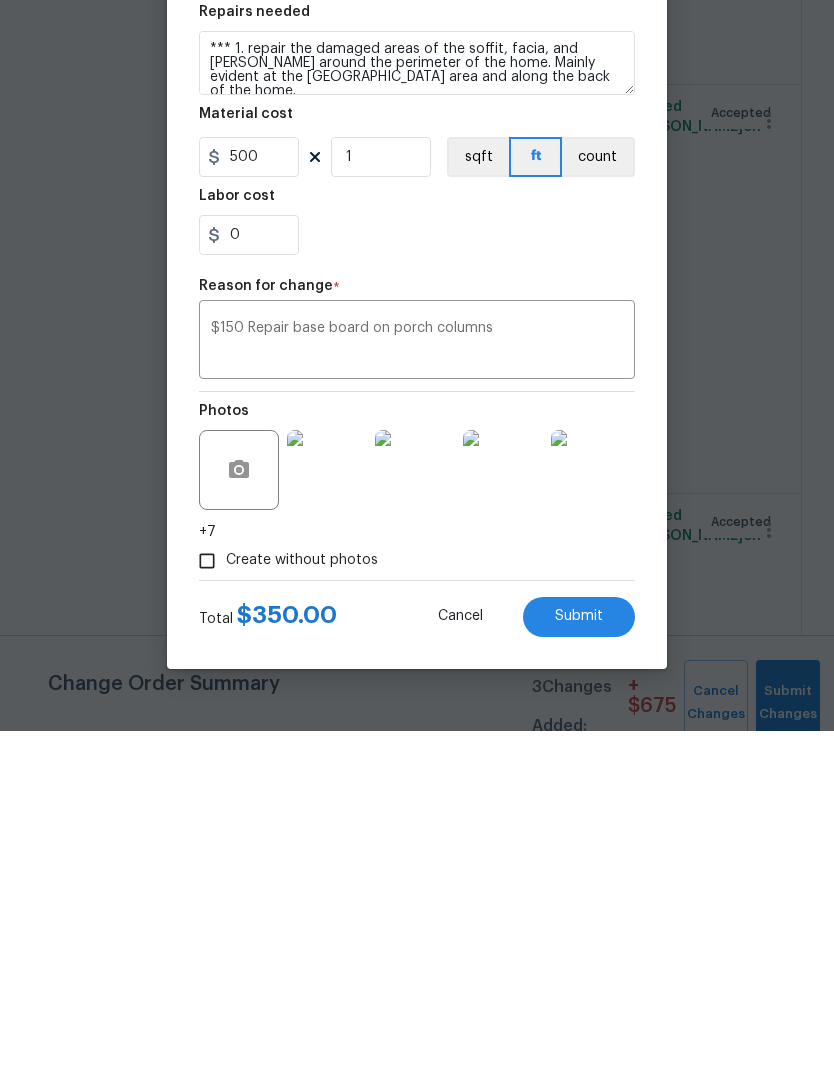 click on "$150 Repair base board on porch columns" at bounding box center (417, 681) 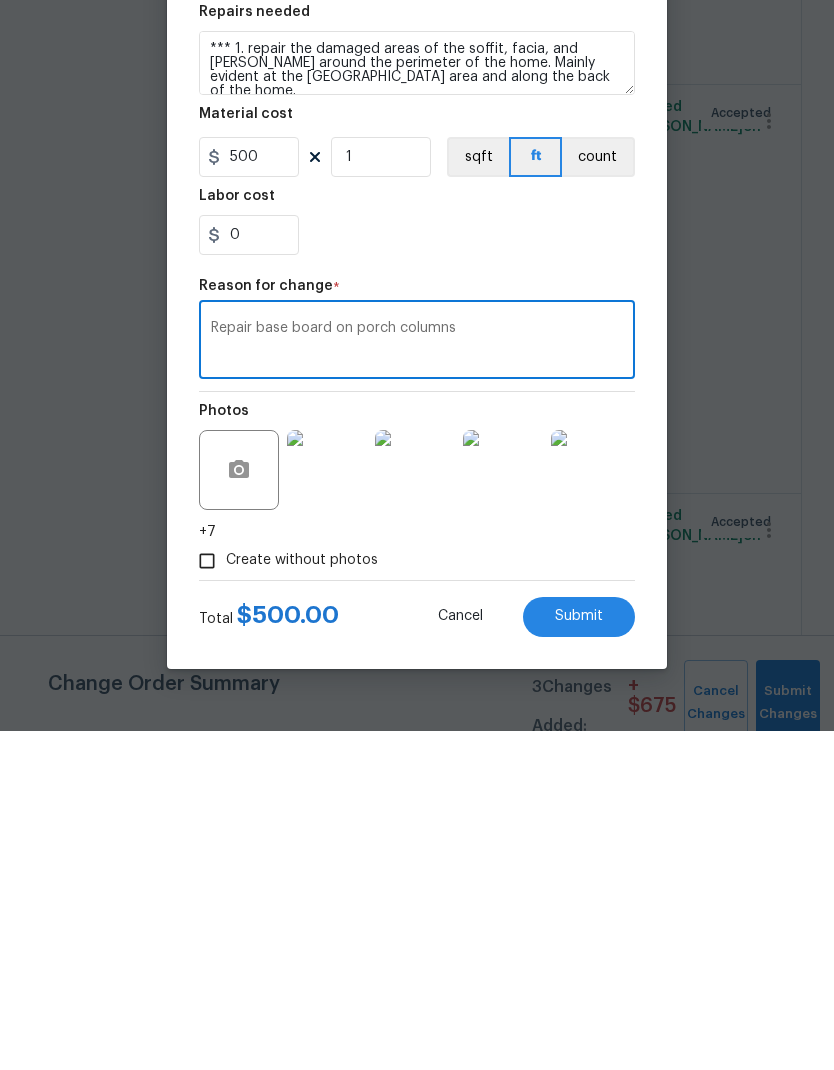 type on "Repair base board on porch columns" 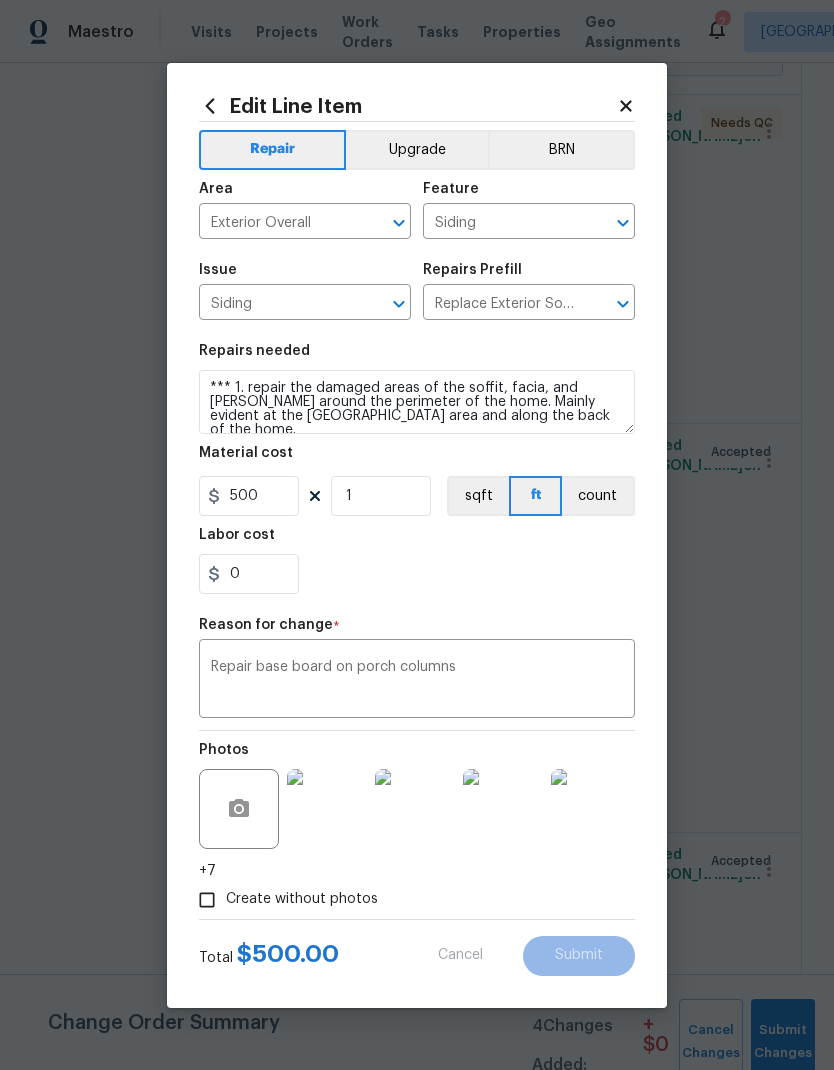 type on "350" 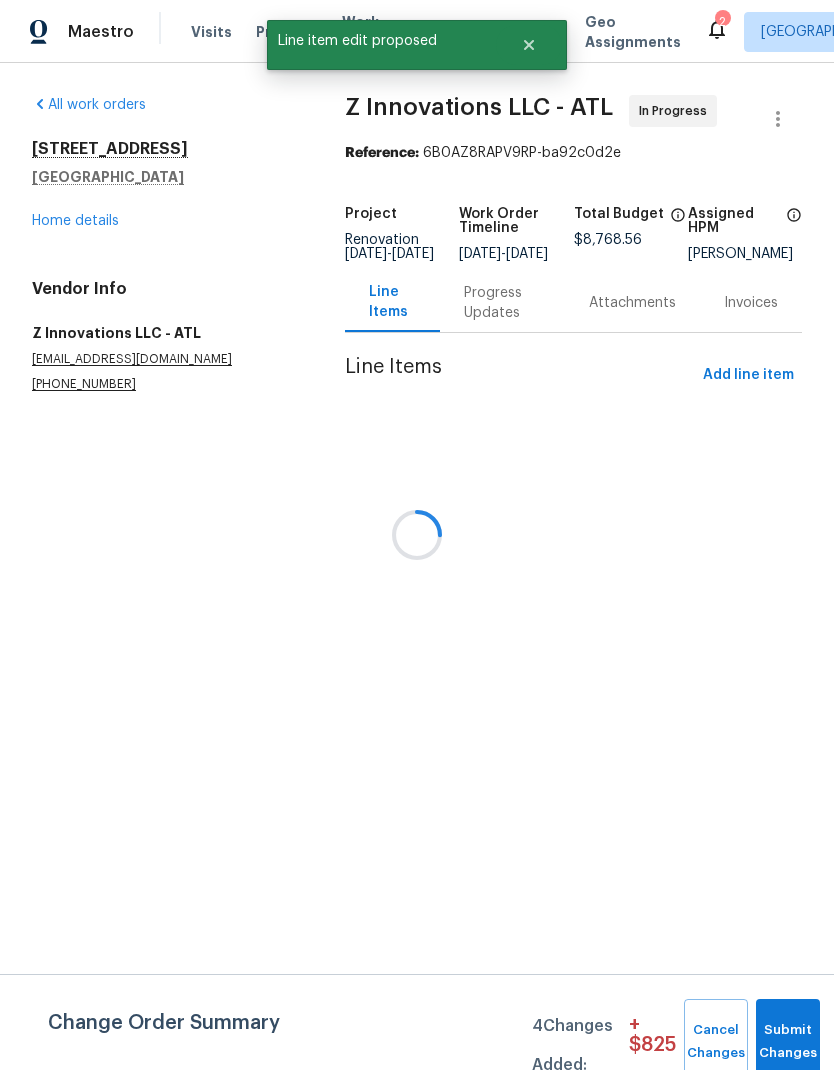scroll, scrollTop: 0, scrollLeft: 0, axis: both 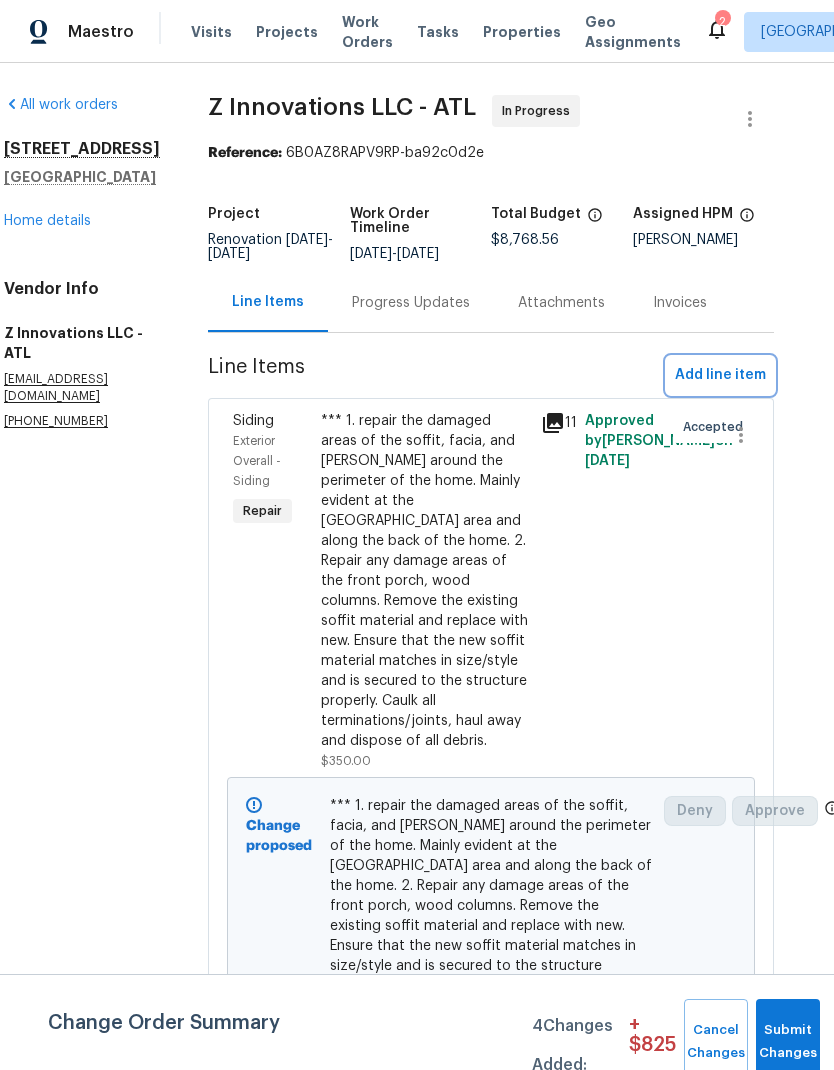 click on "Add line item" at bounding box center [720, 375] 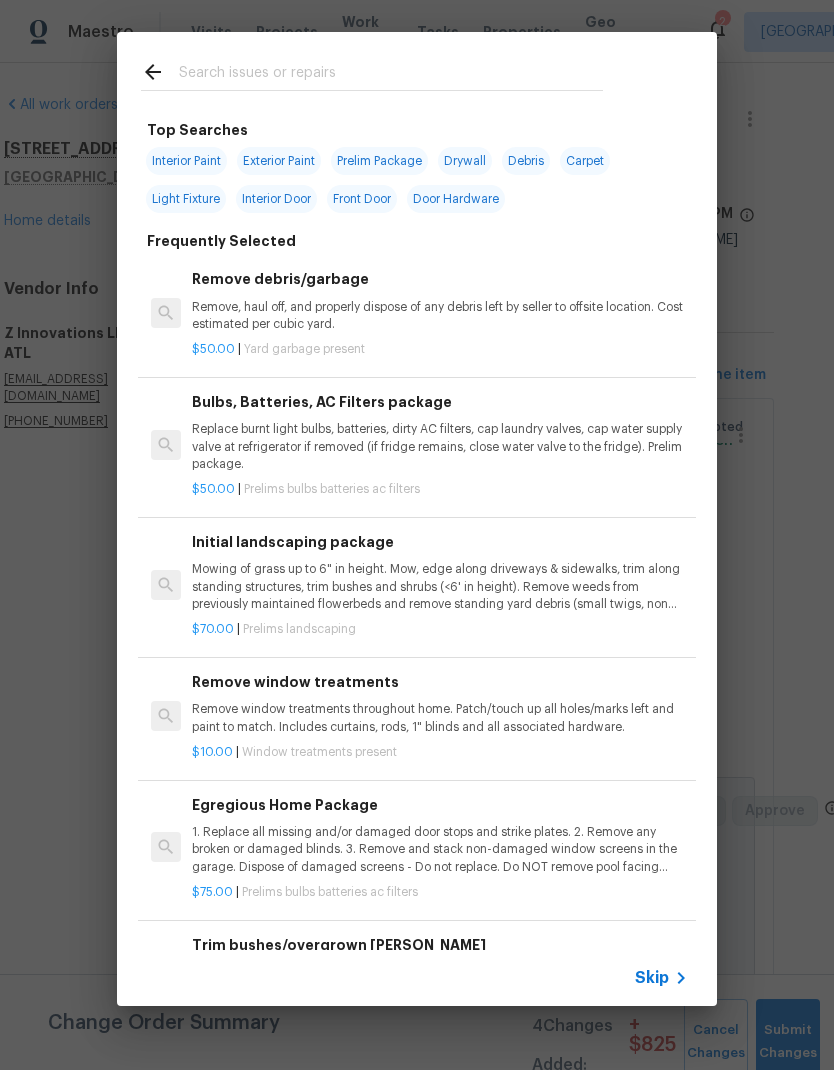 click at bounding box center [391, 75] 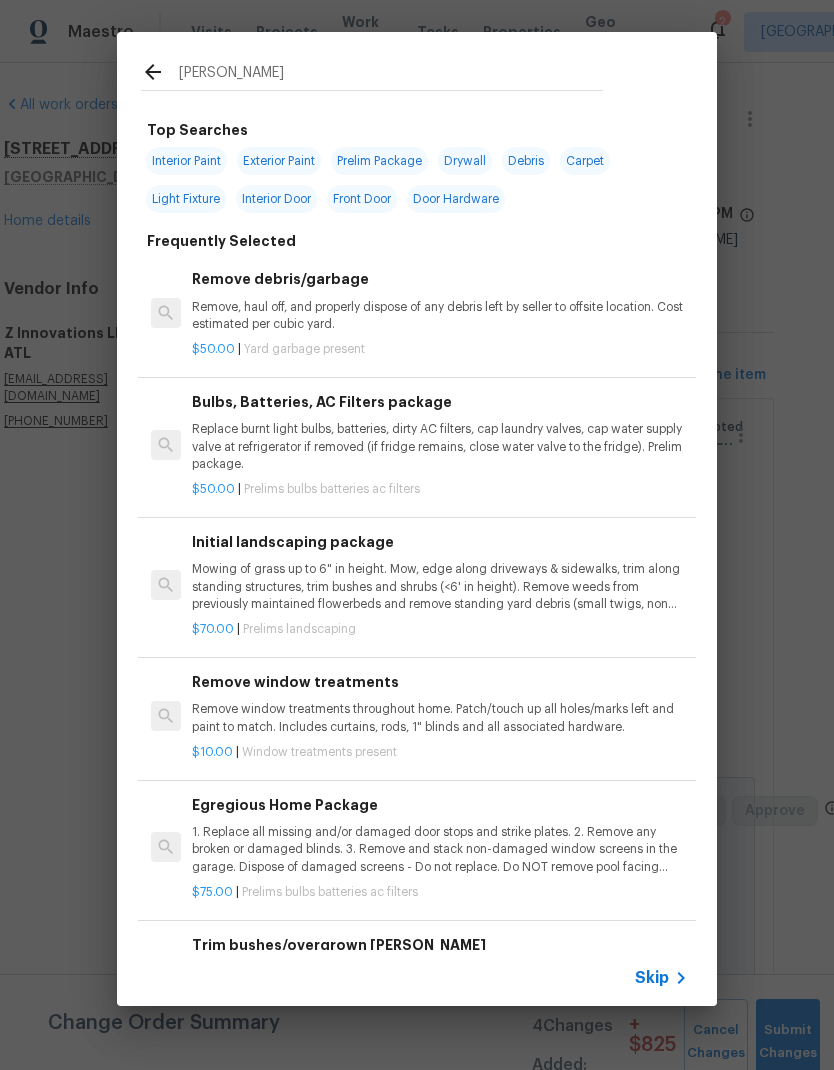 type on "Gutter" 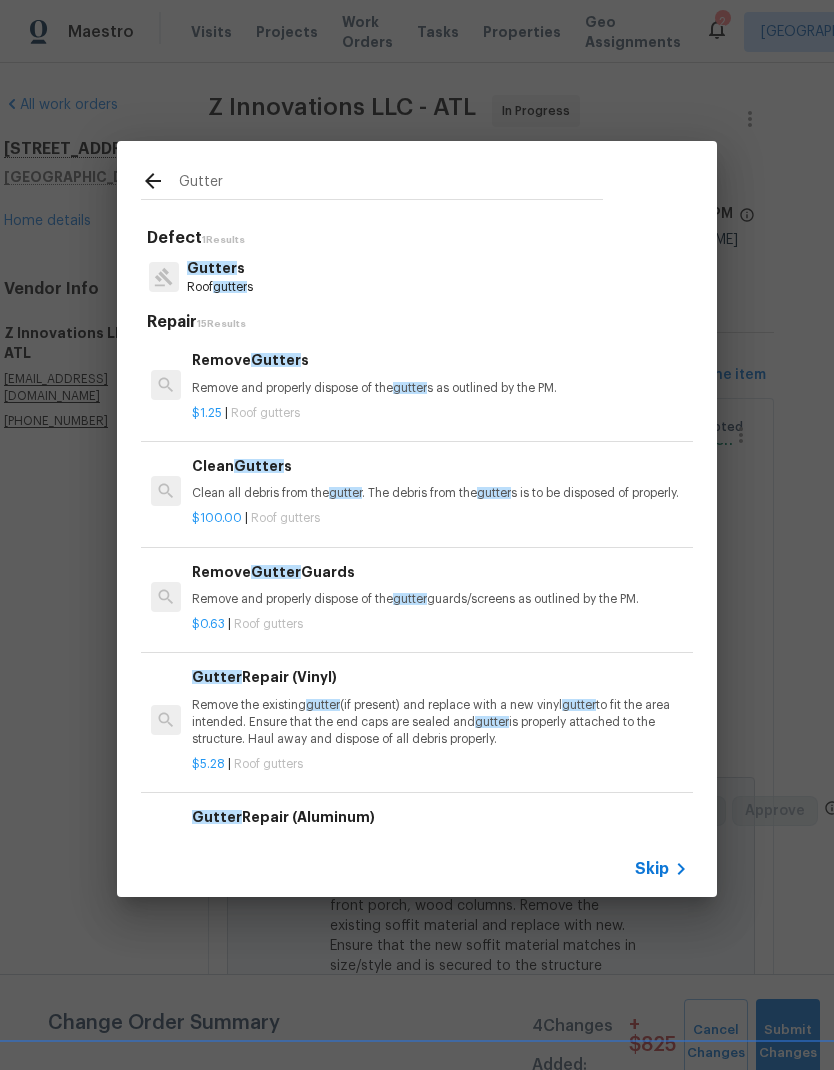 click on "Gutter s" at bounding box center [220, 268] 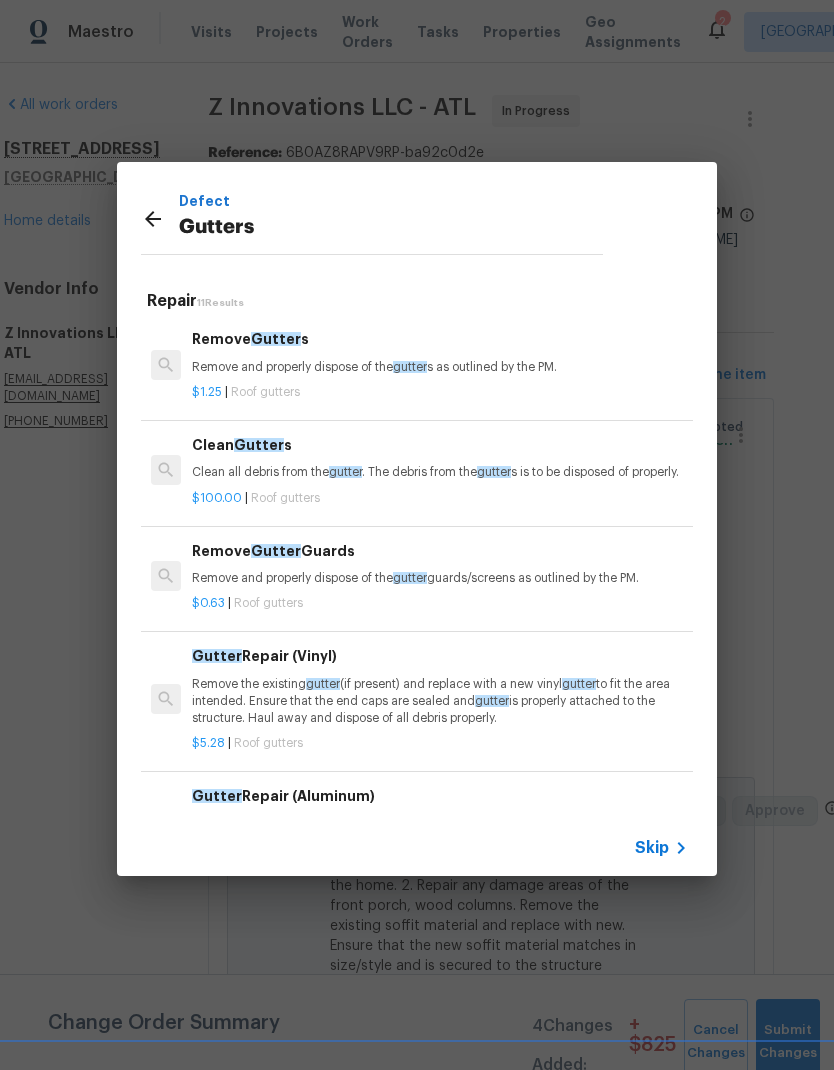 click on "Clean all debris from the  gutter . The debris from the  gutter s is to be disposed of properly." at bounding box center [440, 472] 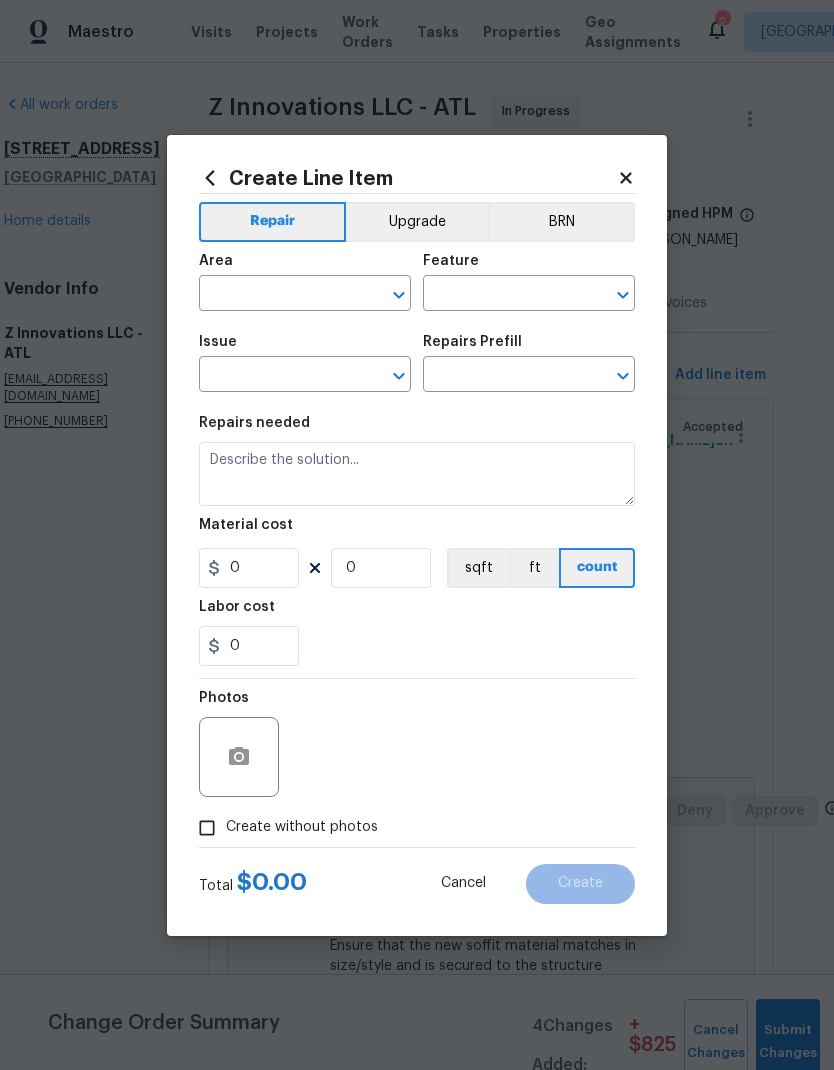 type on "Eaves and Trim" 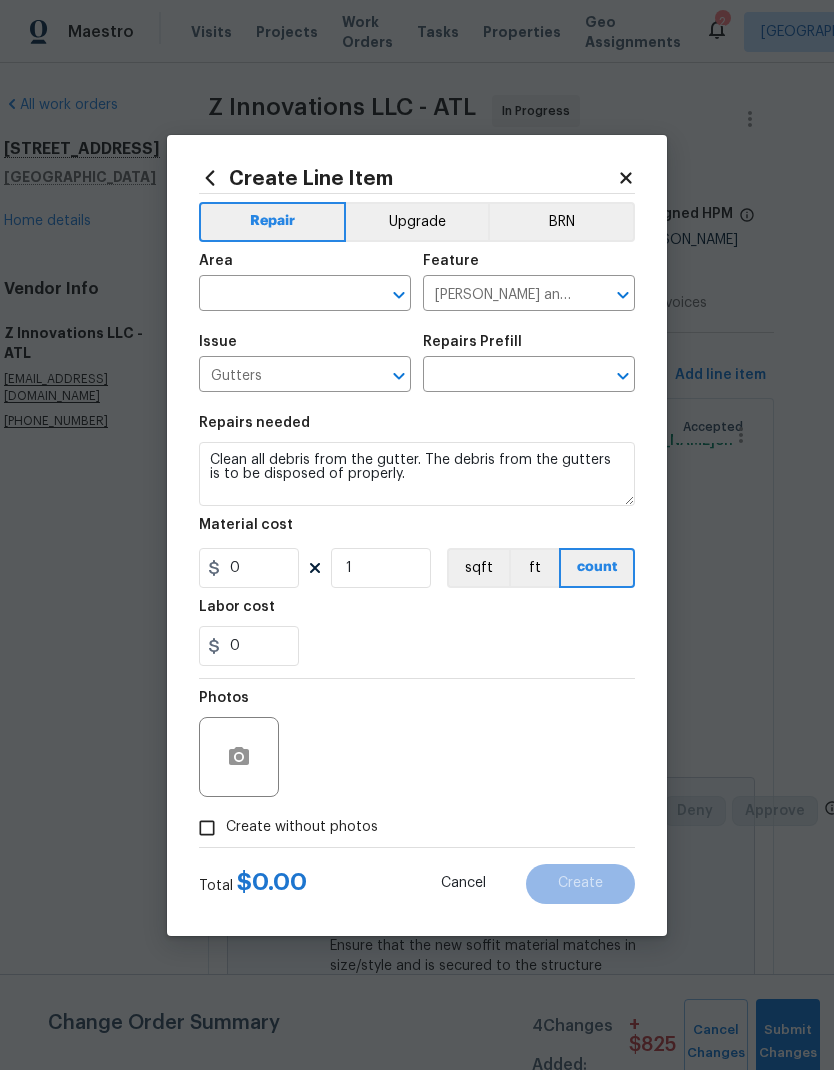 type on "Clean Gutters $100.00" 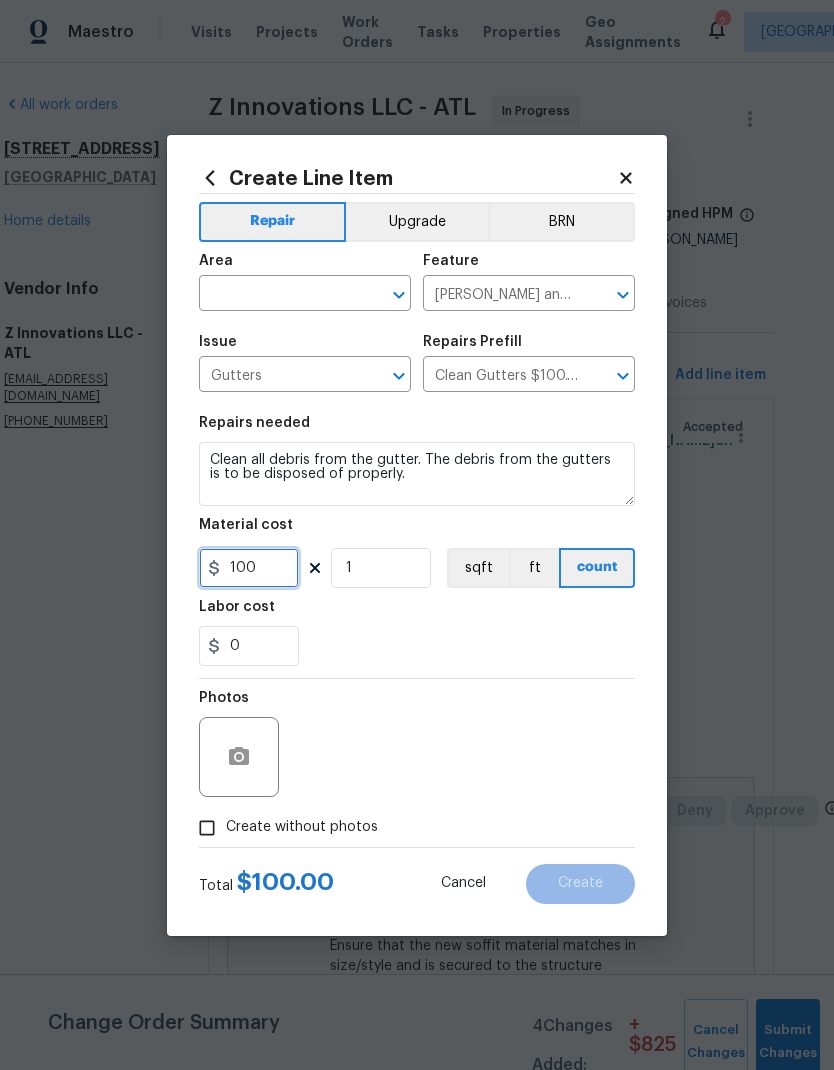 click on "100" at bounding box center [249, 568] 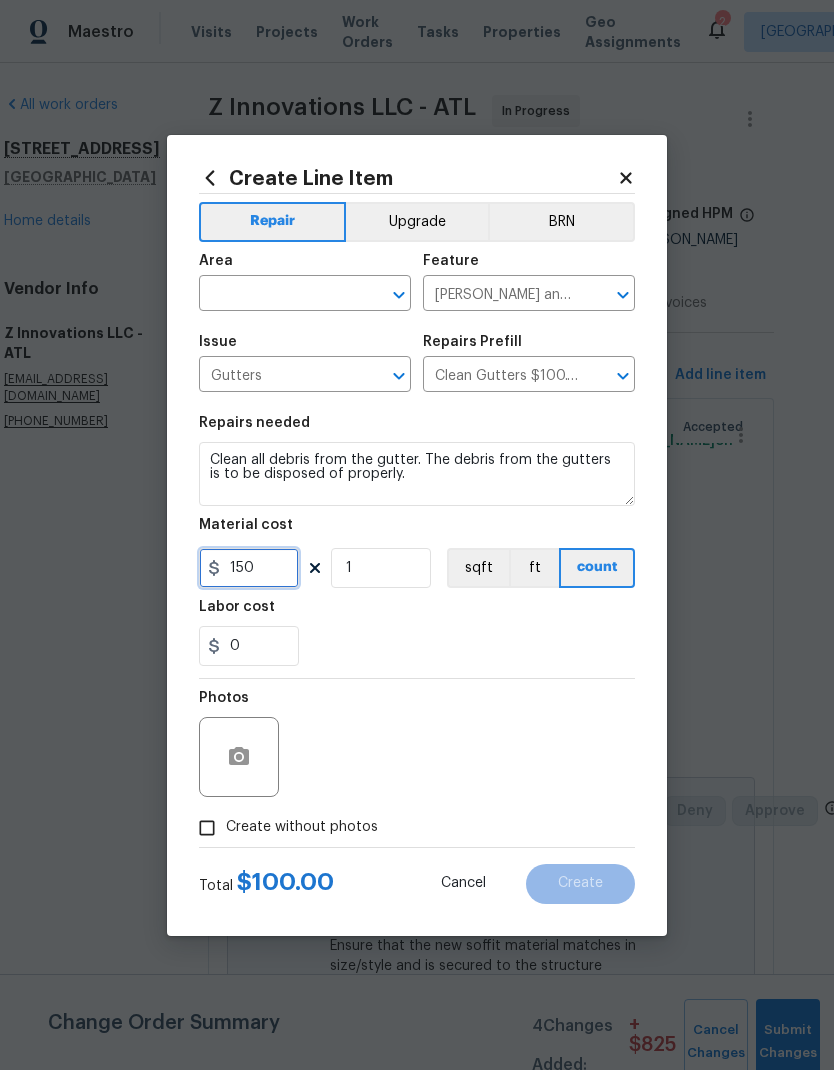 type on "150" 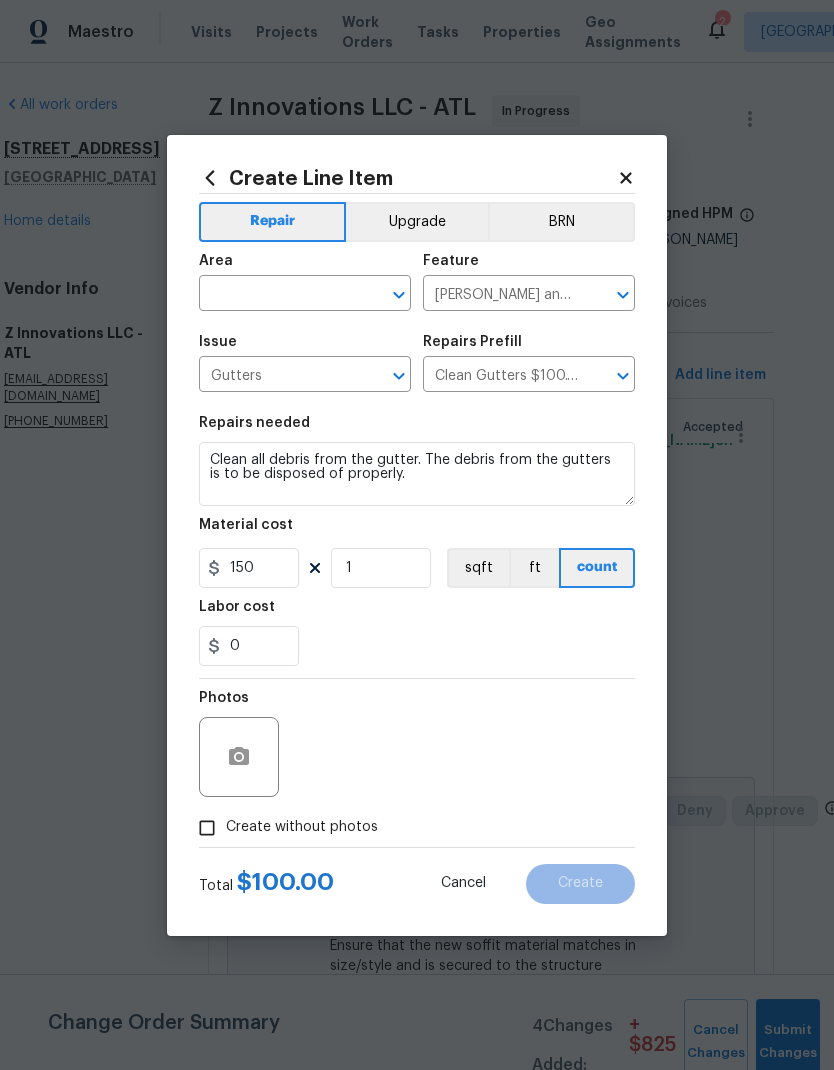 click at bounding box center (277, 295) 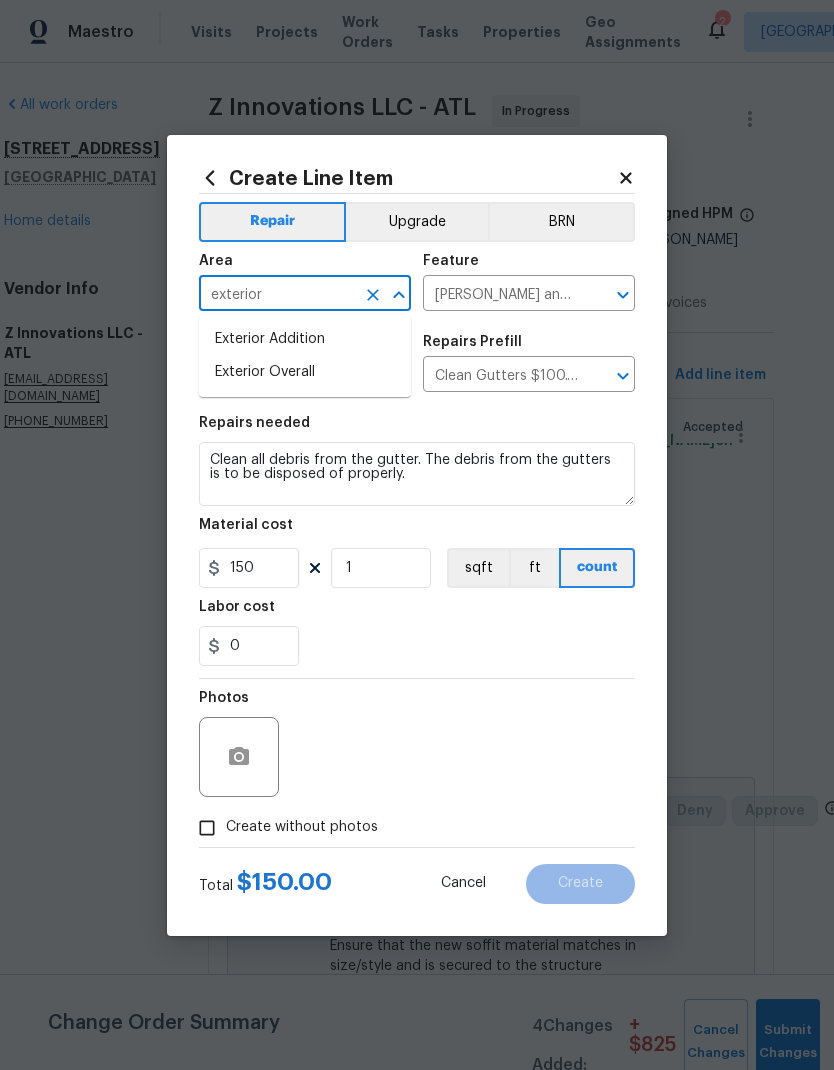 click on "Exterior Overall" at bounding box center (305, 372) 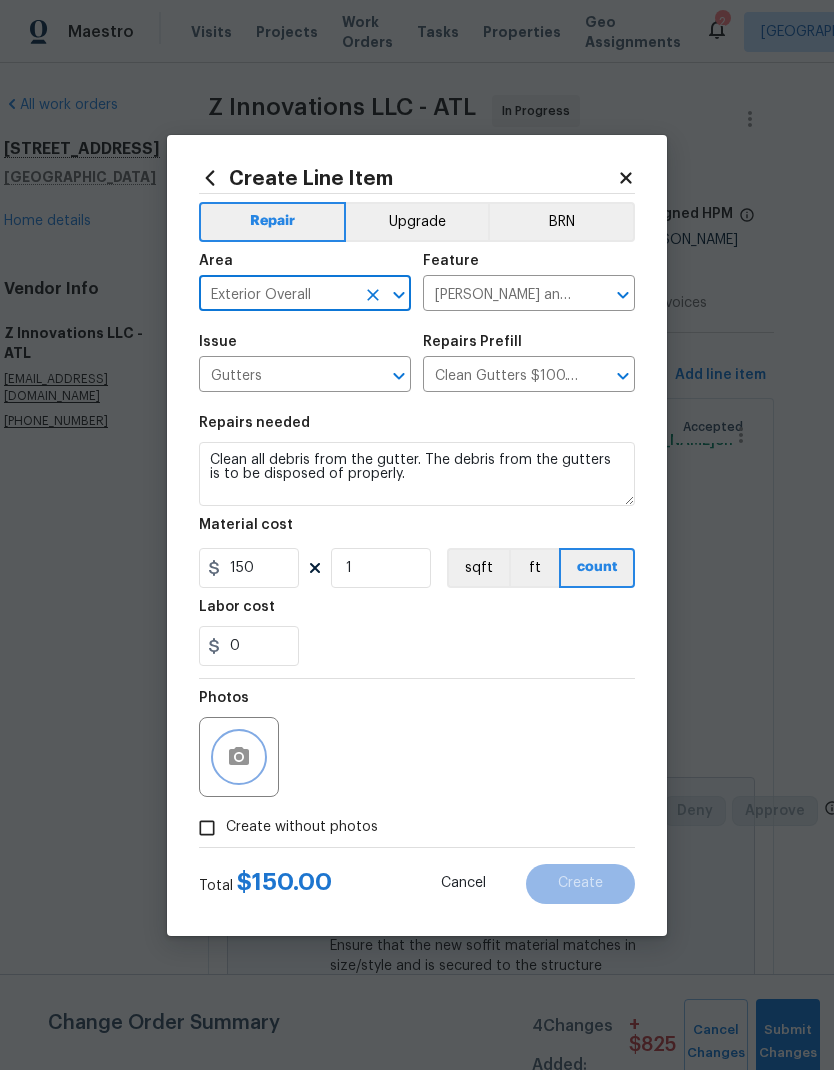 click at bounding box center (239, 757) 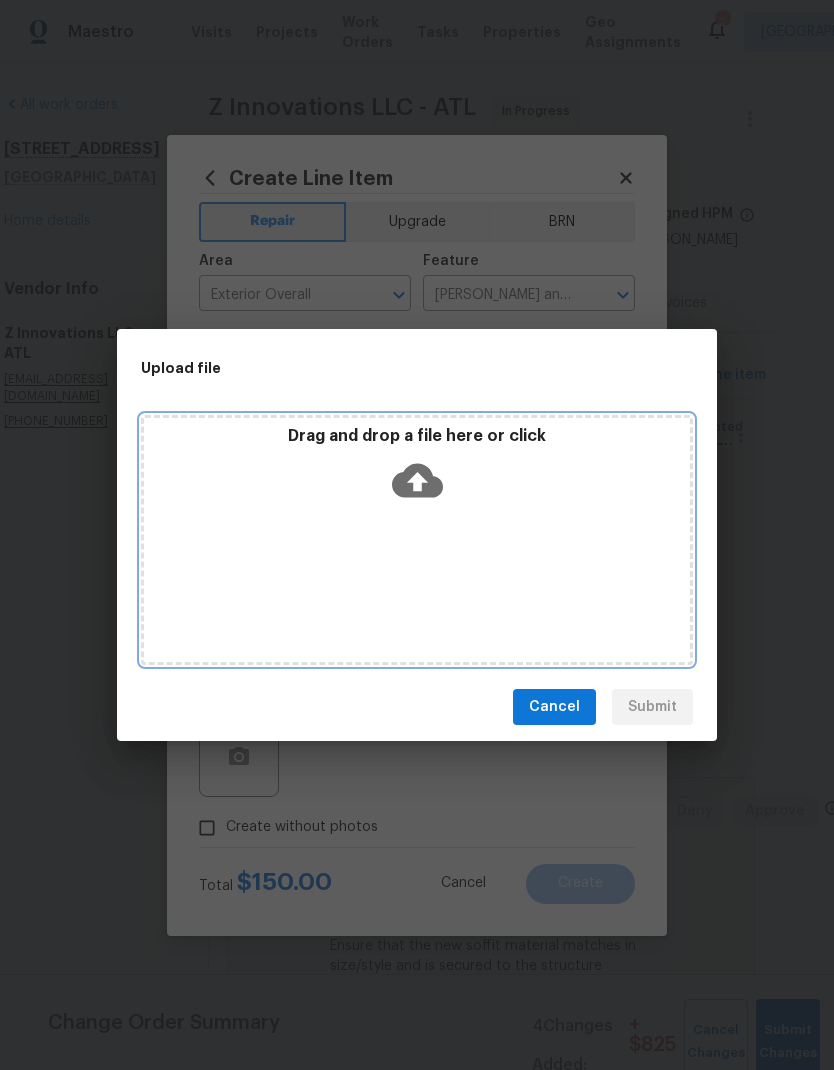 click 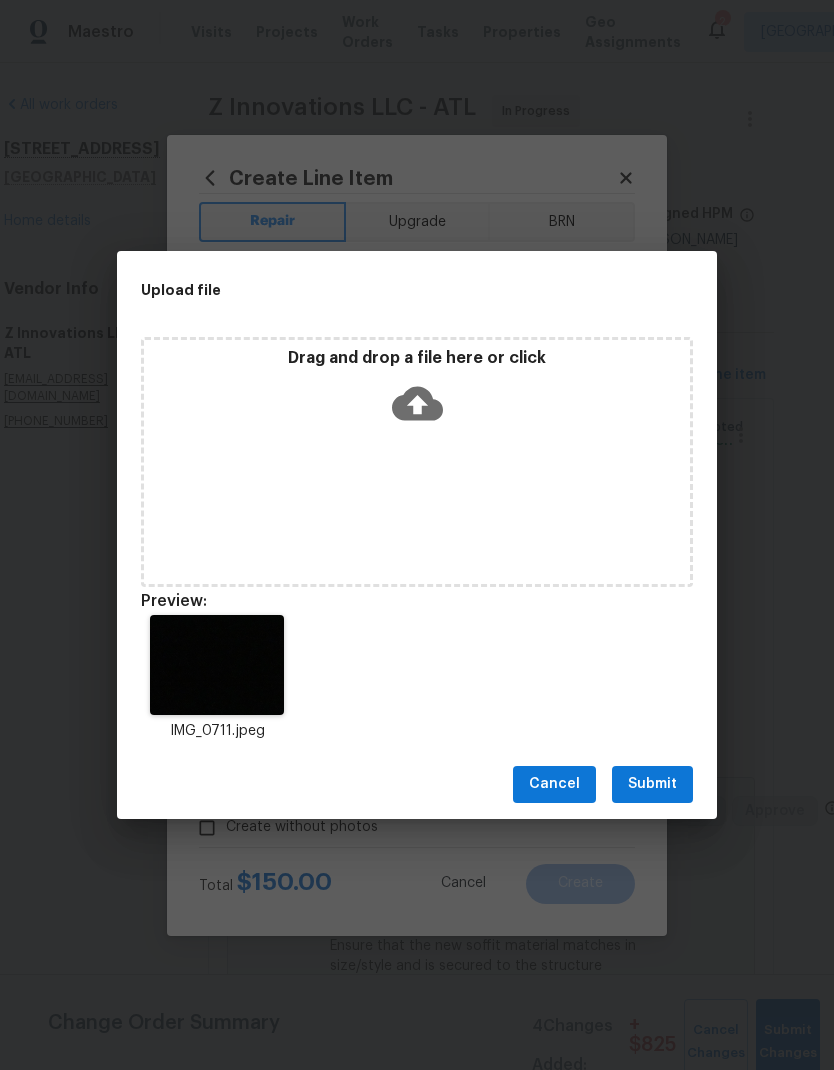 click on "Submit" at bounding box center [652, 784] 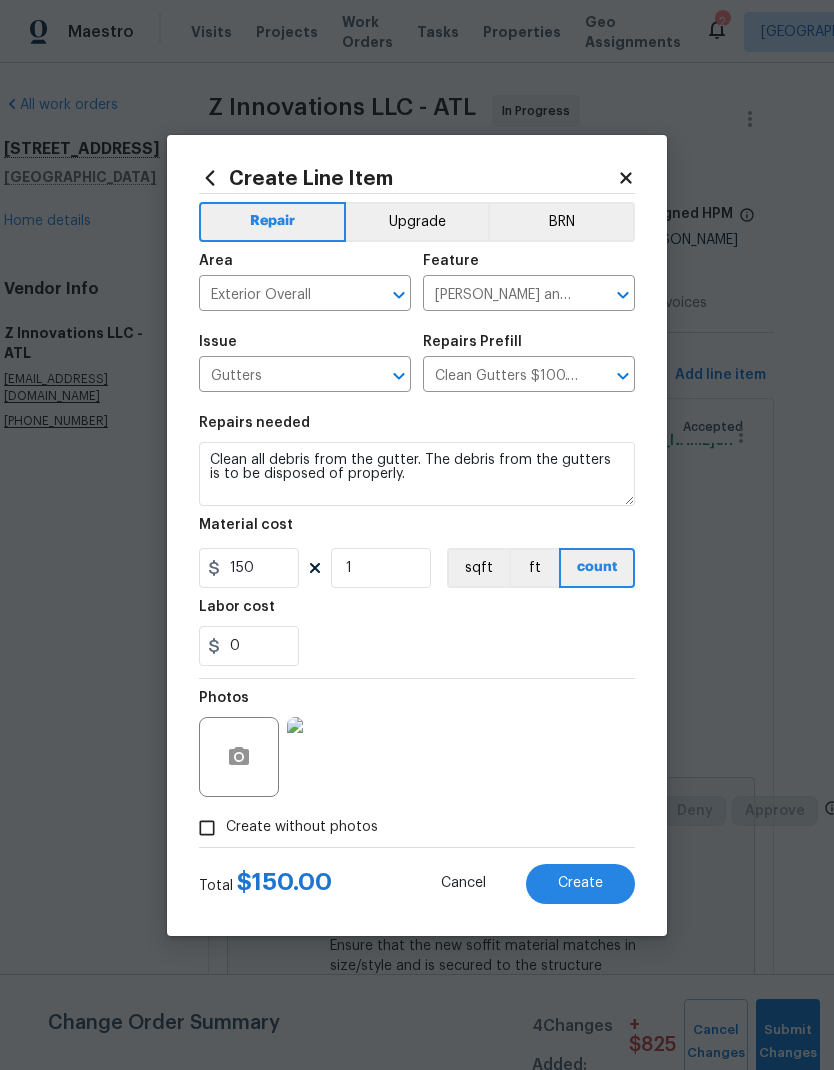 click on "Create" at bounding box center [580, 884] 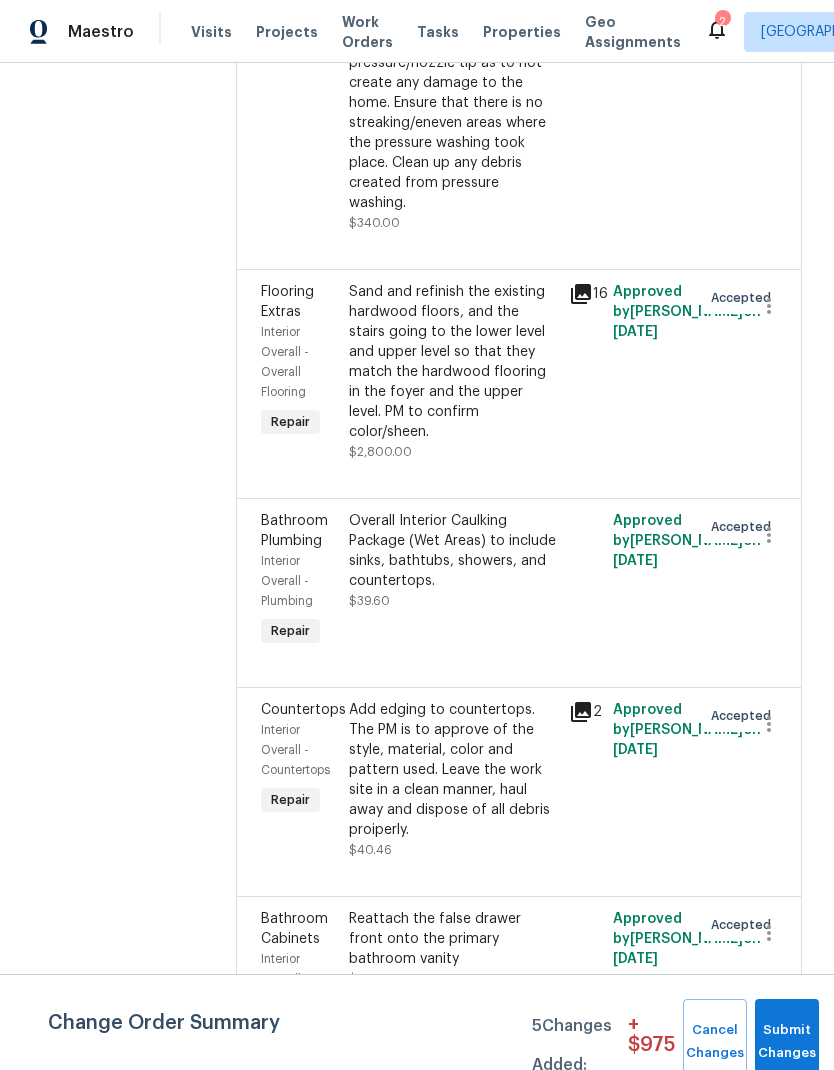 scroll, scrollTop: 5152, scrollLeft: 0, axis: vertical 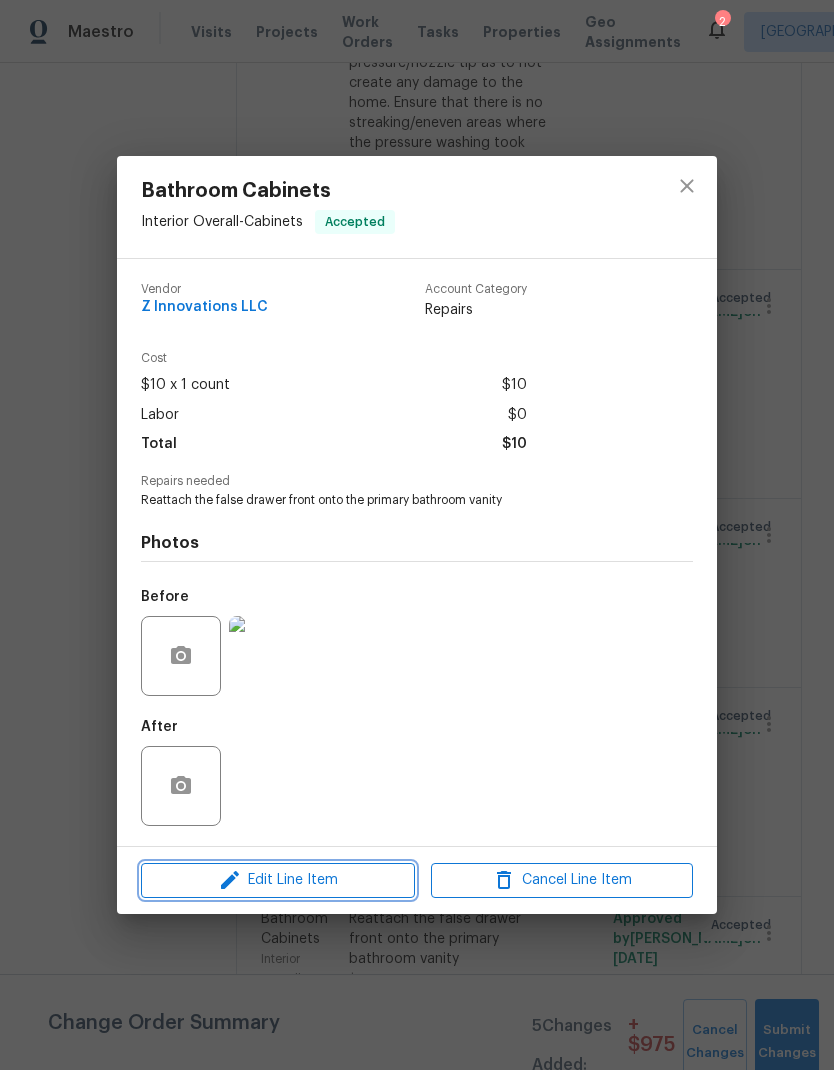 click on "Edit Line Item" at bounding box center [278, 880] 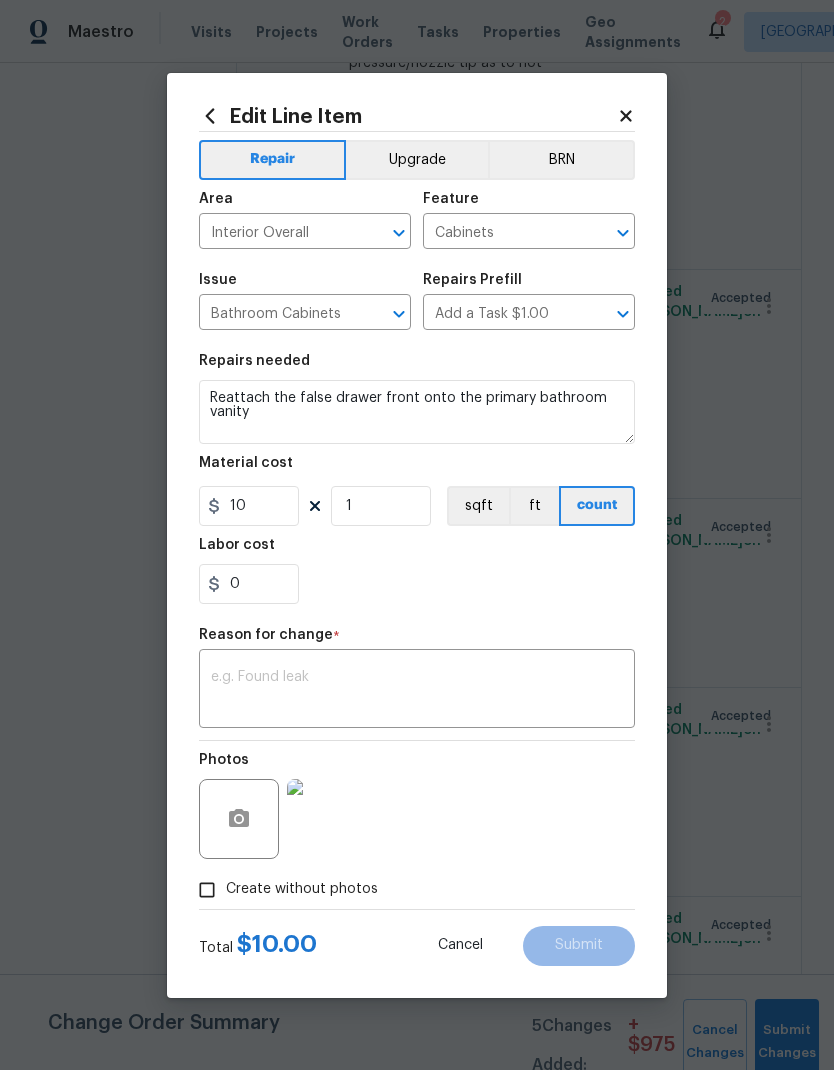 click at bounding box center (417, 691) 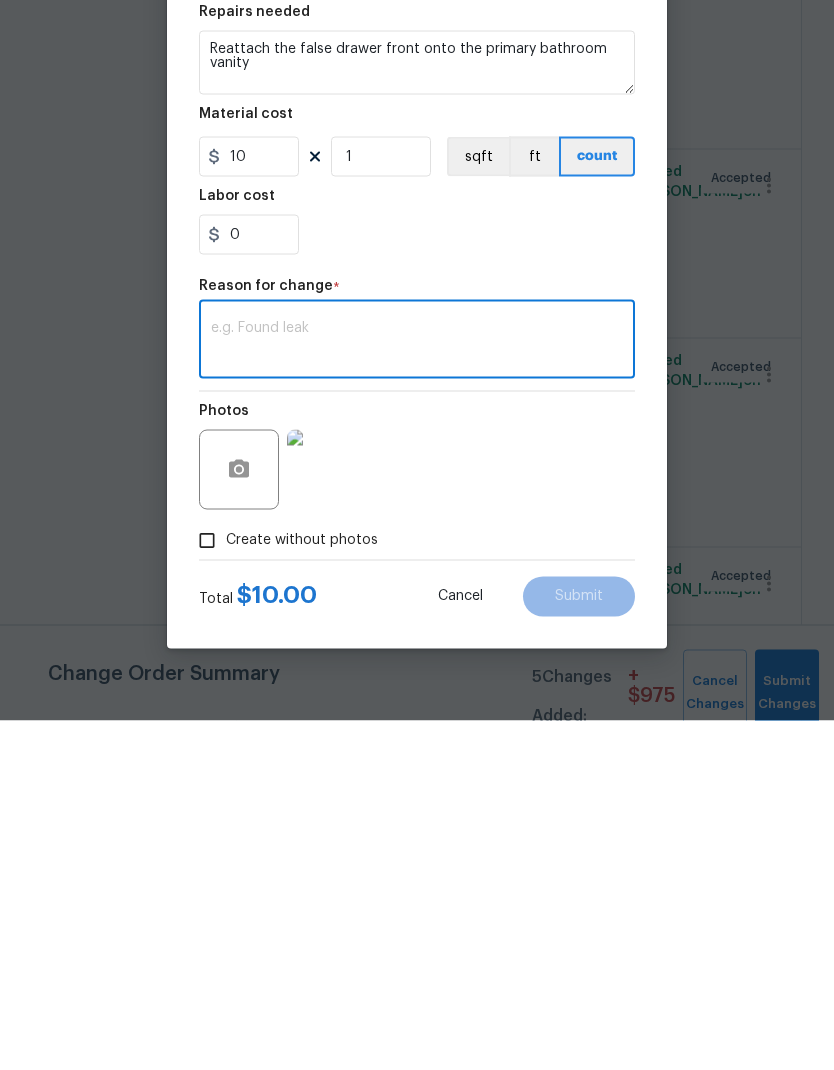 click at bounding box center (417, 691) 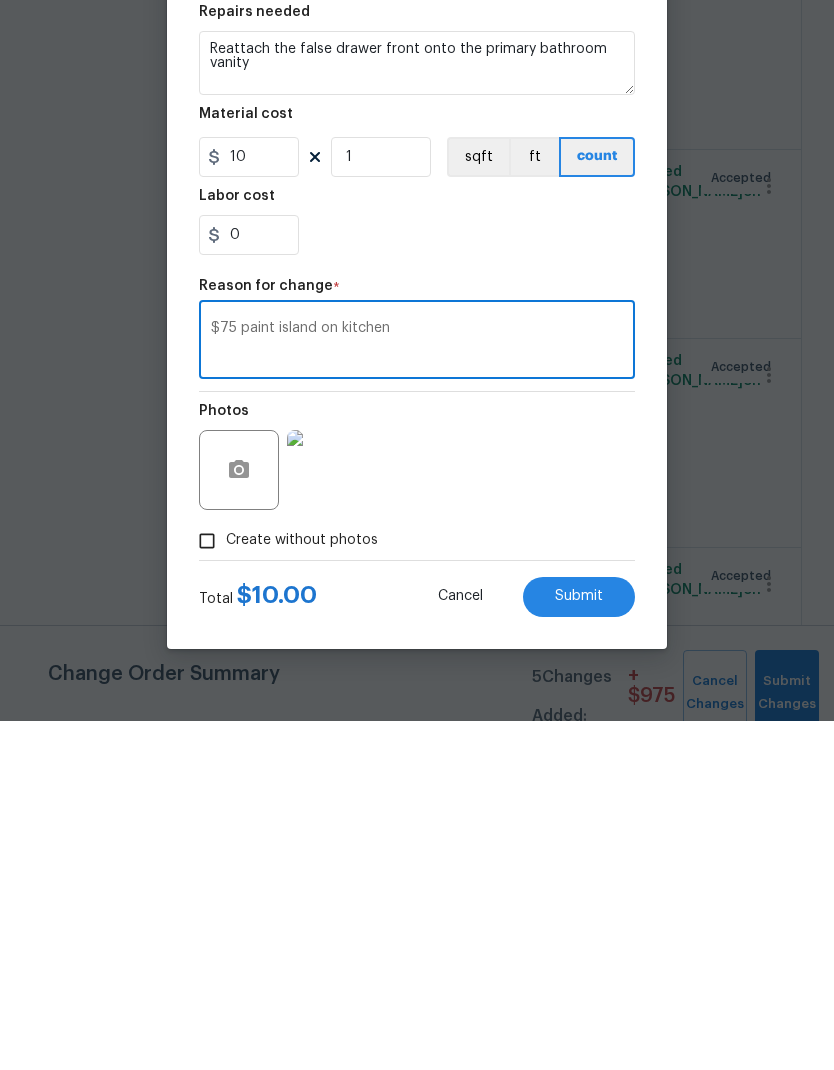click on "$75 paint island on kitchen" at bounding box center [417, 691] 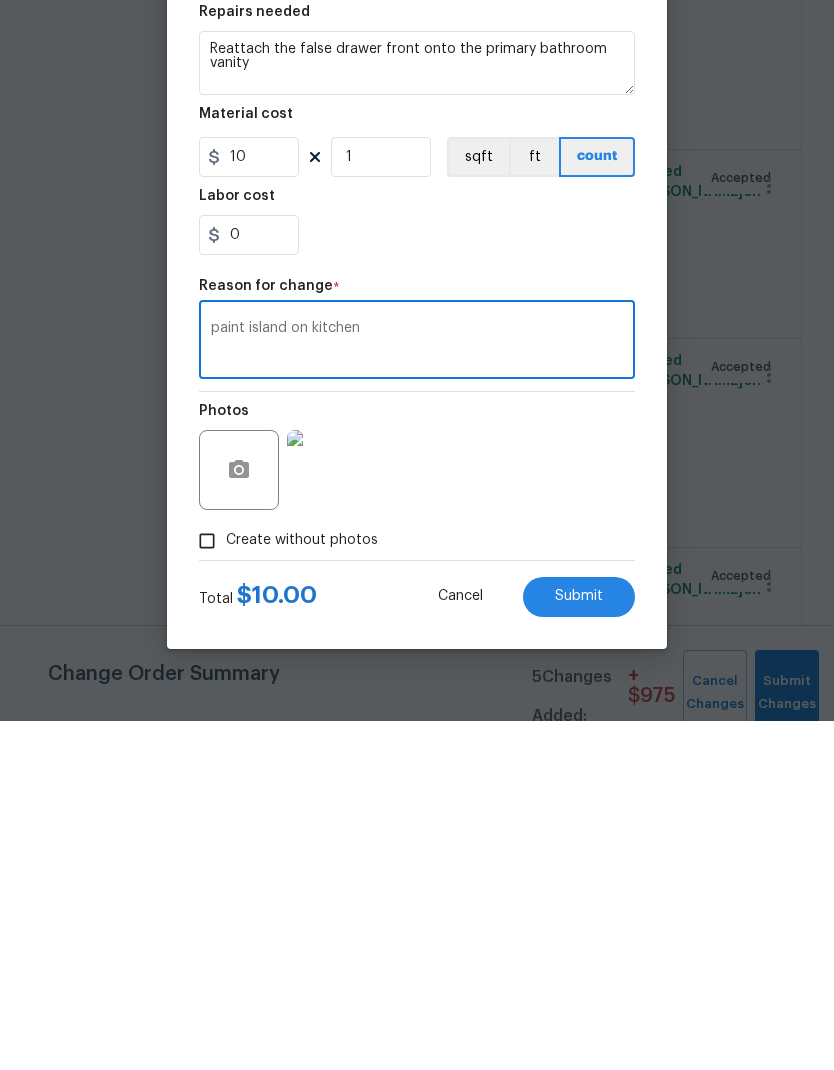 click on "paint island on kitchen" at bounding box center [417, 691] 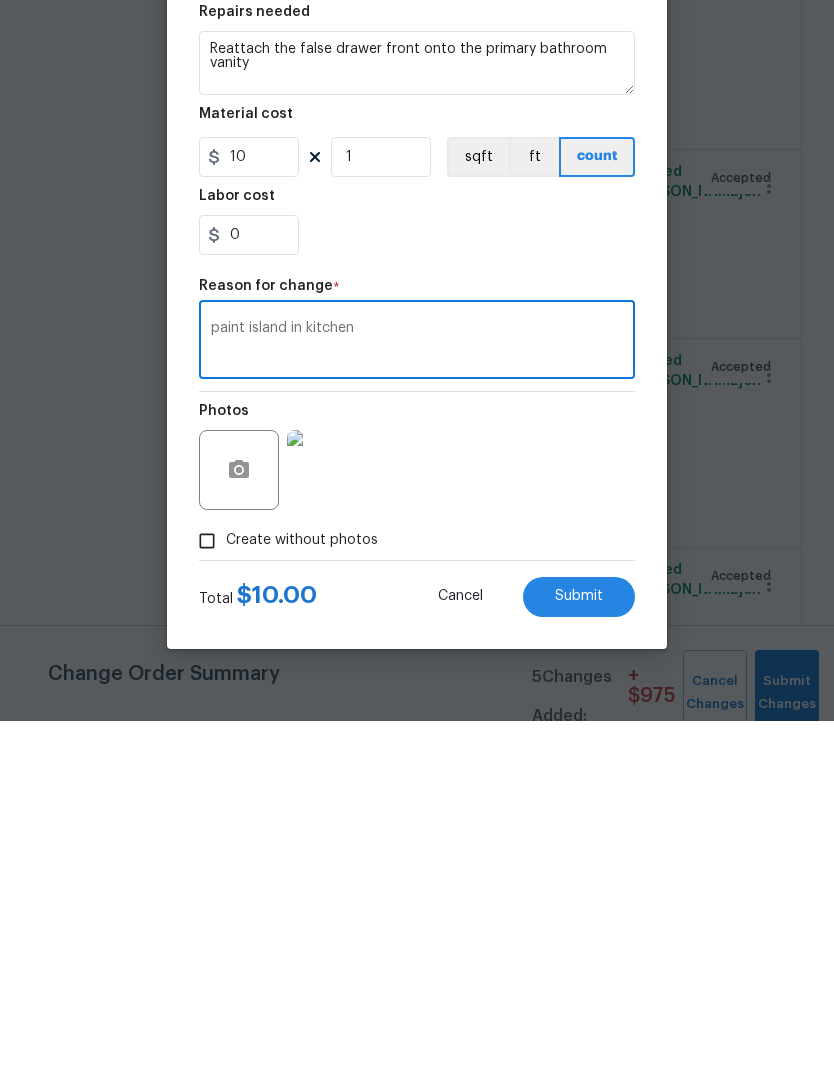 type on "paint island in kitchen" 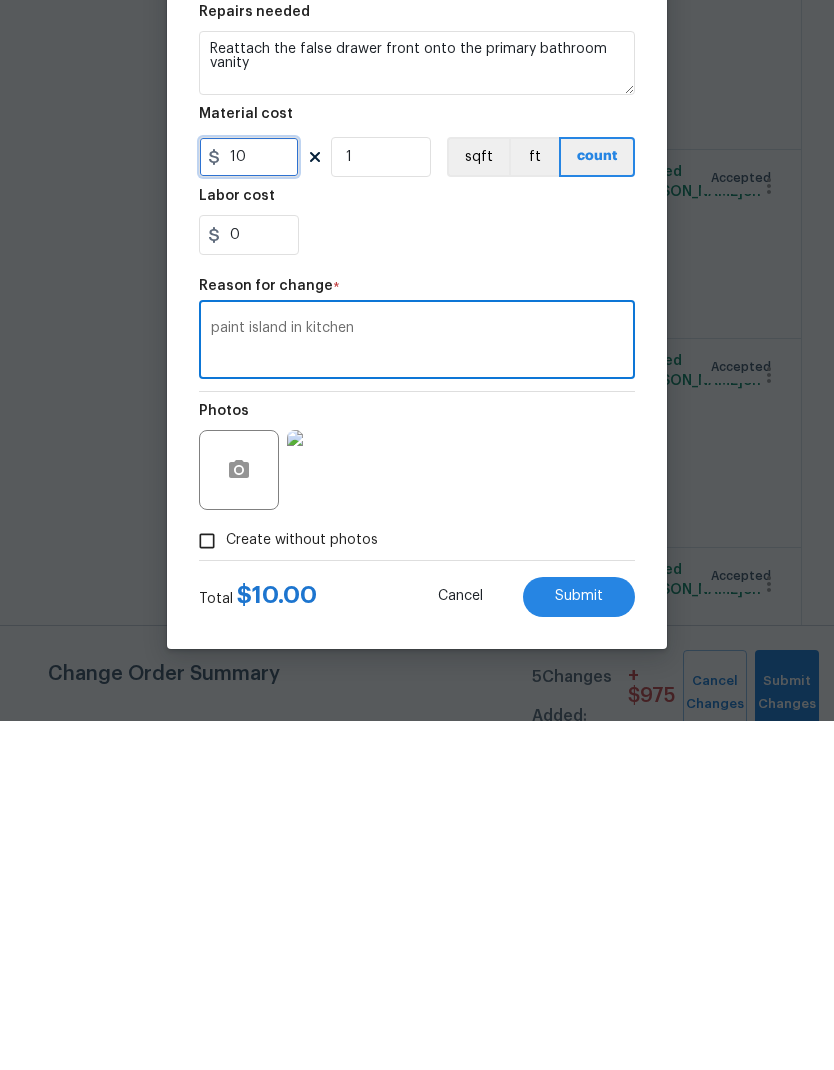 click on "10" at bounding box center [249, 506] 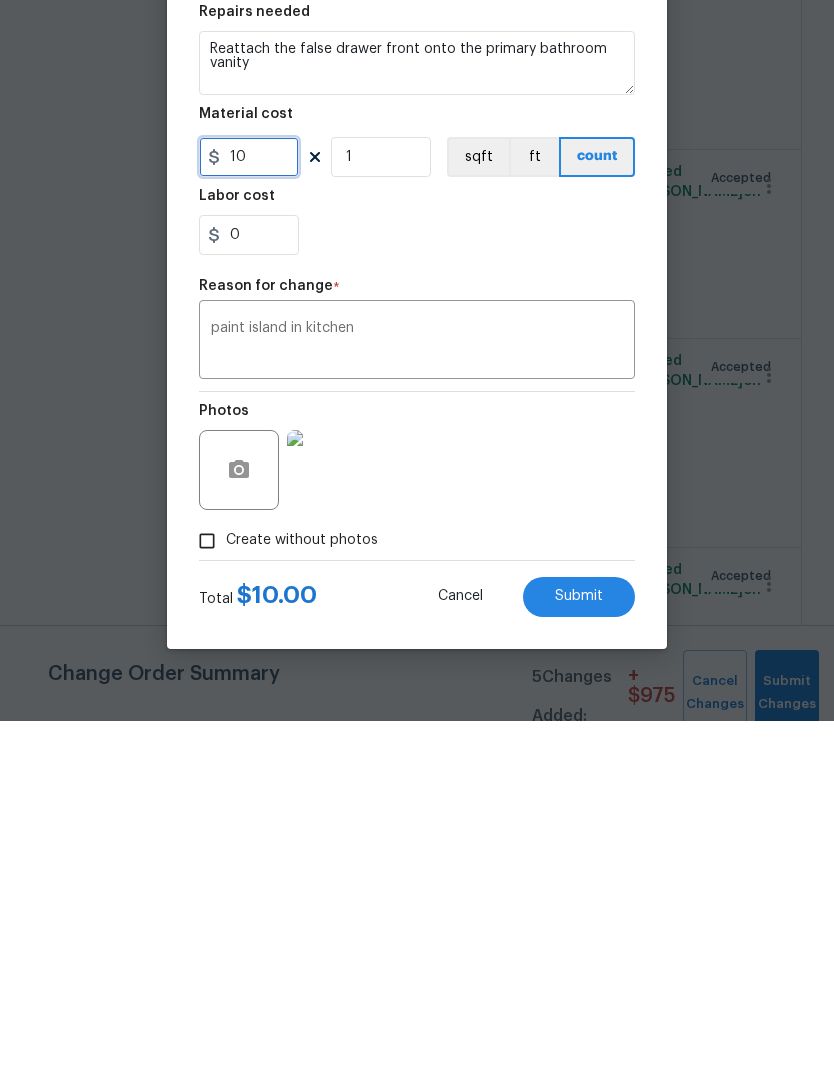 click on "10" at bounding box center (249, 506) 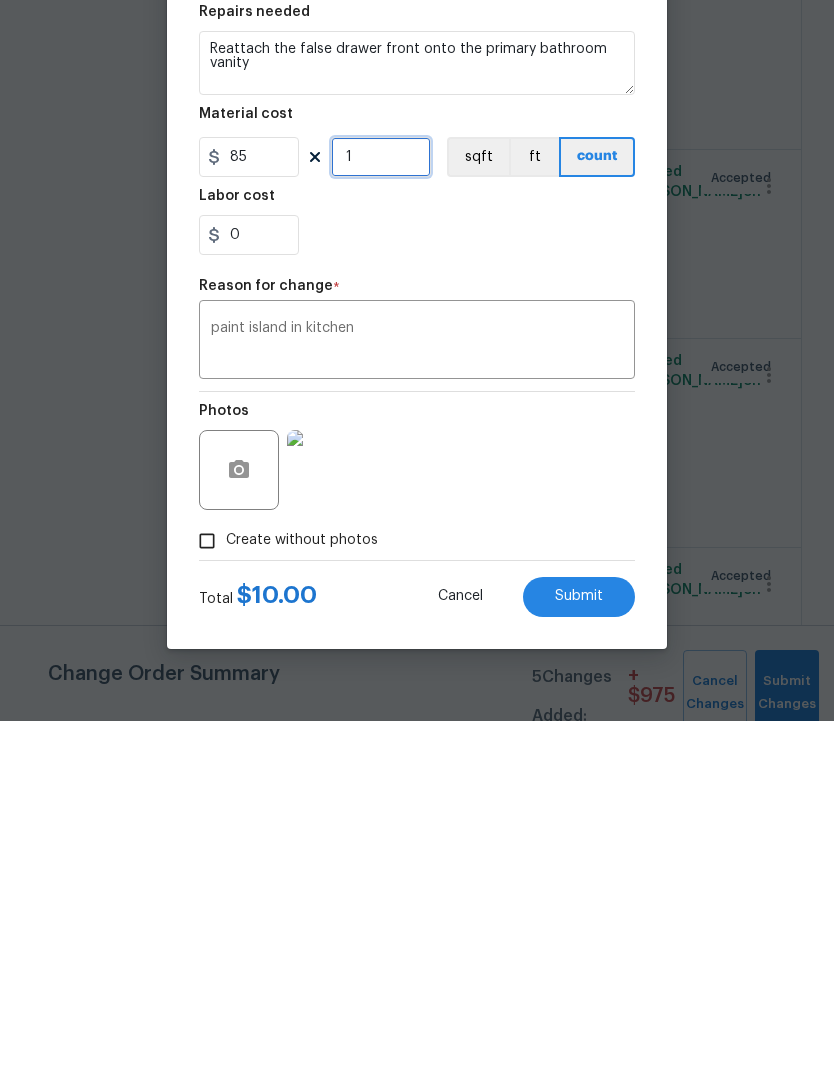 click on "1" at bounding box center [381, 506] 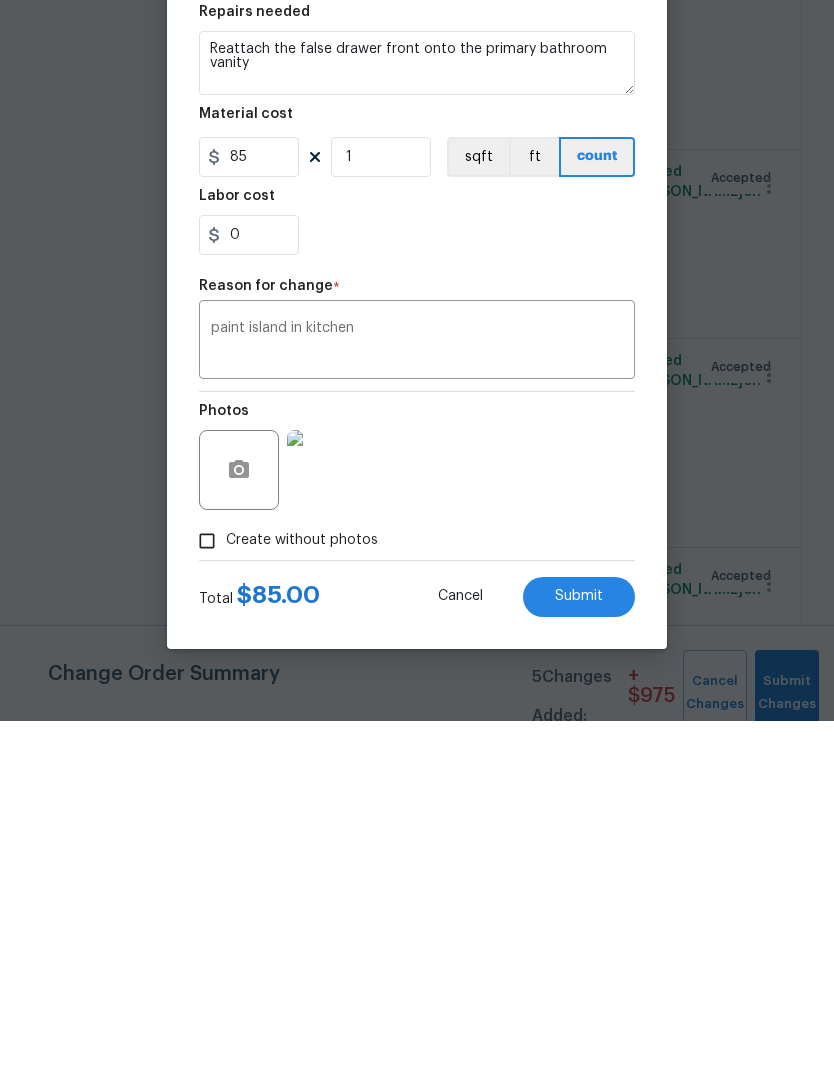click on "Submit" at bounding box center (579, 946) 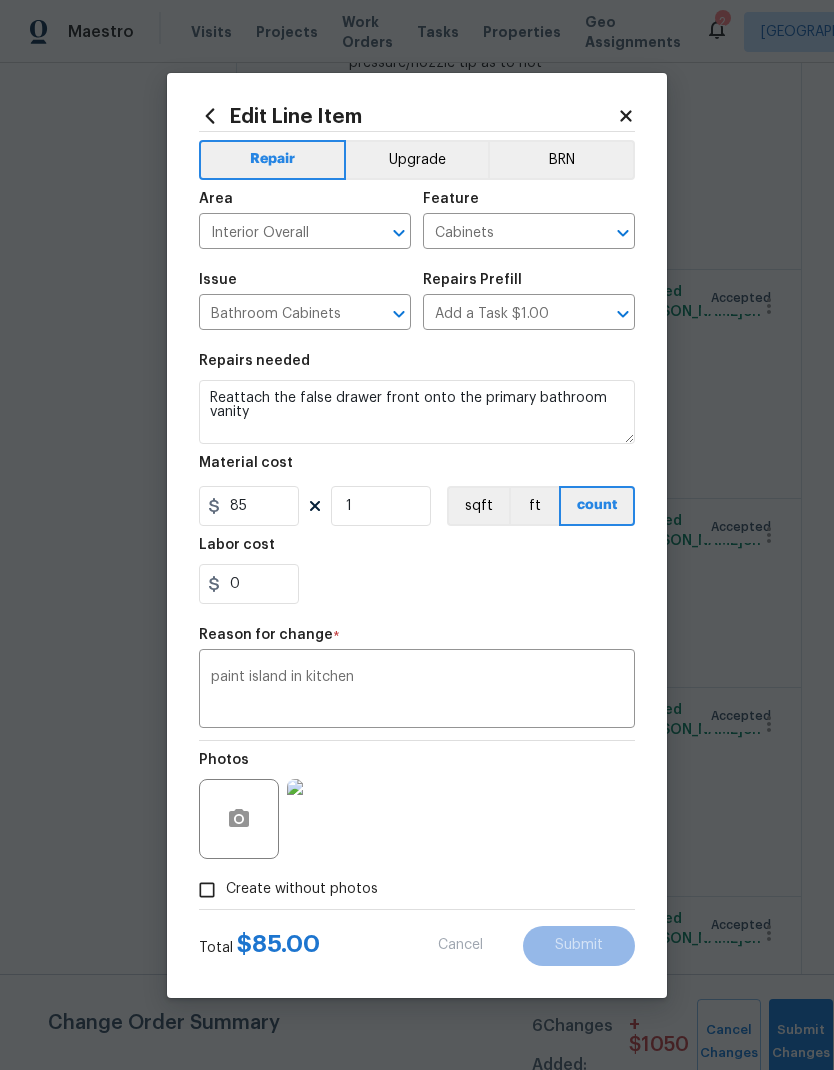 type on "10" 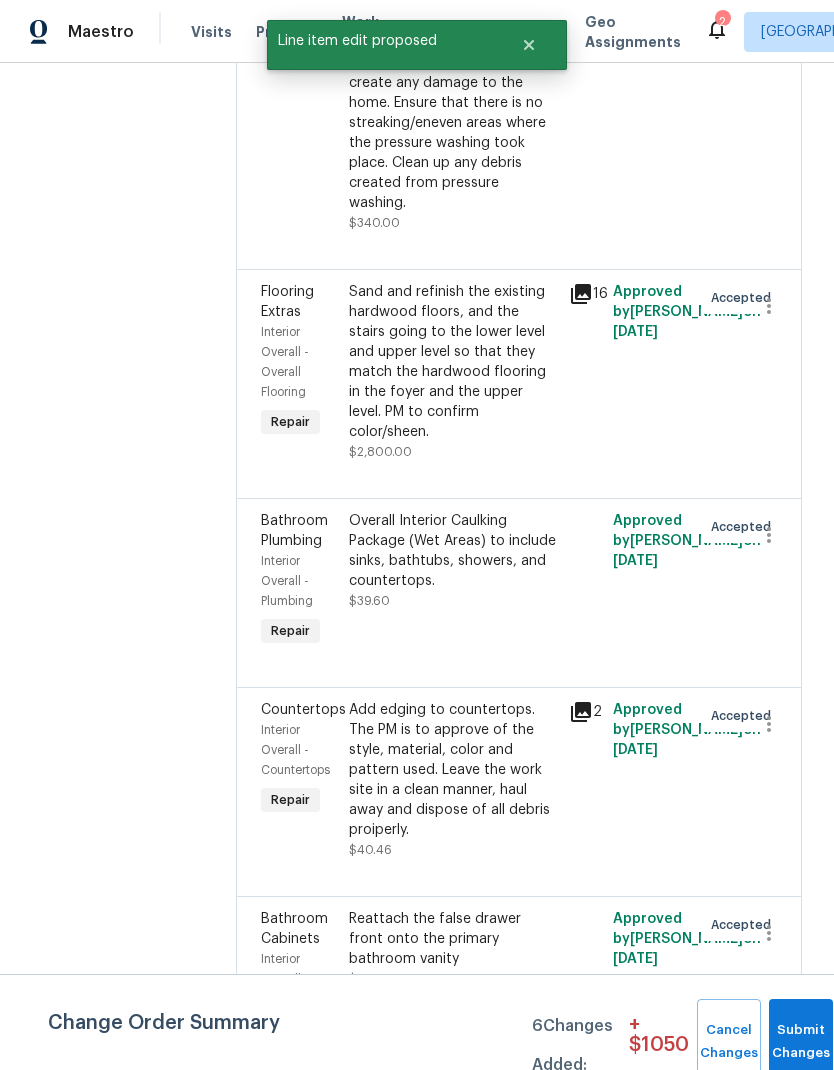 scroll, scrollTop: 0, scrollLeft: 0, axis: both 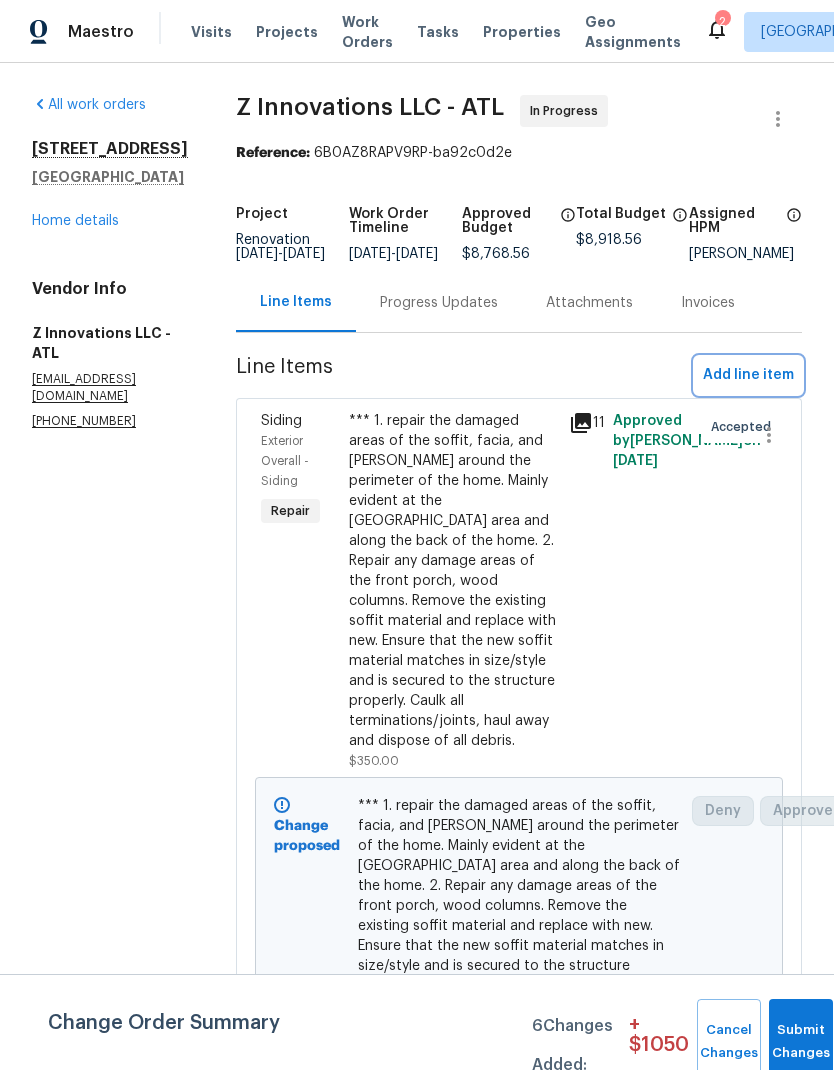 click on "Add line item" at bounding box center [748, 375] 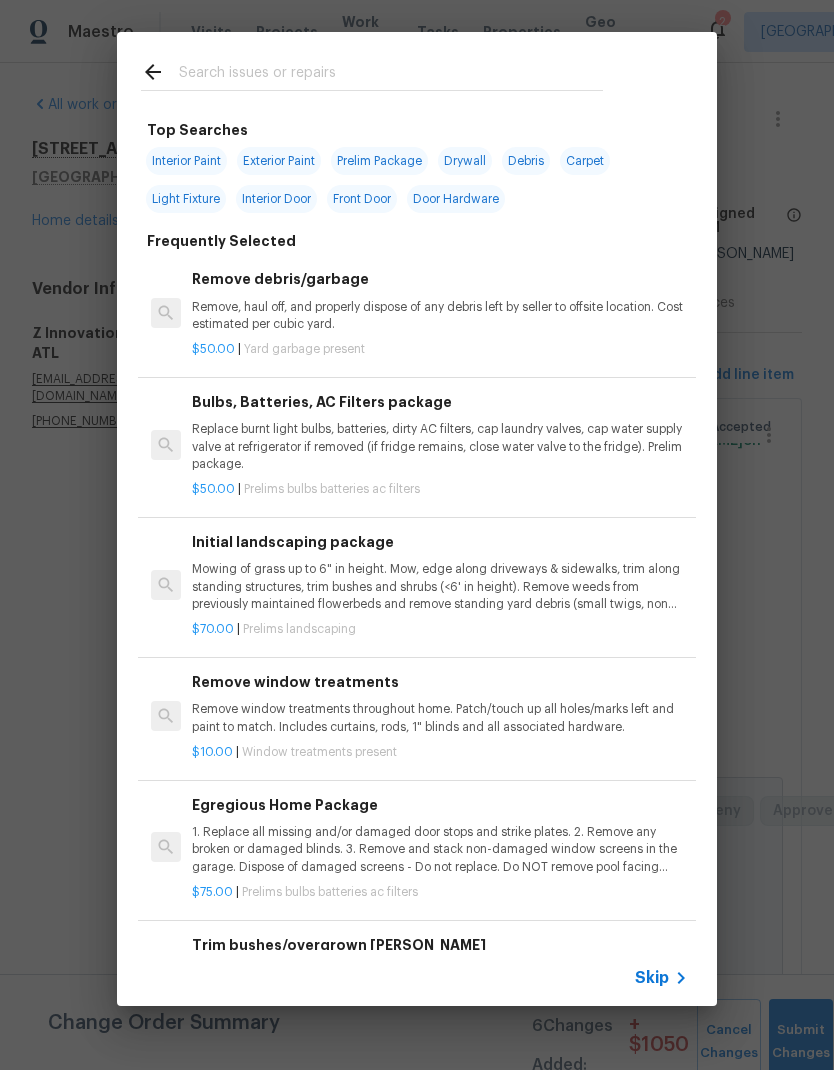 click at bounding box center (391, 75) 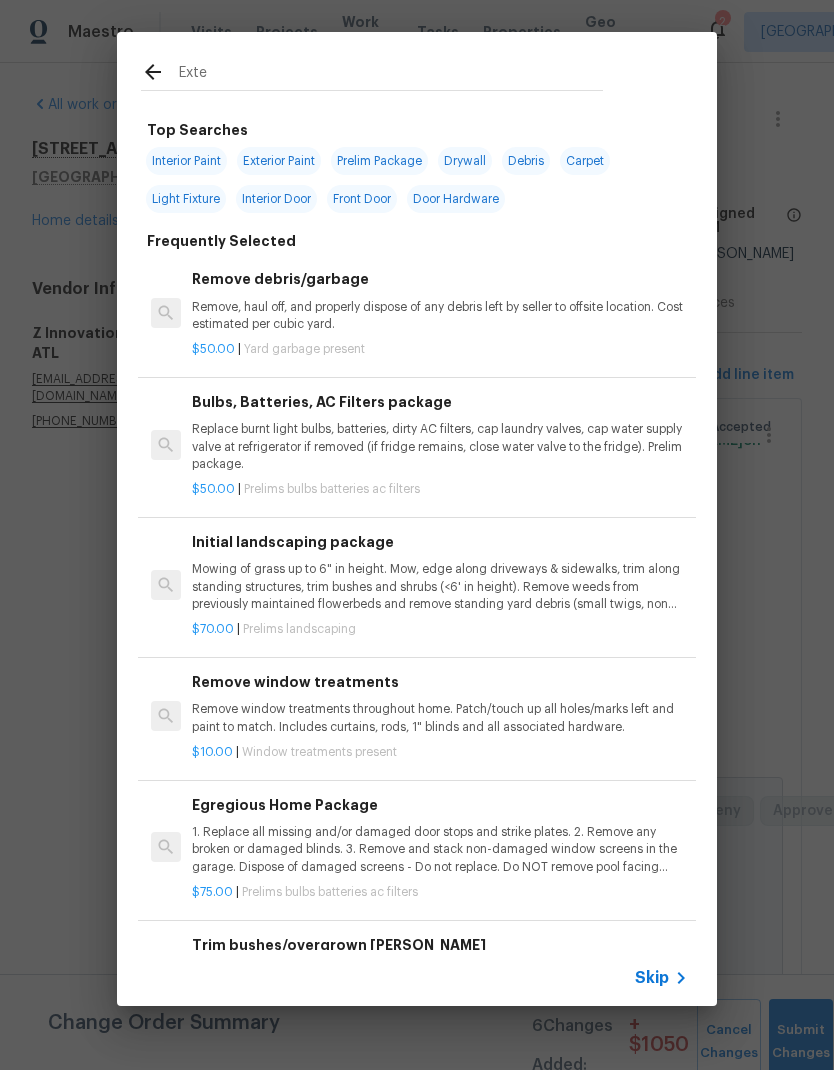 type on "Exter" 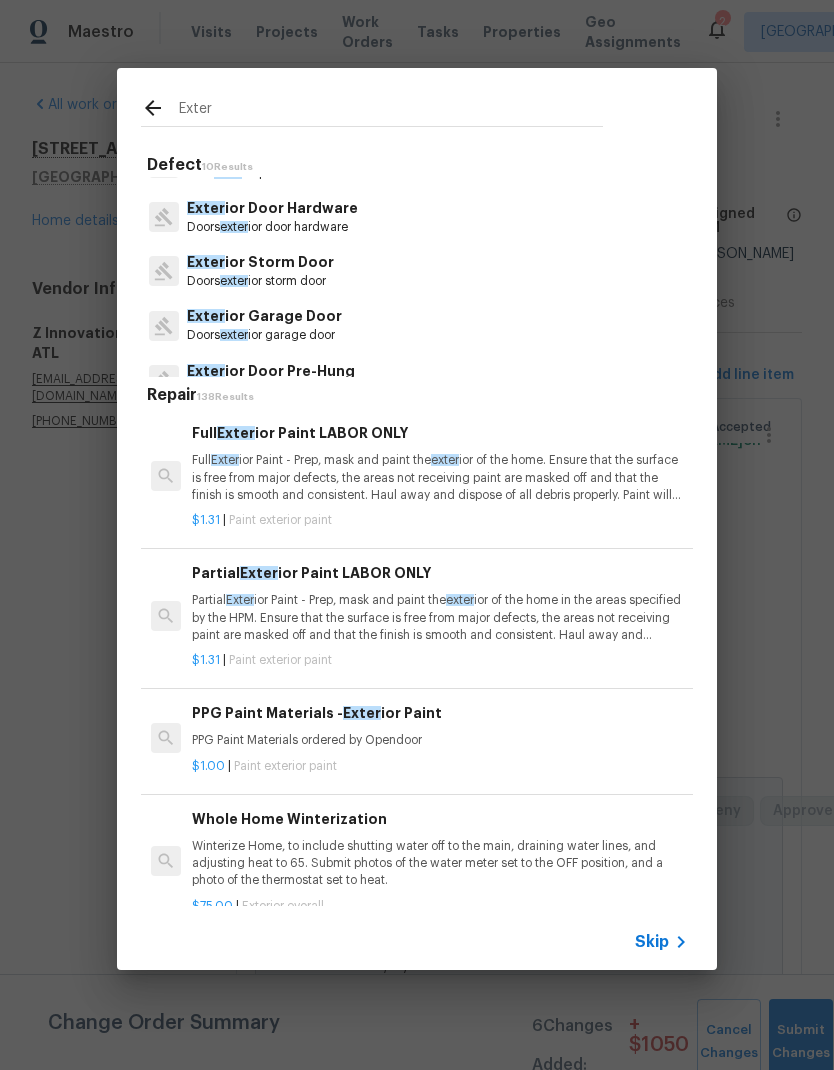 scroll, scrollTop: 179, scrollLeft: 0, axis: vertical 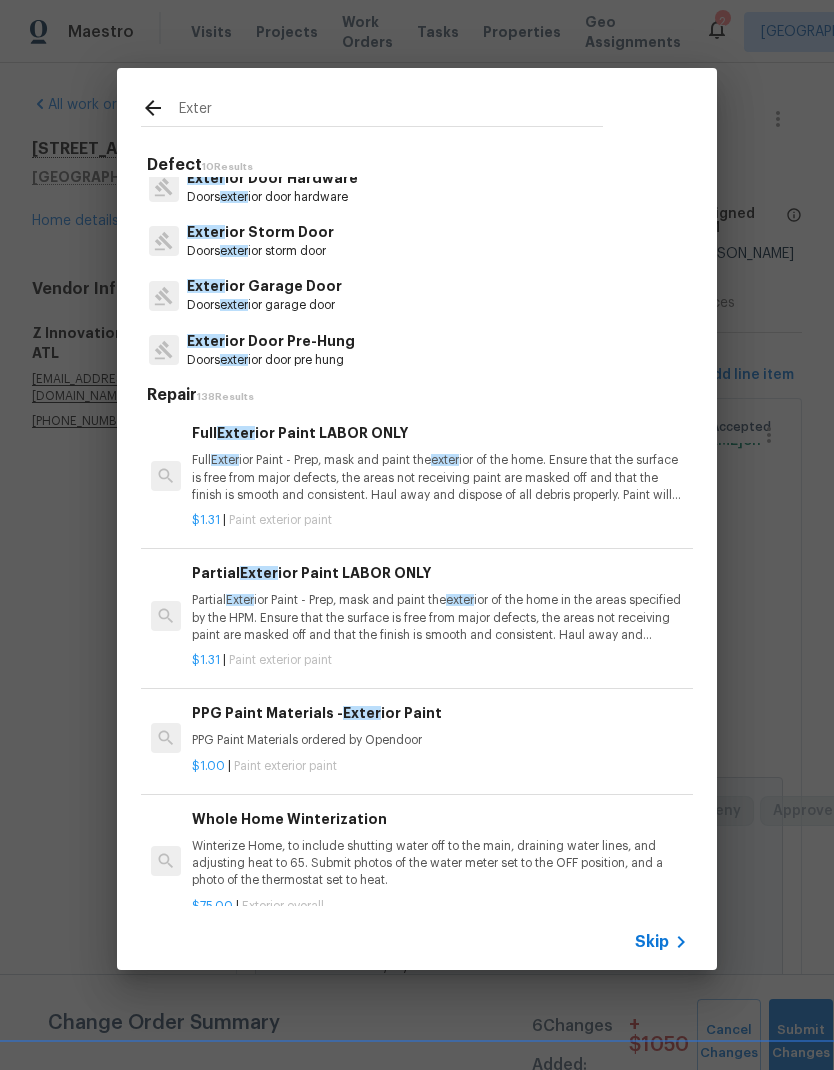 click on "Exter ior Door Pre-Hung" at bounding box center [271, 341] 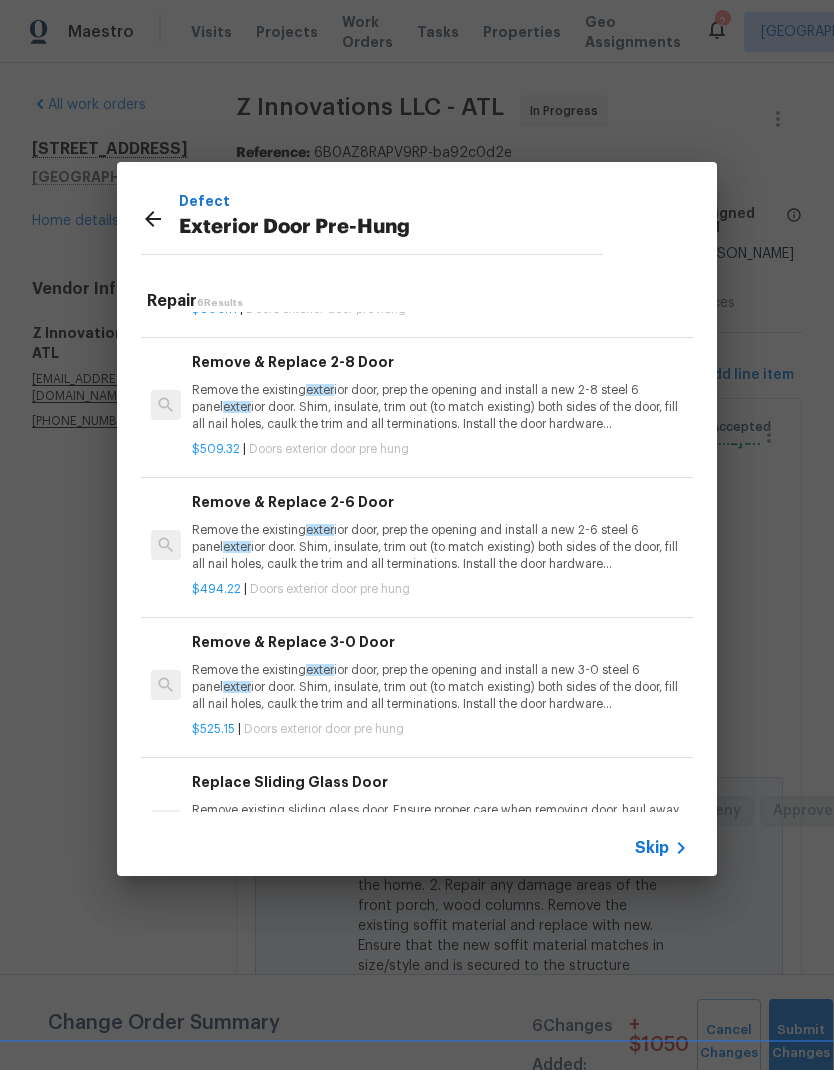 scroll, scrollTop: 123, scrollLeft: 0, axis: vertical 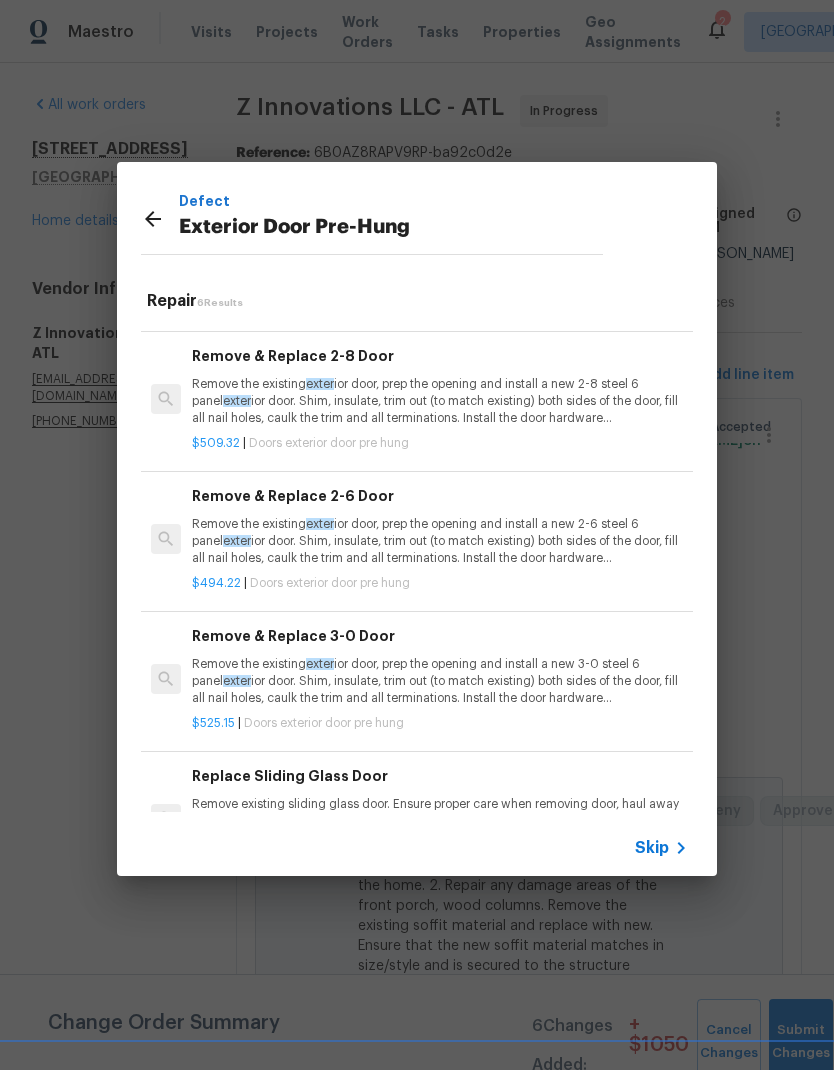 click on "Remove the existing  exter ior door, prep the opening and install a new 3-0 steel 6 panel  exter ior door. Shim, insulate, trim out (to match existing) both sides of the door, fill all nail holes, caulk the trim and all terminations. Install the door hardware (handle/deadbolt), haul away and dispose of all debris properly." at bounding box center [440, 681] 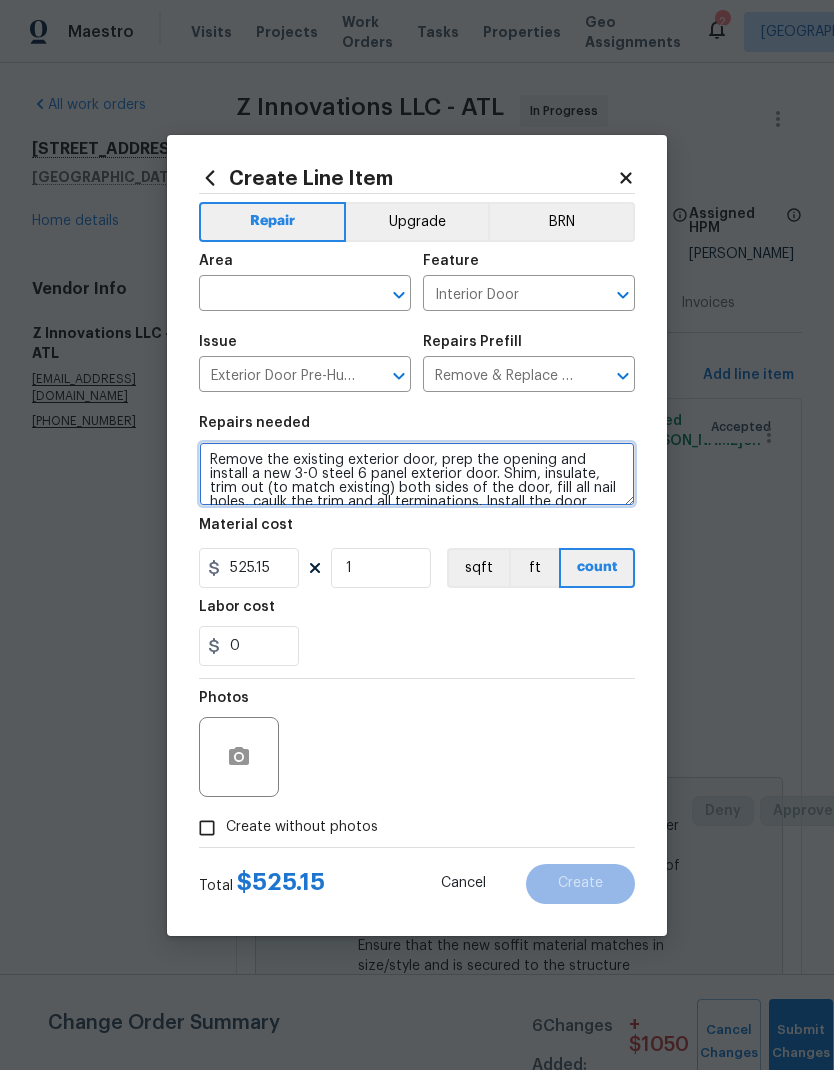 click on "Remove the existing exterior door, prep the opening and install a new 3-0 steel 6 panel exterior door. Shim, insulate, trim out (to match existing) both sides of the door, fill all nail holes, caulk the trim and all terminations. Install the door hardware (handle/deadbolt), haul away and dispose of all debris properly." at bounding box center (417, 474) 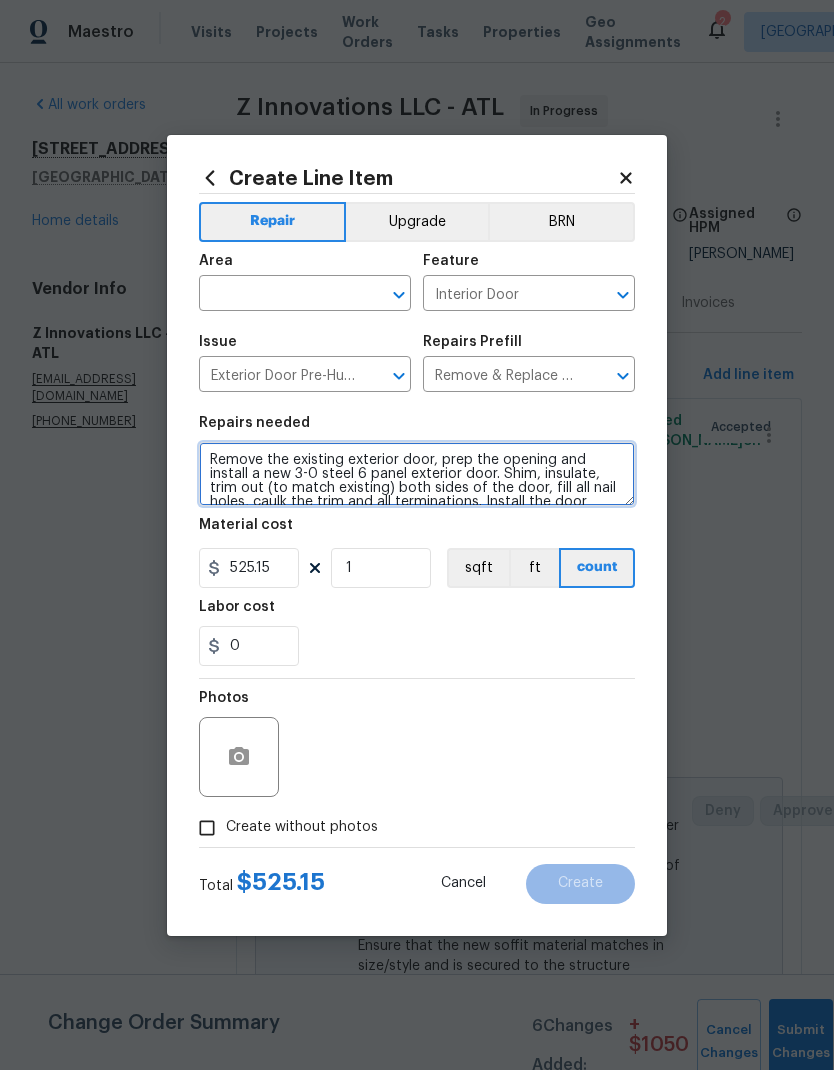 click on "Remove the existing exterior door, prep the opening and install a new 3-0 steel 6 panel exterior door. Shim, insulate, trim out (to match existing) both sides of the door, fill all nail holes, caulk the trim and all terminations. Install the door hardware (handle/deadbolt), haul away and dispose of all debris properly." at bounding box center [417, 474] 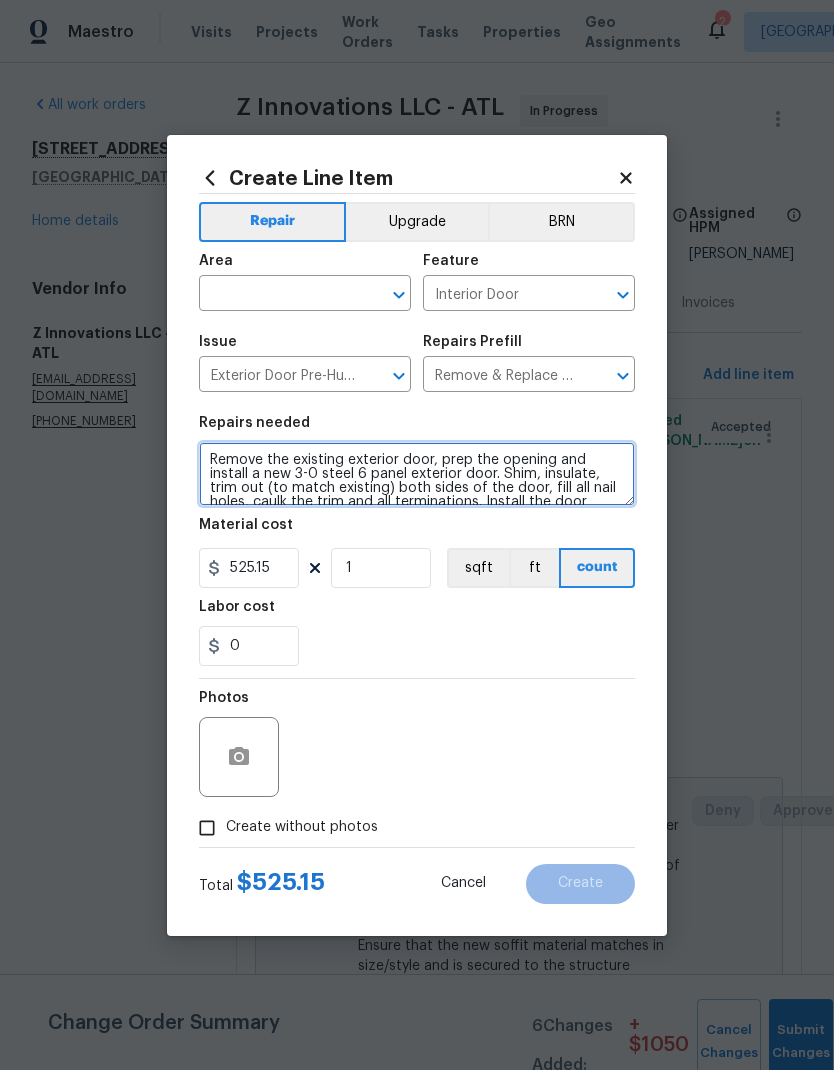 paste on "$525 Replace with 6 panel door on mechanical room" 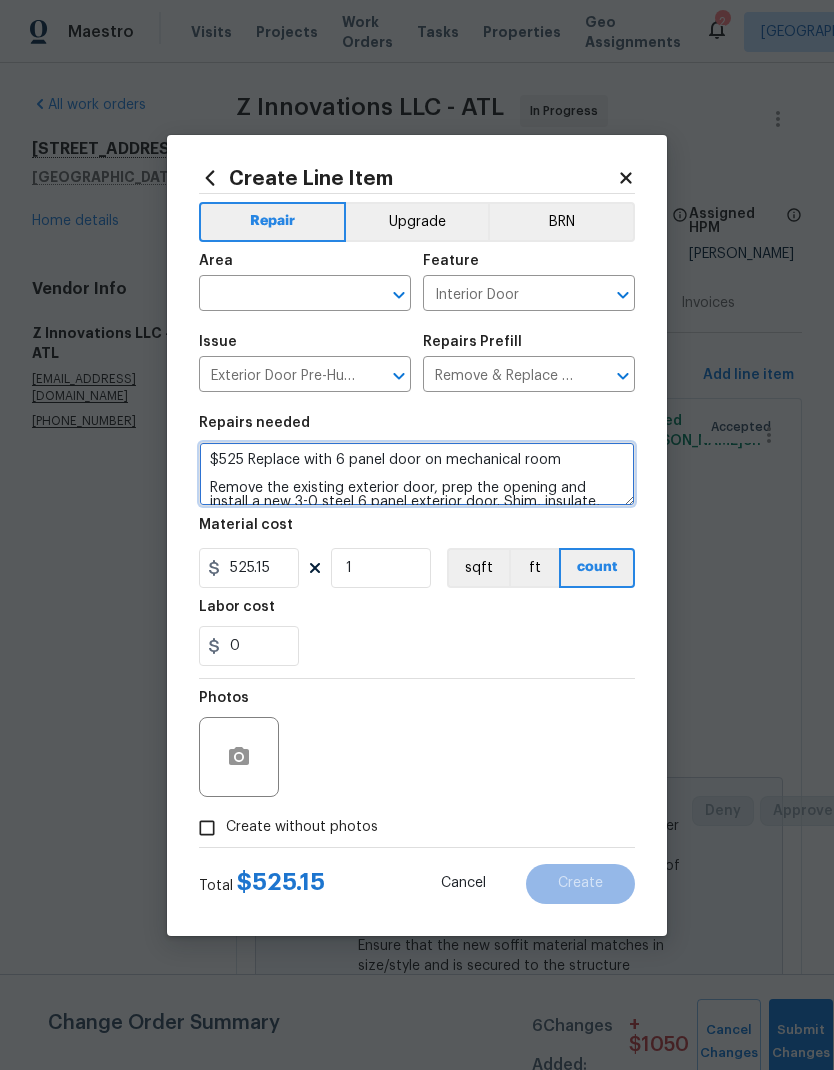 click on "$525 Replace with 6 panel door on mechanical room
Remove the existing exterior door, prep the opening and install a new 3-0 steel 6 panel exterior door. Shim, insulate, trim out (to match existing) both sides of the door, fill all nail holes, caulk the trim and all terminations. Install the door hardware (handle/deadbolt), haul away and dispose of all debris properly." at bounding box center [417, 474] 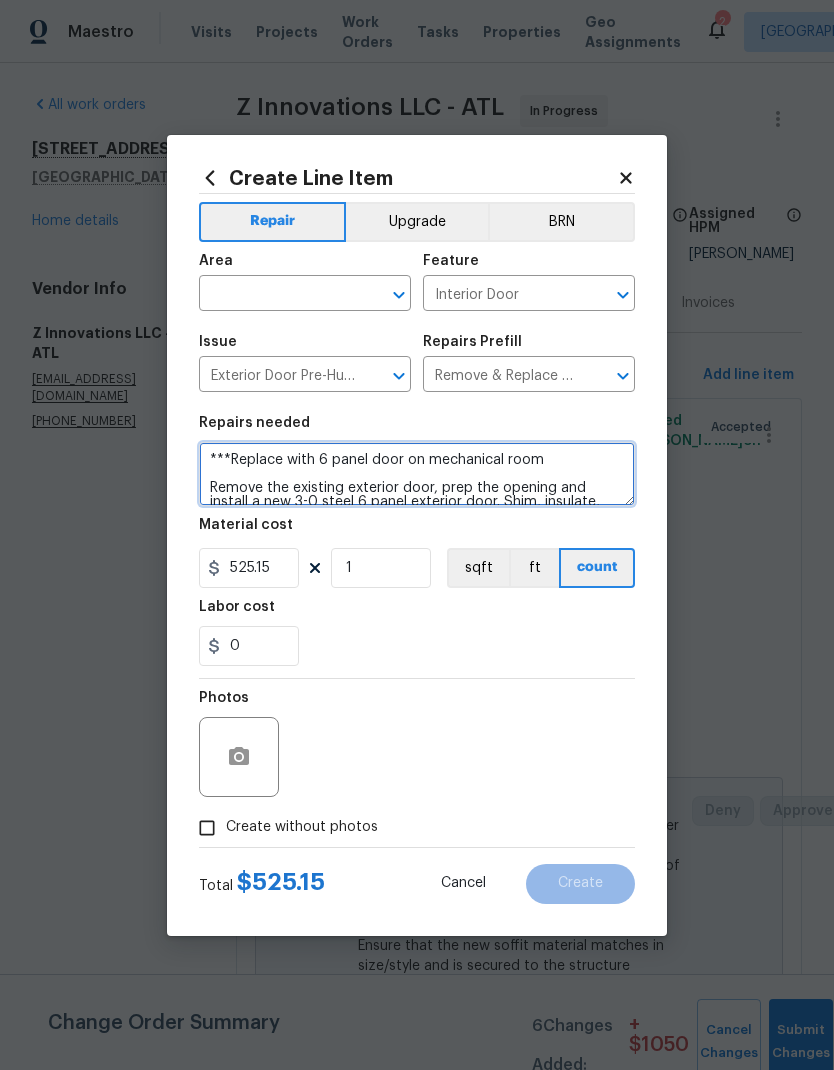 click on "***Replace with 6 panel door on mechanical room
Remove the existing exterior door, prep the opening and install a new 3-0 steel 6 panel exterior door. Shim, insulate, trim out (to match existing) both sides of the door, fill all nail holes, caulk the trim and all terminations. Install the door hardware (handle/deadbolt), haul away and dispose of all debris properly." at bounding box center (417, 474) 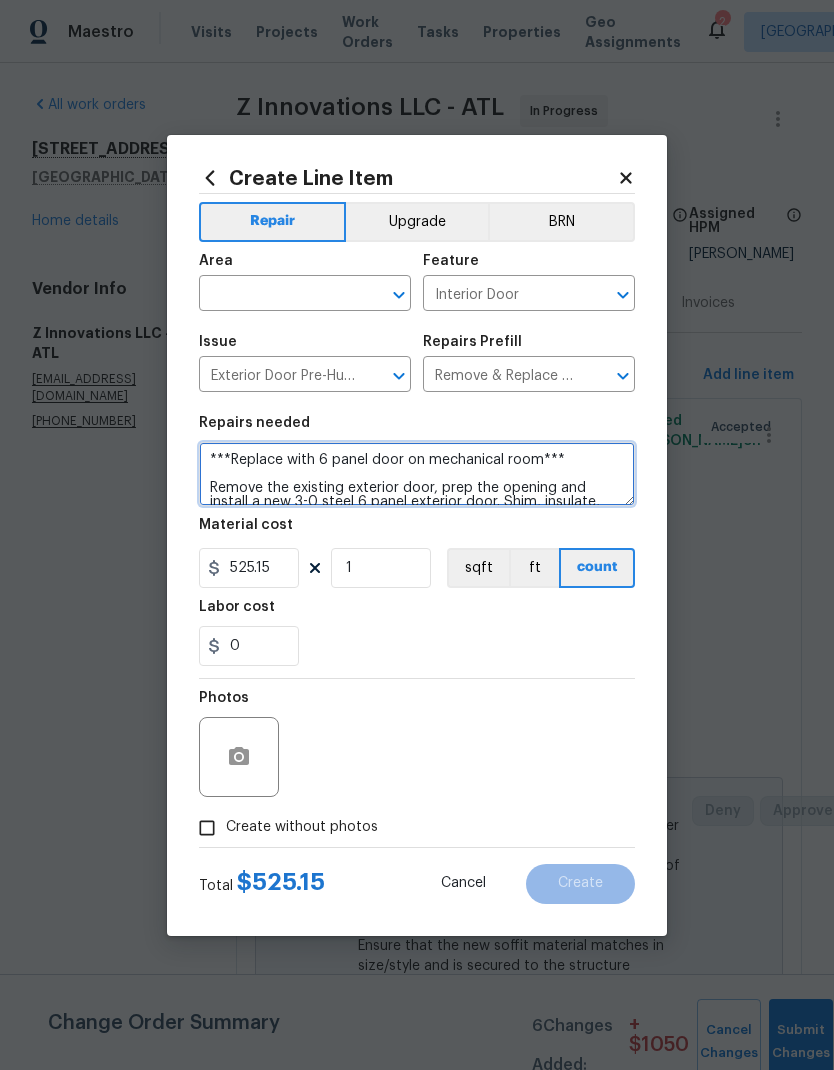 type on "***Replace with 6 panel door on mechanical room***
Remove the existing exterior door, prep the opening and install a new 3-0 steel 6 panel exterior door. Shim, insulate, trim out (to match existing) both sides of the door, fill all nail holes, caulk the trim and all terminations. Install the door hardware (handle/deadbolt), haul away and dispose of all debris properly." 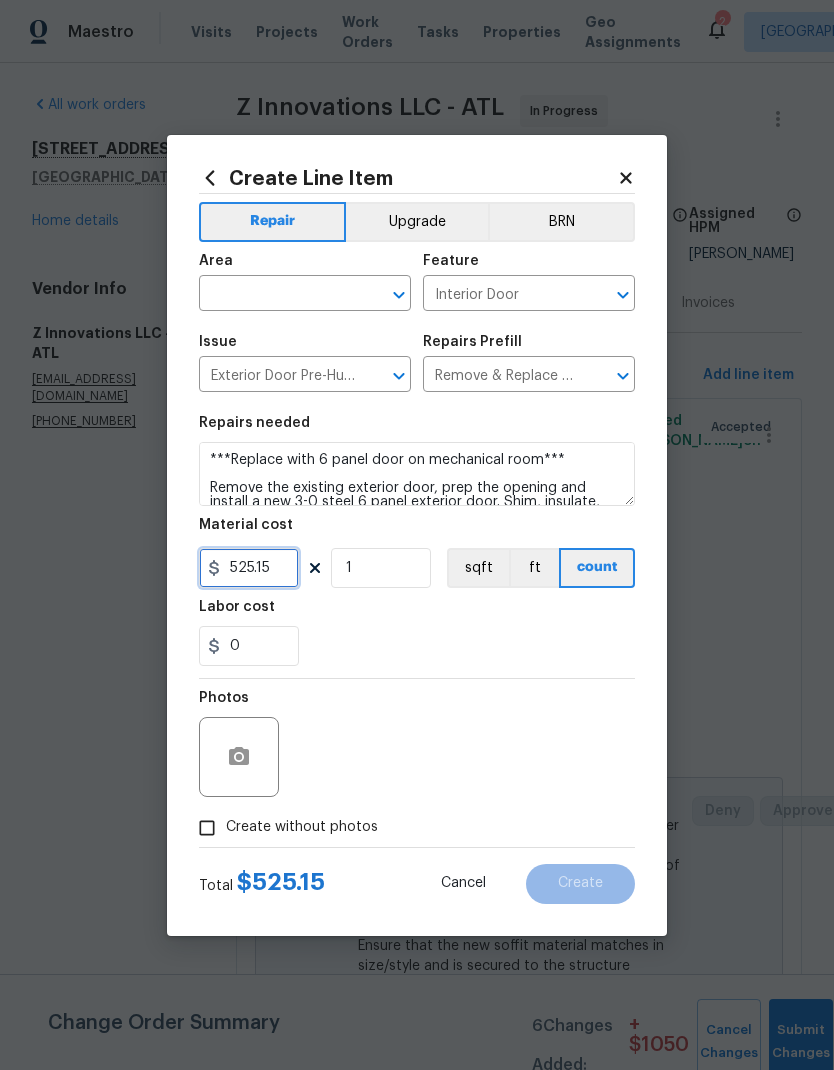 click on "525.15" at bounding box center (249, 568) 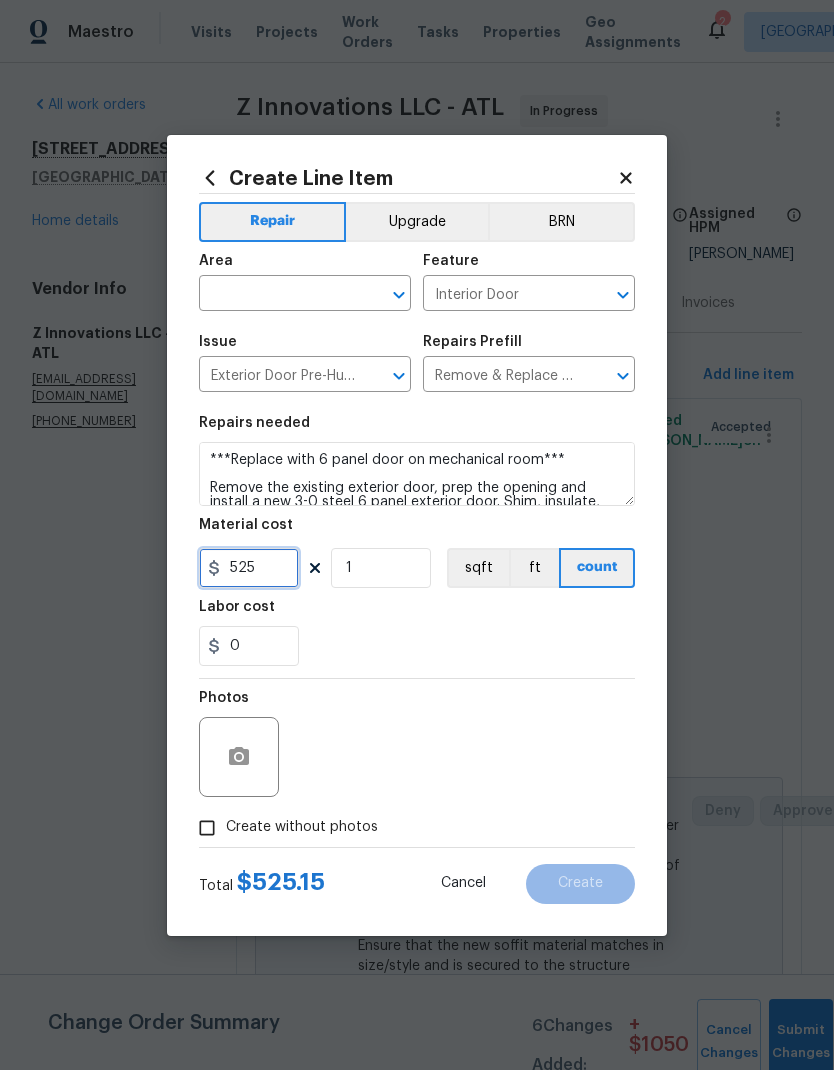 type on "525" 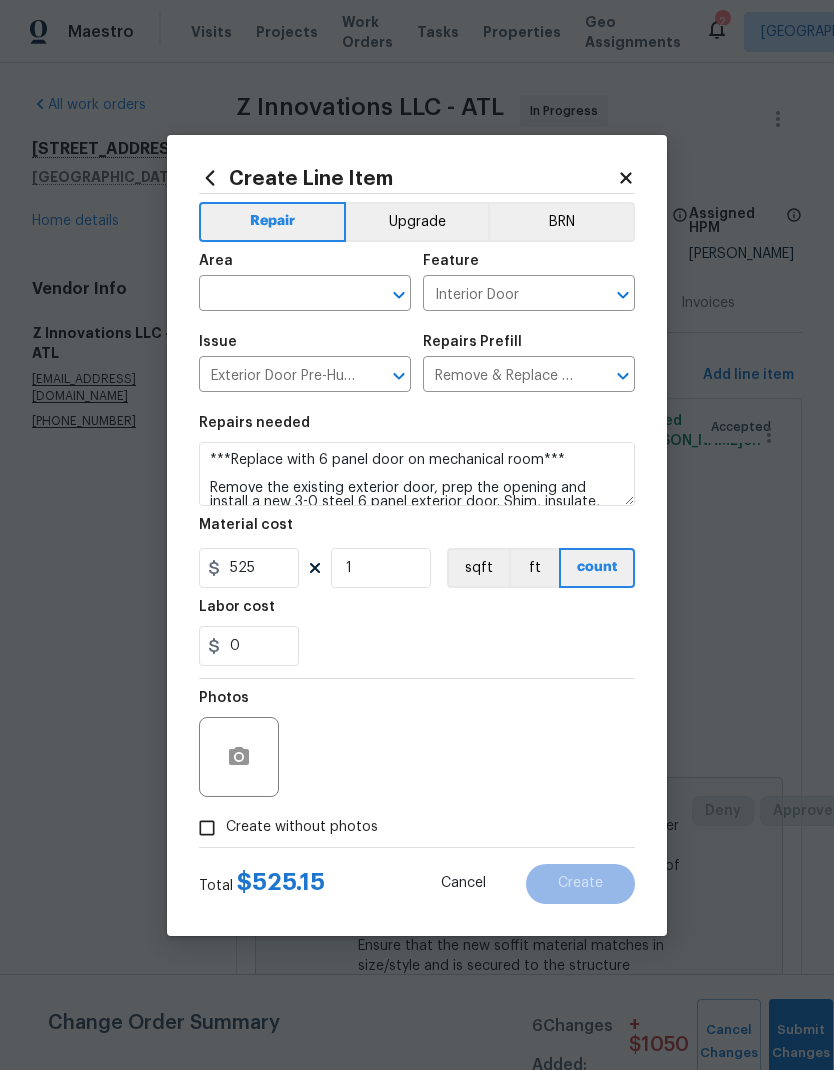 click on "Create without photos" at bounding box center (207, 828) 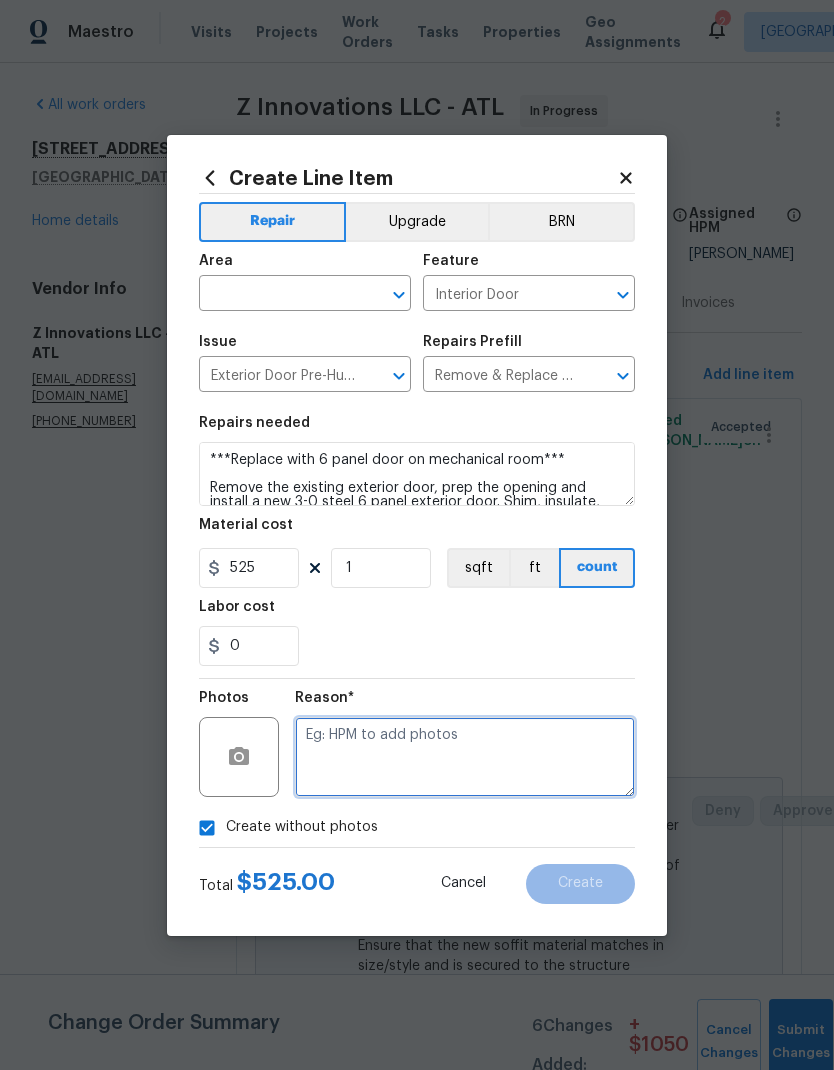 click at bounding box center [465, 757] 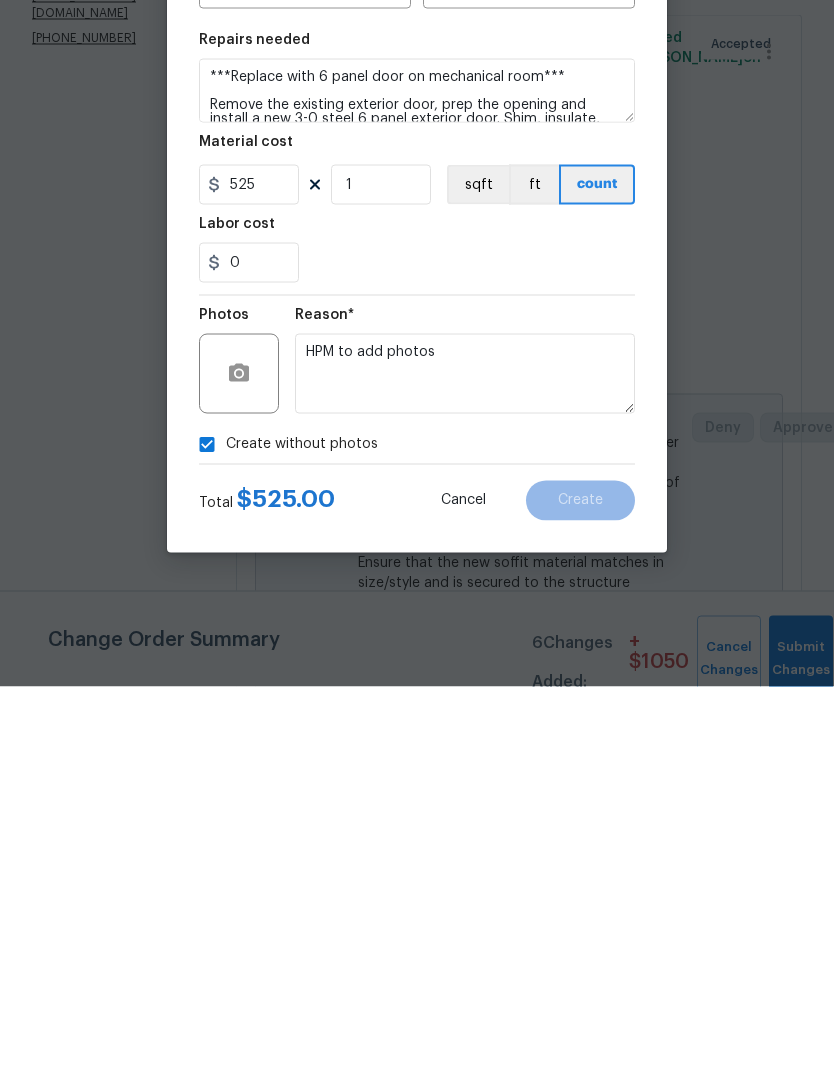 scroll, scrollTop: 80, scrollLeft: 0, axis: vertical 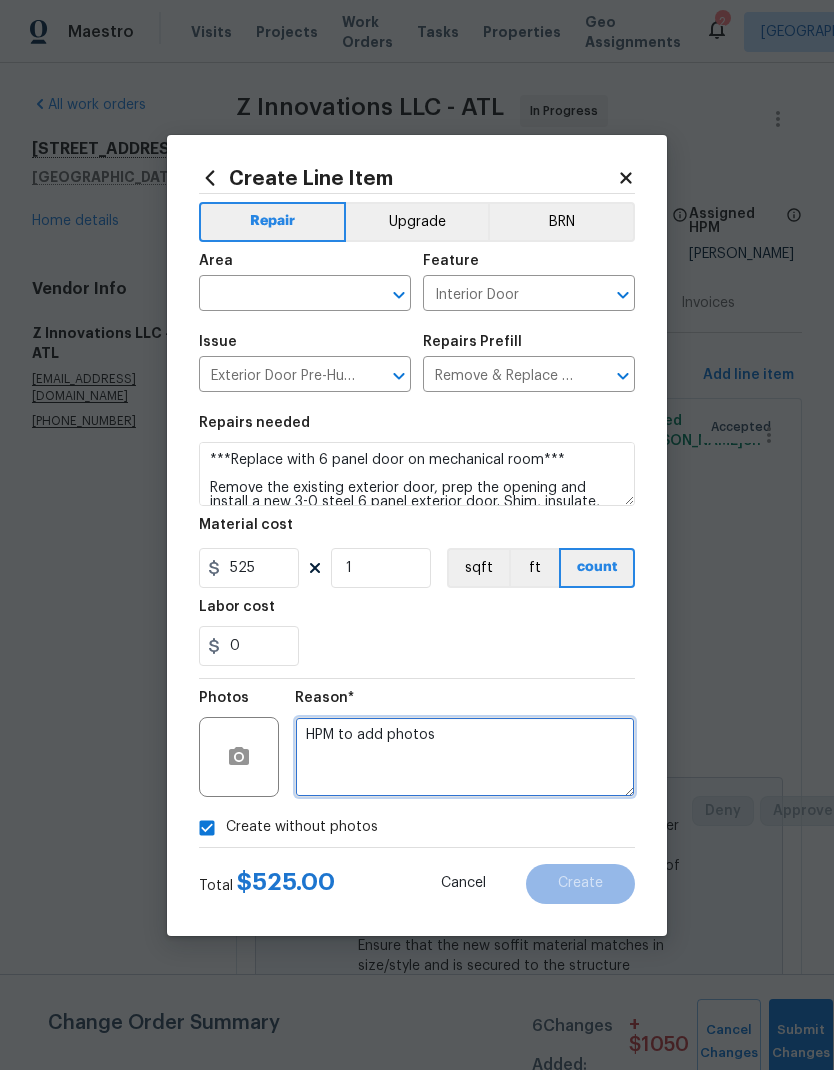 type on "HPM to add photos" 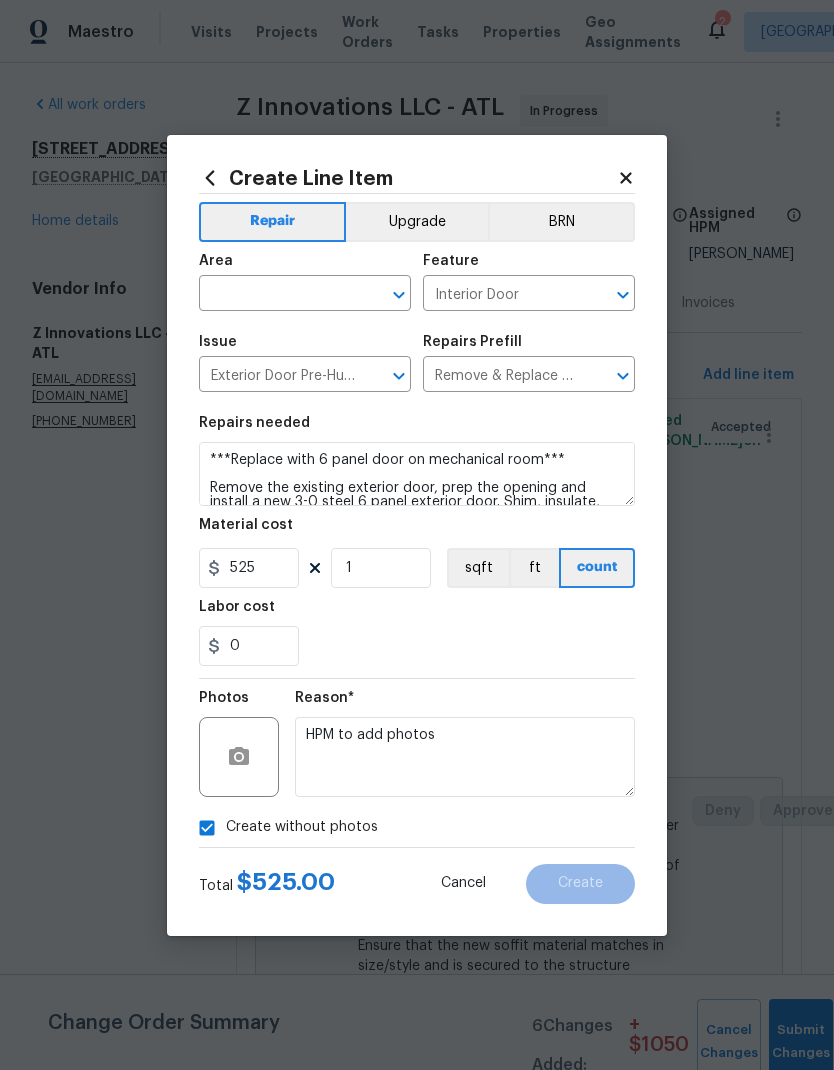 click at bounding box center (277, 295) 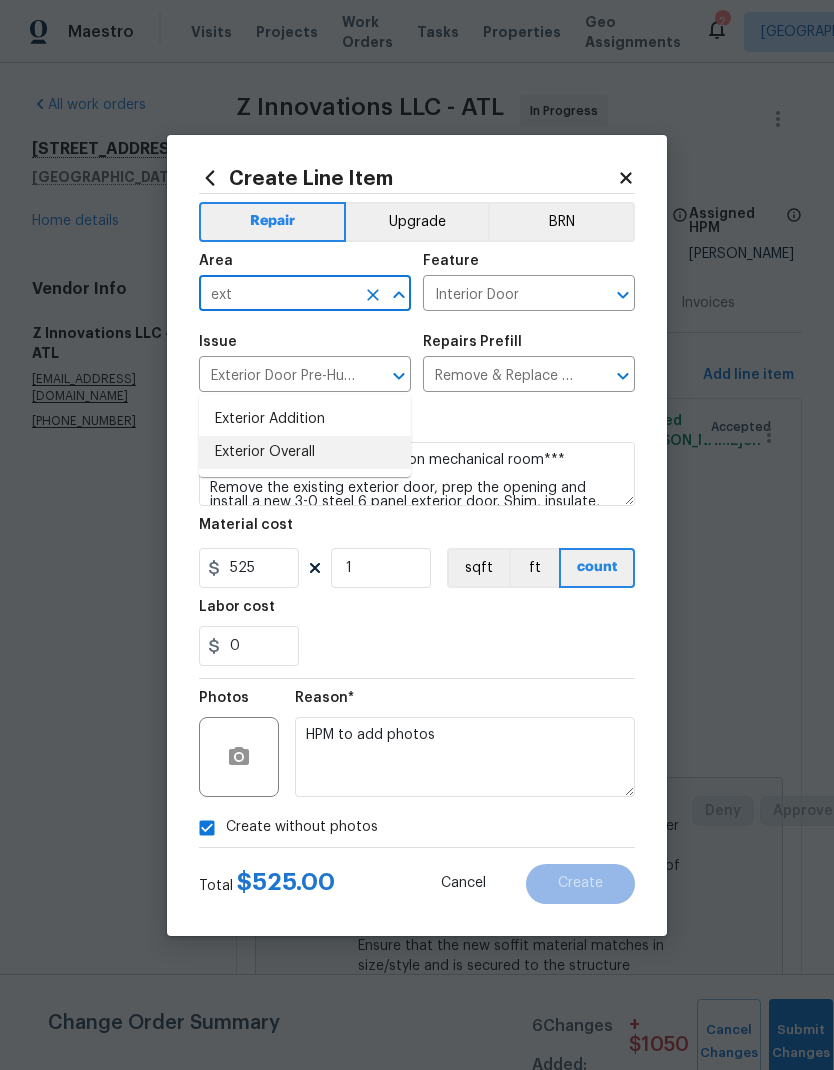 click on "Exterior Overall" at bounding box center (305, 452) 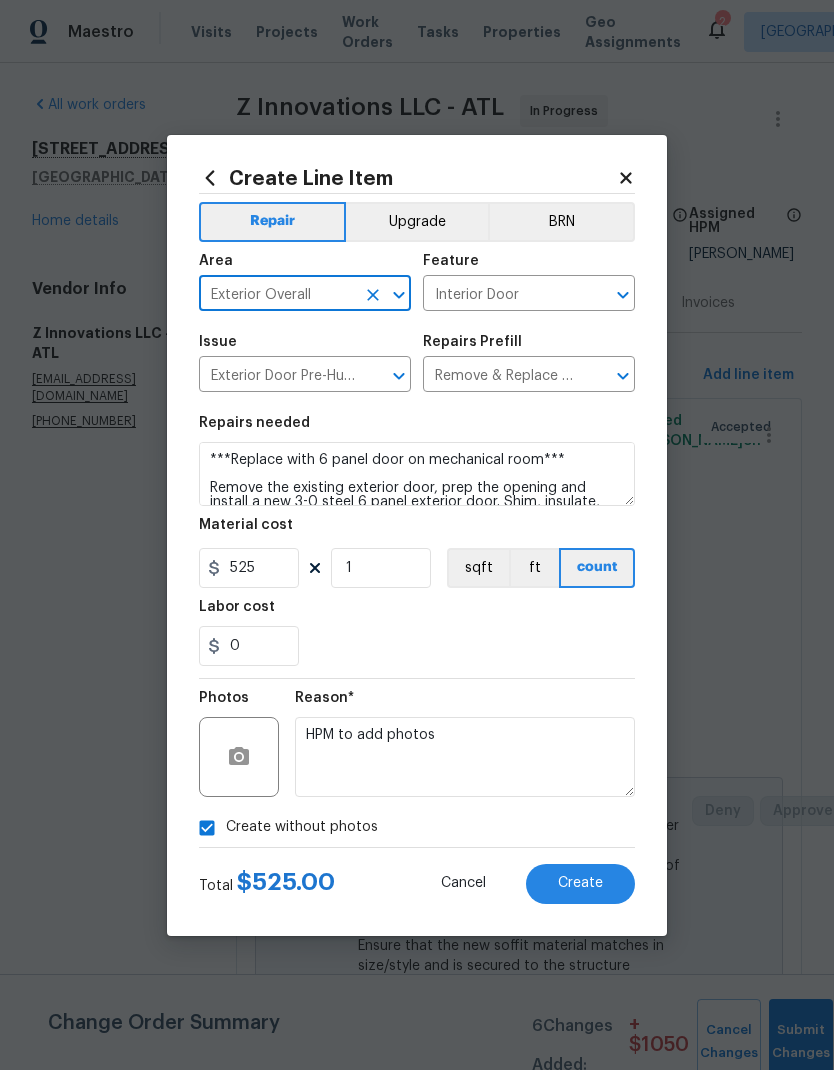 click on "Create" at bounding box center (580, 884) 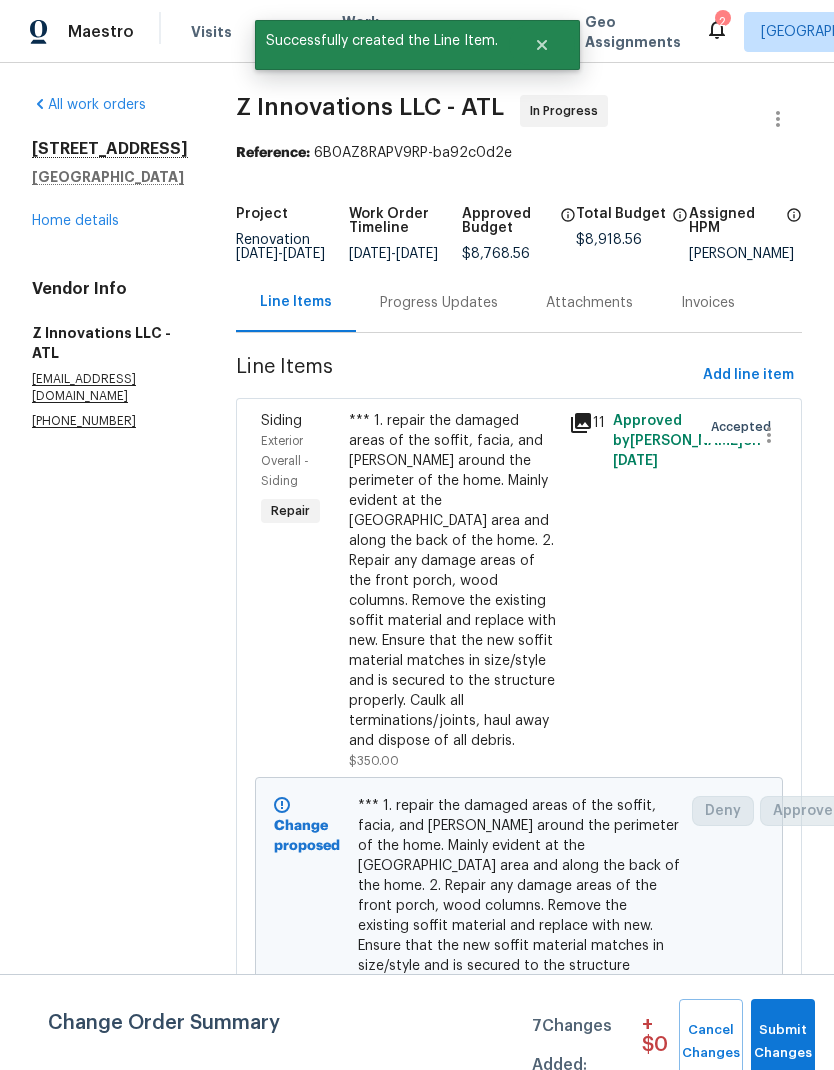 scroll, scrollTop: 0, scrollLeft: 0, axis: both 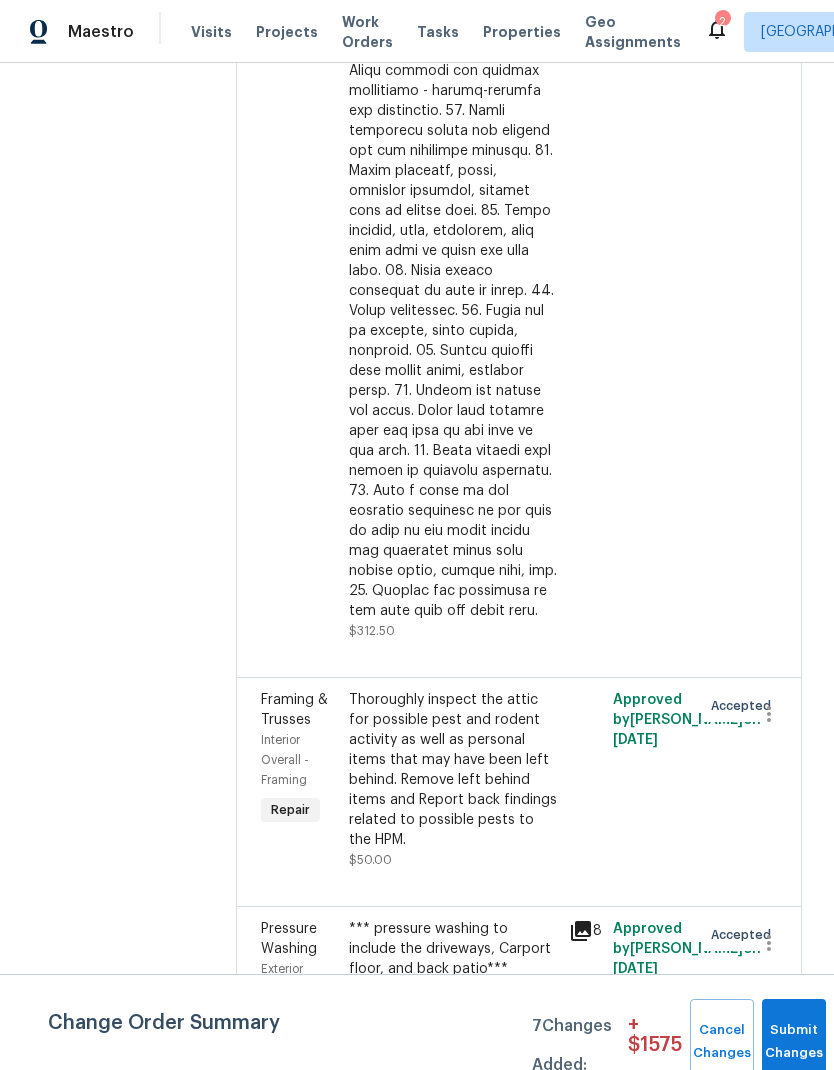 click on "Thoroughly inspect the attic for possible pest and rodent activity as well as personal items that may have been left behind. Remove left behind items and Report back findings related to possible pests to the HPM." at bounding box center [453, 770] 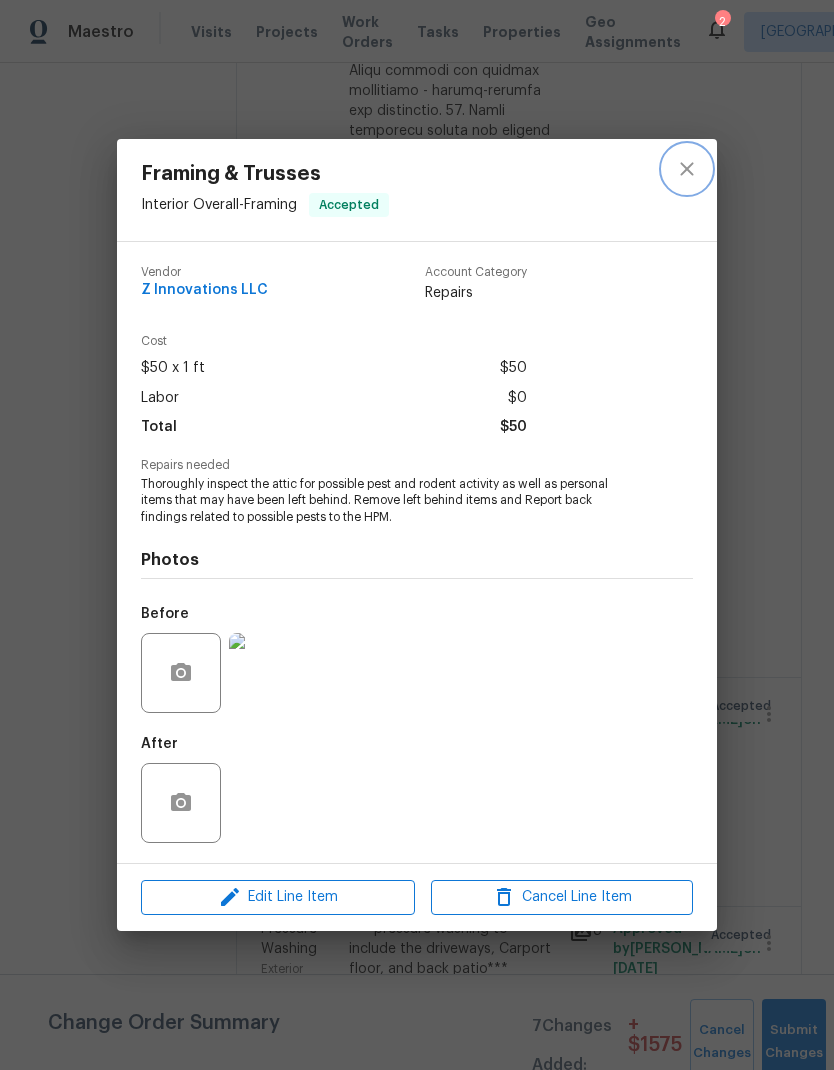 click 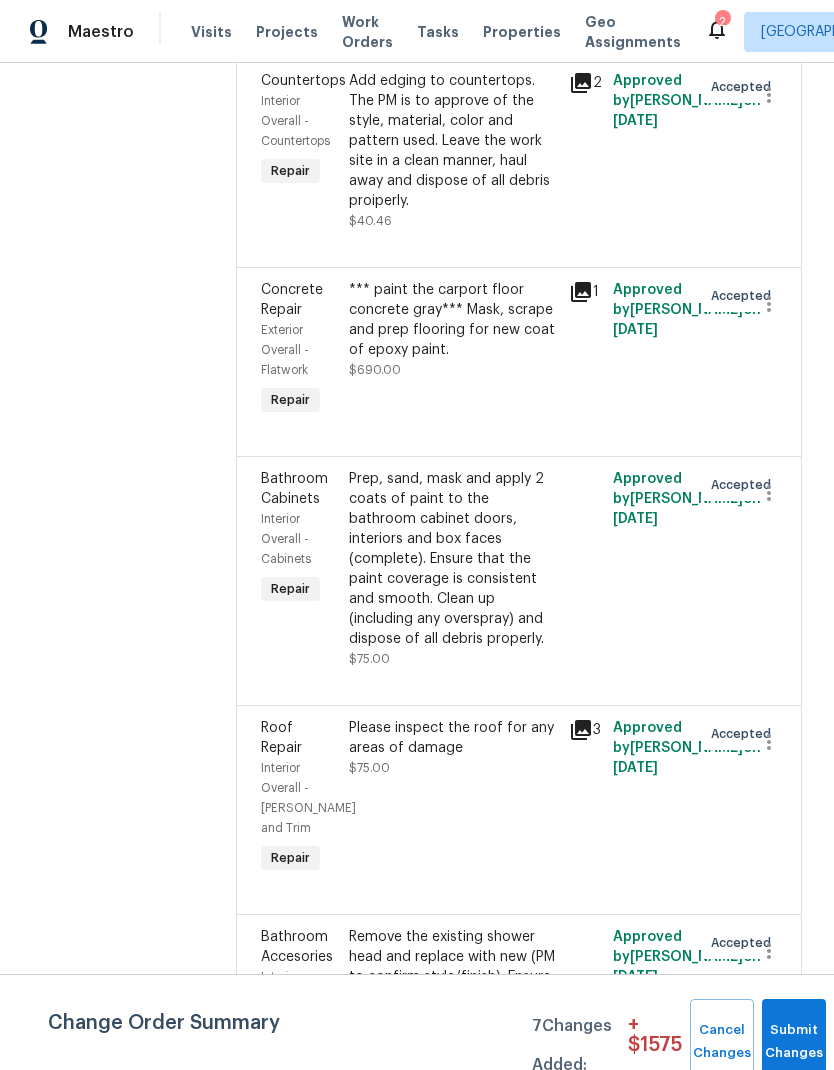 scroll, scrollTop: 6635, scrollLeft: 0, axis: vertical 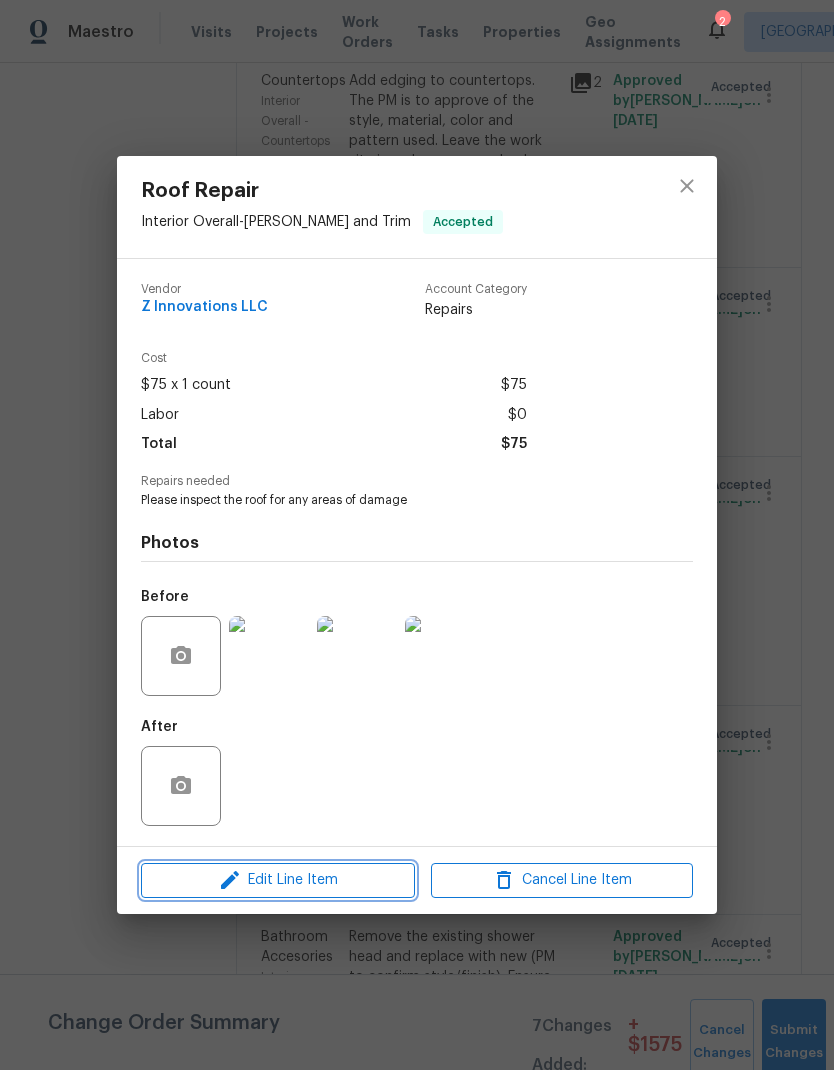 click on "Edit Line Item" at bounding box center (278, 880) 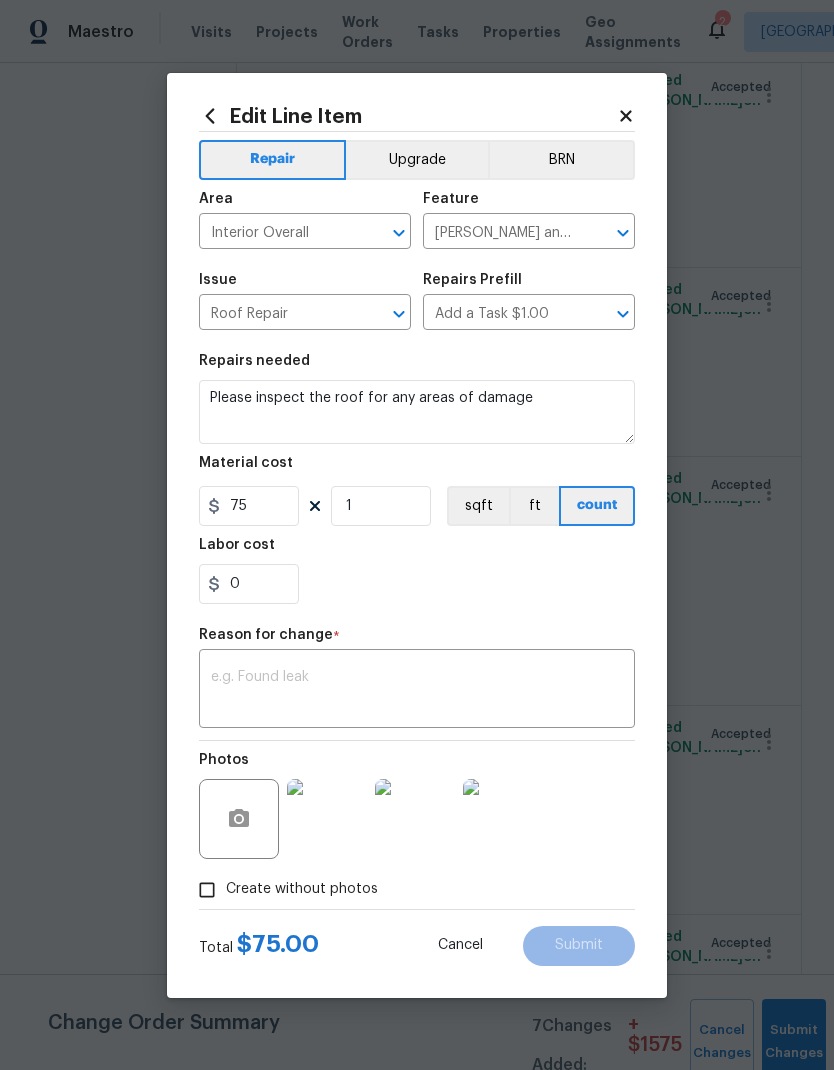 click at bounding box center [417, 691] 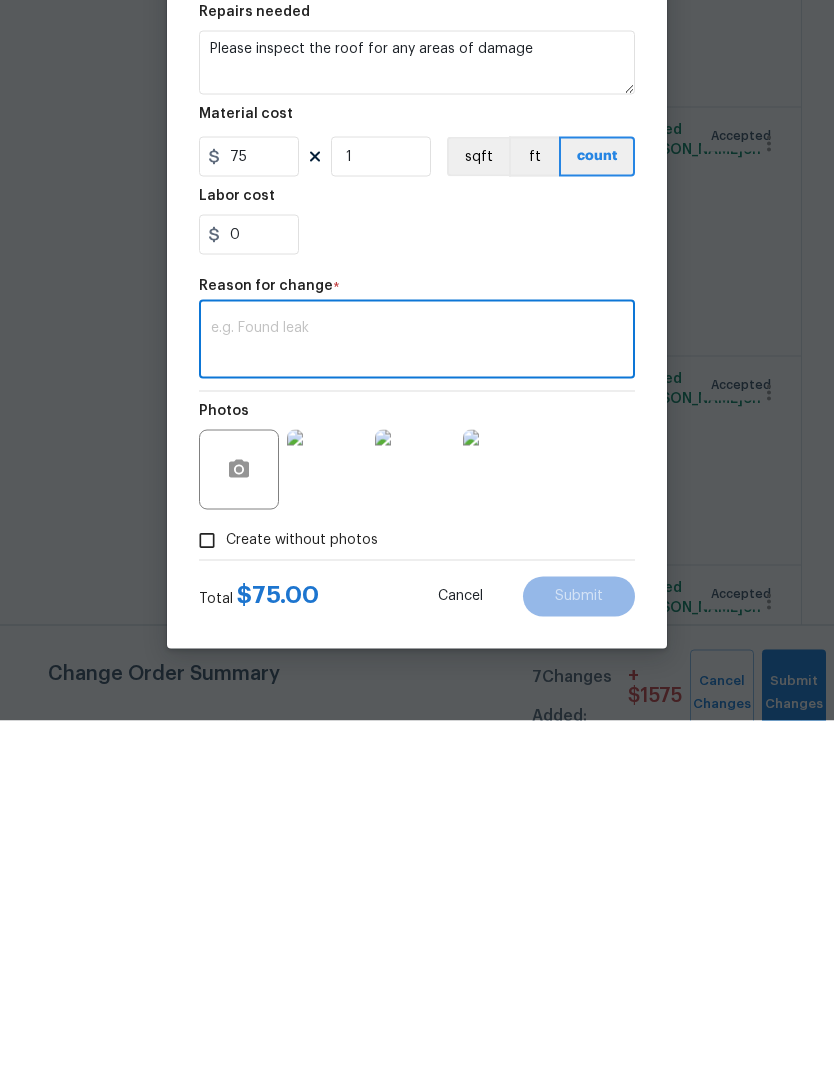 click at bounding box center [417, 691] 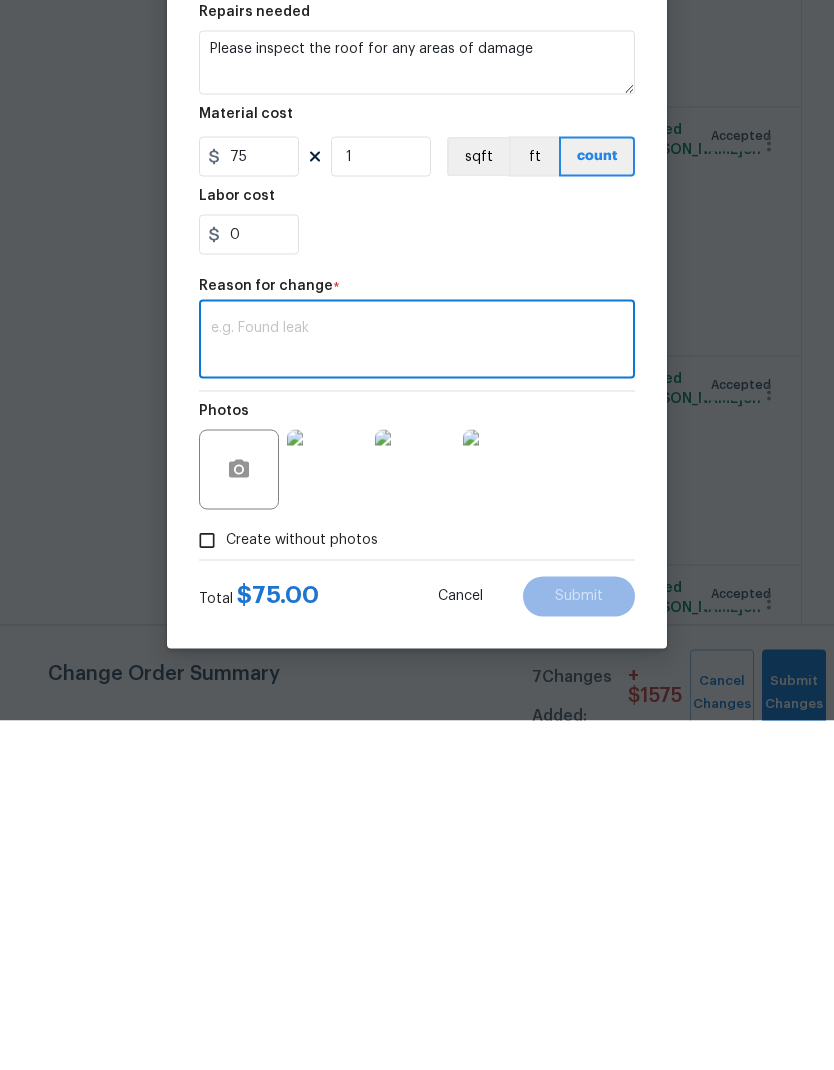 paste on "$3900 Replace 10 SQ of Roof in the carport area, and install 160LF of missing Drip Edge in the two-level area" 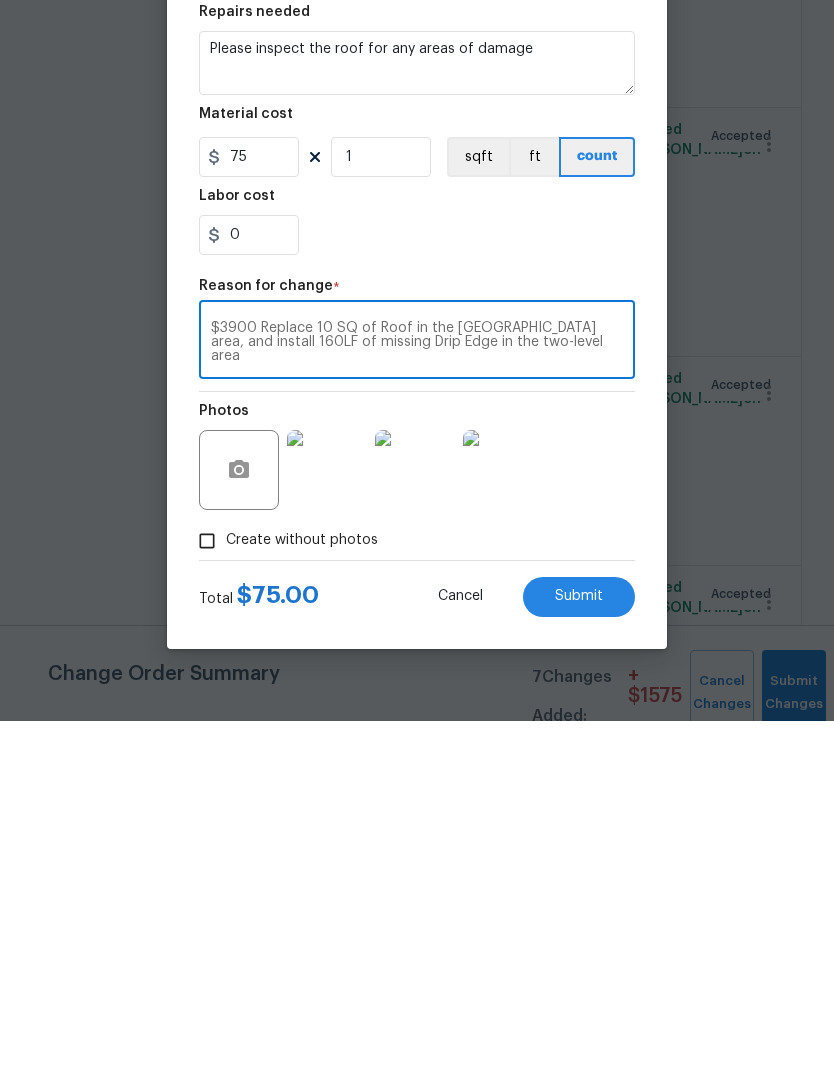 click on "$3900 Replace 10 SQ of Roof in the carport area, and install 160LF of missing Drip Edge in the two-level area" at bounding box center [417, 691] 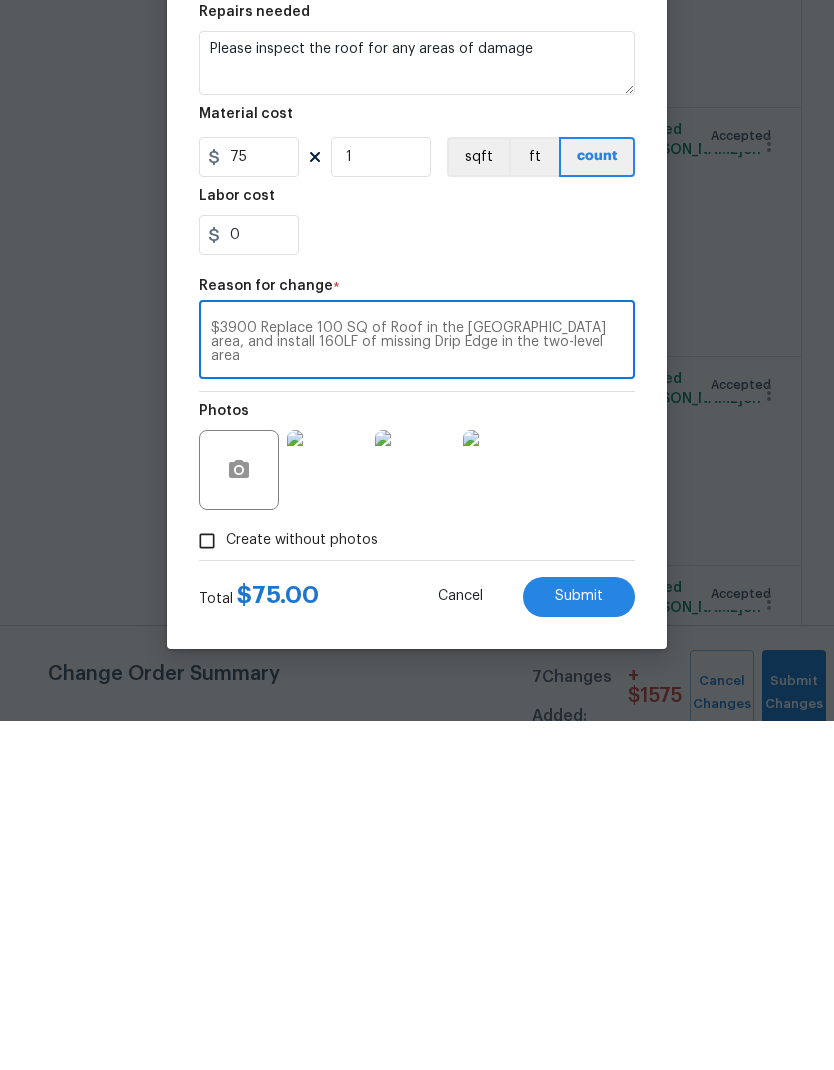 type on "$3900 Replace 100 SQ of Roof in the carport area, and install 160LF of missing Drip Edge in the two-level area" 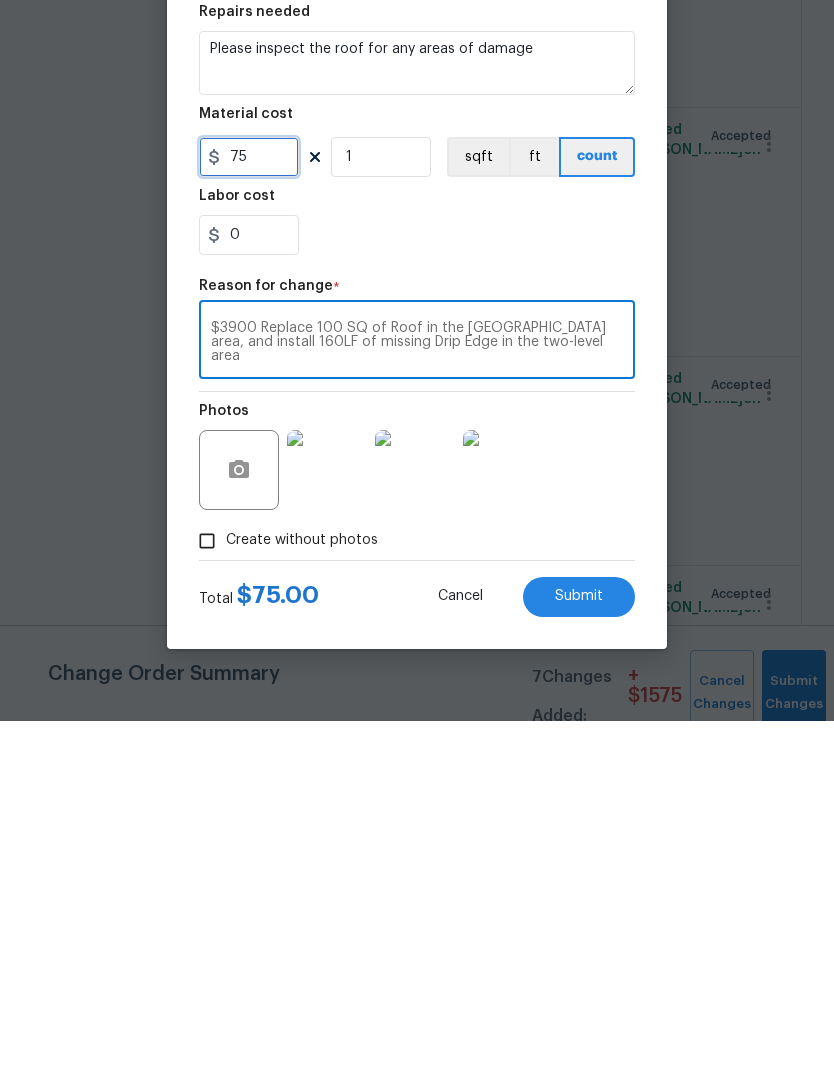 click on "75" at bounding box center [249, 506] 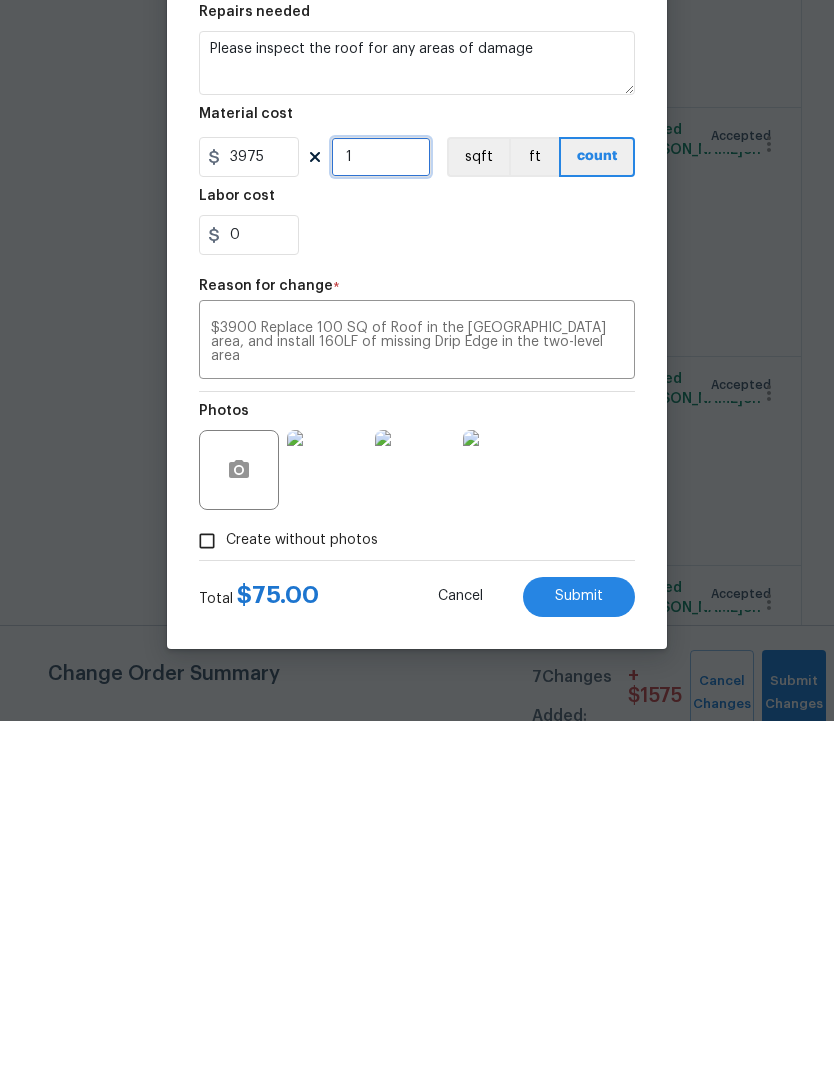 click on "1" at bounding box center [381, 506] 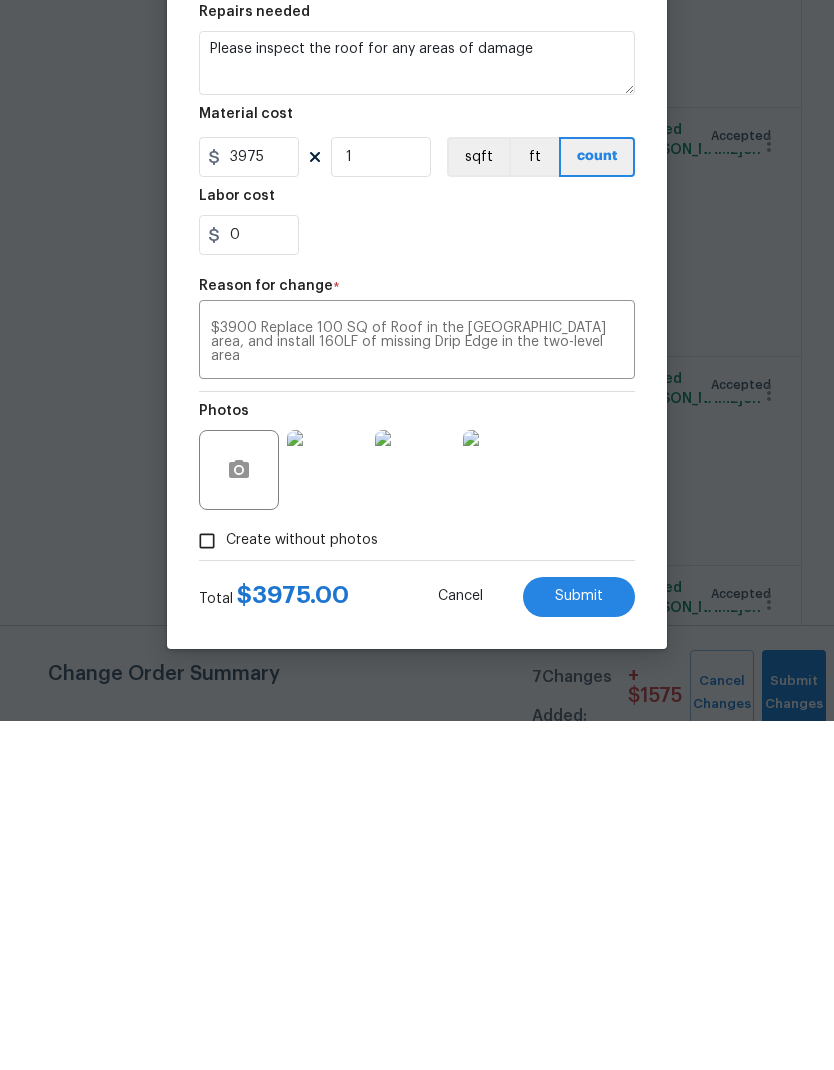 click on "Submit" at bounding box center [579, 946] 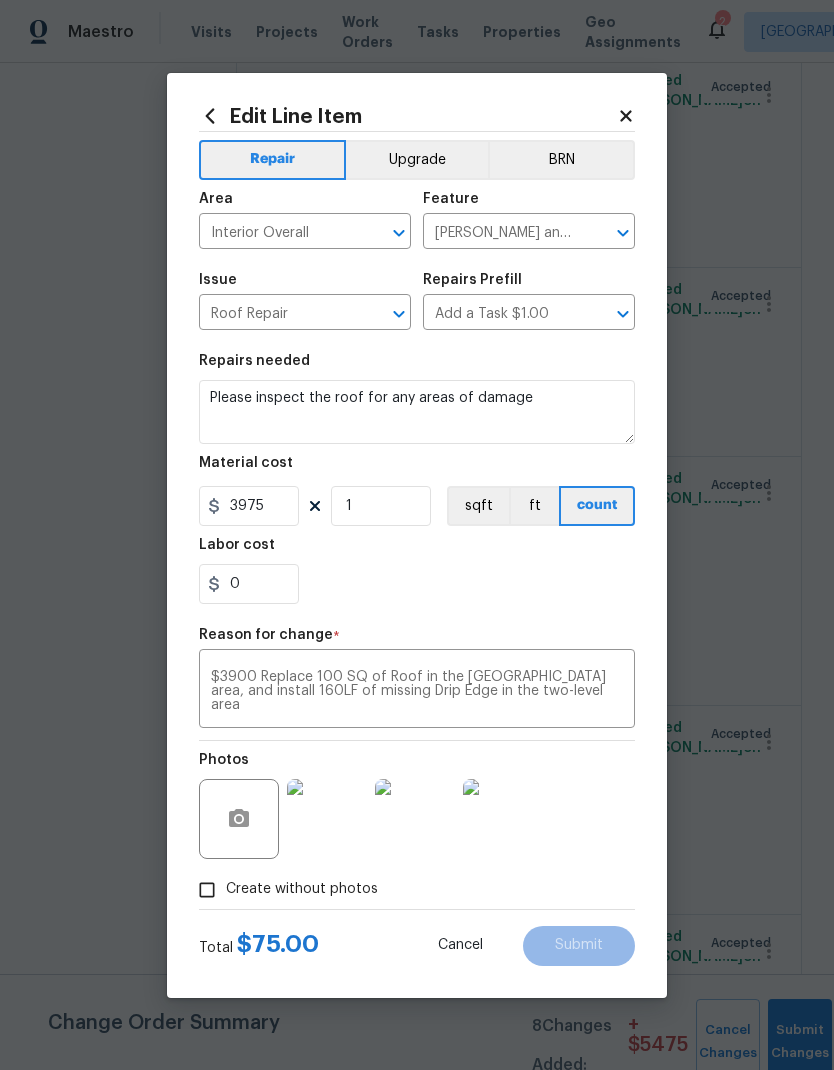 type on "75" 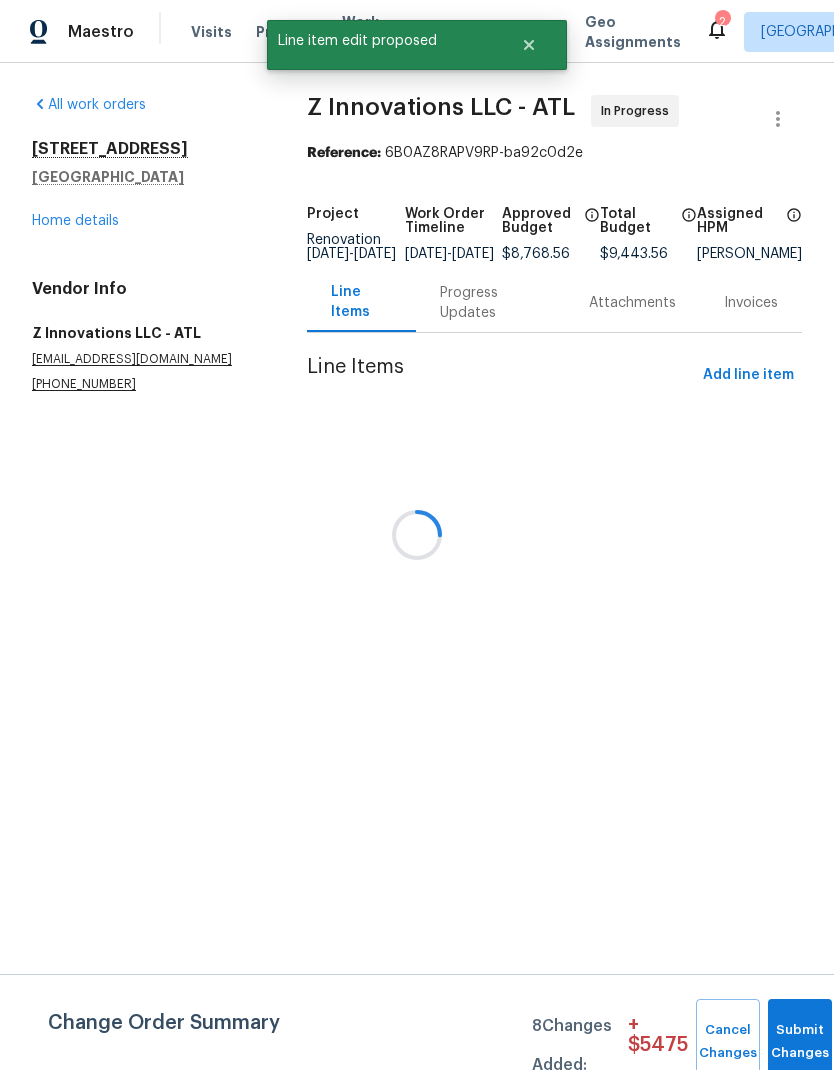 scroll, scrollTop: 0, scrollLeft: 0, axis: both 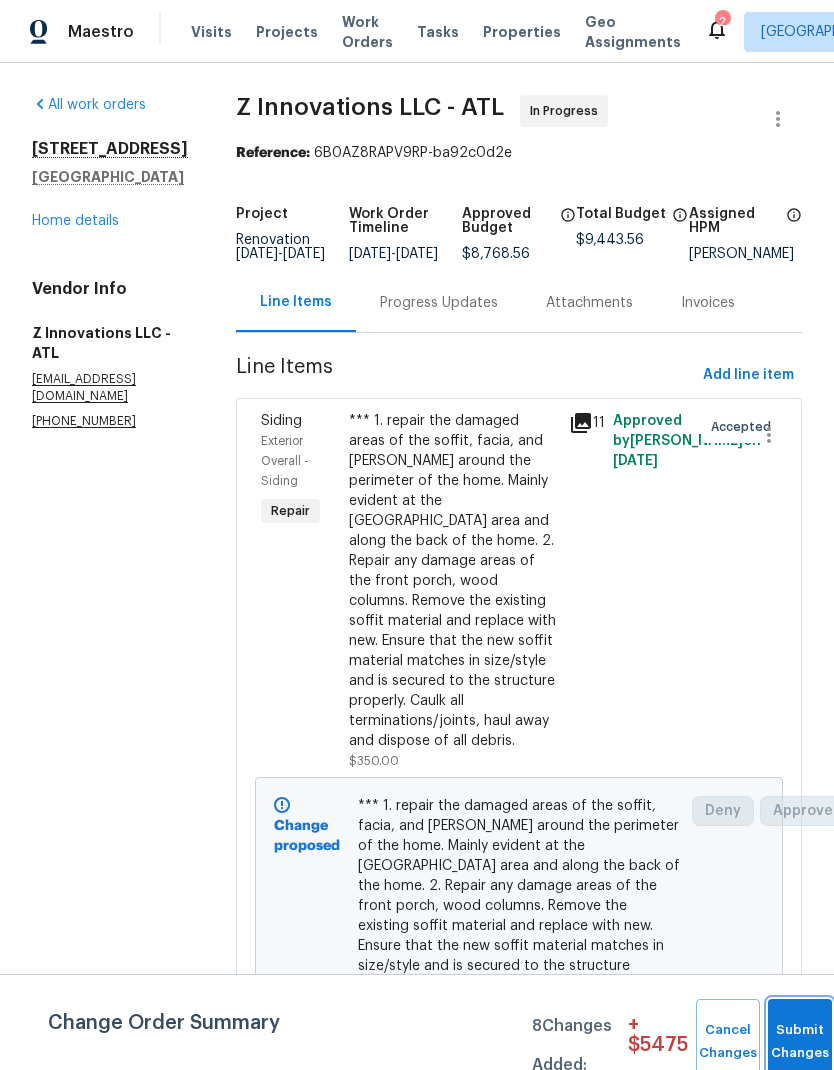 click on "Submit Changes" at bounding box center [800, 1042] 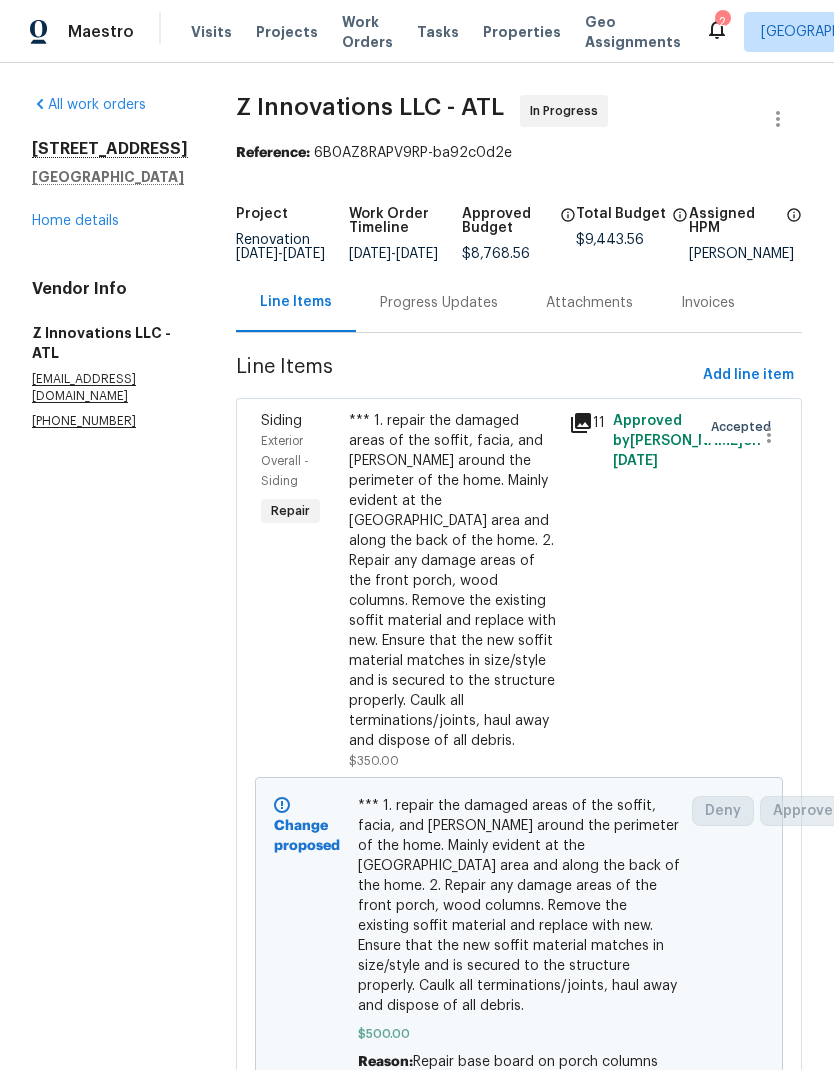 click on "Home details" at bounding box center [75, 221] 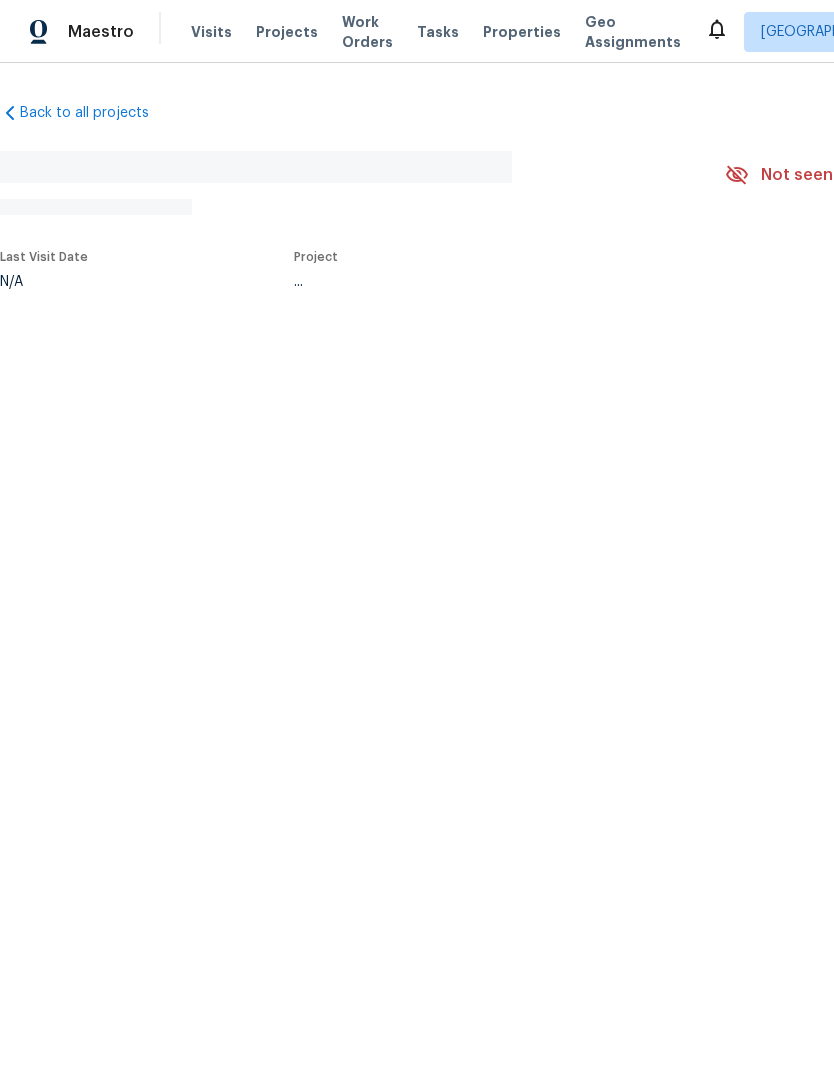 scroll, scrollTop: 0, scrollLeft: 0, axis: both 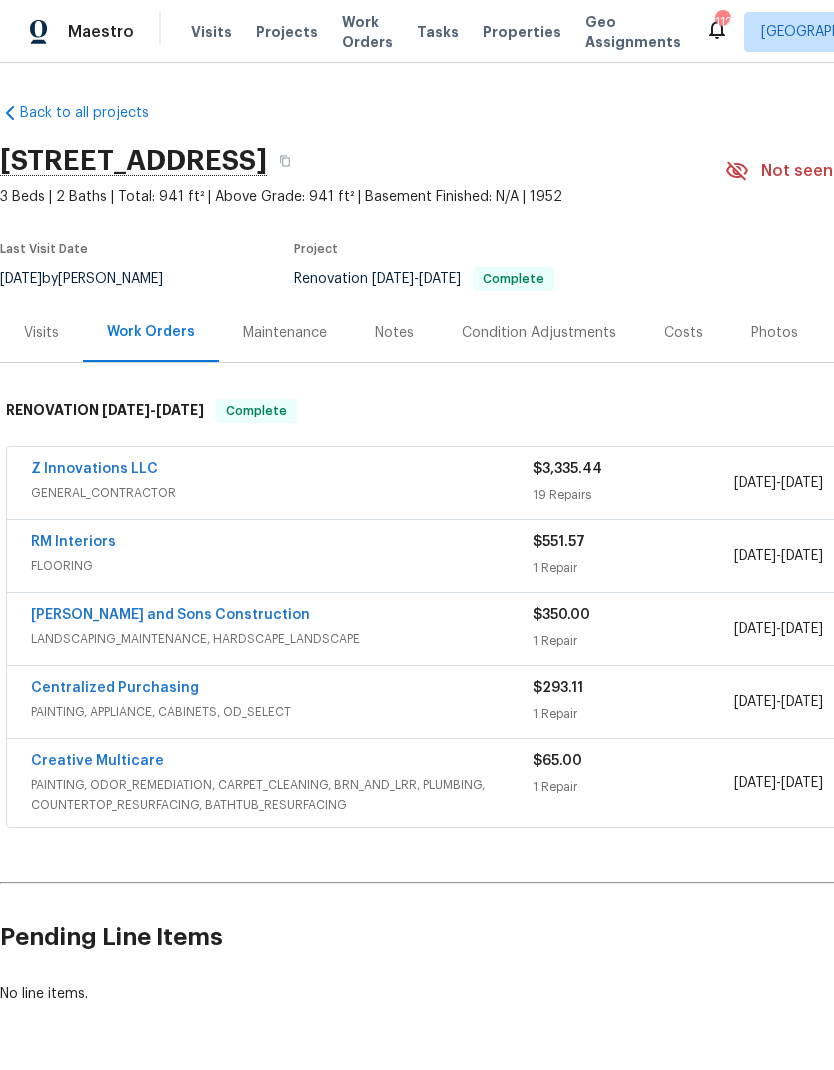 click on "Z Innovations LLC" at bounding box center (94, 469) 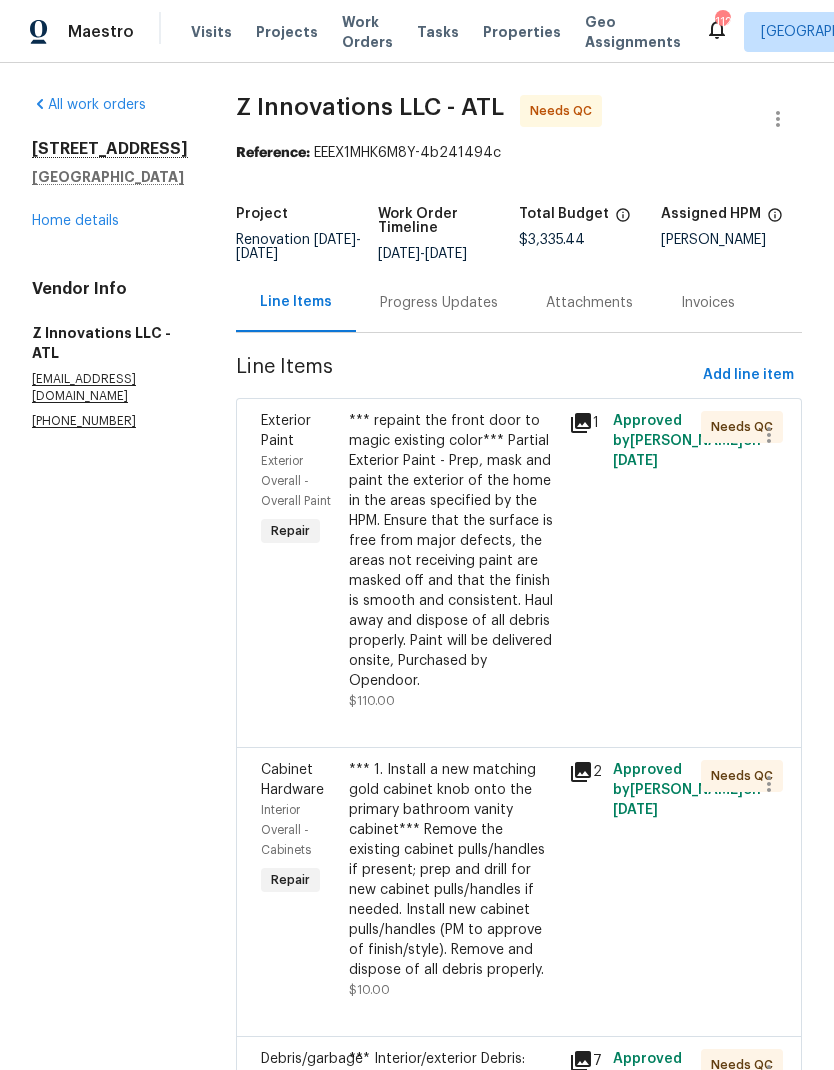 click on "*** repaint the front door to magic existing color***
Partial Exterior Paint - Prep, mask and paint the exterior of the home in the areas specified by the HPM. Ensure that the surface is free from major defects, the areas not receiving paint are masked off and that the finish is smooth and consistent. Haul away and dispose of all debris properly. Paint will be delivered onsite, Purchased by Opendoor." at bounding box center (453, 551) 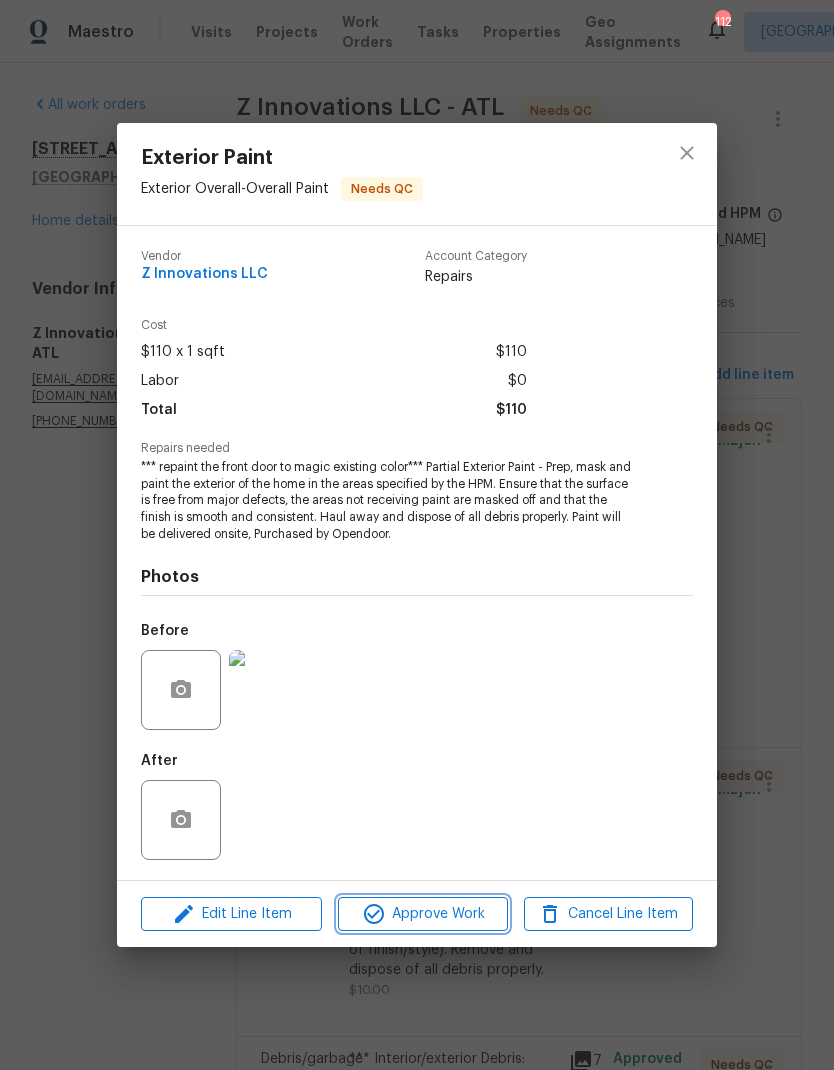 click on "Approve Work" at bounding box center [422, 914] 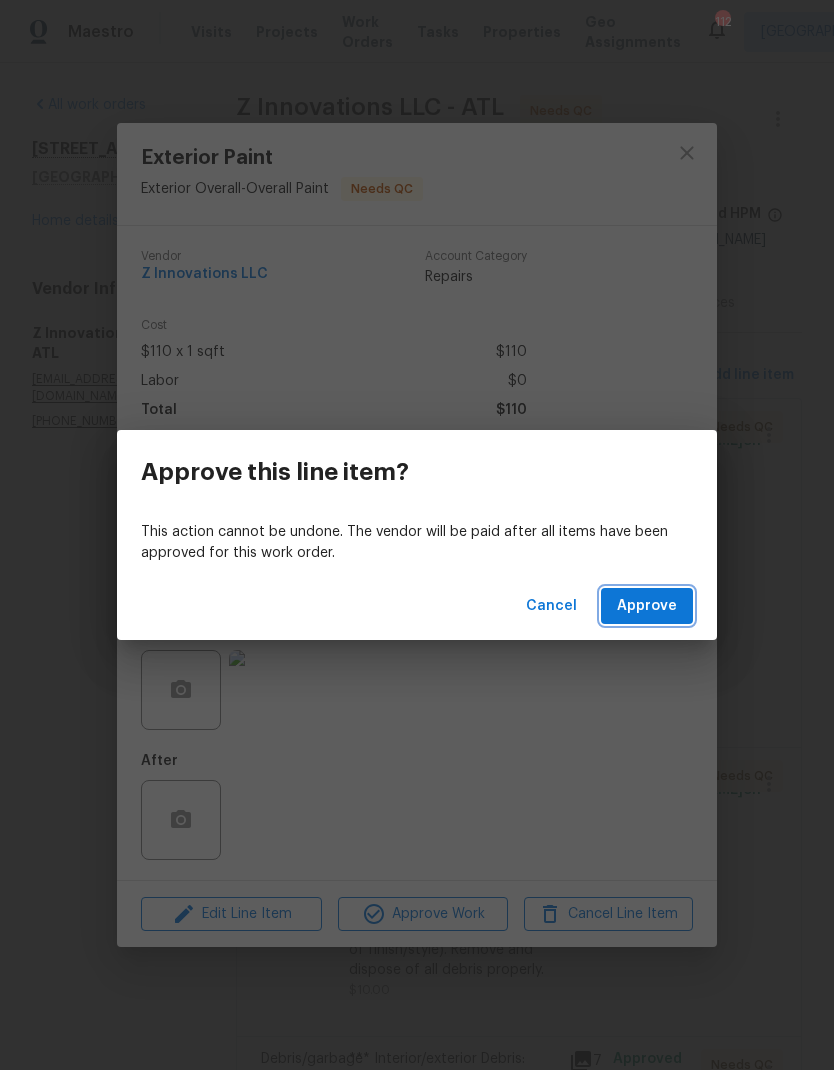 click on "Approve" at bounding box center (647, 606) 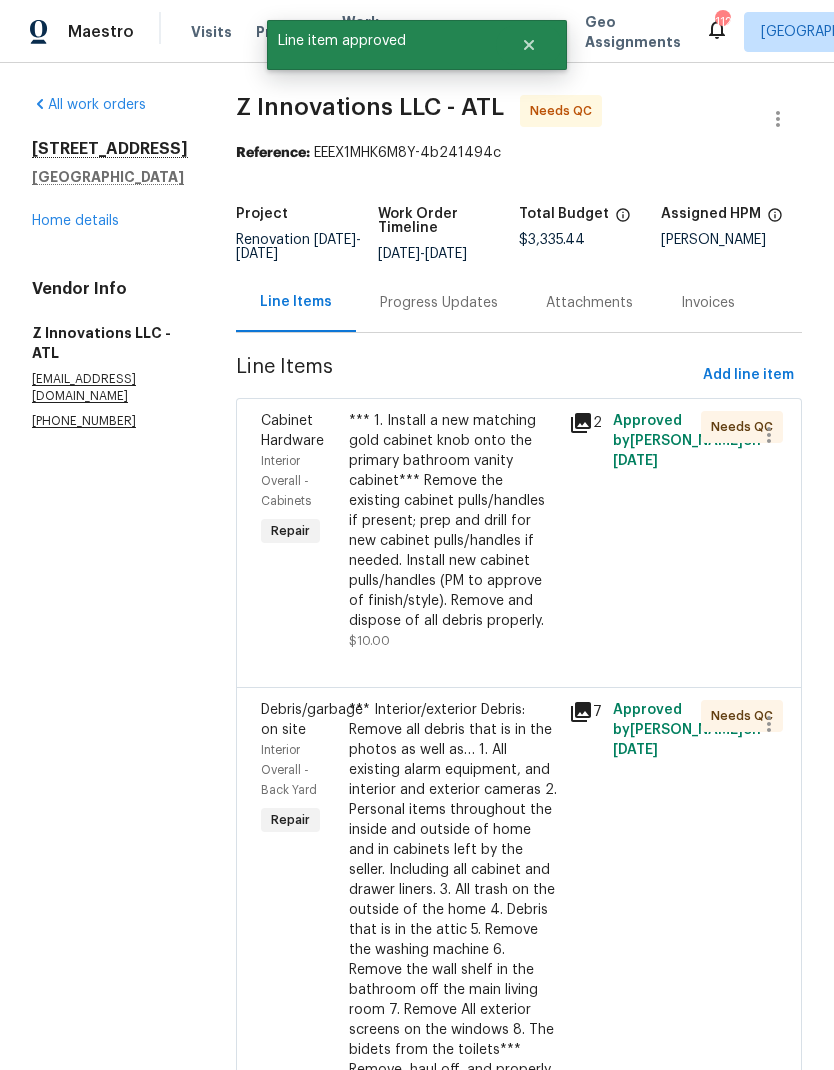 click on "*** 1. Install a new matching gold cabinet knob onto the primary bathroom vanity cabinet***
Remove the existing cabinet pulls/handles if present; prep and drill for new cabinet pulls/handles if needed. Install new cabinet pulls/handles (PM to approve of finish/style). Remove and dispose of all debris properly." at bounding box center [453, 521] 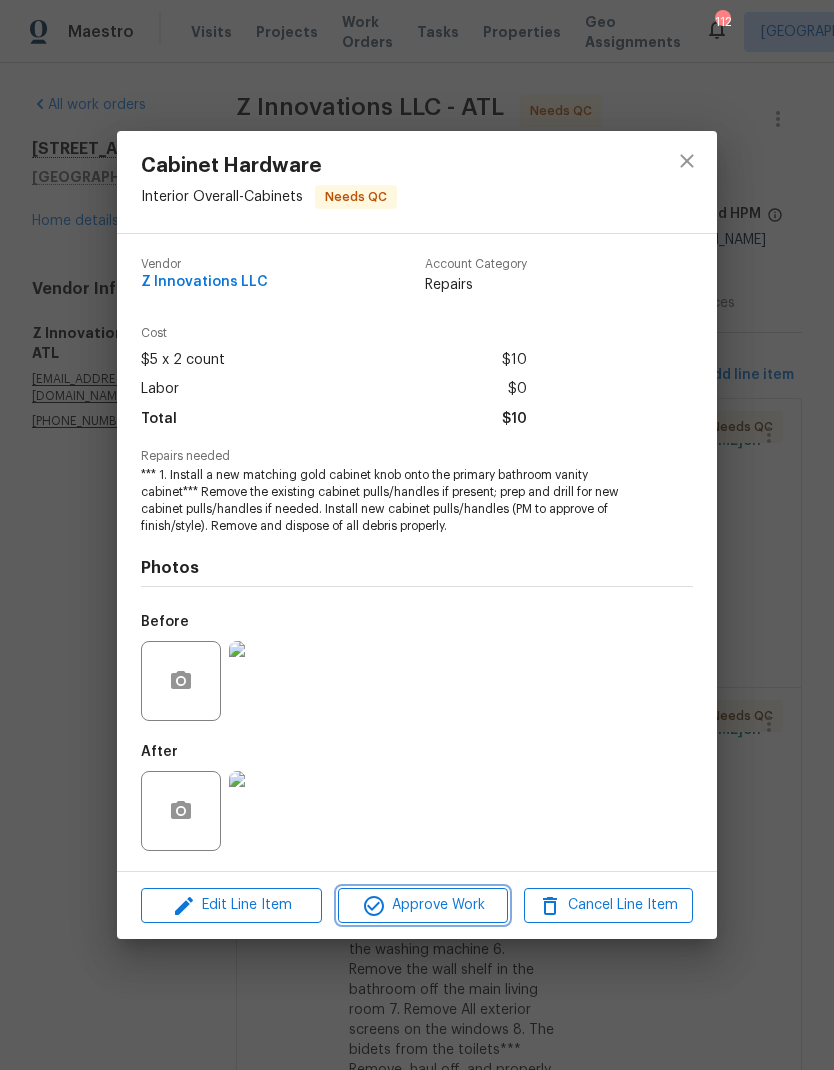 click on "Approve Work" at bounding box center (422, 905) 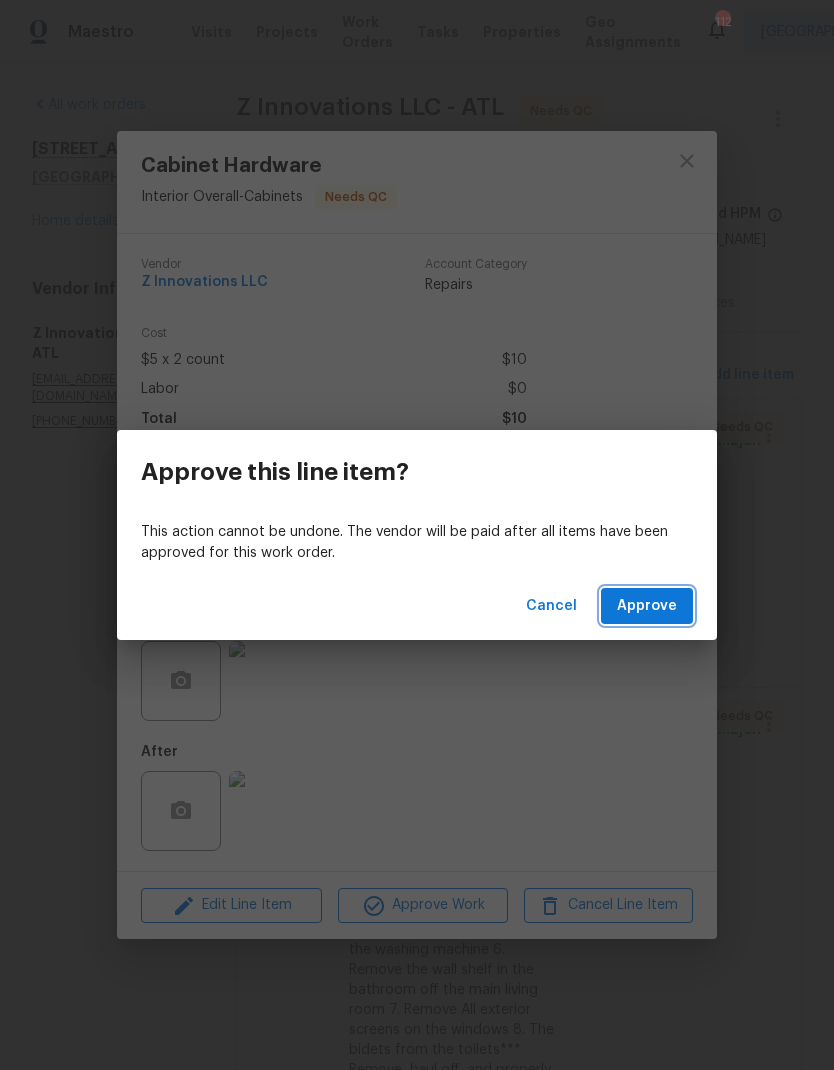 click on "Approve" at bounding box center [647, 606] 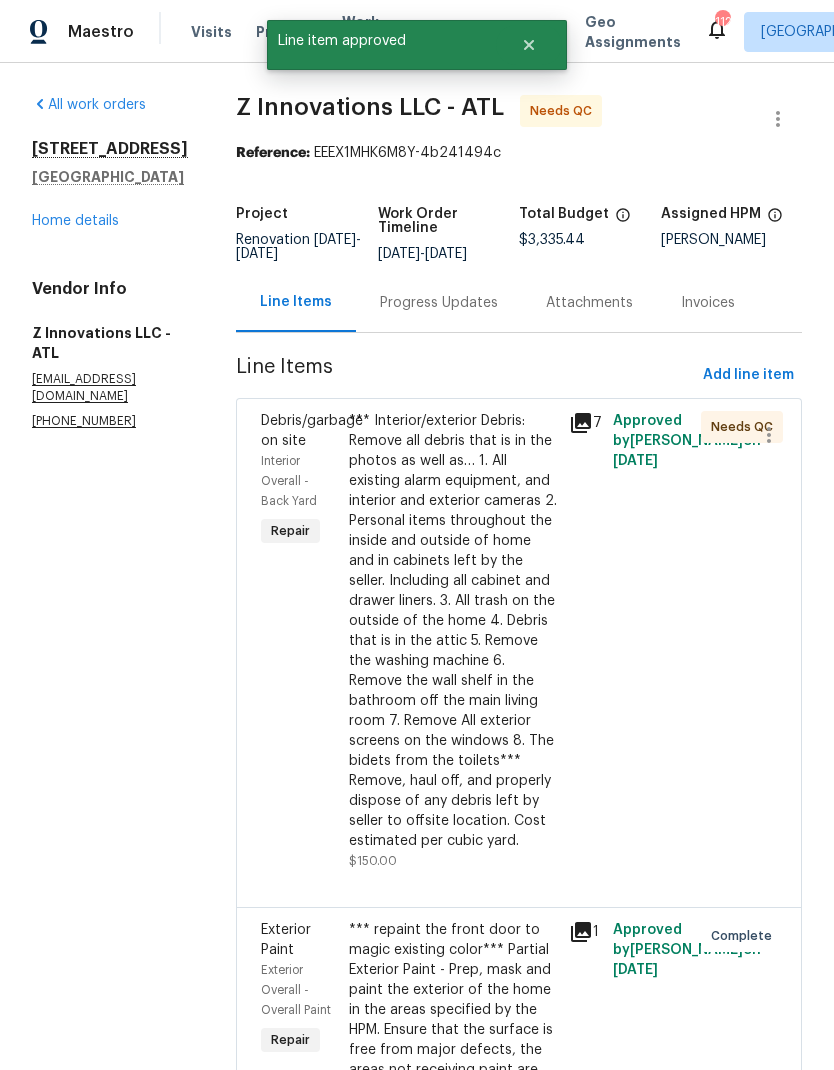 click on "*** Interior/exterior Debris:
Remove all debris that is in the photos as well as…
1. All existing alarm equipment, and interior and exterior cameras
2. Personal items throughout the inside and outside of home and in cabinets left by the seller. Including all cabinet and drawer liners.
3. All trash on the outside of the home
4. Debris that is in the attic
5. Remove the washing machine
6. Remove the wall shelf in the bathroom off the main living room
7. Remove All exterior screens on the windows
8. The bidets from the toilets***
Remove, haul off, and properly dispose of any debris left by seller to offsite location. Cost estimated per cubic yard." at bounding box center [453, 631] 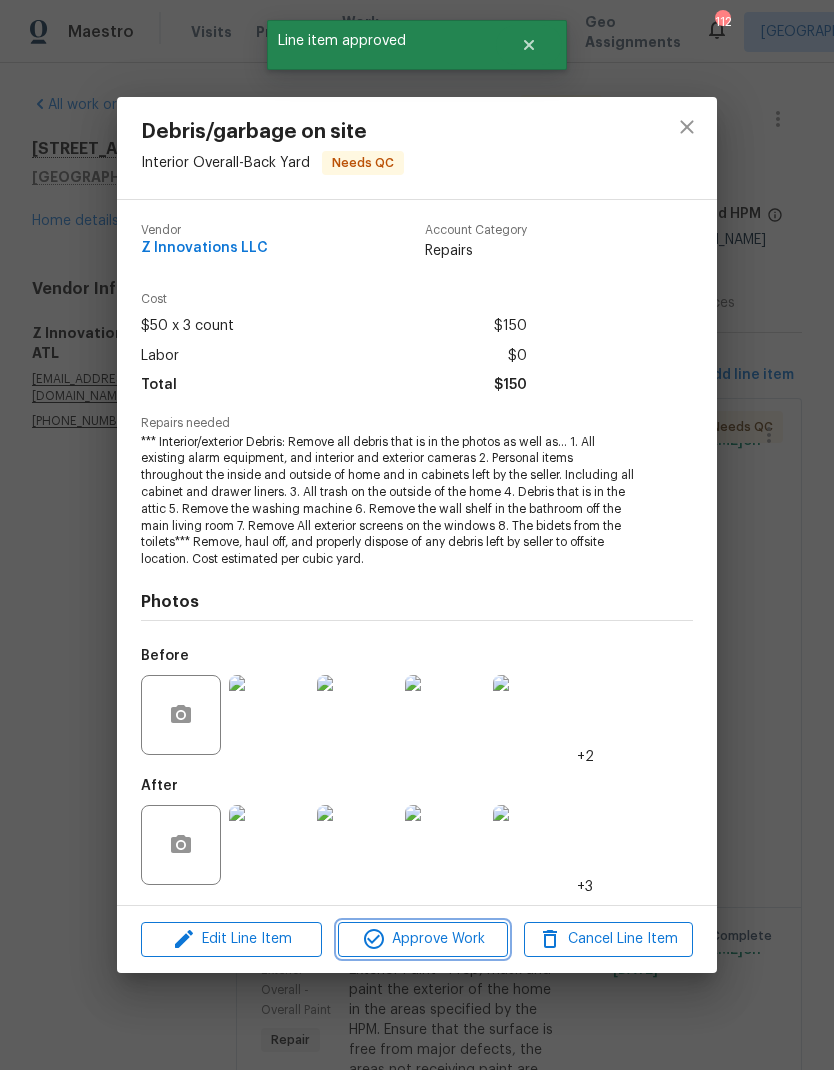 click on "Approve Work" at bounding box center (422, 939) 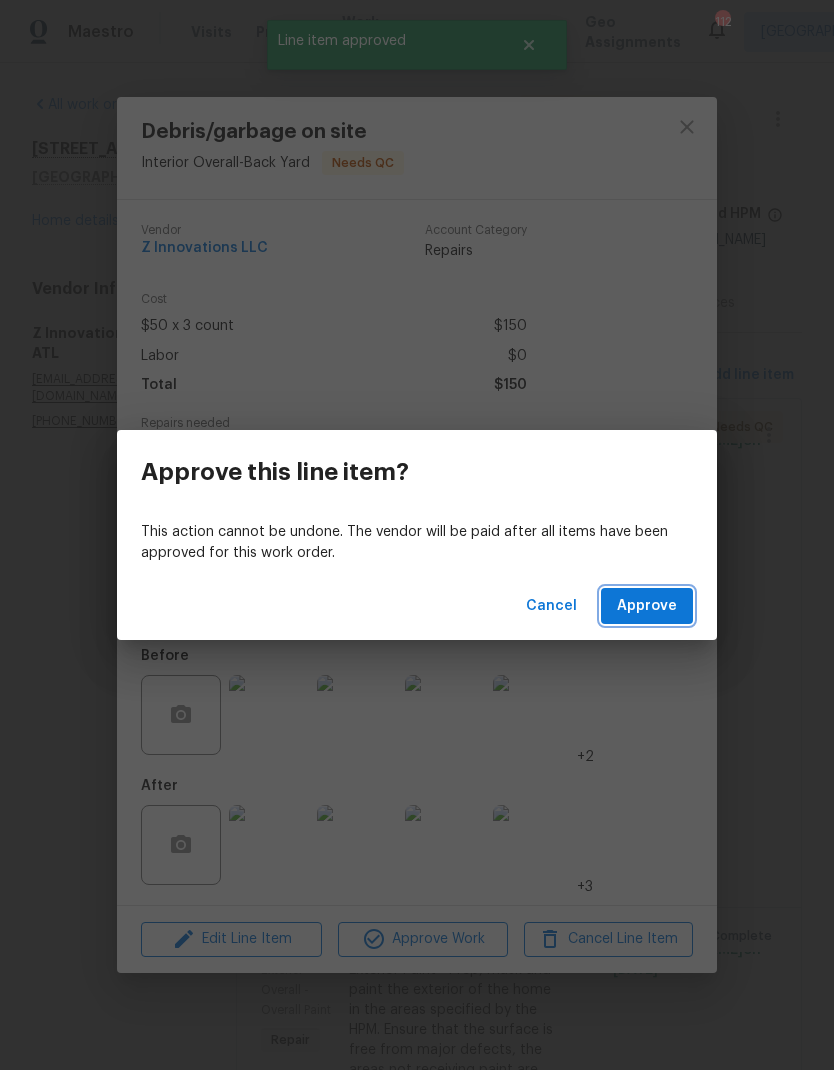 click on "Approve" at bounding box center (647, 606) 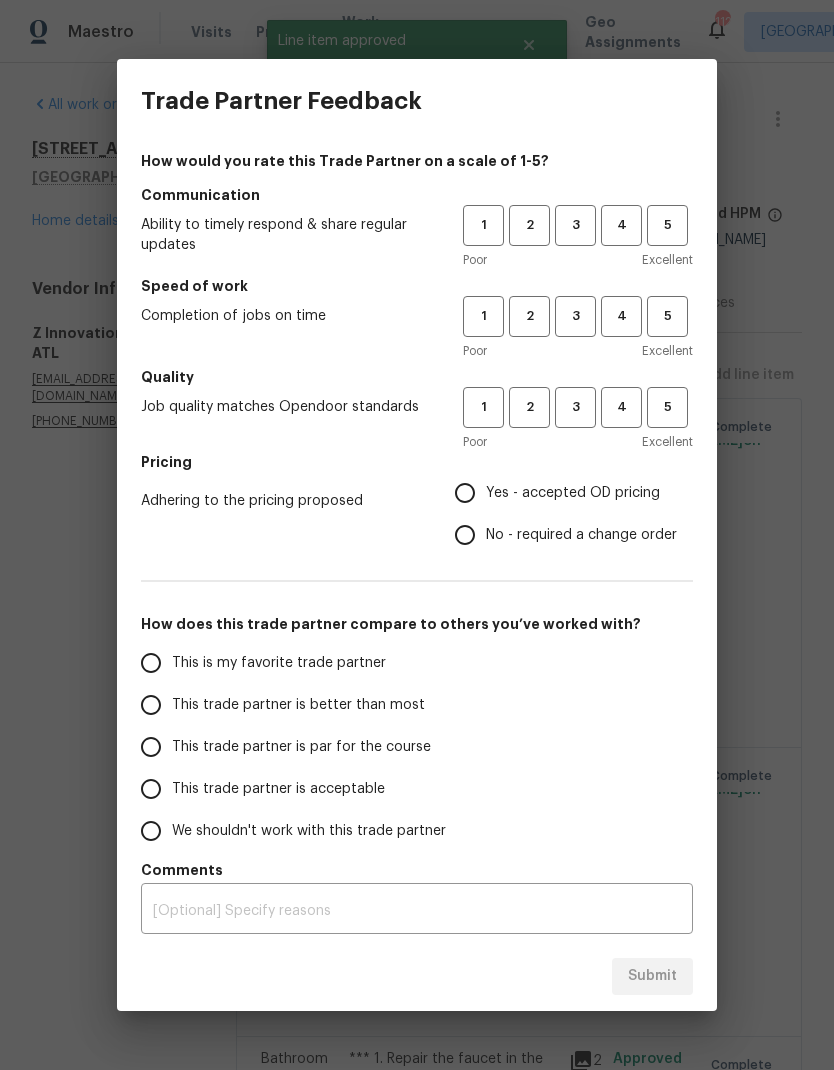 click on "3" at bounding box center [575, 225] 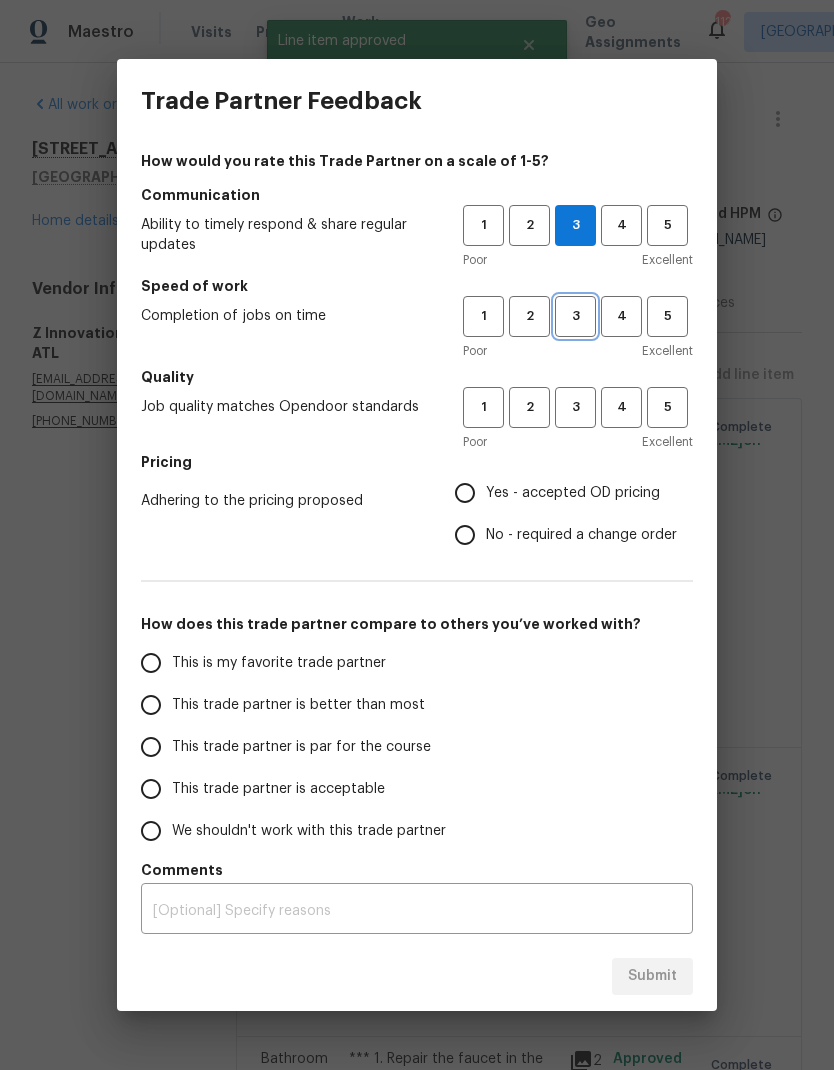click on "3" at bounding box center (575, 316) 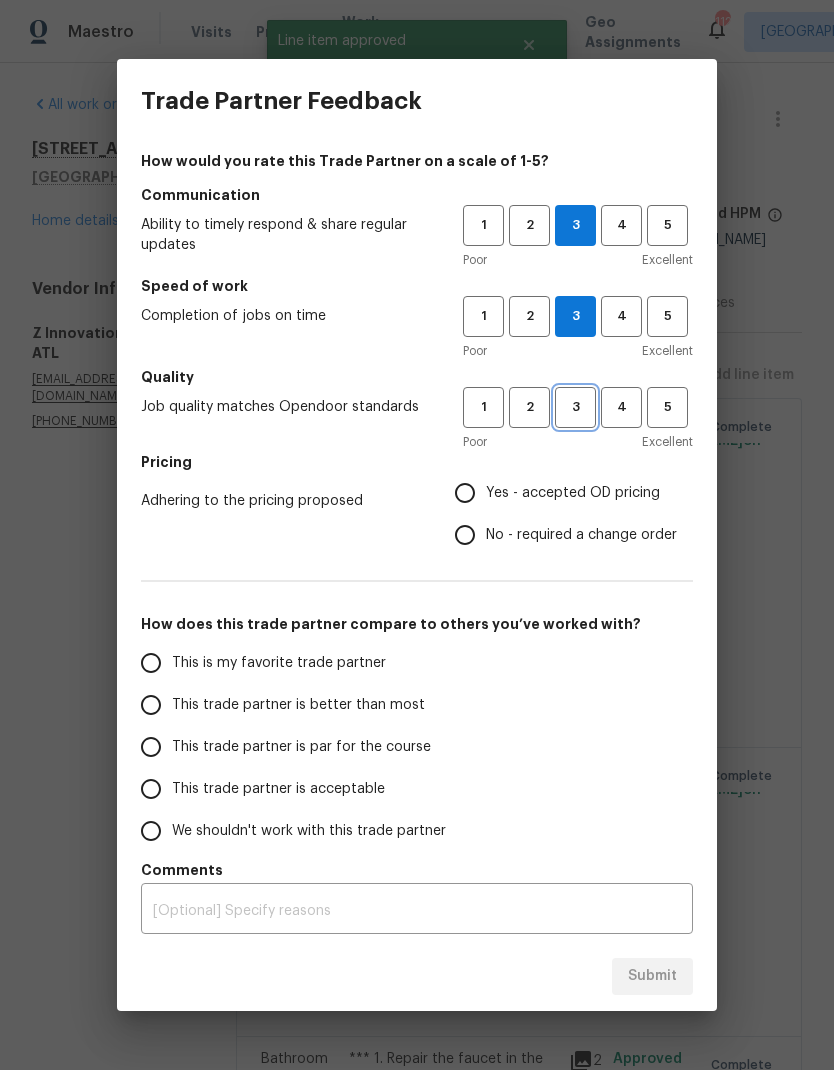 click on "3" at bounding box center (575, 407) 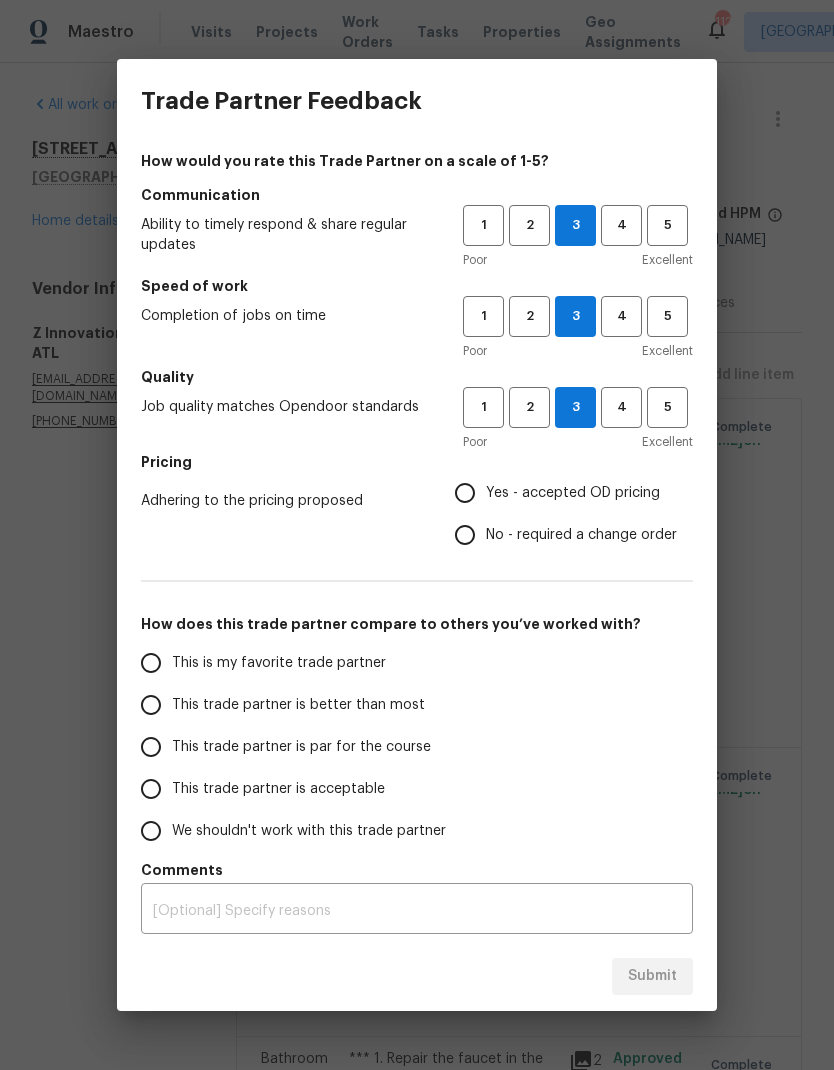 click on "No - required a change order" at bounding box center [465, 535] 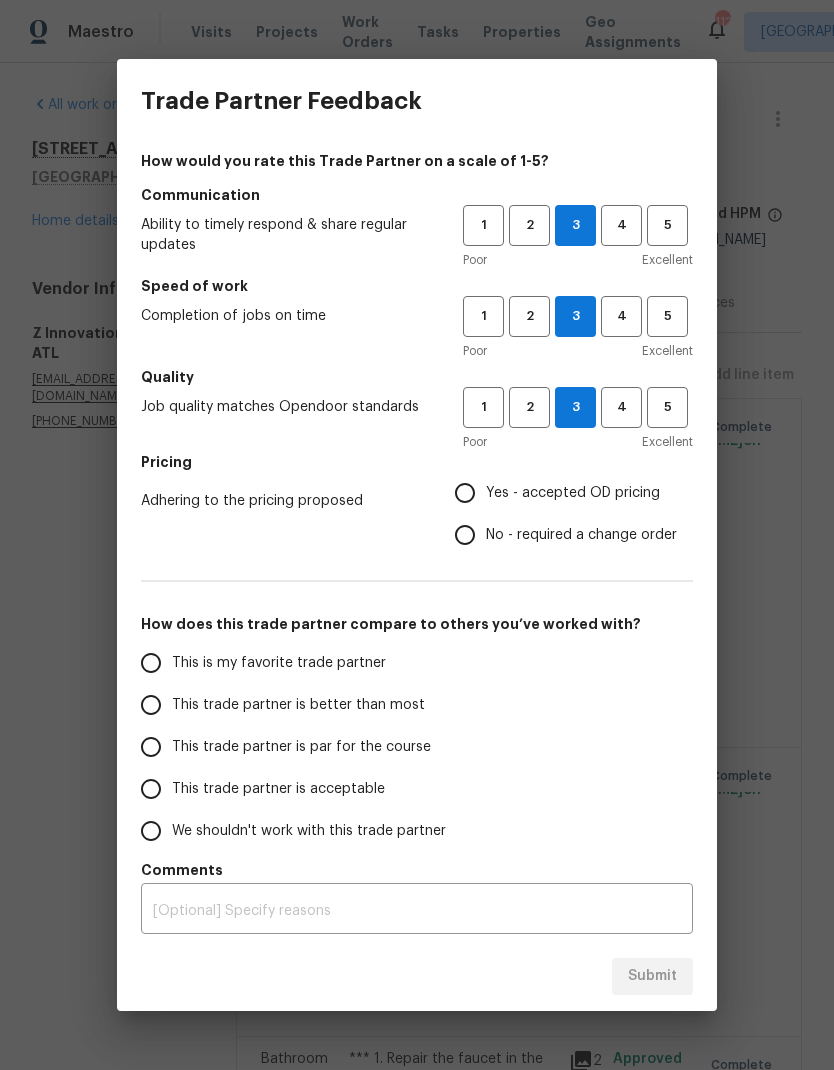 radio on "true" 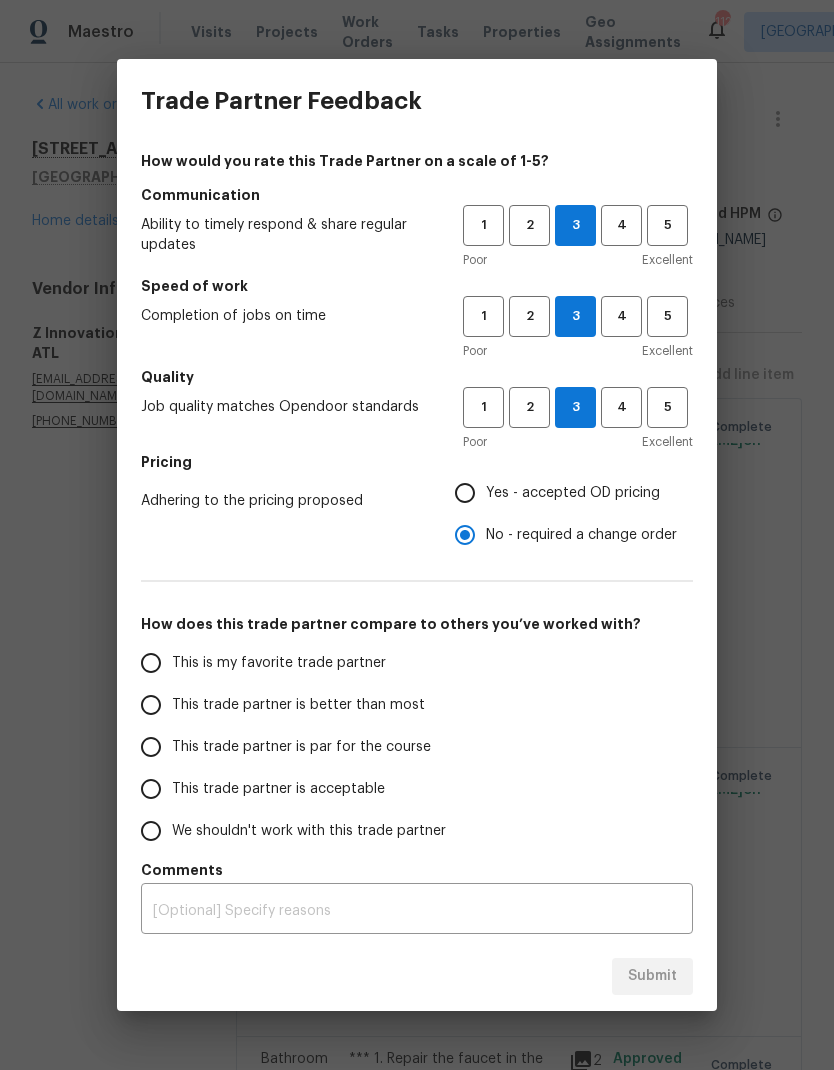 click on "This trade partner is par for the course" at bounding box center (151, 747) 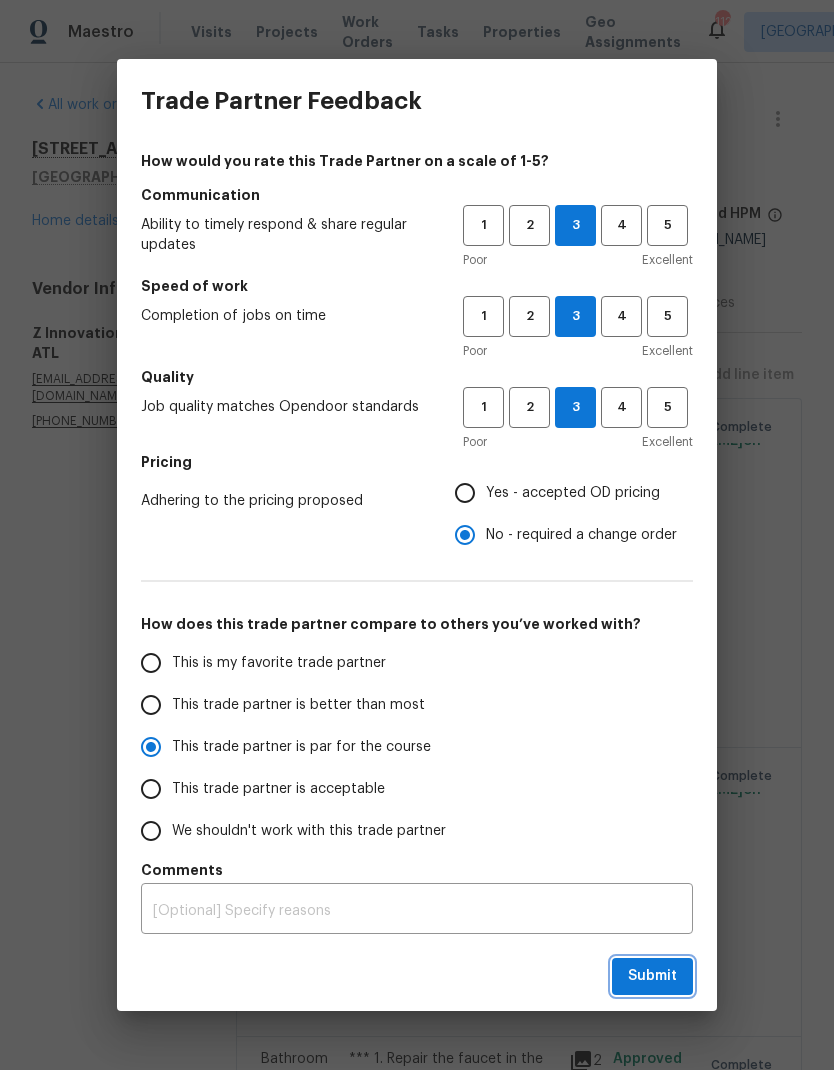 click on "Submit" at bounding box center (652, 976) 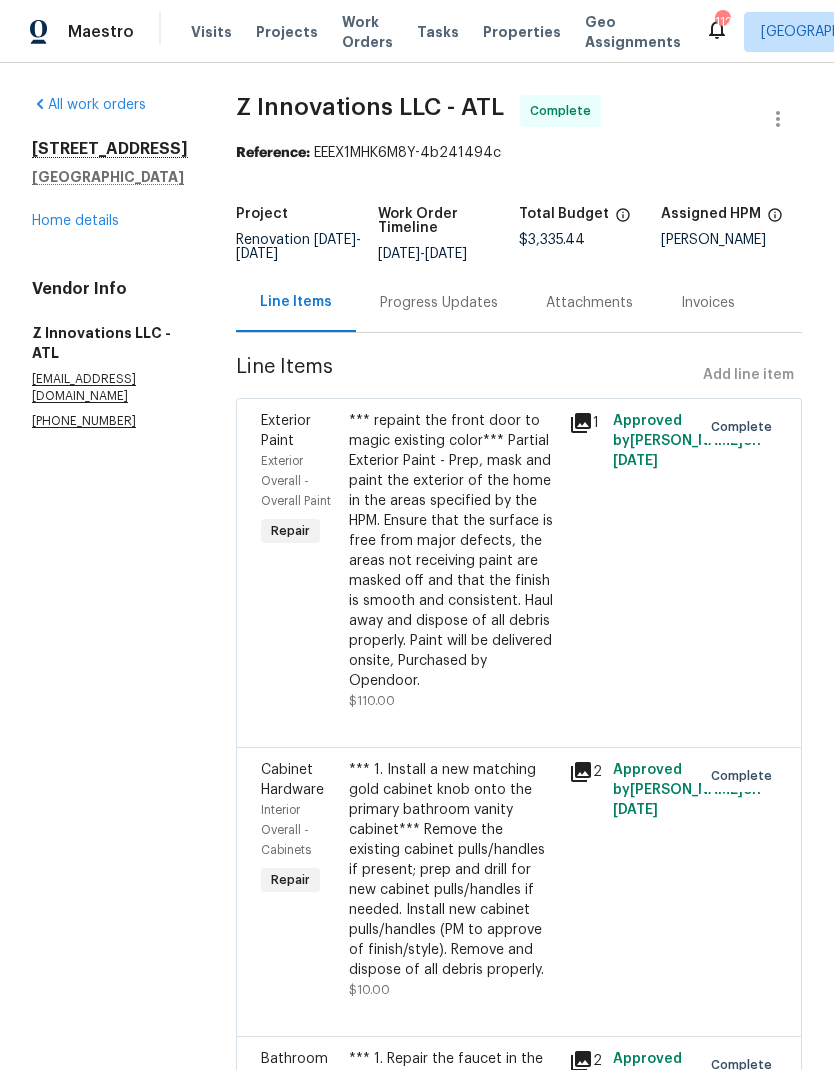 scroll, scrollTop: 0, scrollLeft: 0, axis: both 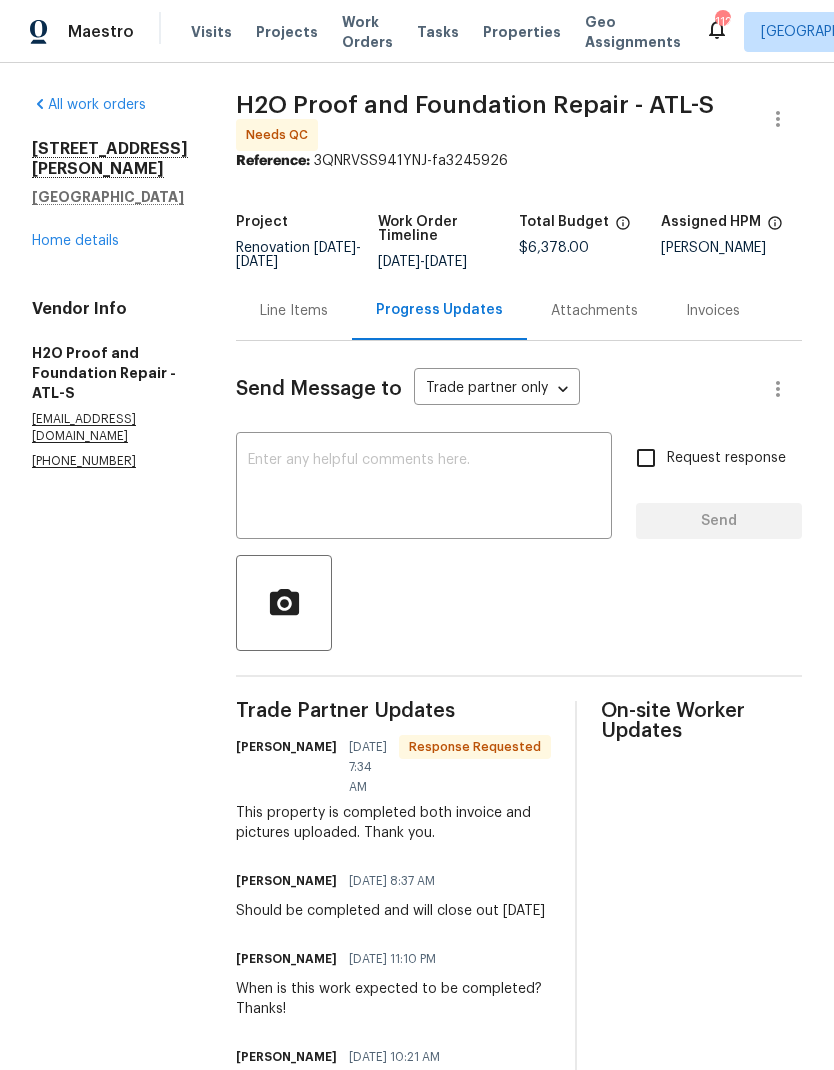 click on "Line Items" at bounding box center (294, 311) 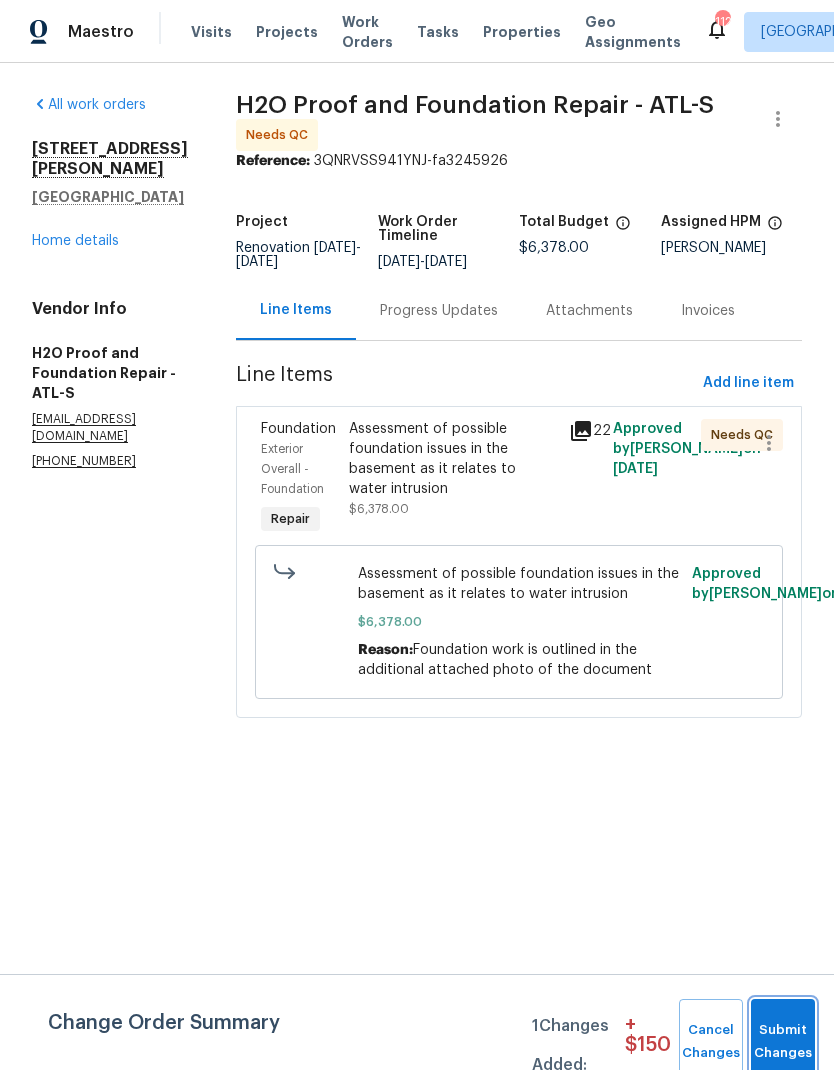 click on "Submit Changes" at bounding box center [783, 1042] 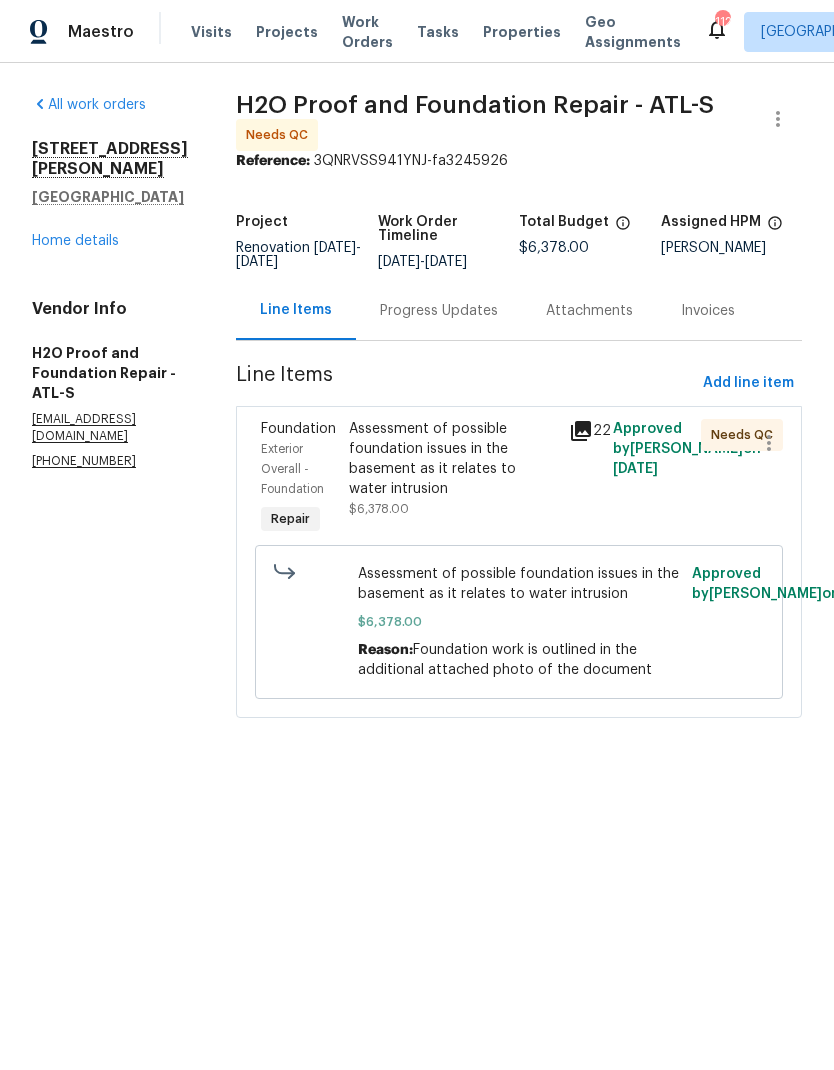 click on "Assessment of possible foundation issues in the basement as it relates to water intrusion" at bounding box center [453, 459] 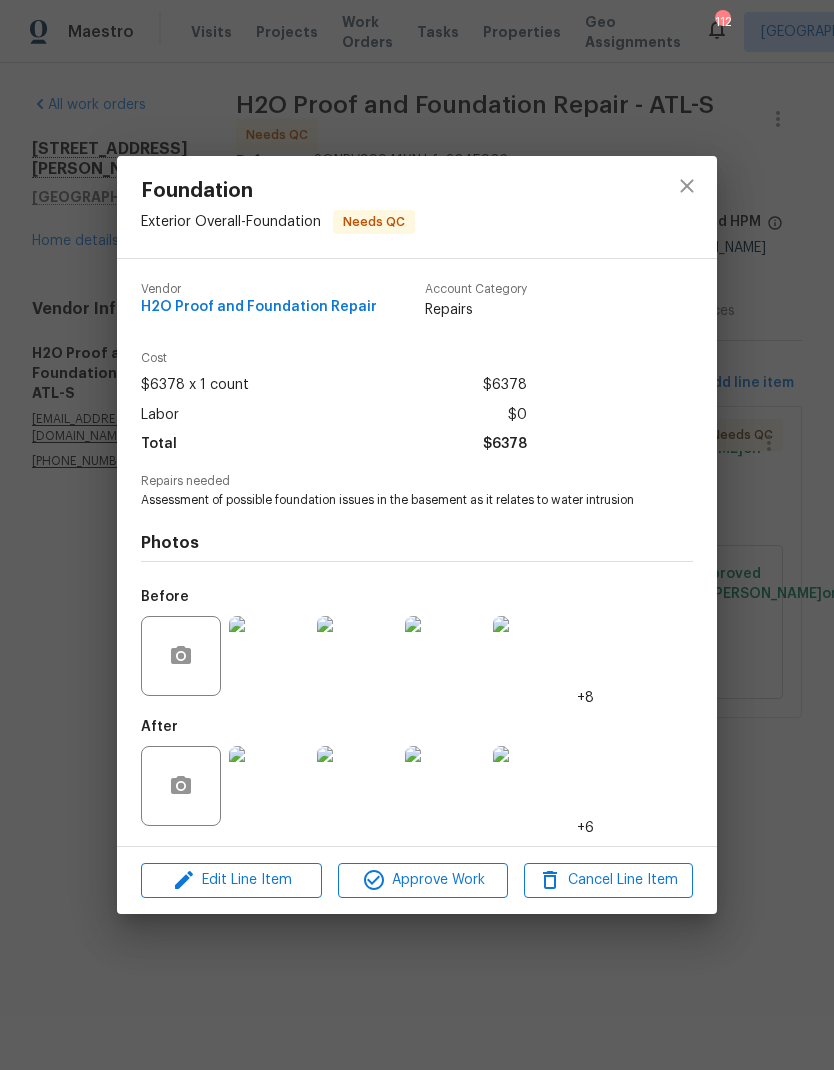 click at bounding box center [269, 786] 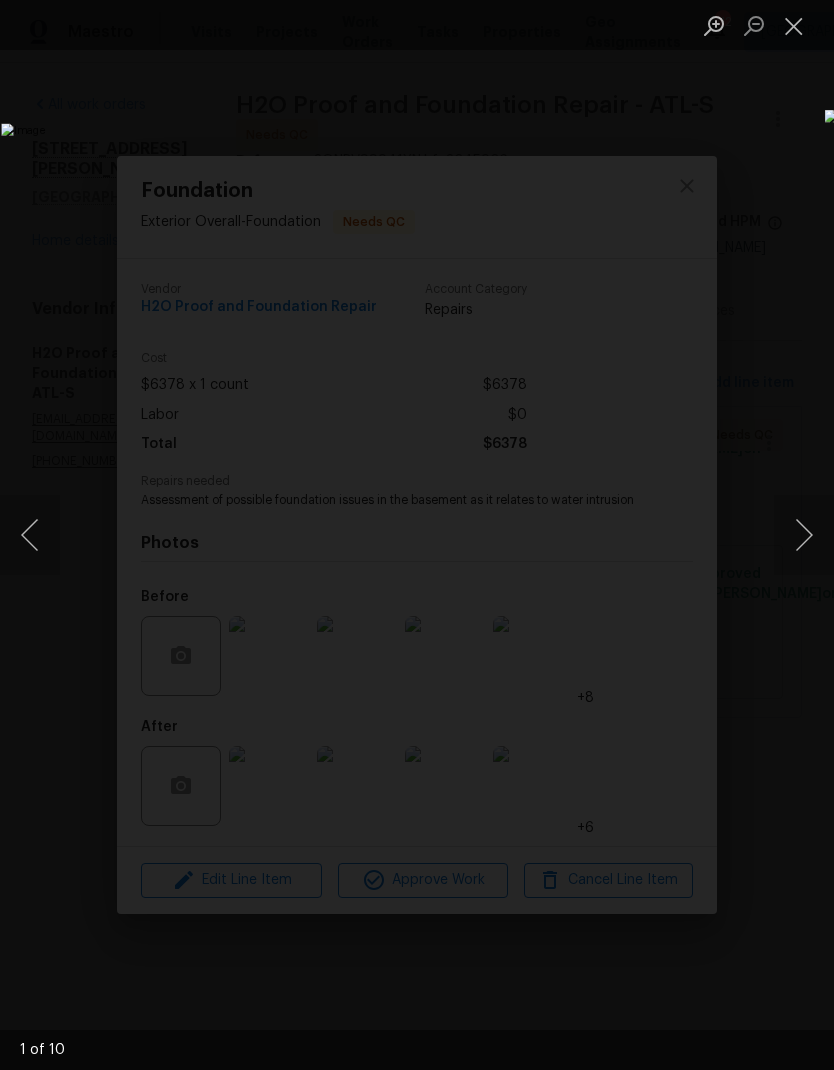 click at bounding box center (804, 535) 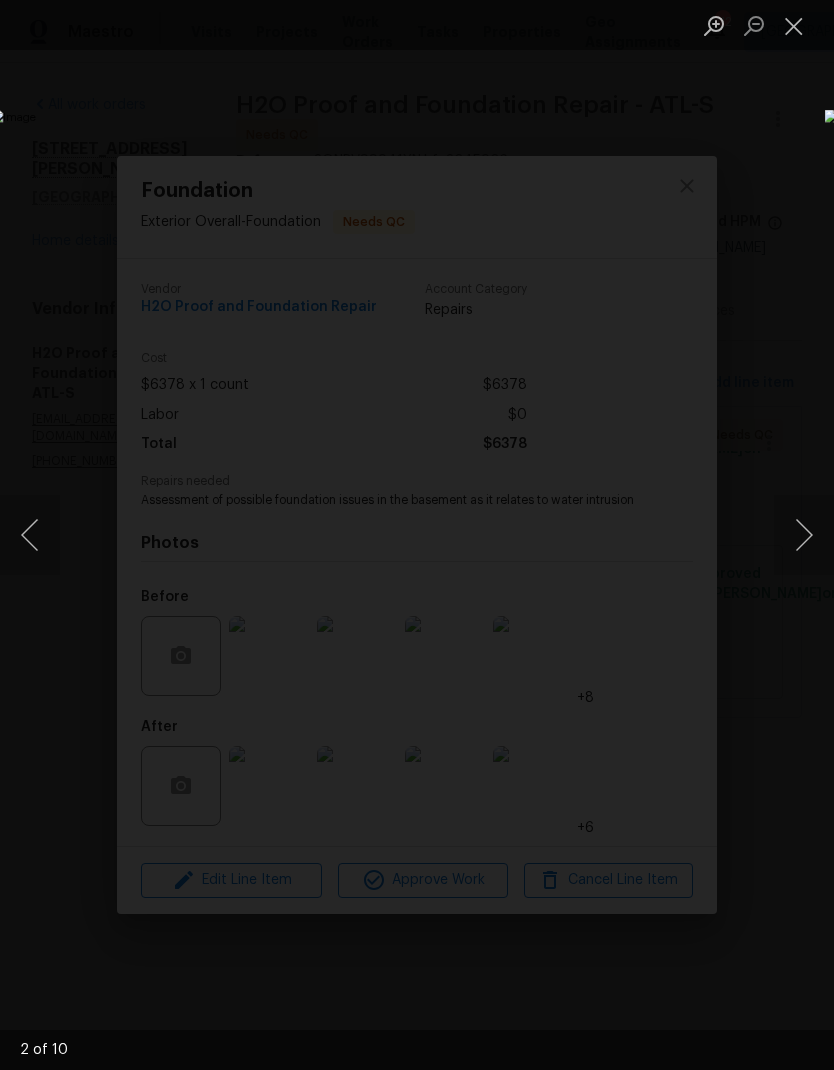click at bounding box center [804, 535] 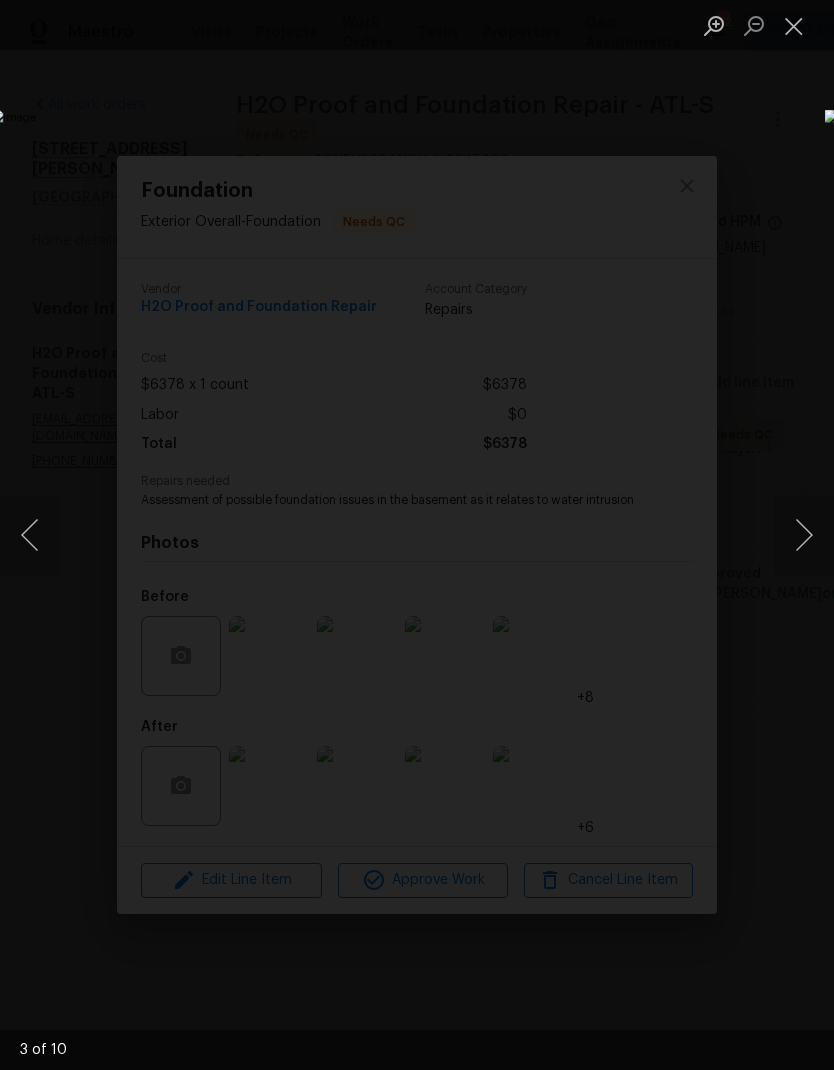 click at bounding box center [804, 535] 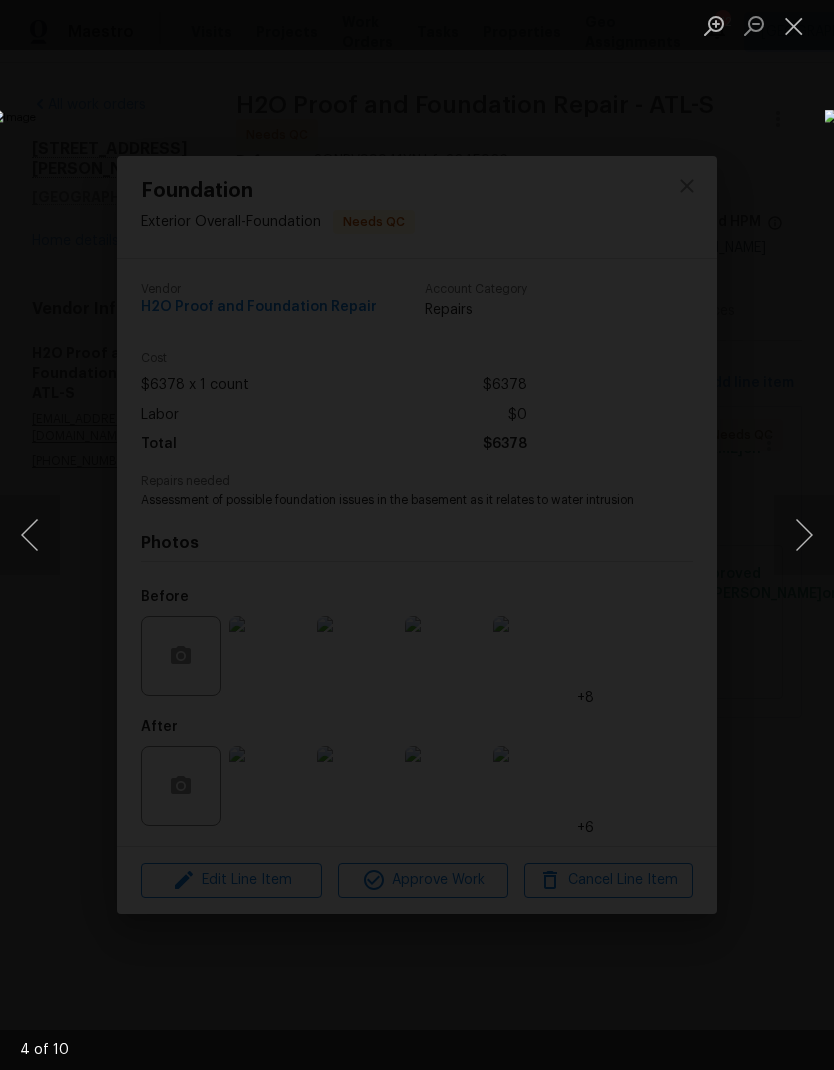 click at bounding box center [804, 535] 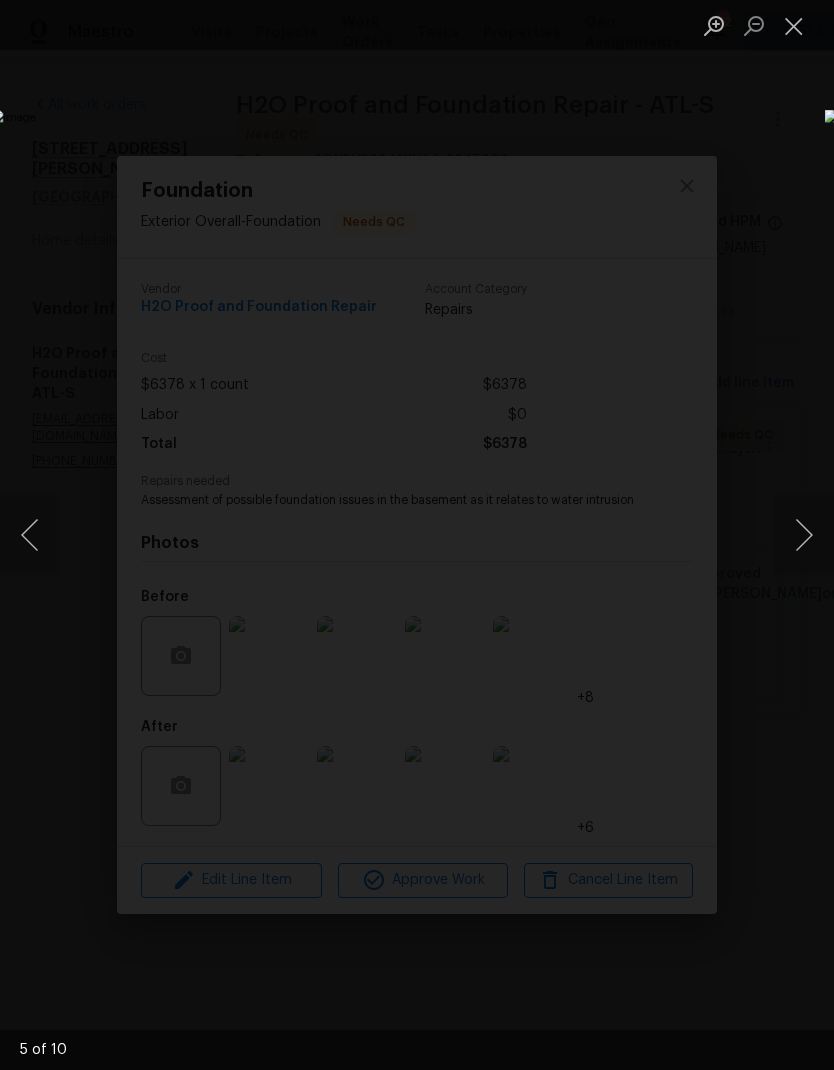 click at bounding box center (804, 535) 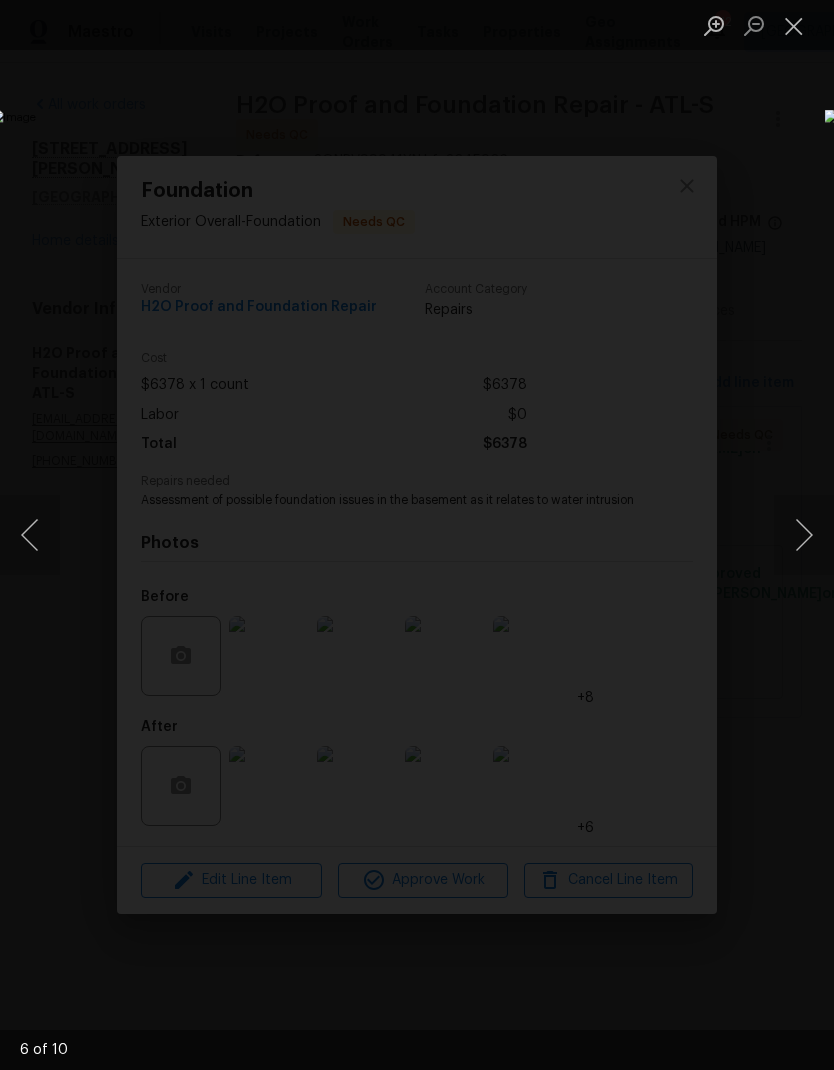 click at bounding box center (804, 535) 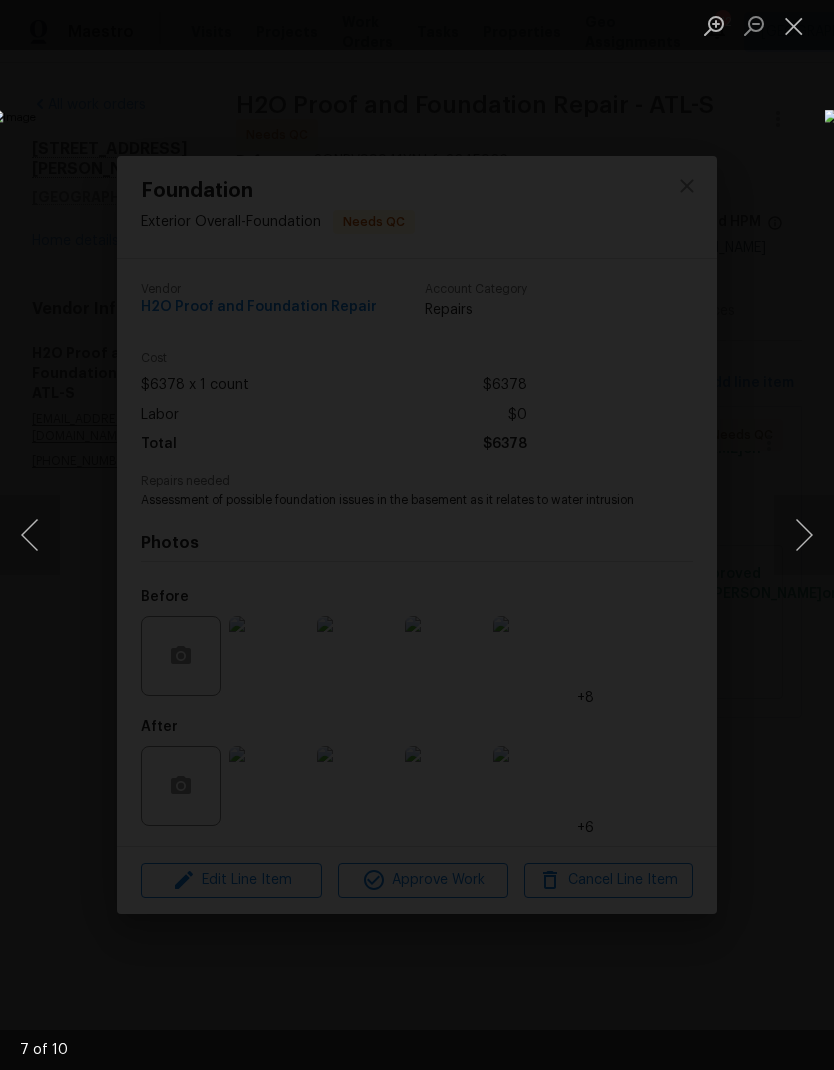 click at bounding box center [804, 535] 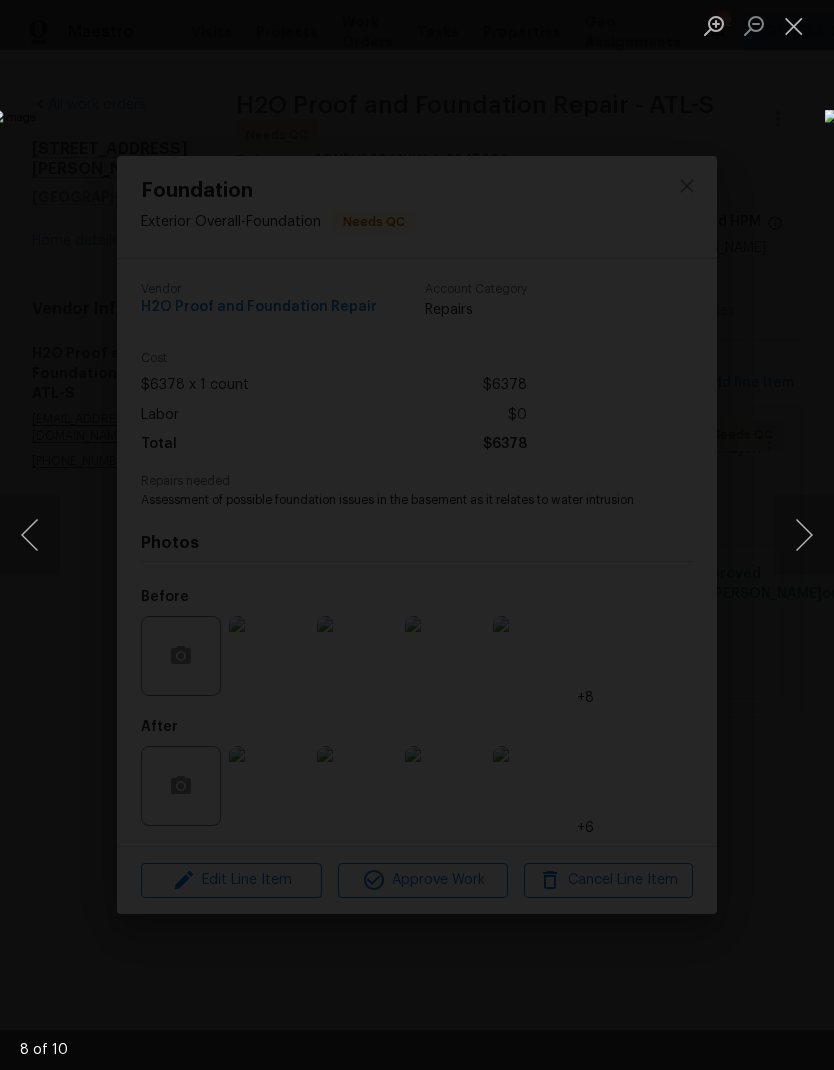 click at bounding box center (804, 535) 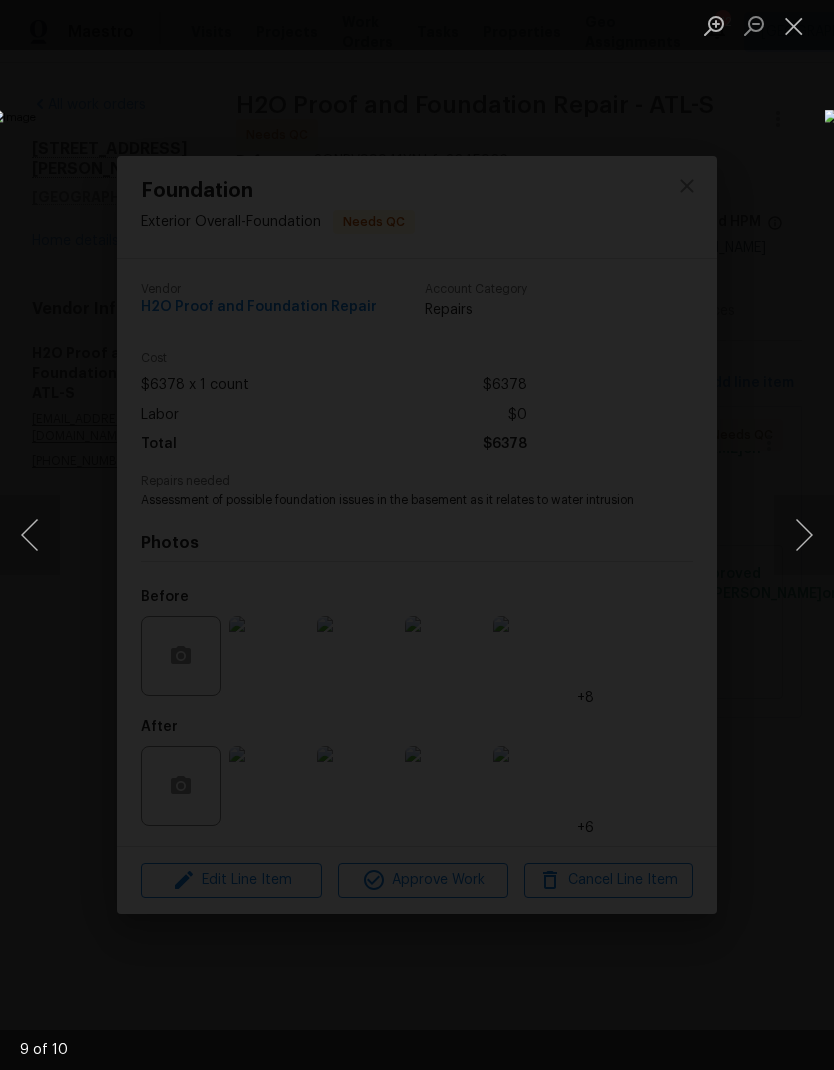 click at bounding box center (804, 535) 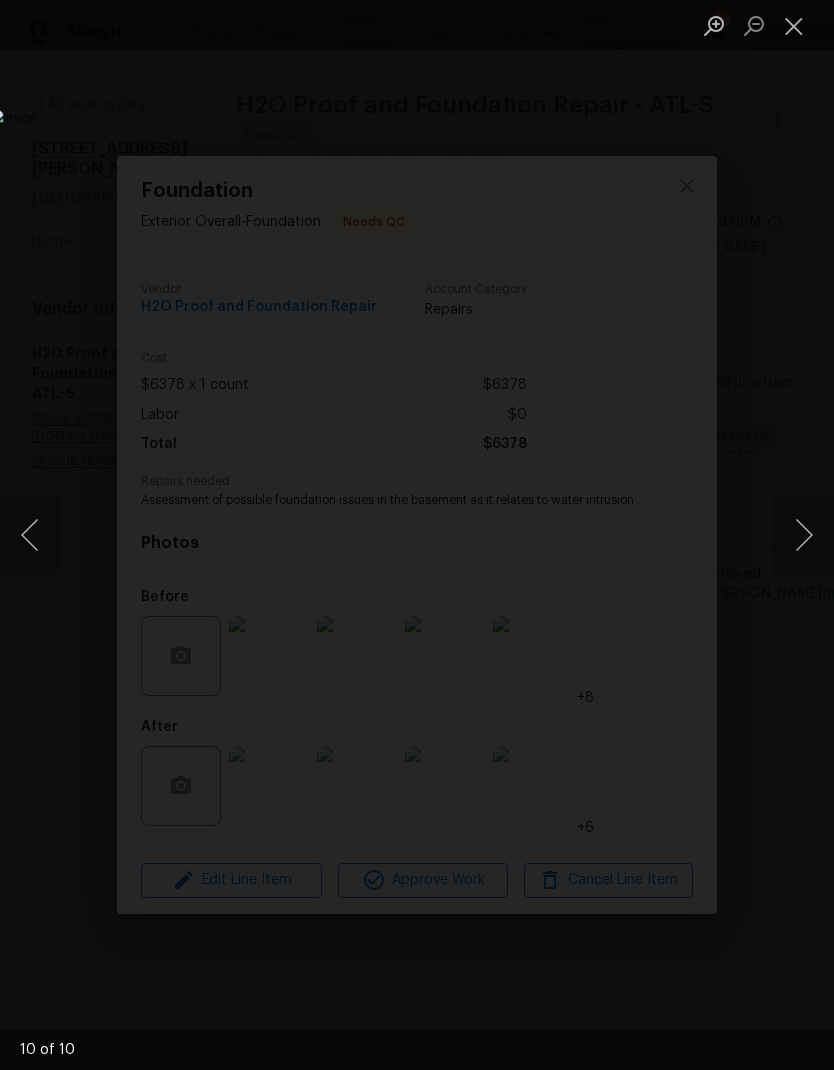 click at bounding box center (804, 535) 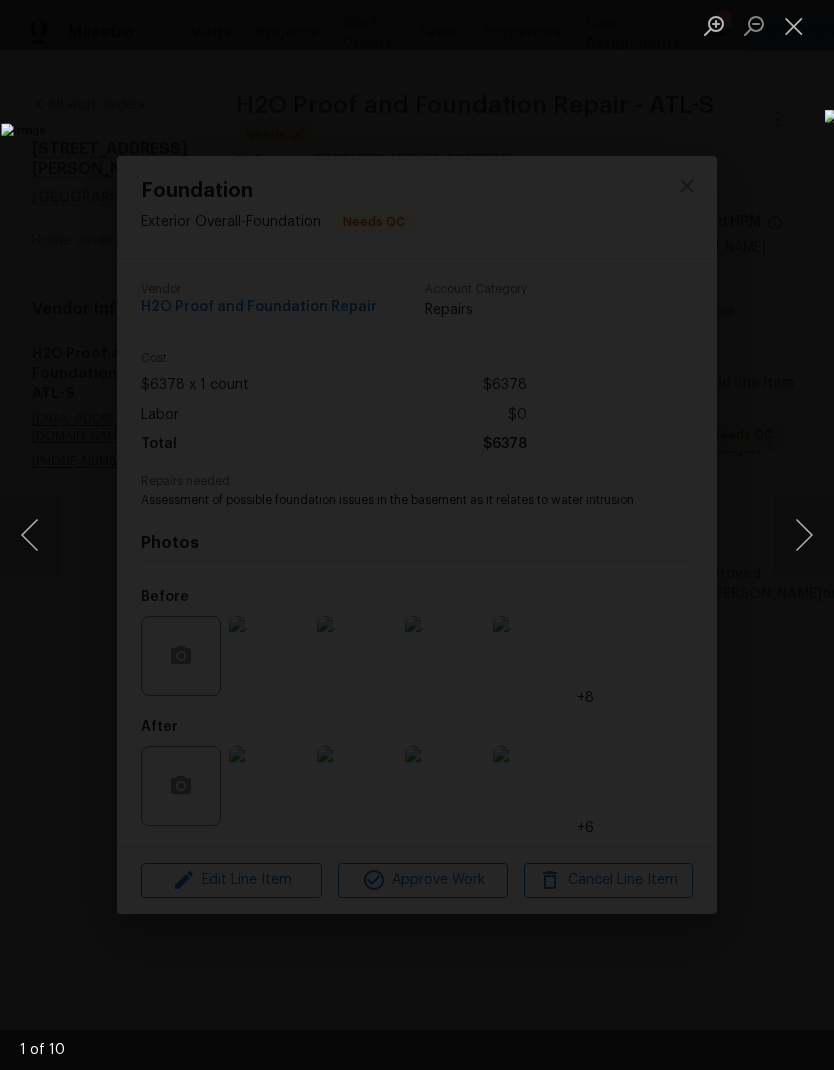 click at bounding box center [804, 535] 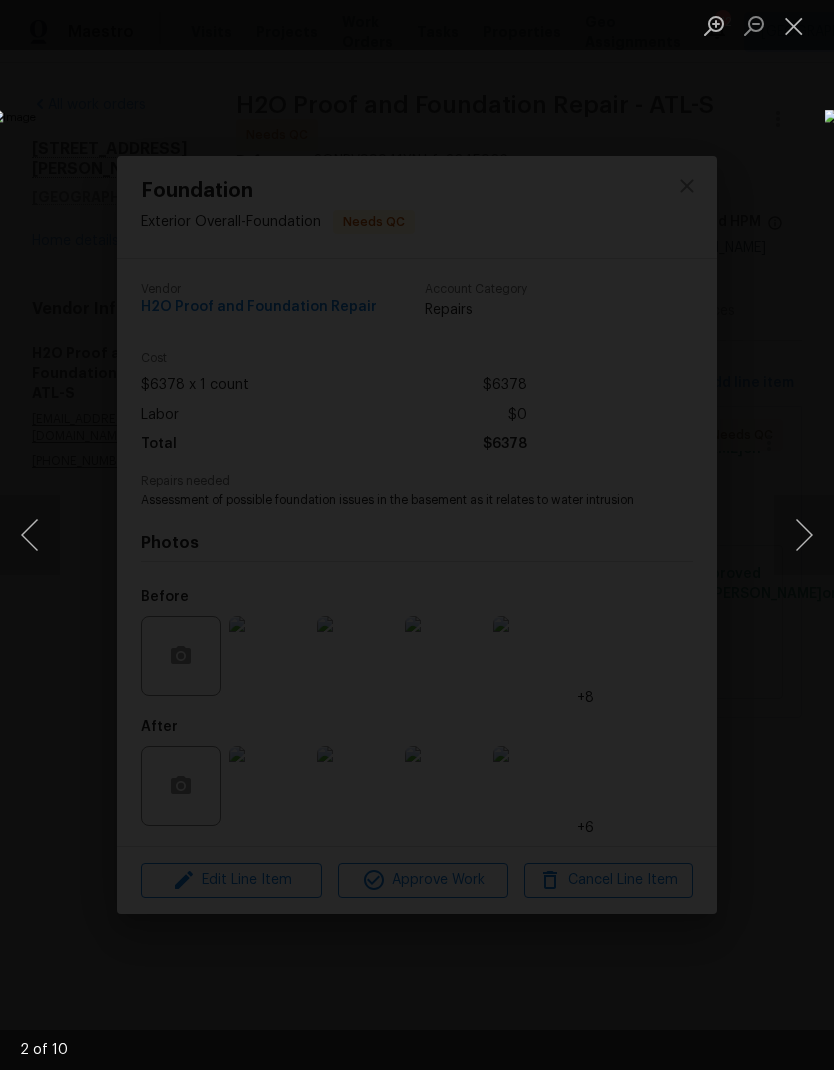 click at bounding box center (794, 25) 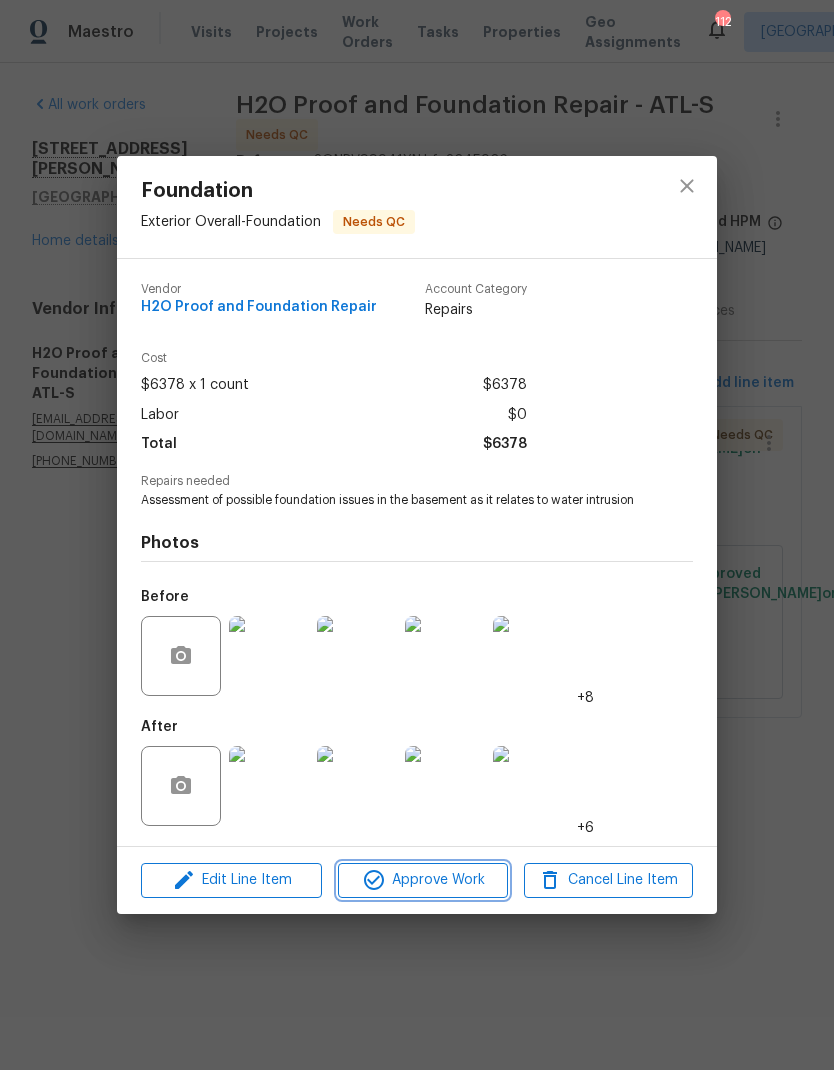 click on "Approve Work" at bounding box center (422, 880) 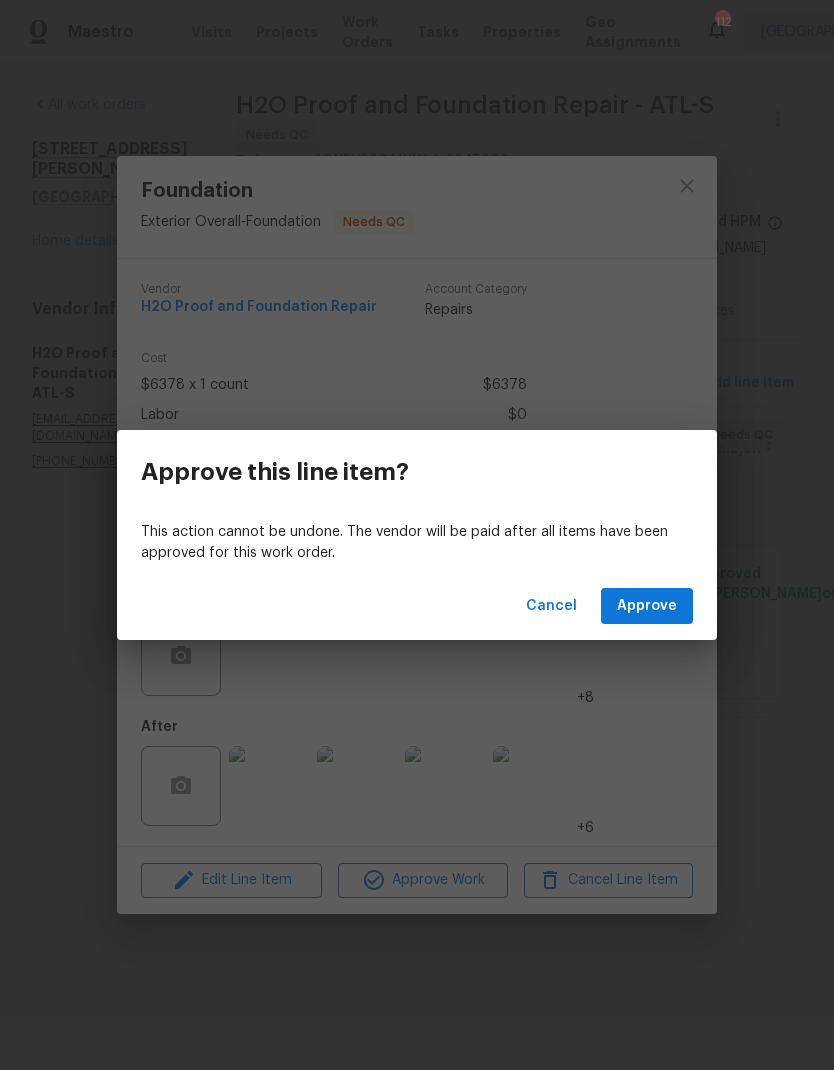 click on "Approve" at bounding box center (647, 606) 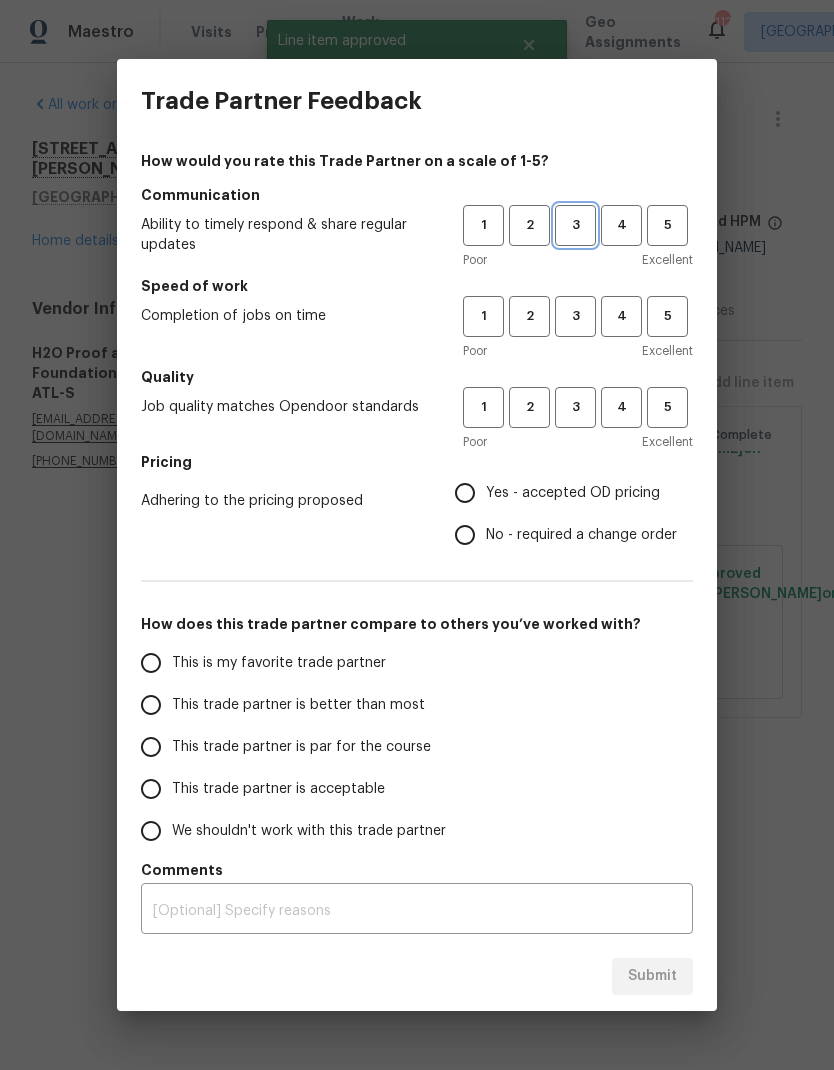 click on "3" at bounding box center (575, 225) 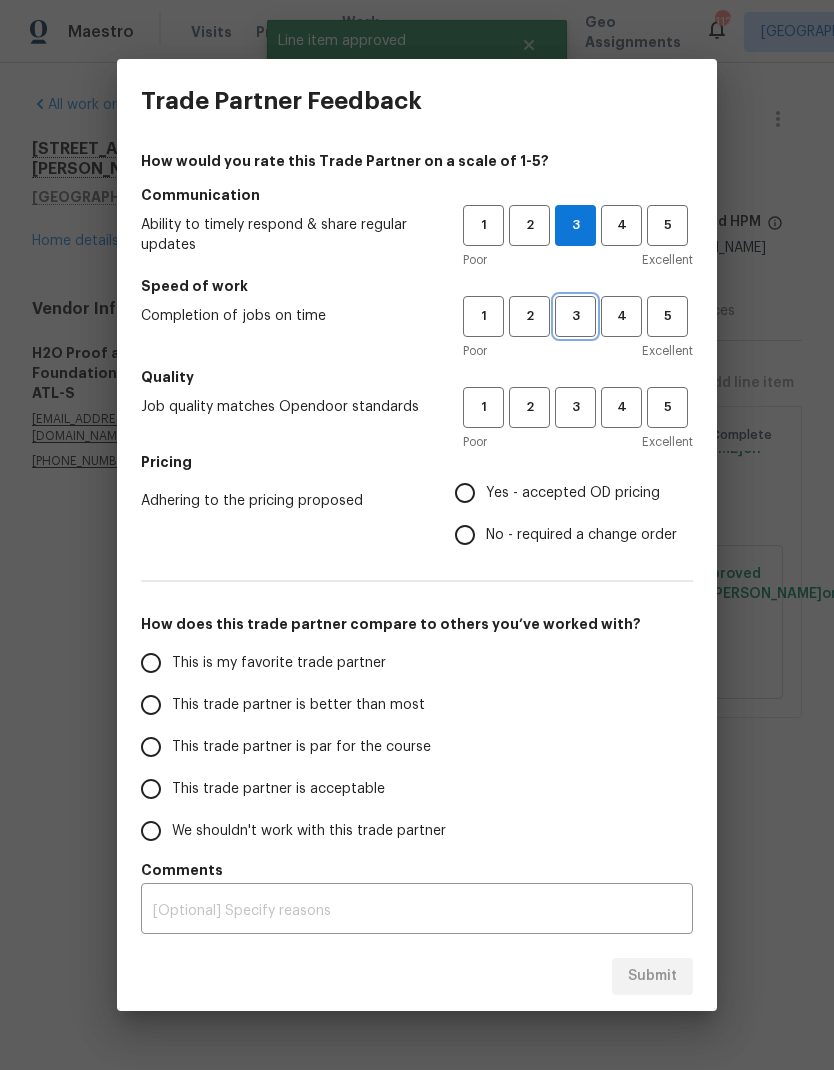 click on "3" at bounding box center (575, 316) 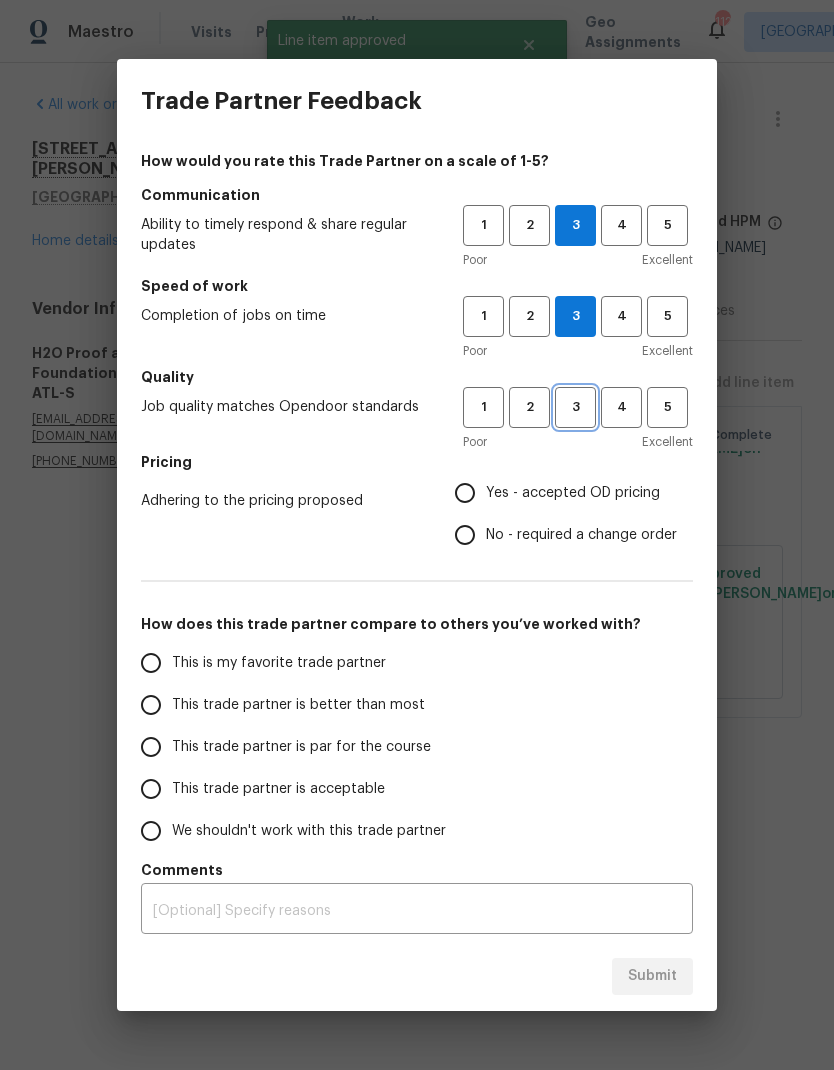 click on "3" at bounding box center [575, 407] 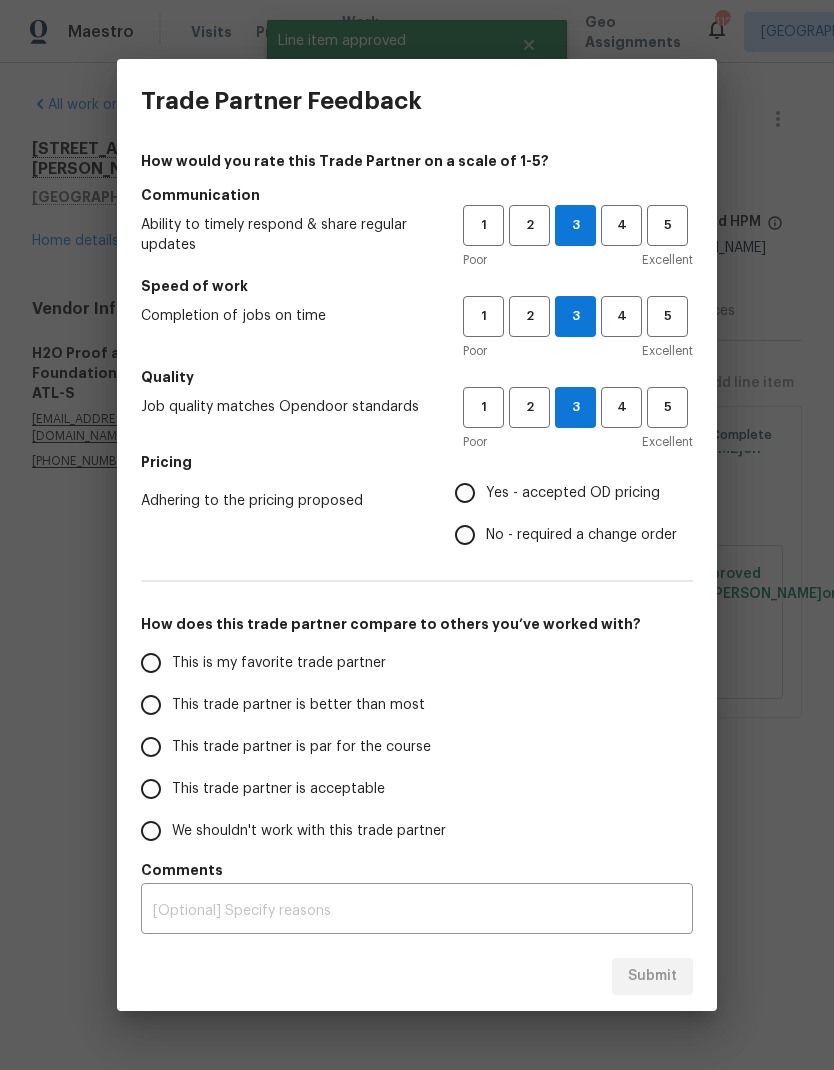 click on "No - required a change order" at bounding box center (465, 535) 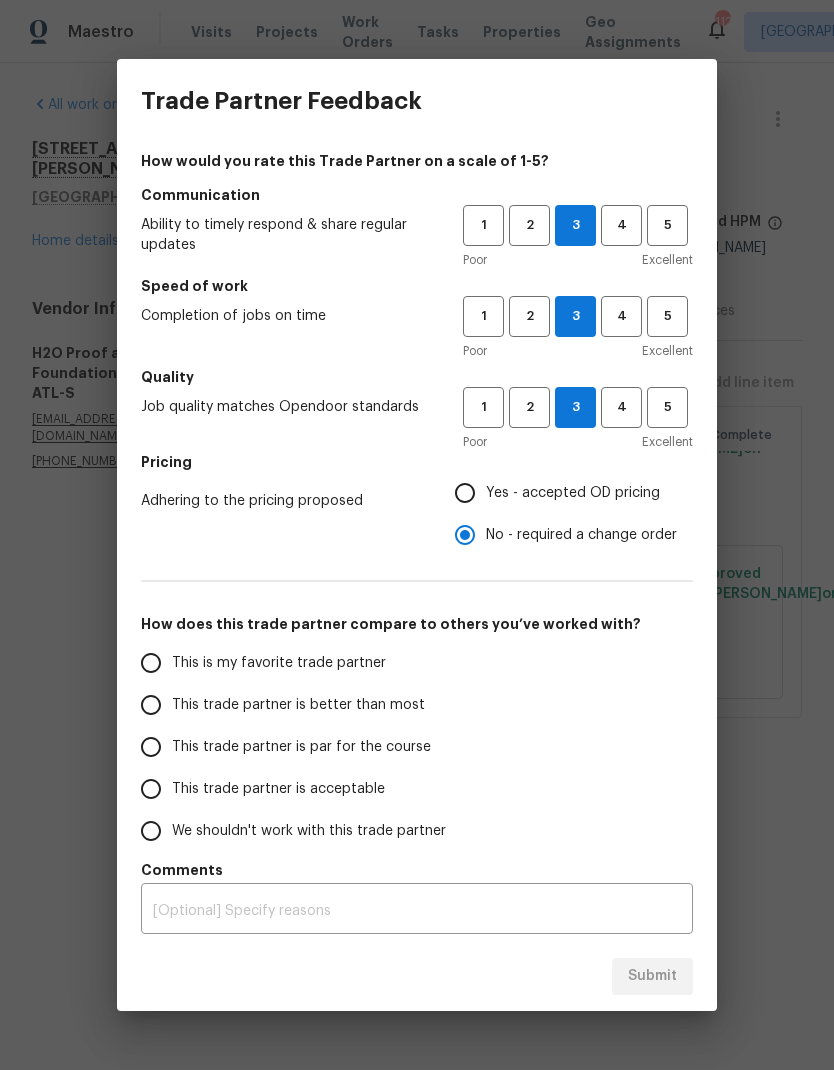 click on "This trade partner is par for the course" at bounding box center [151, 747] 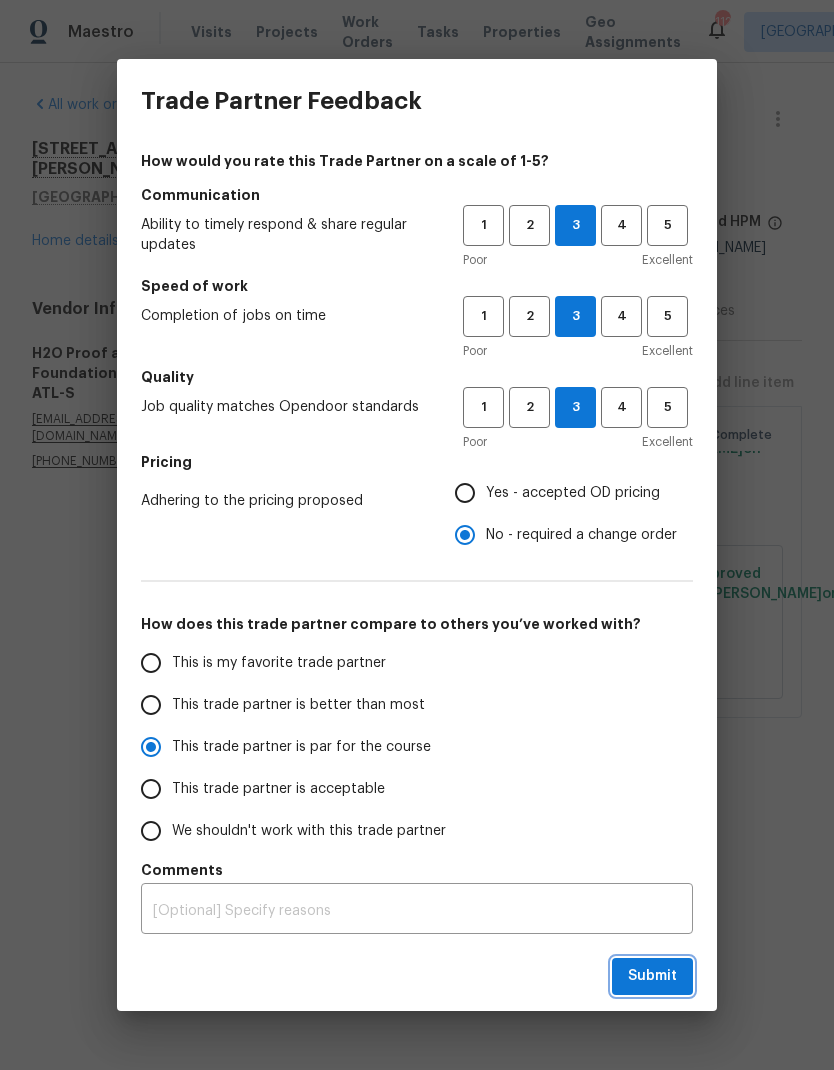 click on "Submit" at bounding box center (652, 976) 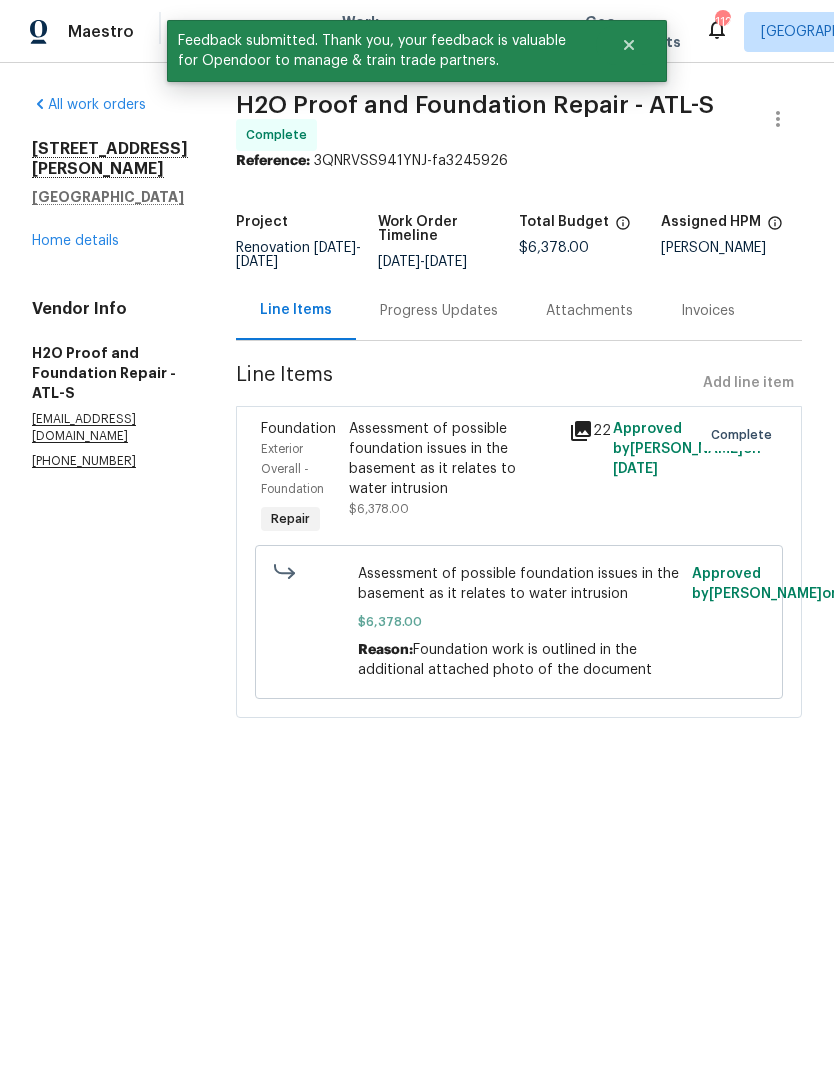 click on "Home details" at bounding box center (75, 241) 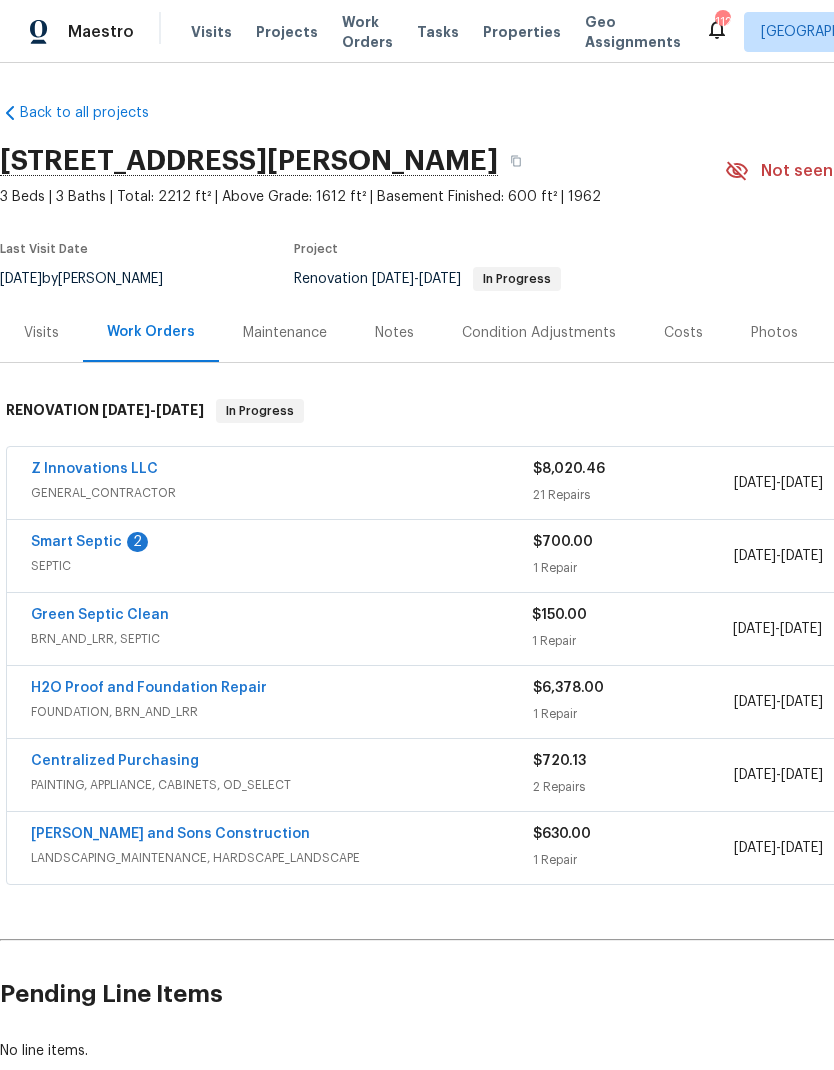 scroll, scrollTop: 0, scrollLeft: 0, axis: both 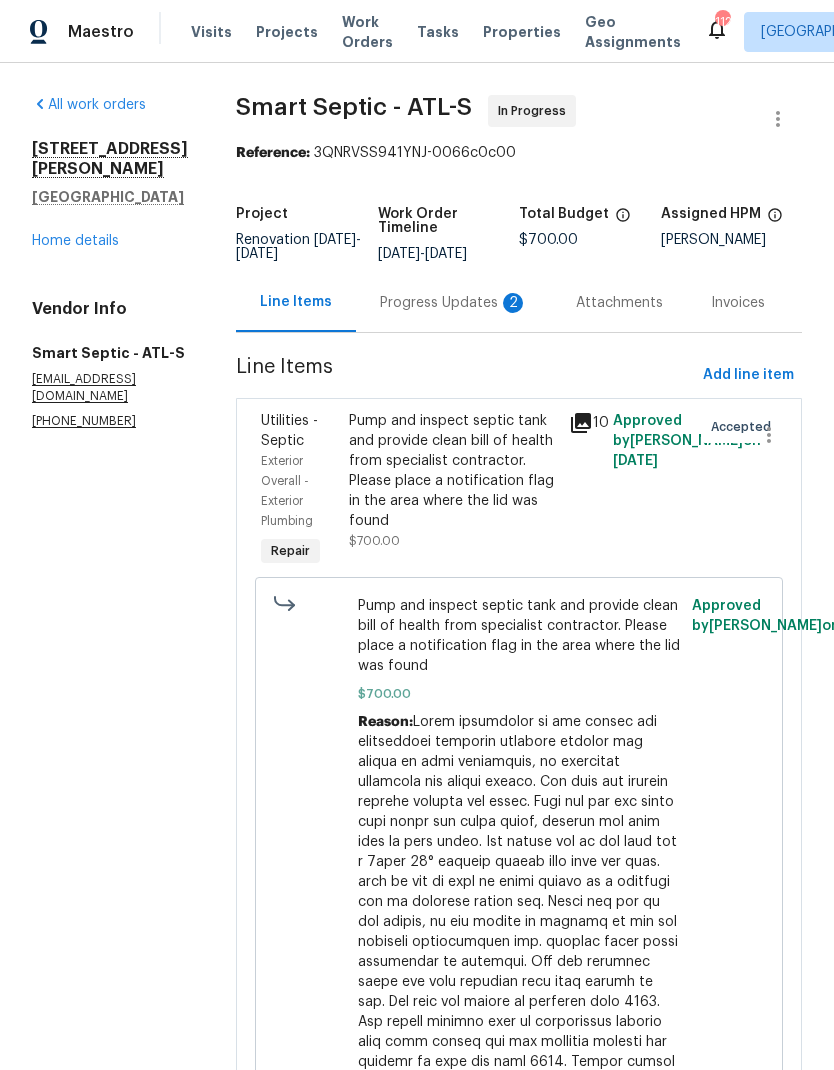 click on "Progress Updates 2" at bounding box center [454, 303] 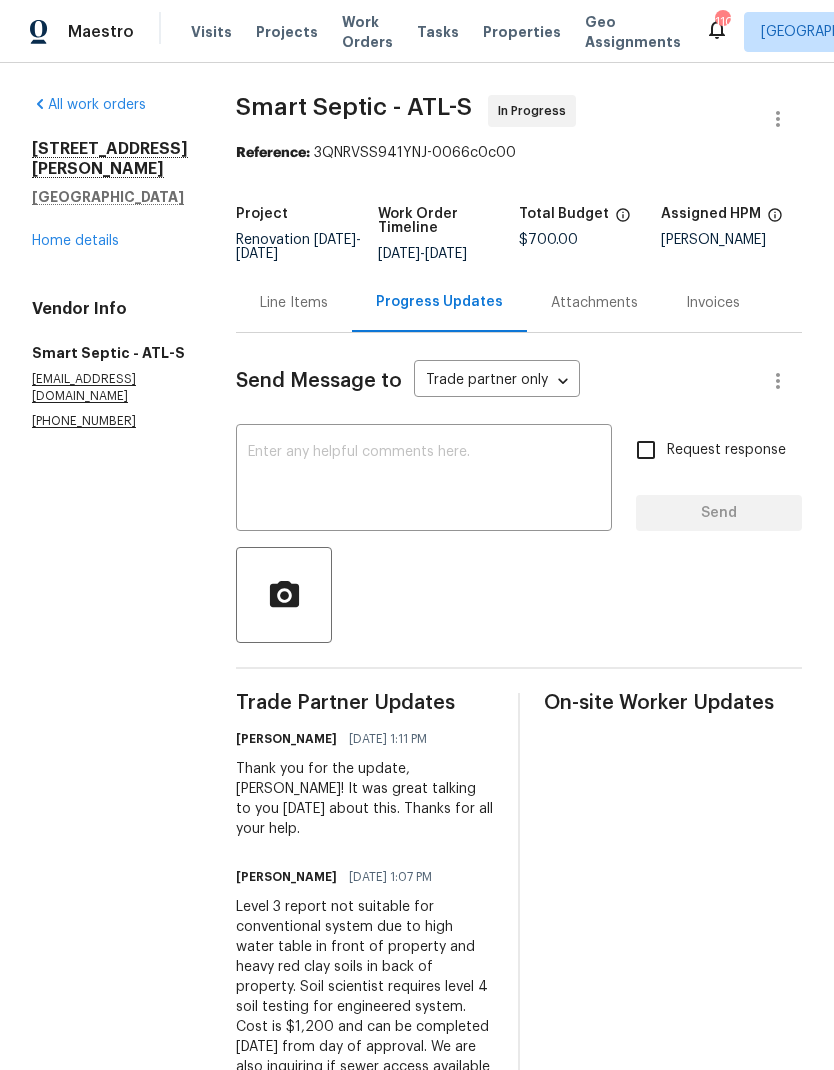 scroll, scrollTop: 0, scrollLeft: 0, axis: both 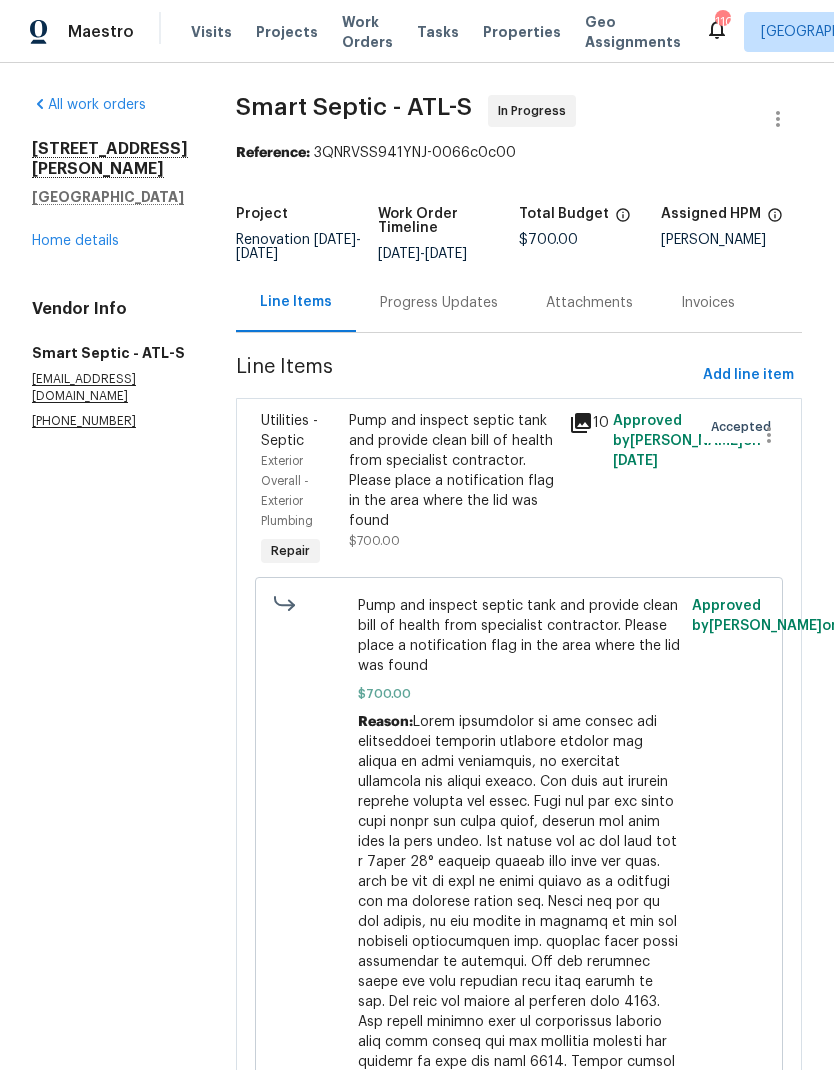 click on "Home details" at bounding box center [75, 241] 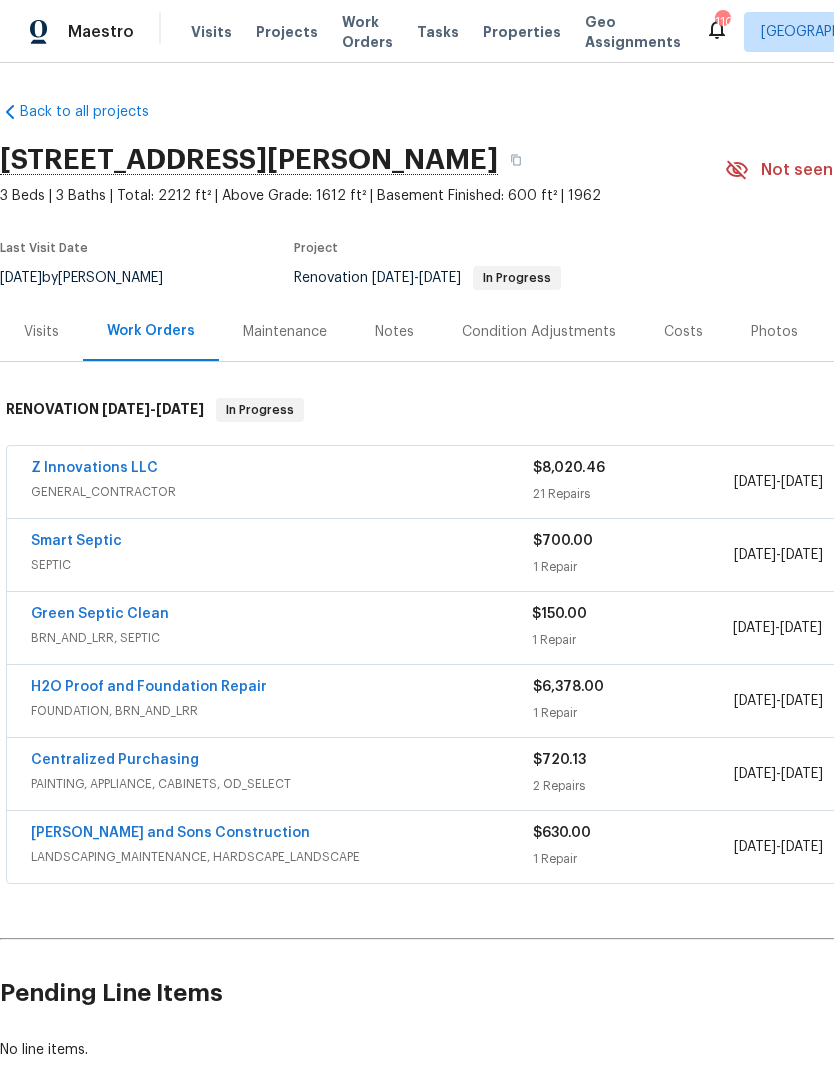 scroll, scrollTop: 1, scrollLeft: 0, axis: vertical 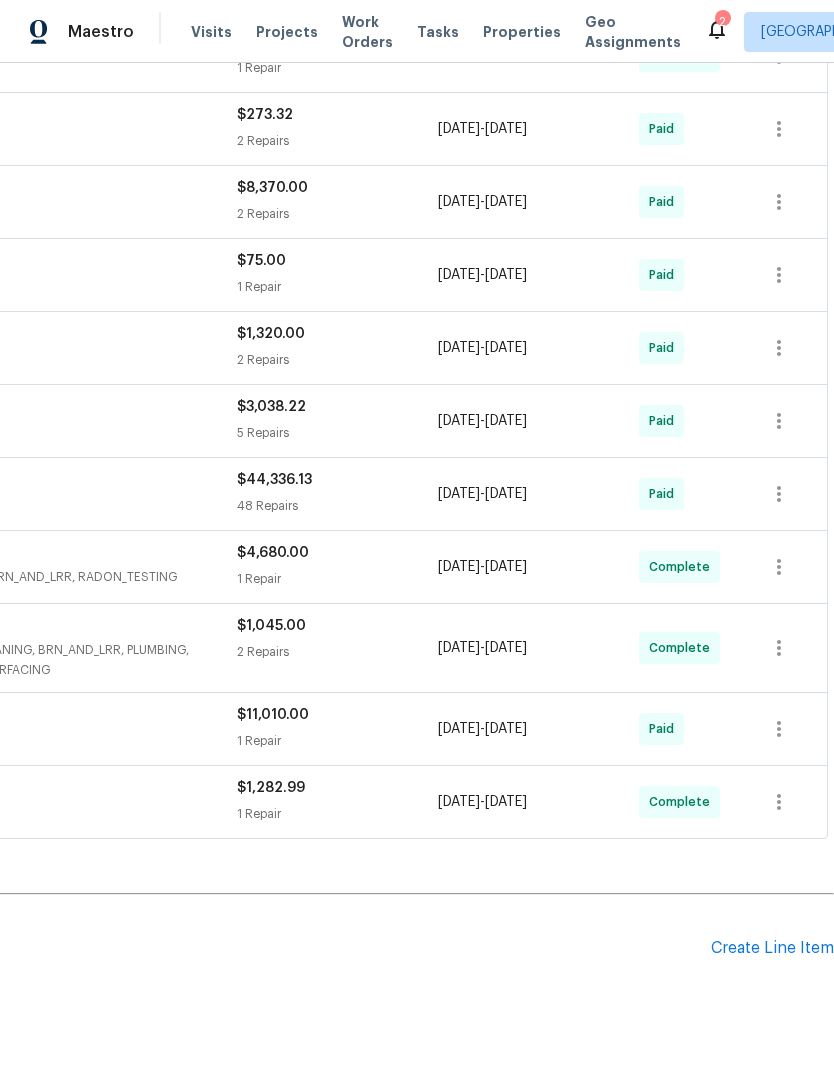 click on "Create Line Item" at bounding box center [772, 948] 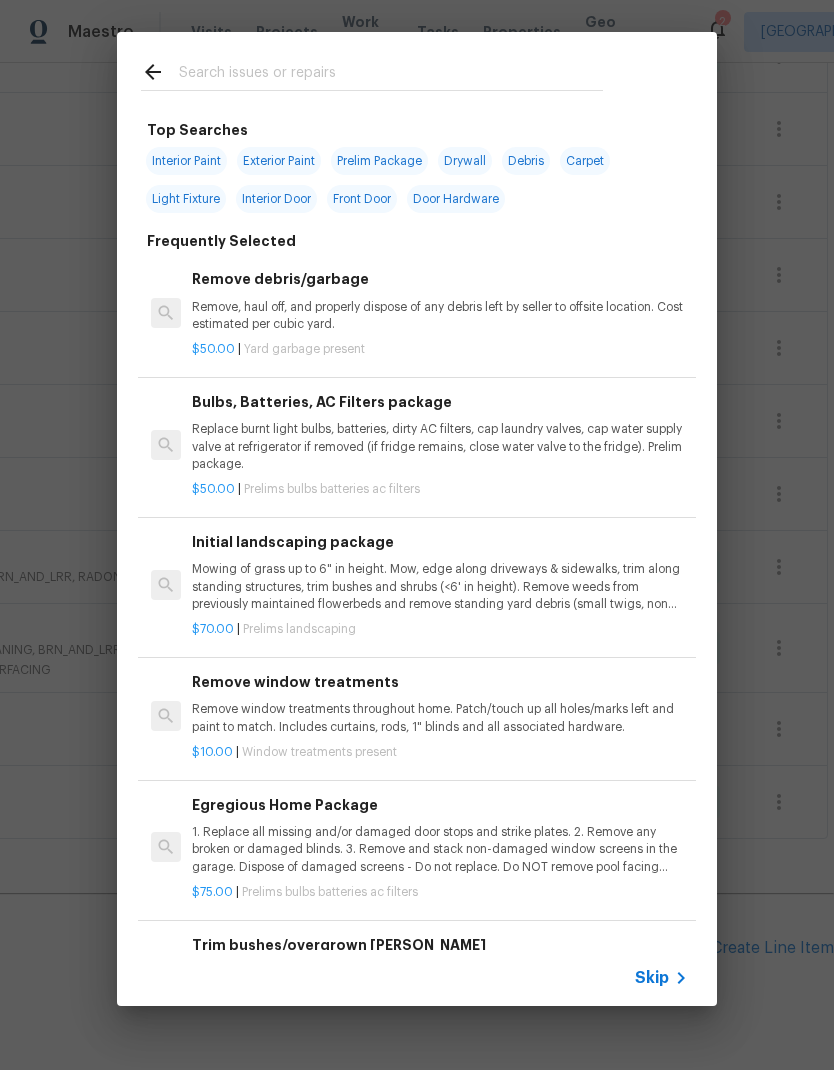 click at bounding box center [391, 75] 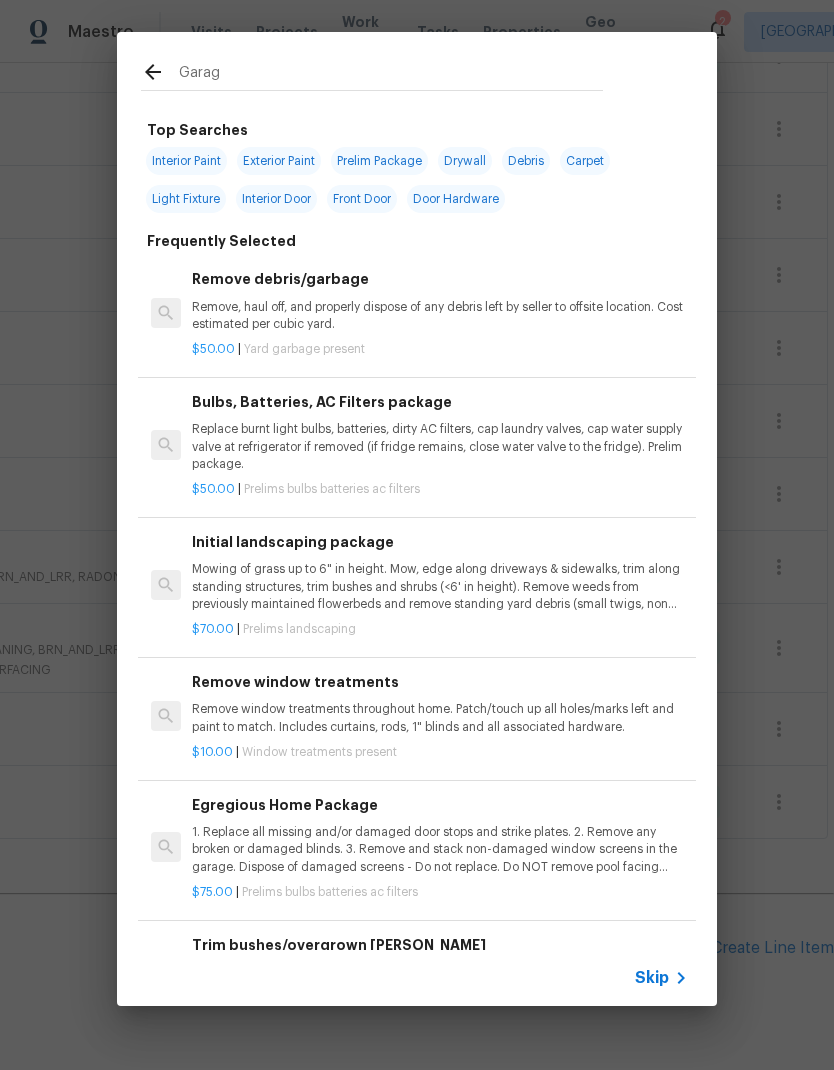 type on "Garage" 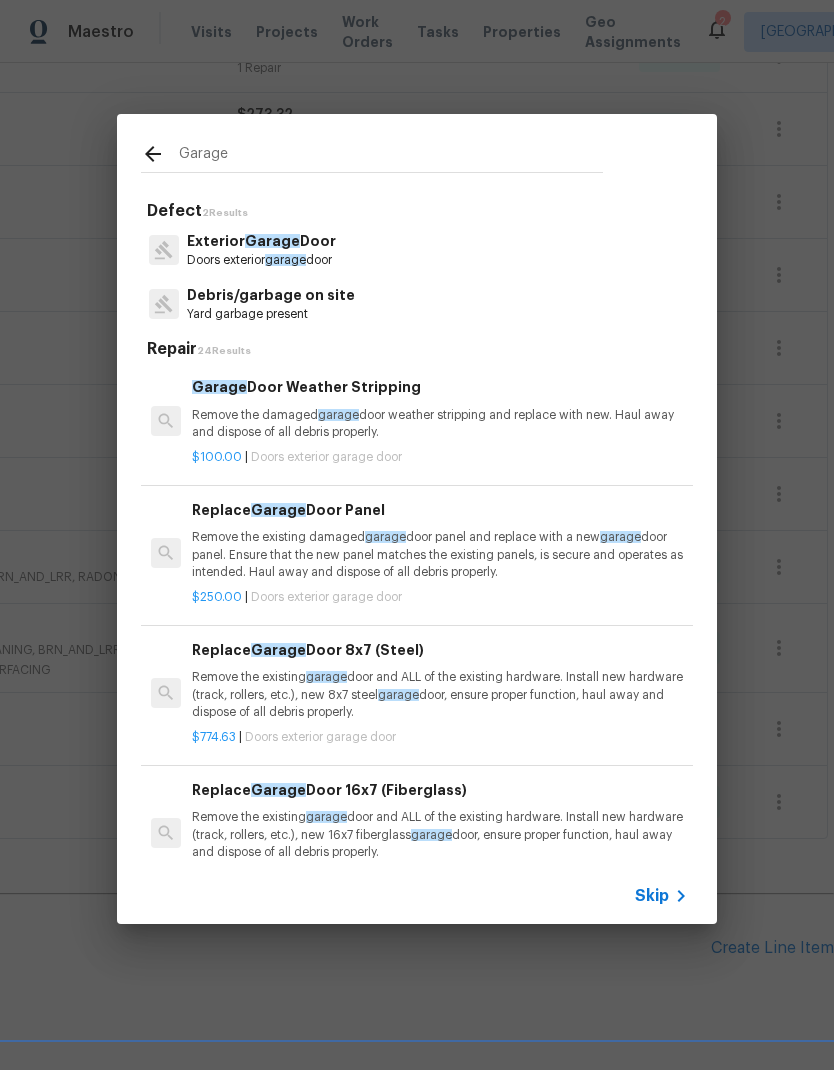 click on "Doors exterior  garage  door" at bounding box center (261, 260) 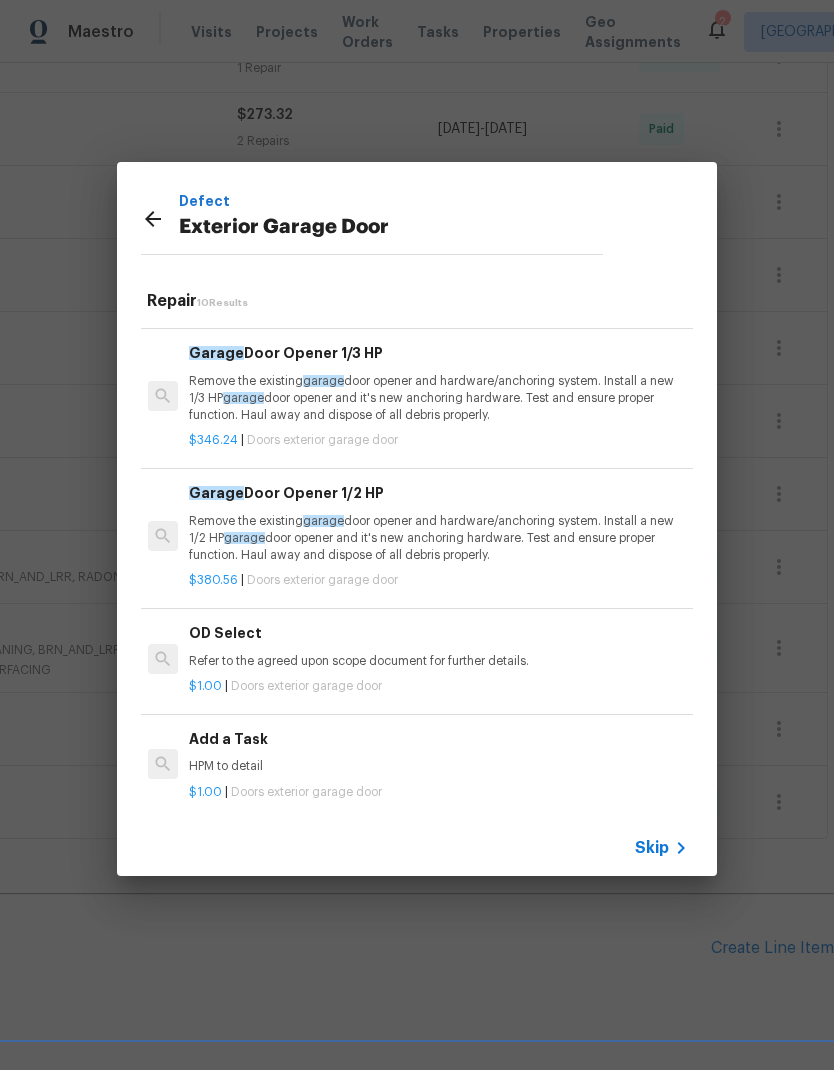 scroll, scrollTop: 808, scrollLeft: 3, axis: both 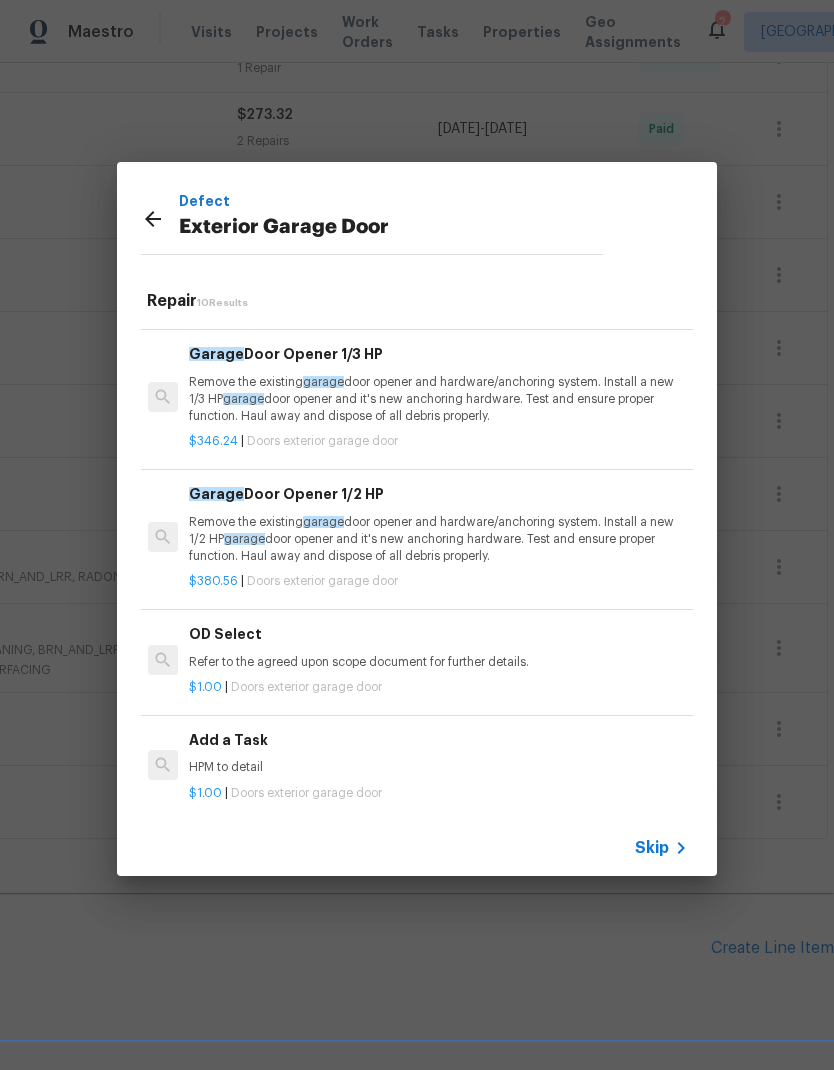click on "$1.00   |   Doors exterior garage door" at bounding box center [437, 789] 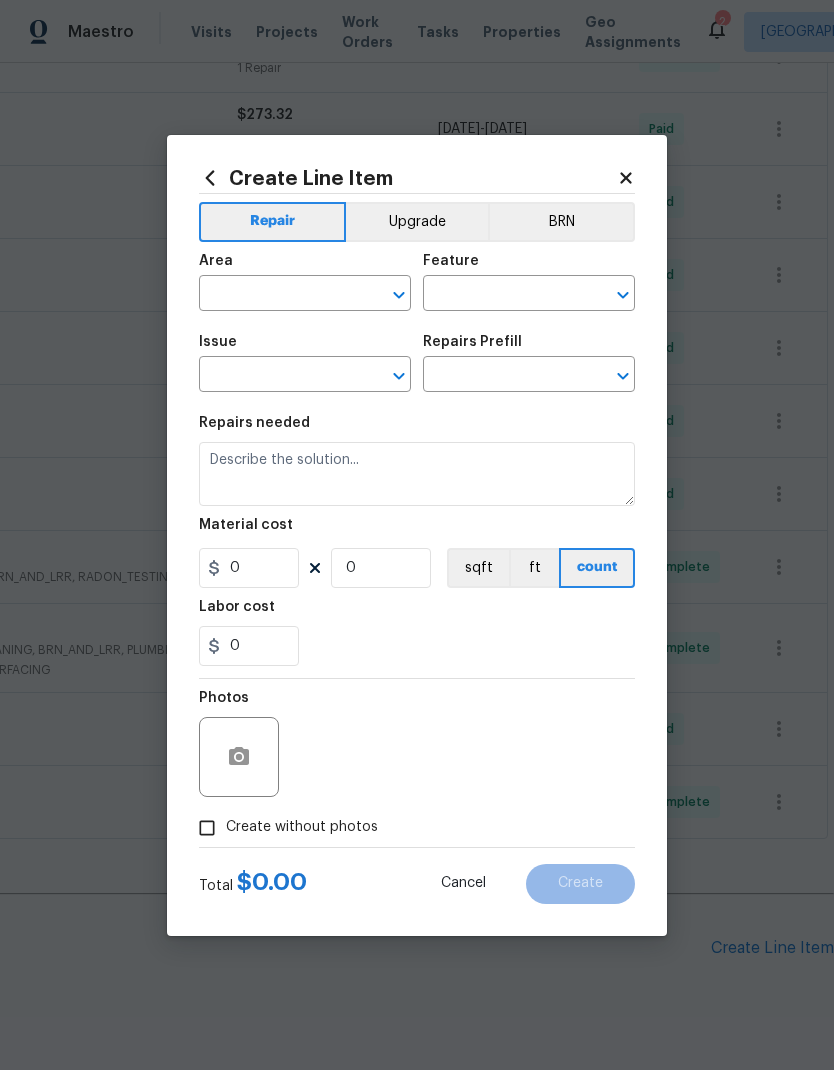 type on "Interior Door" 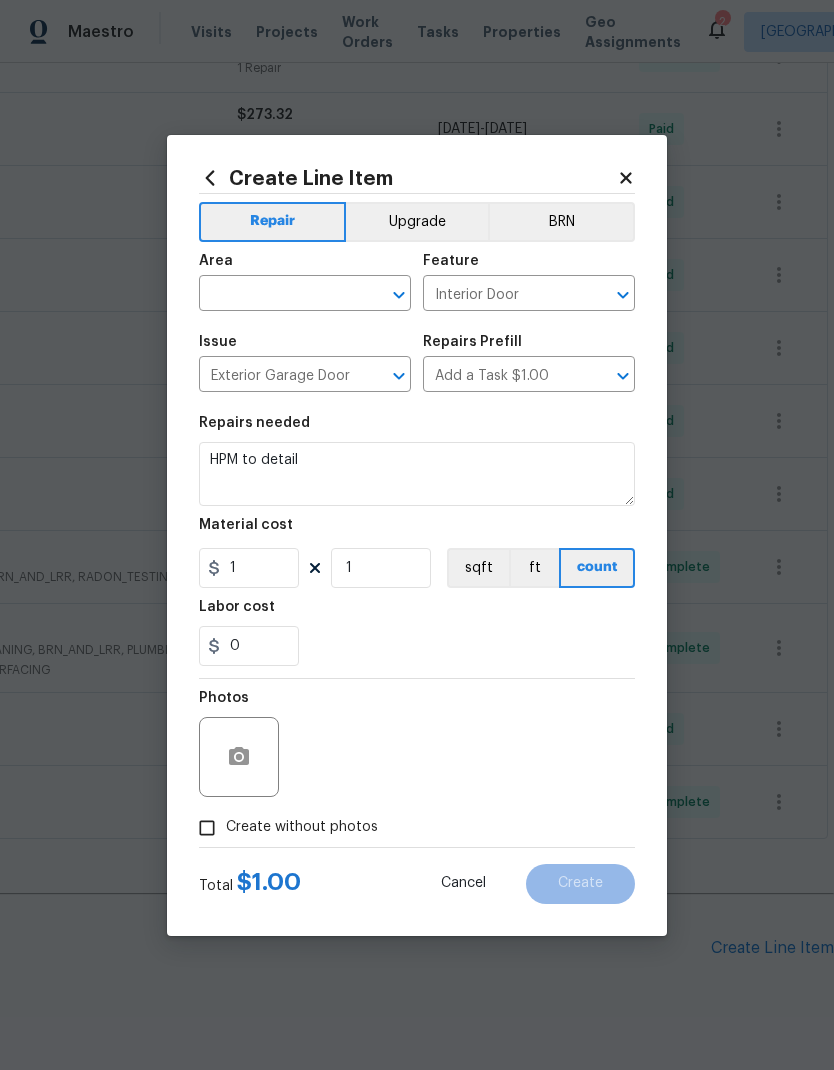 click at bounding box center [277, 295] 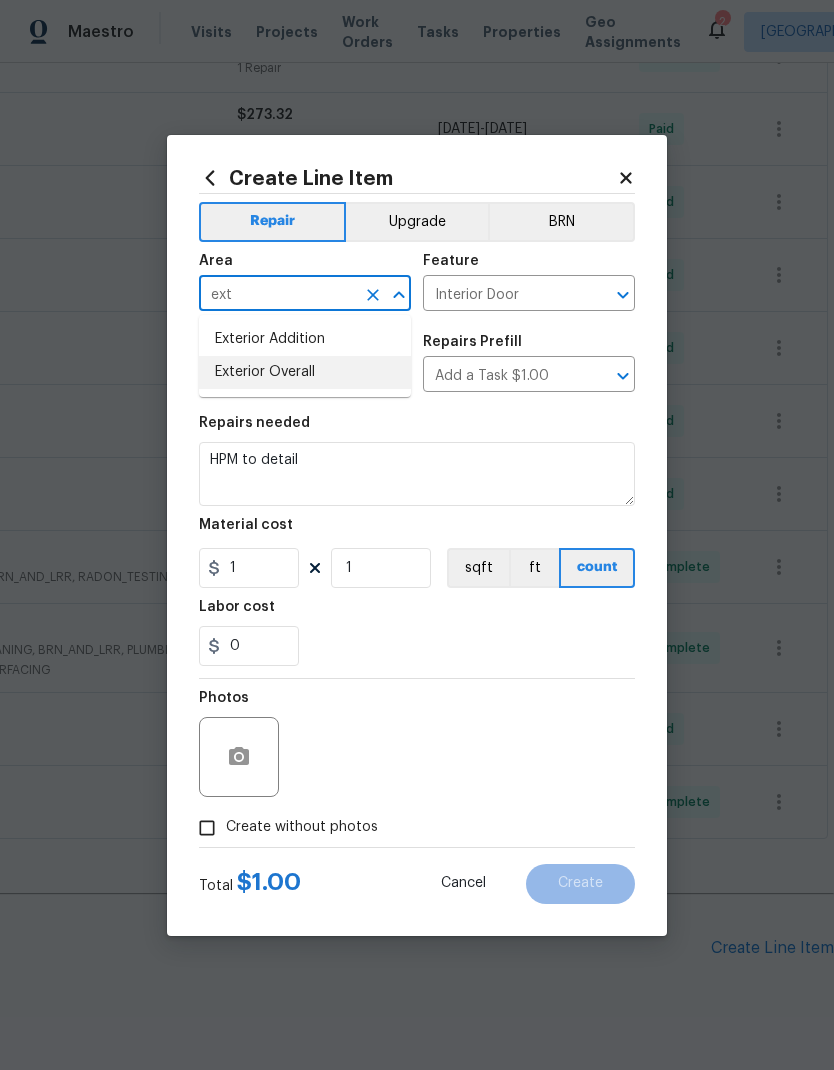 click on "Exterior Overall" at bounding box center [305, 372] 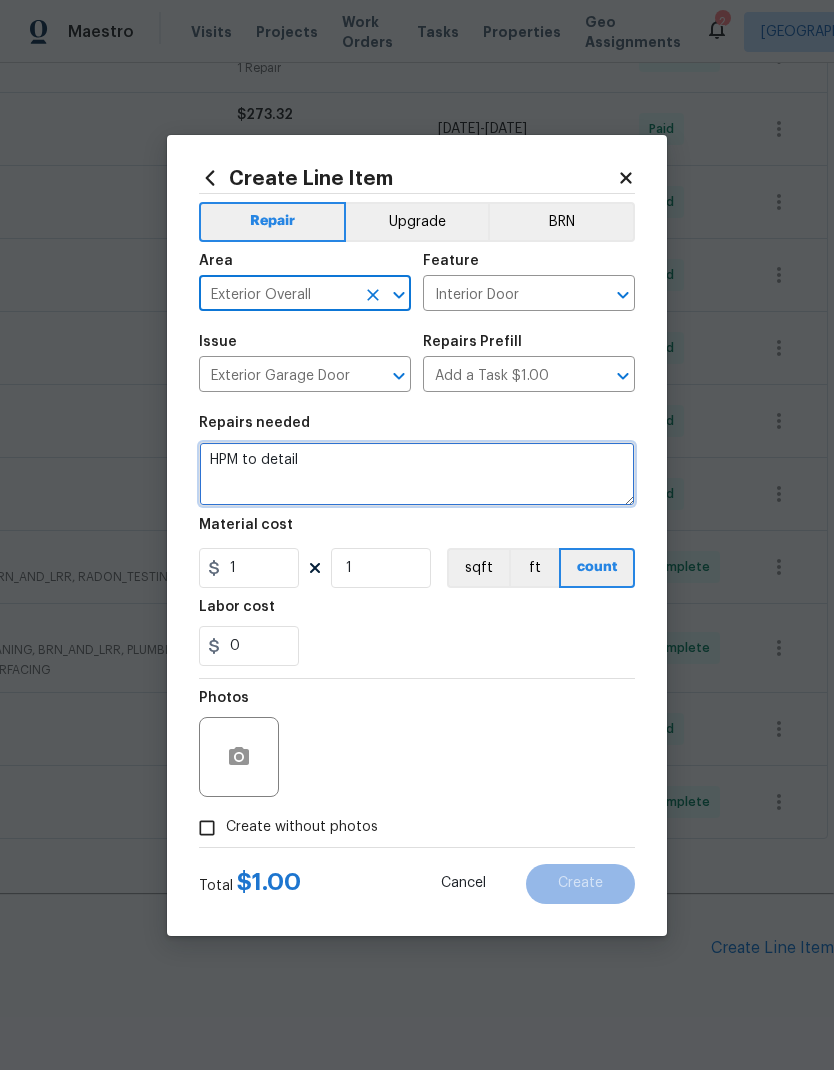 click on "HPM to detail" at bounding box center [417, 474] 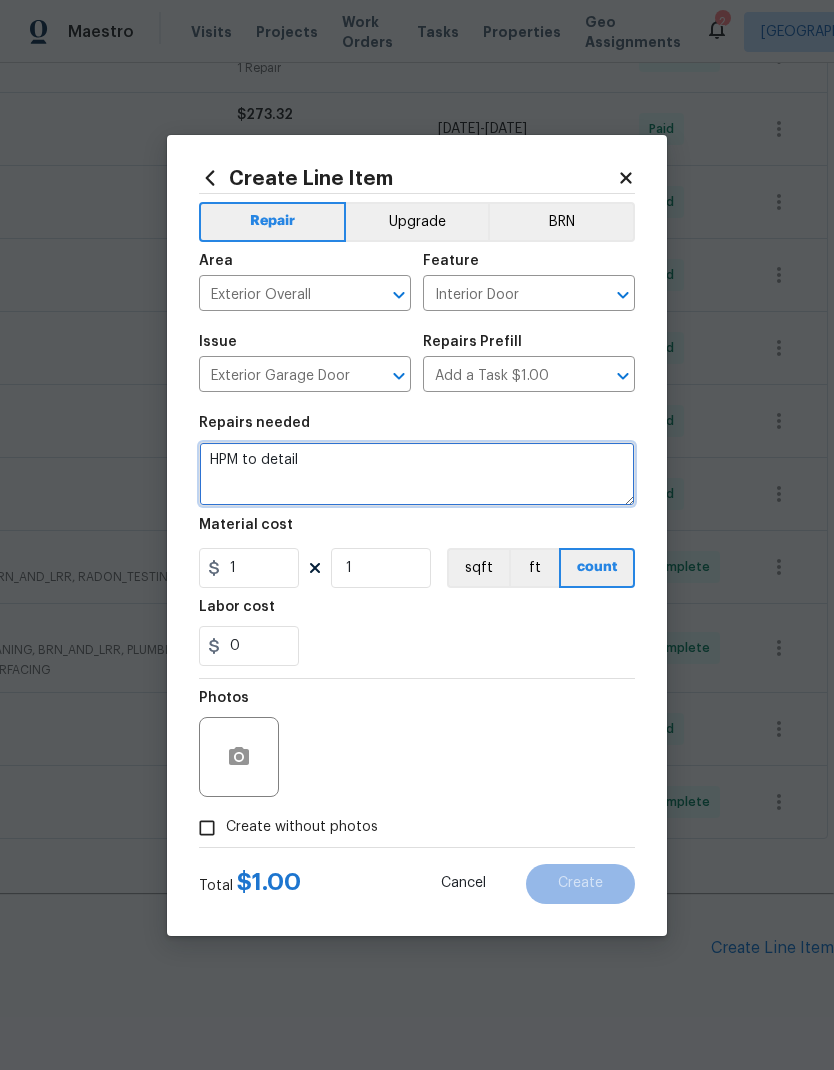 click on "HPM to detail" at bounding box center [417, 474] 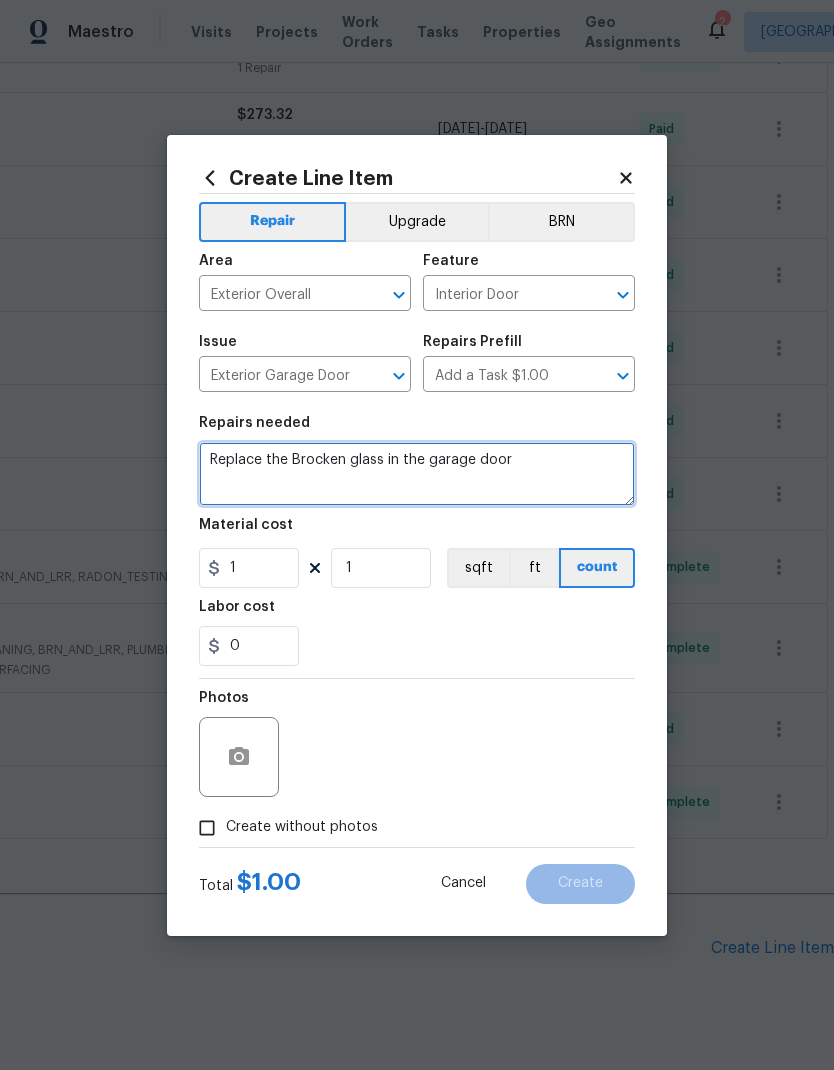 type on "Replace the Brocken glass in the garage door" 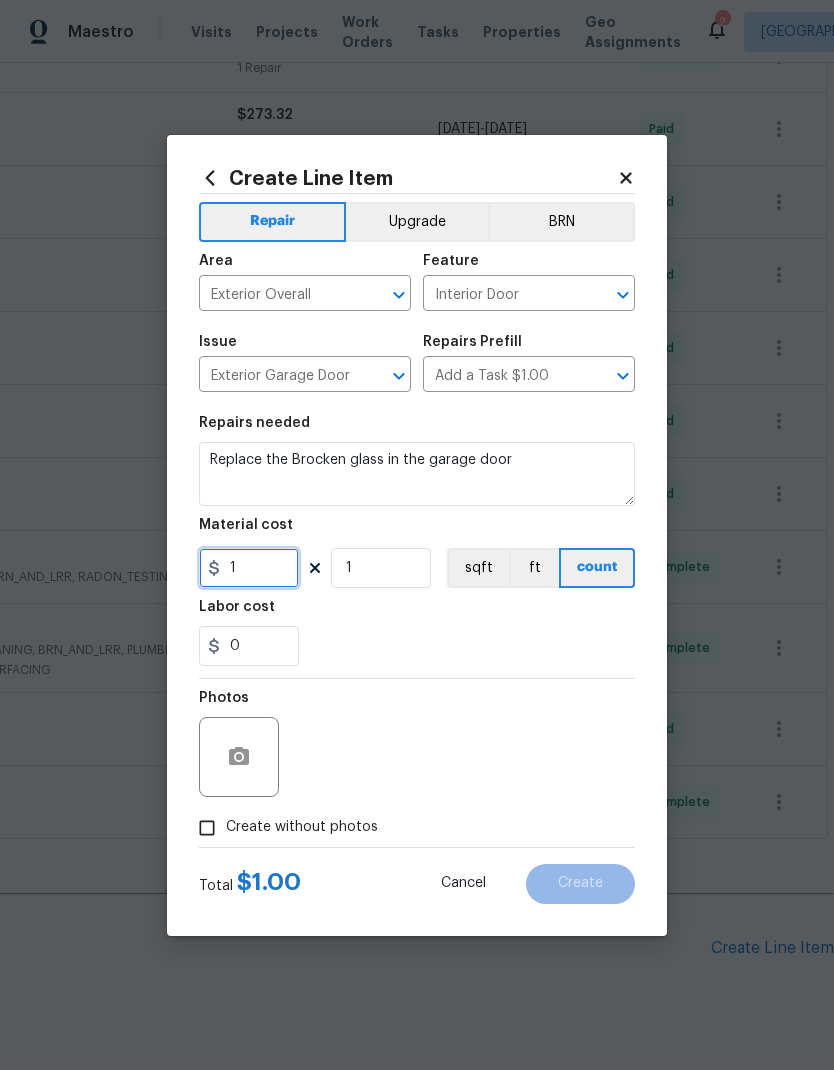 click on "1" at bounding box center [249, 568] 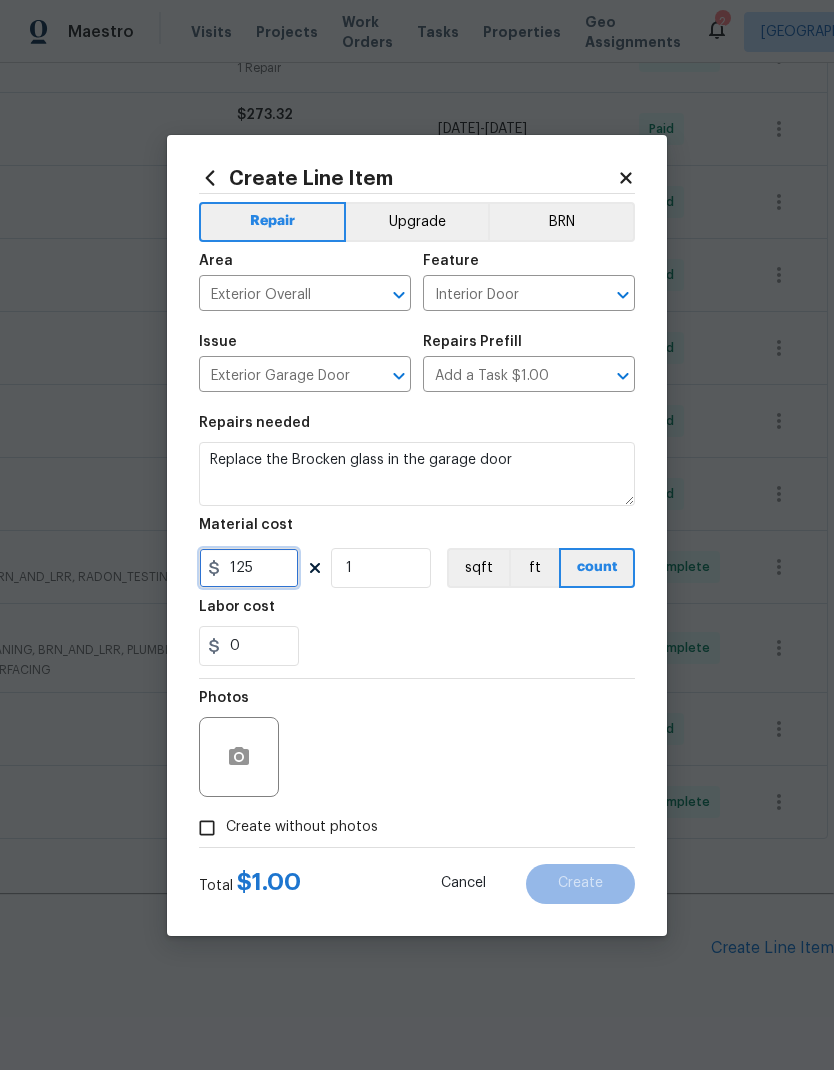 type on "125" 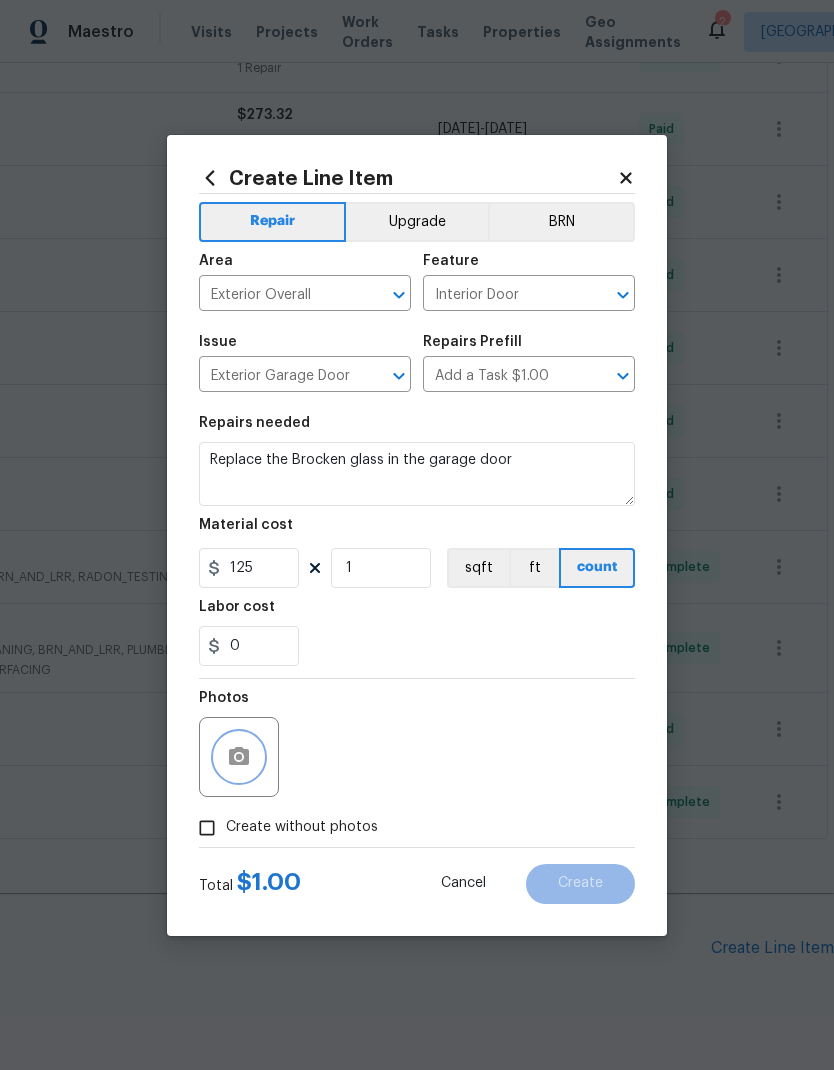 click at bounding box center (239, 757) 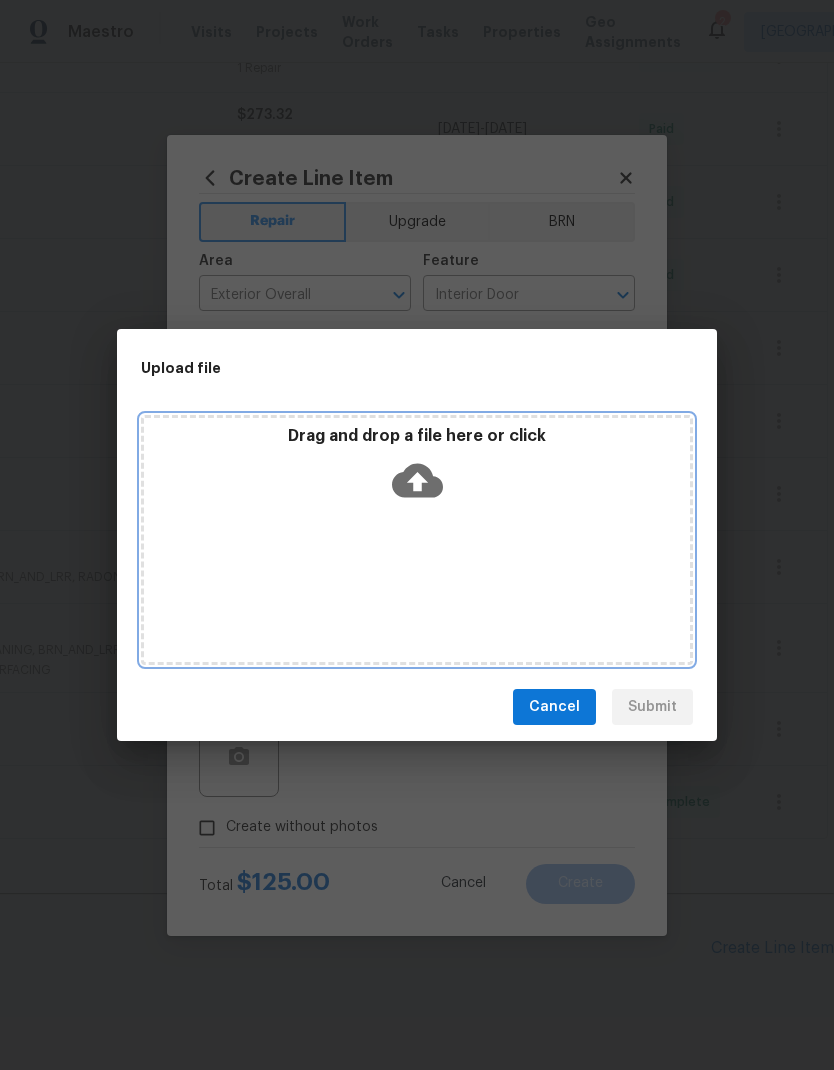 click 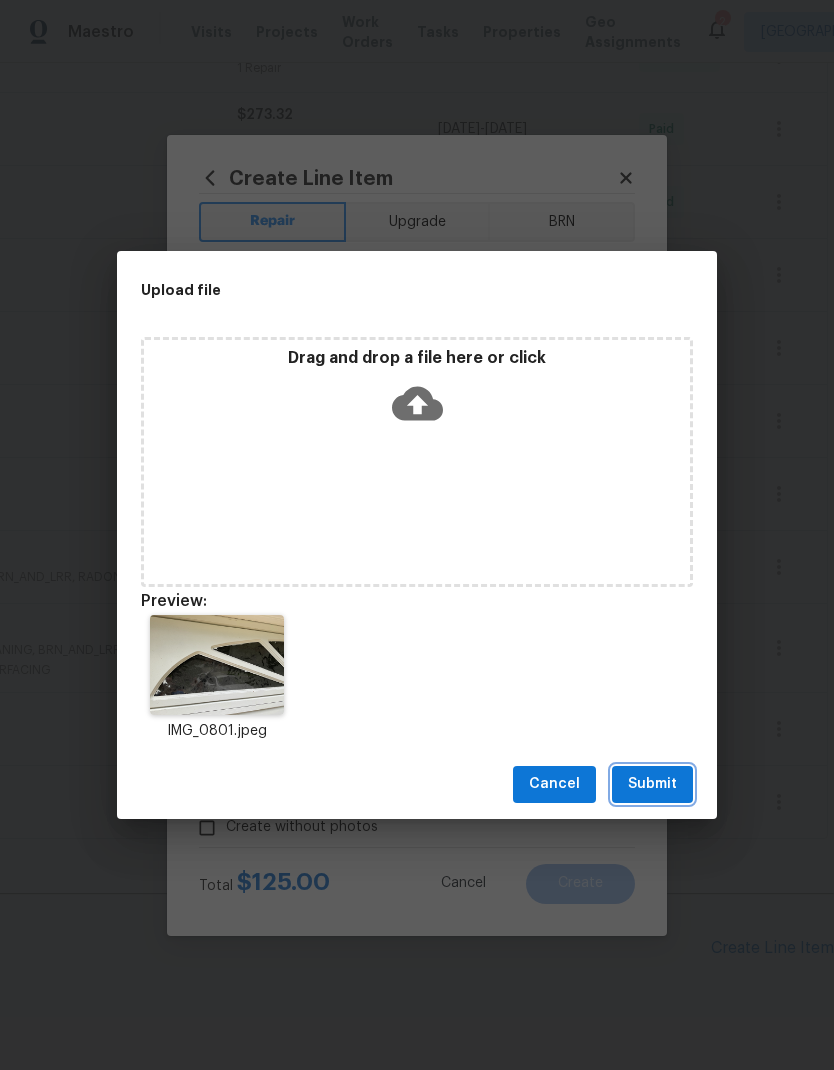 click on "Submit" at bounding box center [652, 784] 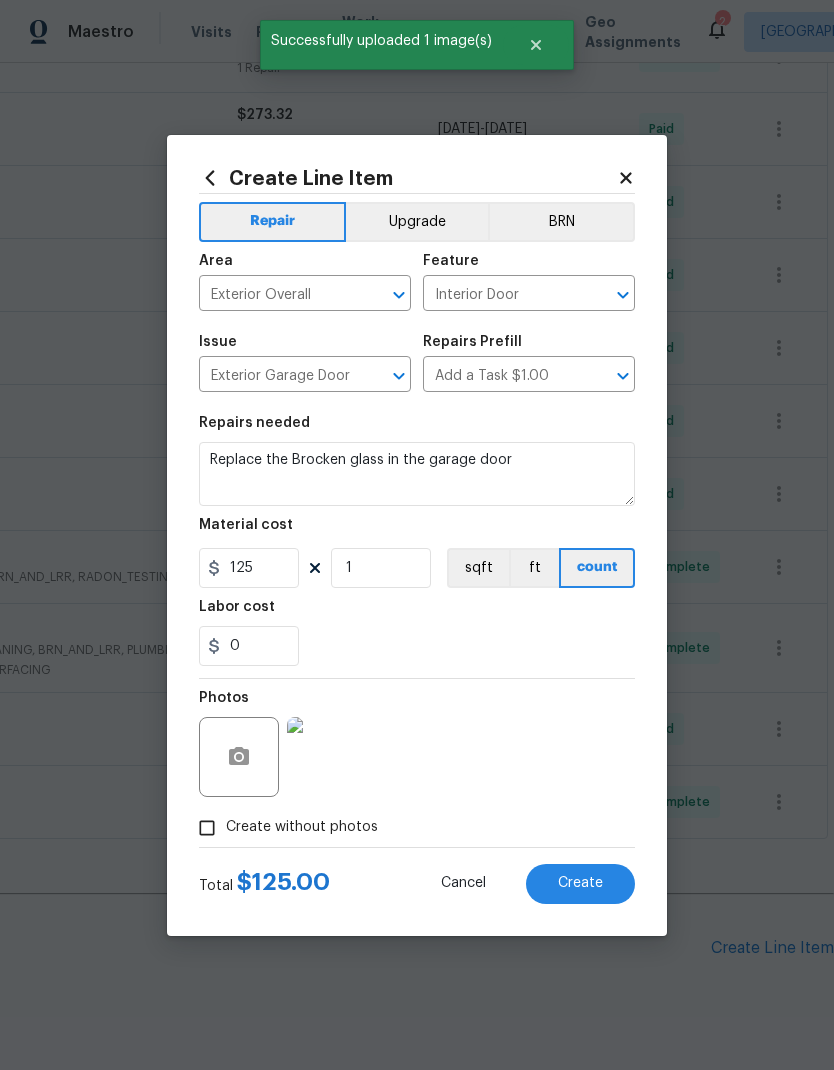 click on "Create" at bounding box center (580, 883) 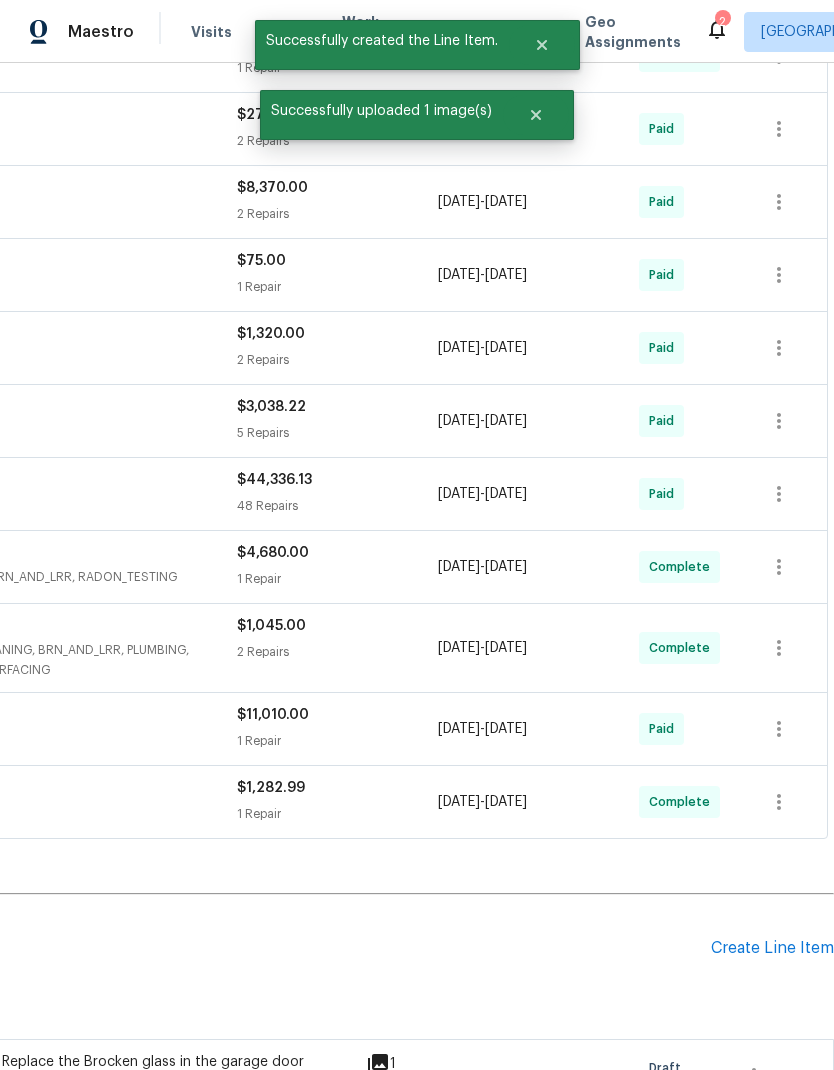 click on "Create Line Item" at bounding box center [772, 948] 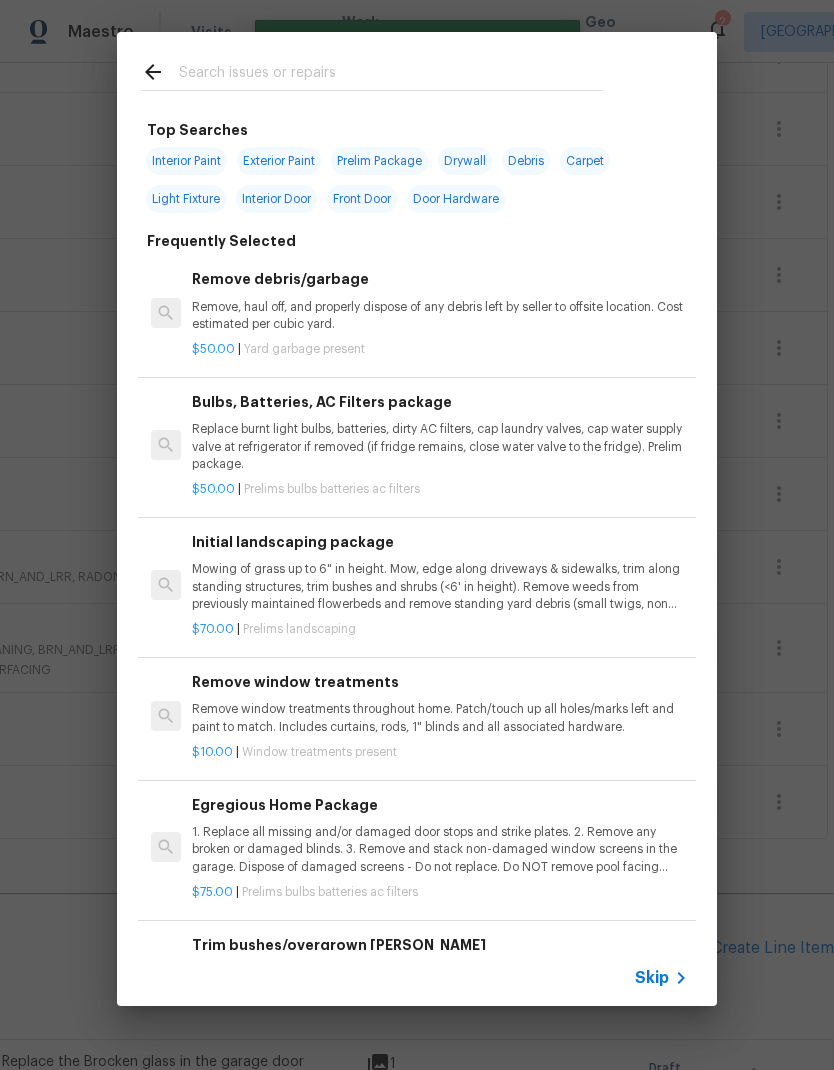 click at bounding box center (391, 75) 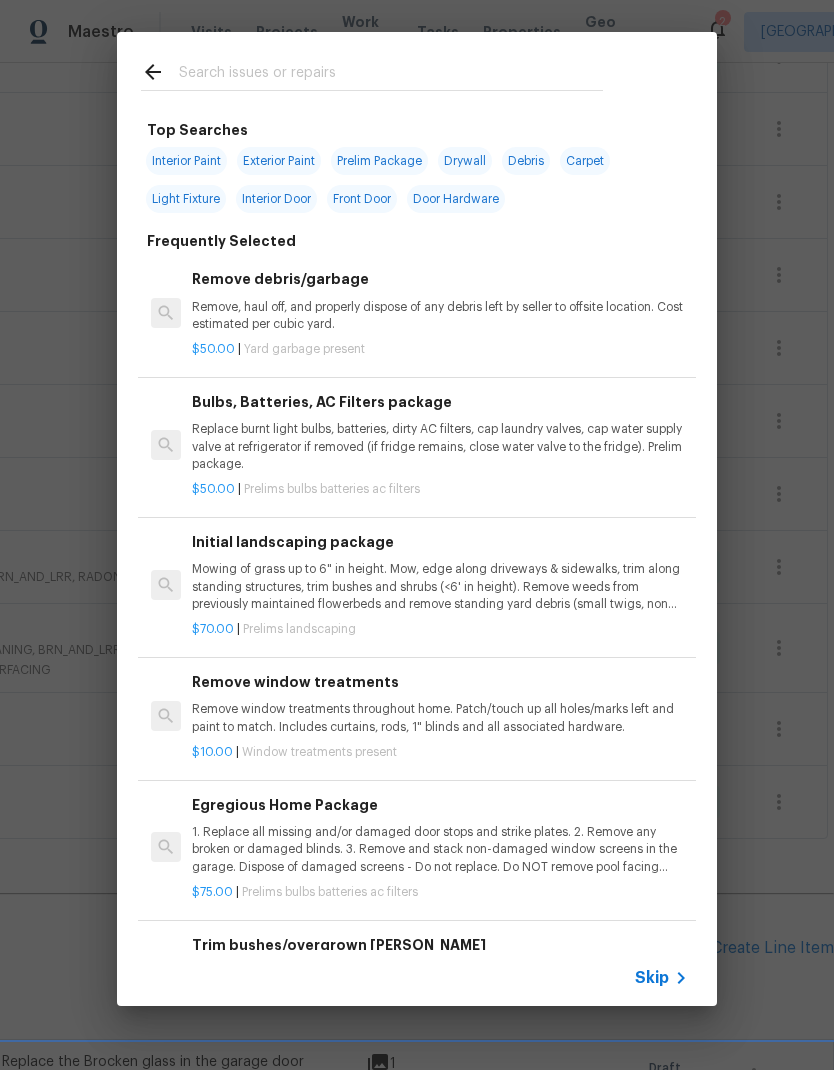 click on "Drywall" at bounding box center [465, 161] 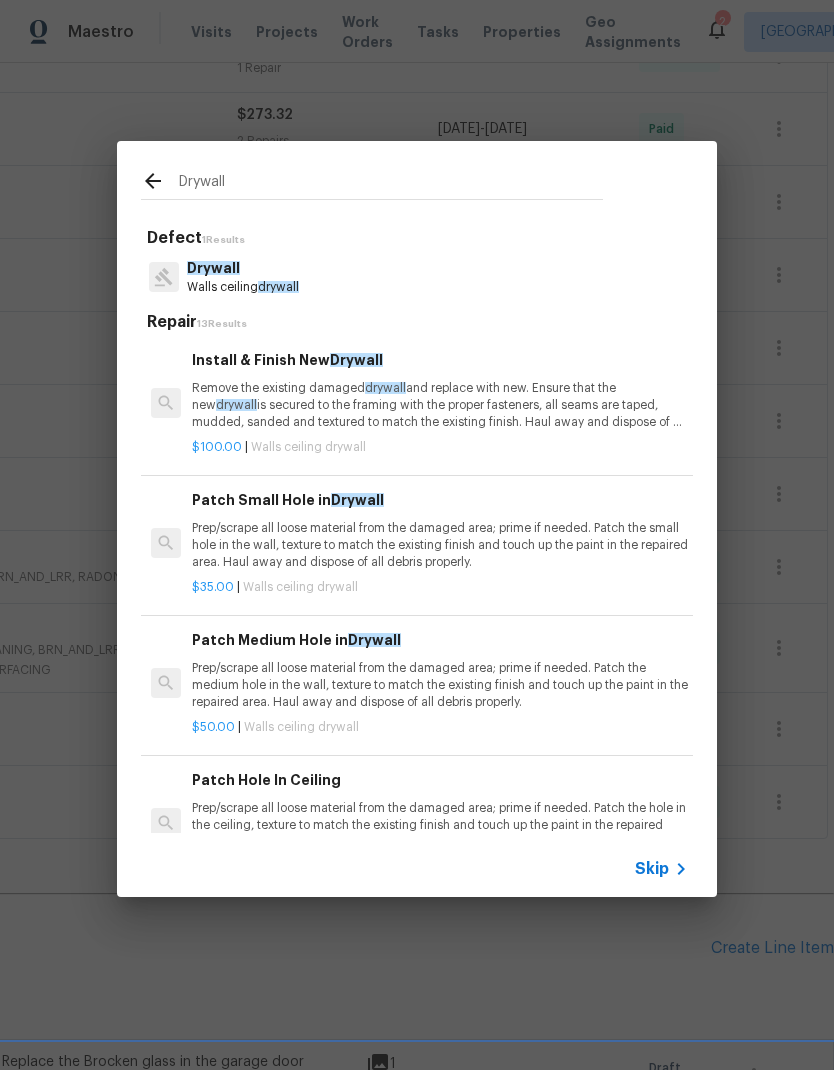 click on "Remove the existing damaged  drywall  and replace with new. Ensure that the new  drywall  is secured to the framing with the proper fasteners, all seams are taped, mudded, sanded and textured to match the existing finish. Haul away and dispose of all debris properly." at bounding box center [440, 405] 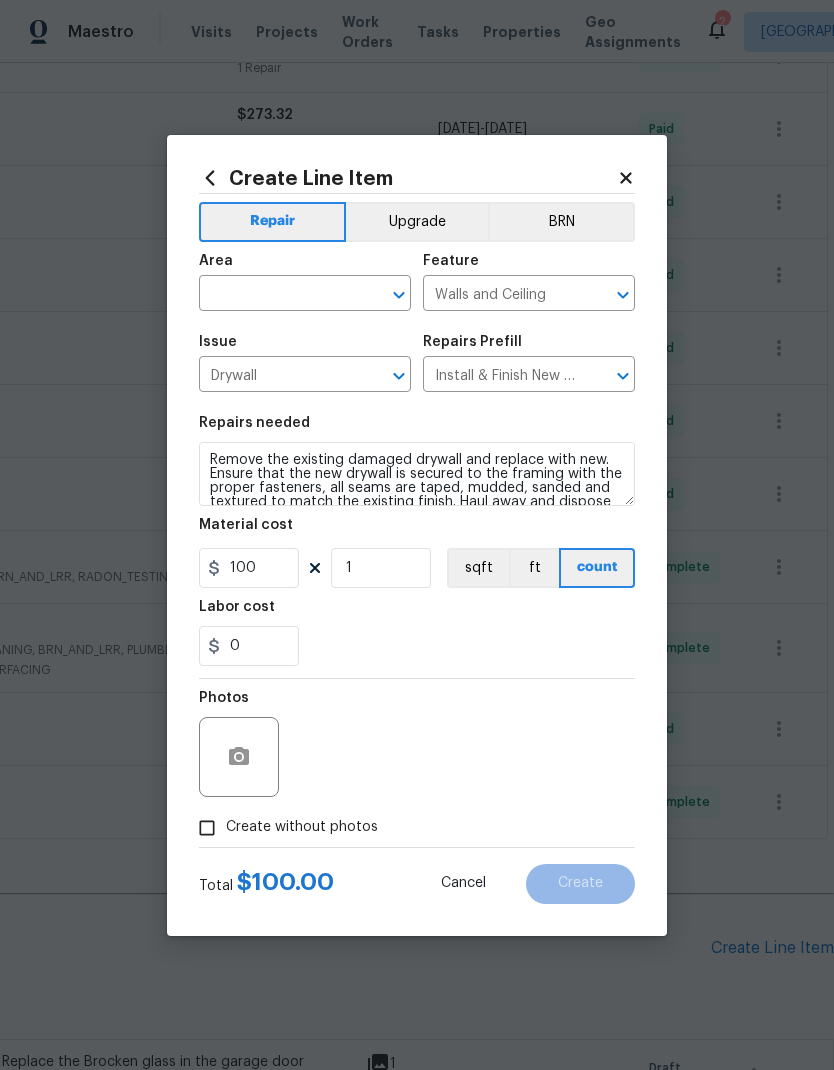 click at bounding box center (277, 295) 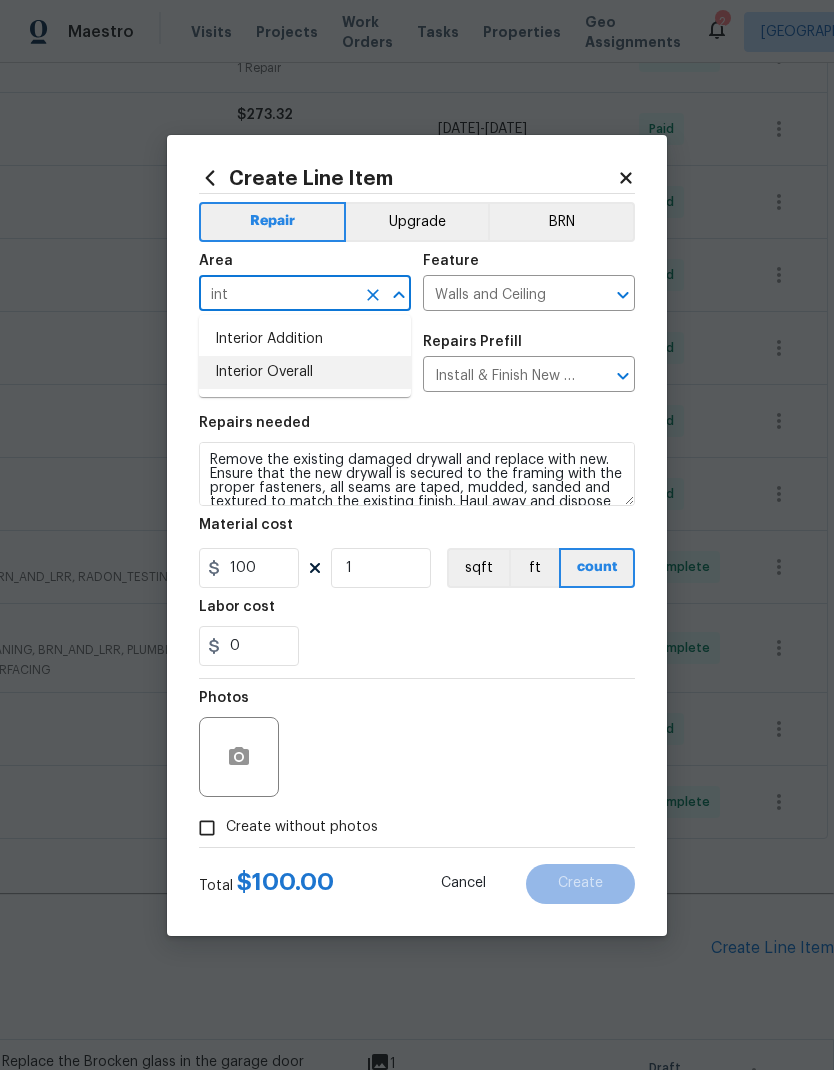 click on "Interior Overall" at bounding box center [305, 372] 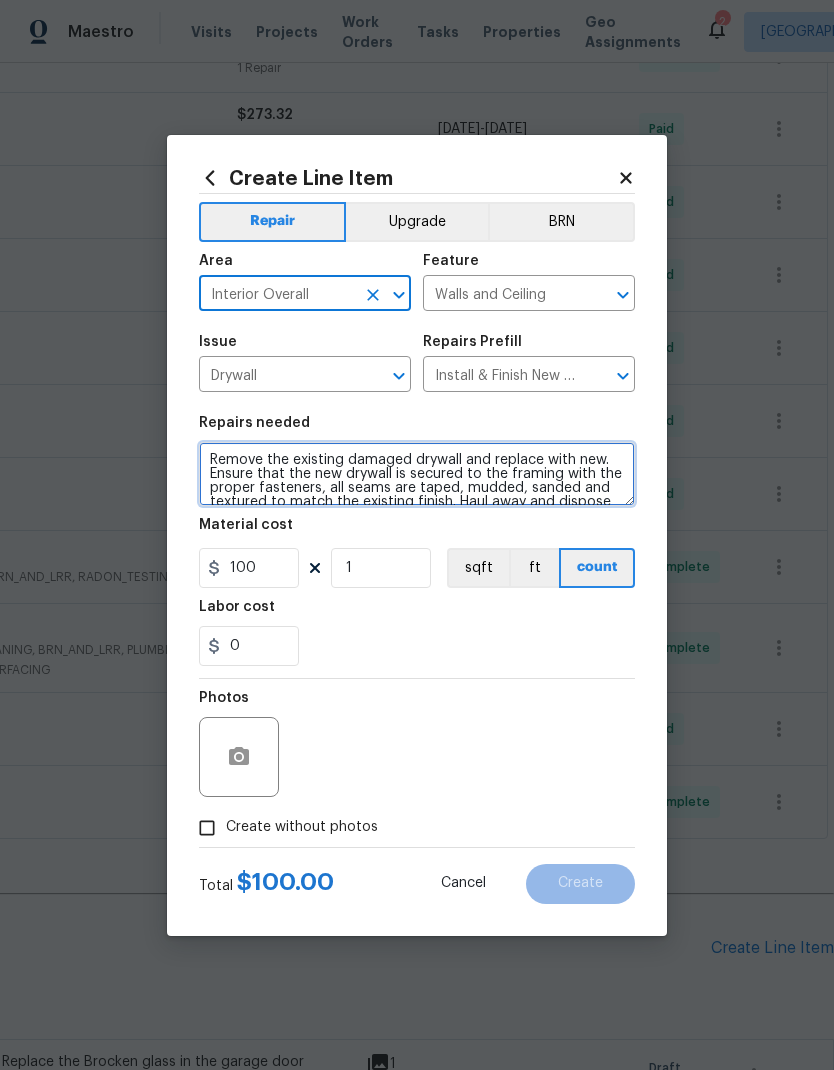 click on "Remove the existing damaged drywall and replace with new. Ensure that the new drywall is secured to the framing with the proper fasteners, all seams are taped, mudded, sanded and textured to match the existing finish. Haul away and dispose of all debris properly." at bounding box center [417, 474] 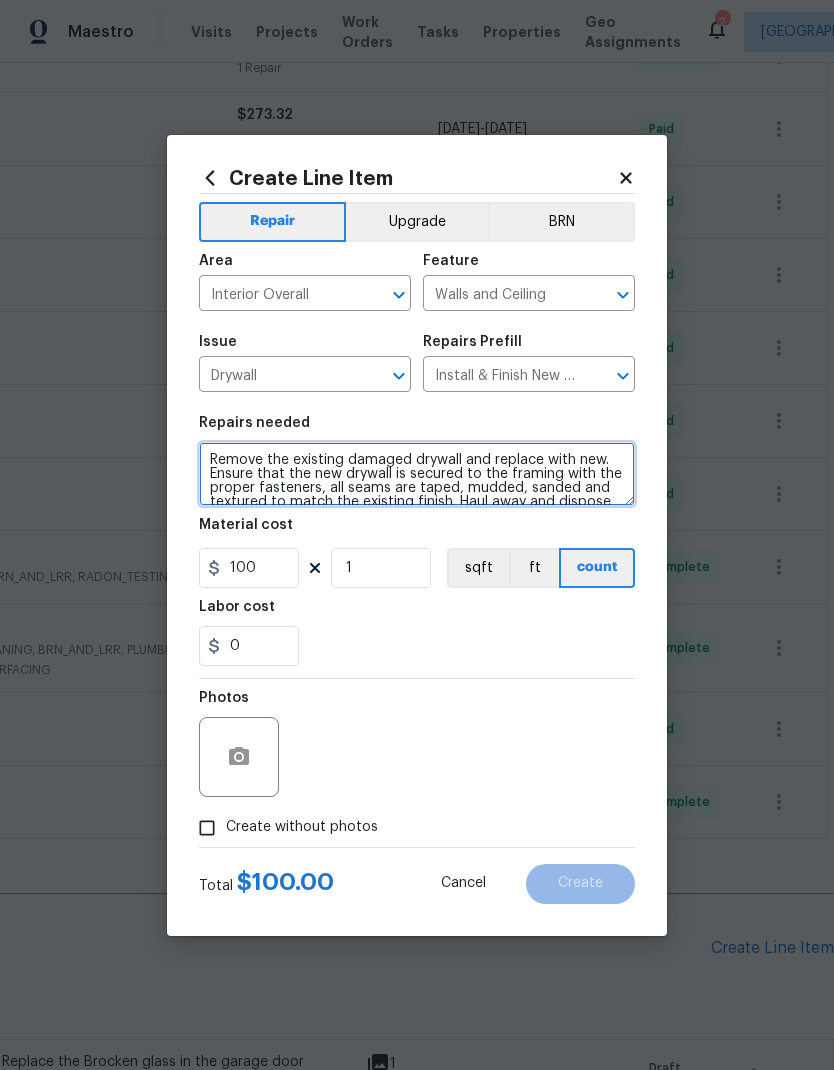 click on "Remove the existing damaged drywall and replace with new. Ensure that the new drywall is secured to the framing with the proper fasteners, all seams are taped, mudded, sanded and textured to match the existing finish. Haul away and dispose of all debris properly." at bounding box center [417, 474] 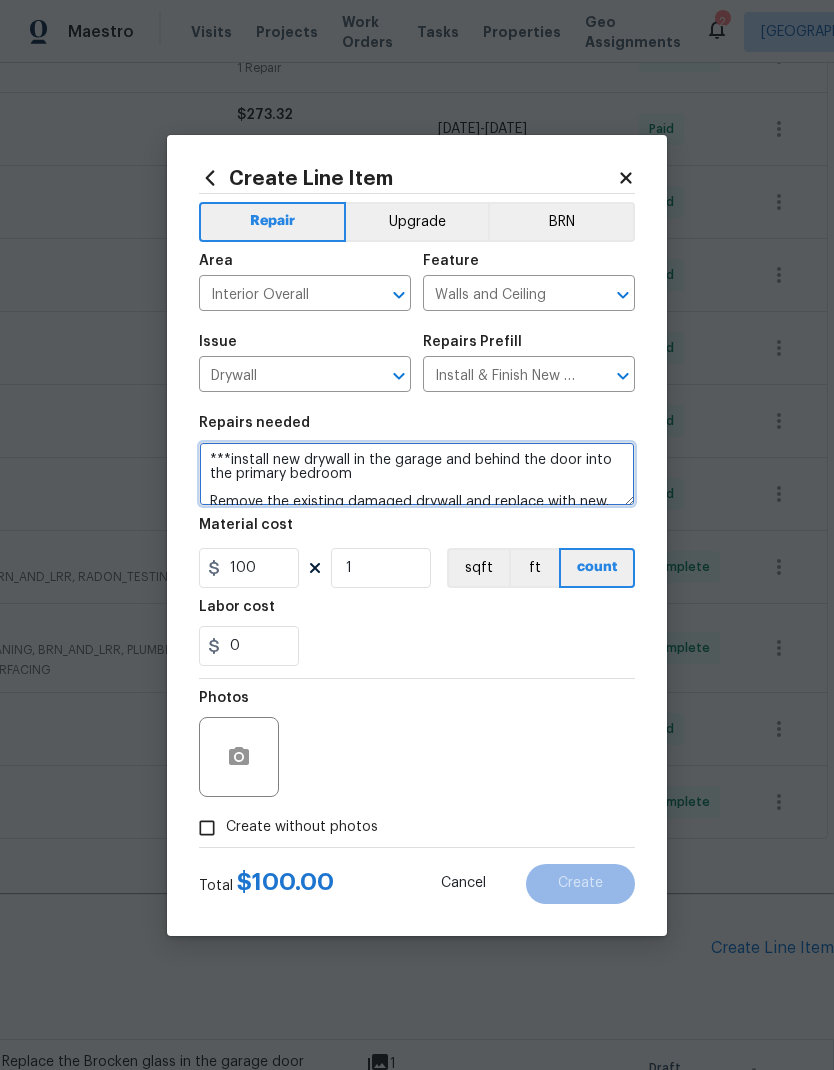 click on "***install new drywall in the garage and behind the door into the primary bedroom
Remove the existing damaged drywall and replace with new. Ensure that the new drywall is secured to the framing with the proper fasteners, all seams are taped, mudded, sanded and textured to match the existing finish. Haul away and dispose of all debris properly." at bounding box center (417, 474) 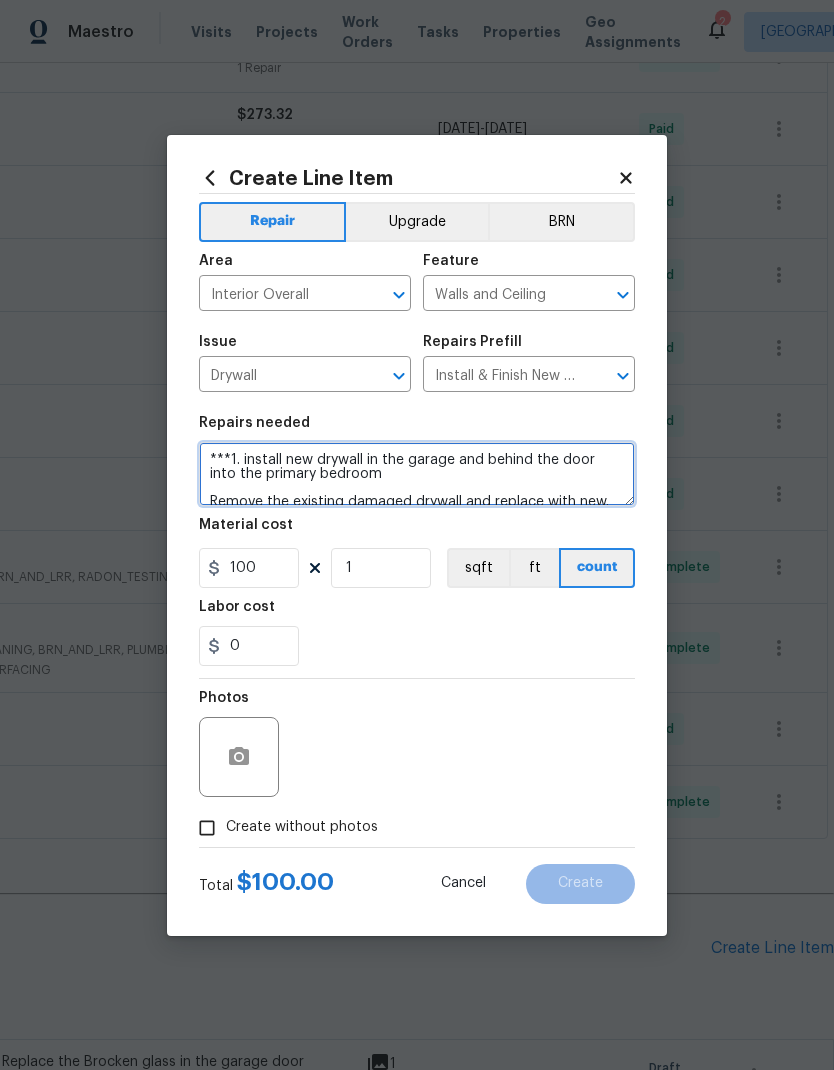 click on "***1. install new drywall in the garage and behind the door into the primary bedroom
Remove the existing damaged drywall and replace with new. Ensure that the new drywall is secured to the framing with the proper fasteners, all seams are taped, mudded, sanded and textured to match the existing finish. Haul away and dispose of all debris properly." at bounding box center [417, 474] 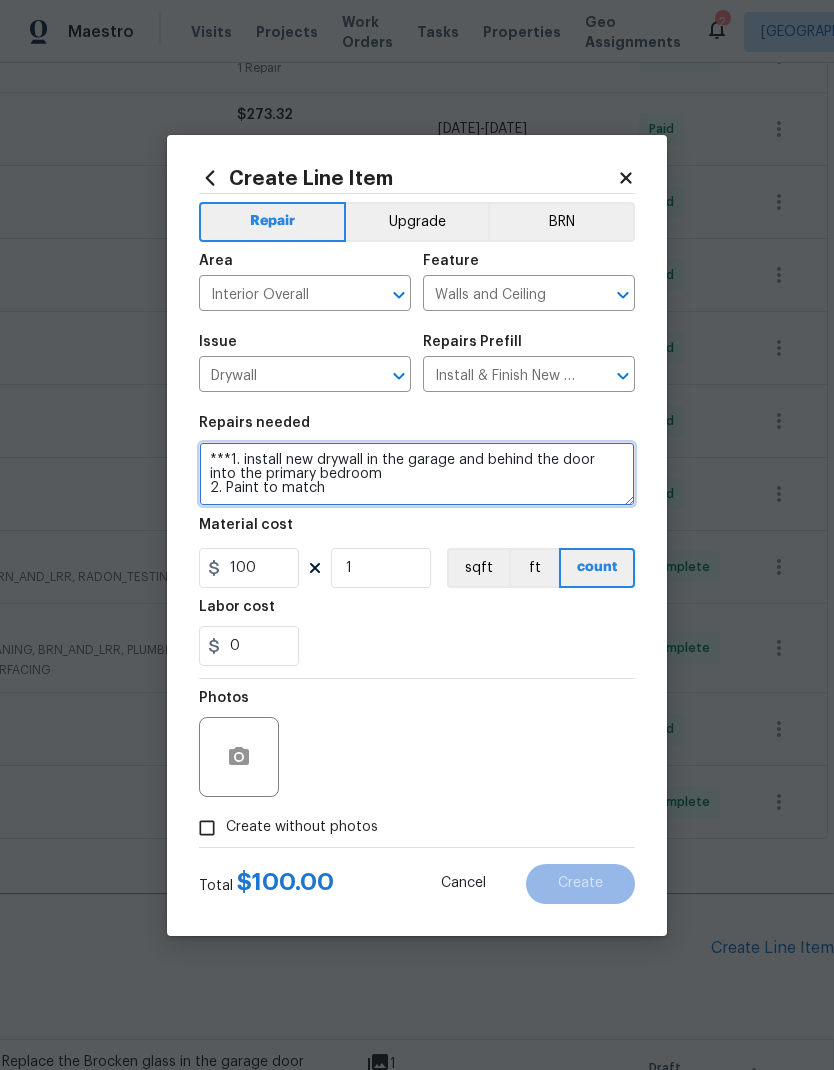 click on "***1. install new drywall in the garage and behind the door into the primary bedroom
2. Paint to match
Remove the existing damaged drywall and replace with new. Ensure that the new drywall is secured to the framing with the proper fasteners, all seams are taped, mudded, sanded and textured to match the existing finish. Haul away and dispose of all debris properly." at bounding box center [417, 474] 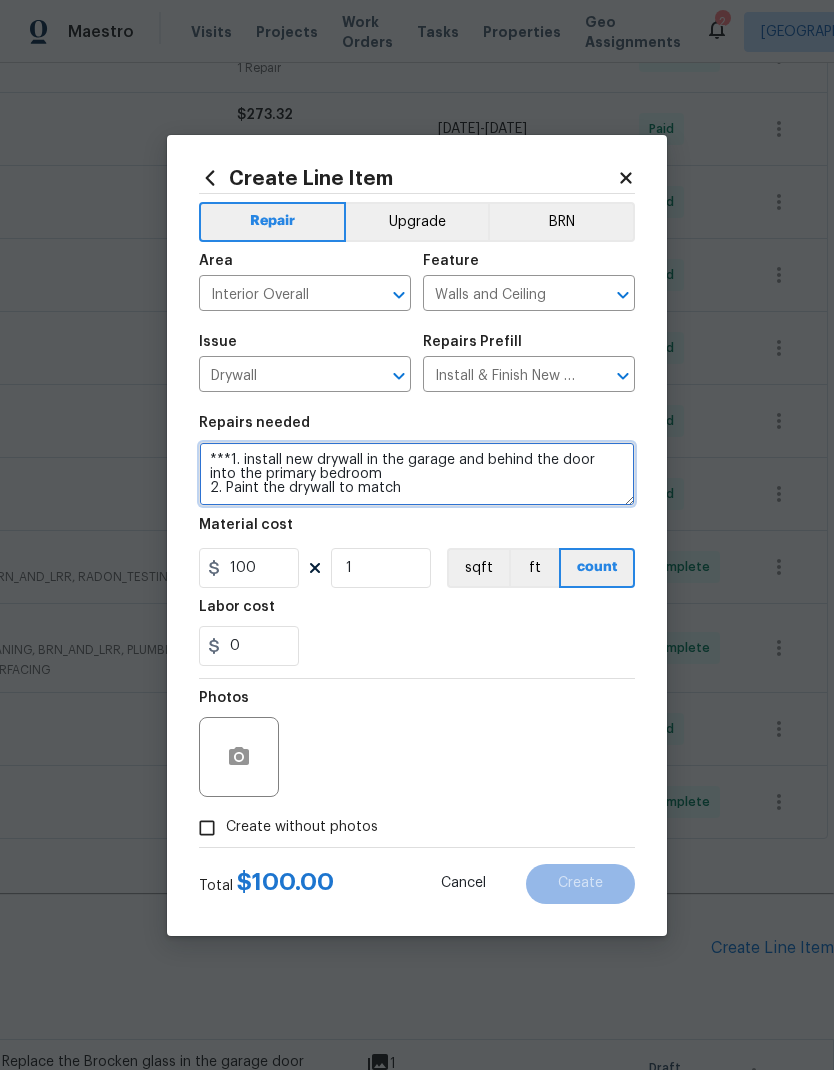 click on "***1. install new drywall in the garage and behind the door into the primary bedroom
2. Paint the drywall to match
Remove the existing damaged drywall and replace with new. Ensure that the new drywall is secured to the framing with the proper fasteners, all seams are taped, mudded, sanded and textured to match the existing finish. Haul away and dispose of all debris properly." at bounding box center [417, 474] 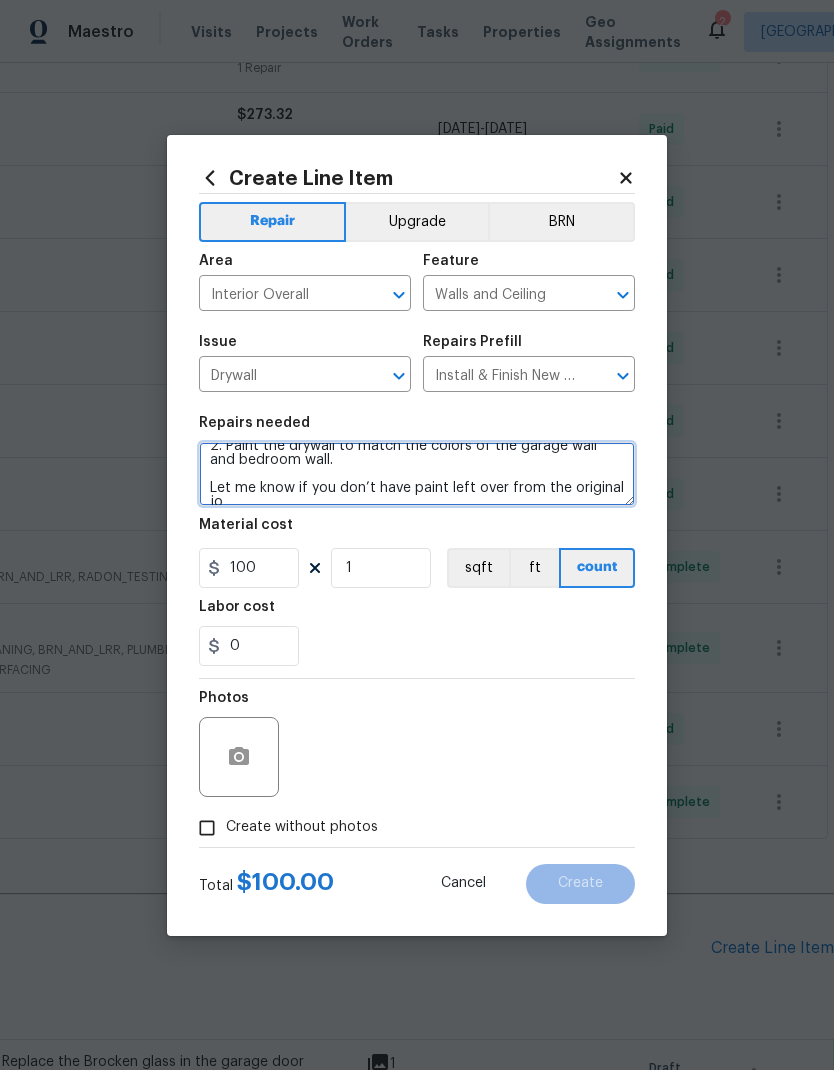scroll, scrollTop: 47, scrollLeft: 0, axis: vertical 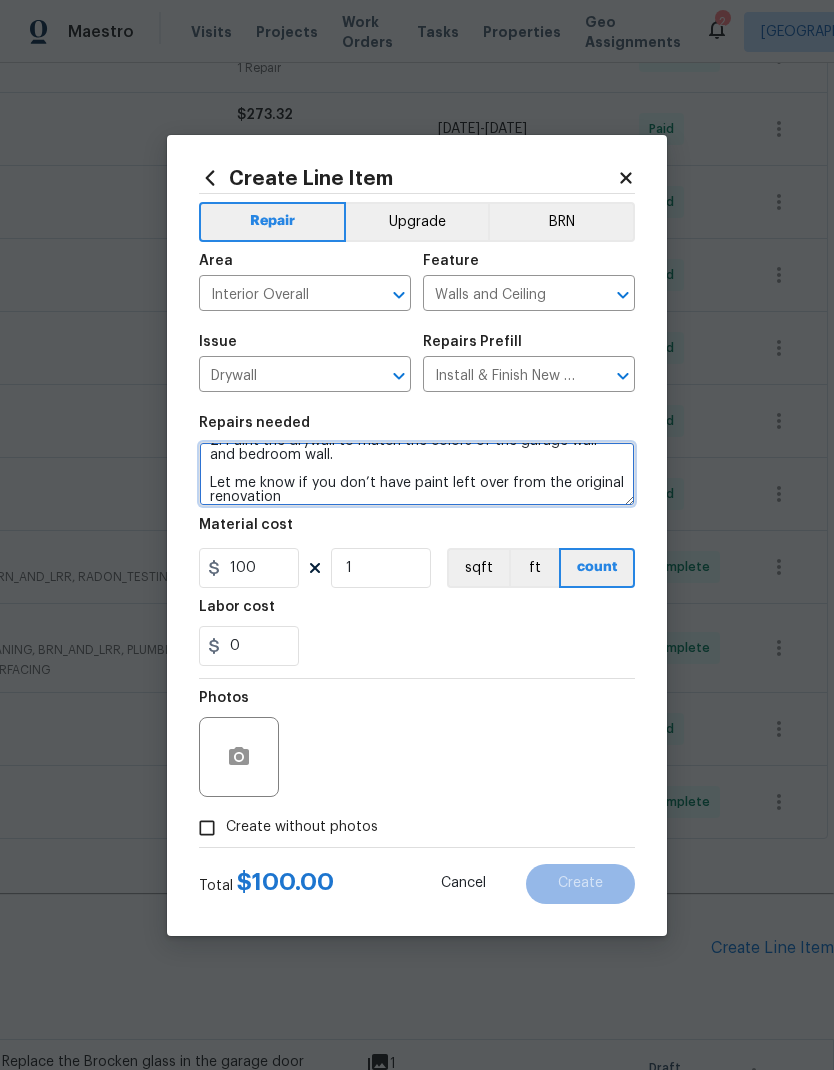 type on "***1. install new drywall in the garage and behind the door into the primary bedroom
2. Paint the drywall to match the colors of the garage wall and bedroom wall.
Let me know if you don’t have paint left over from the original renovation
Remove the existing damaged drywall and replace with new. Ensure that the new drywall is secured to the framing with the proper fasteners, all seams are taped, mudded, sanded and textured to match the existing finish. Haul away and dispose of all debris properly." 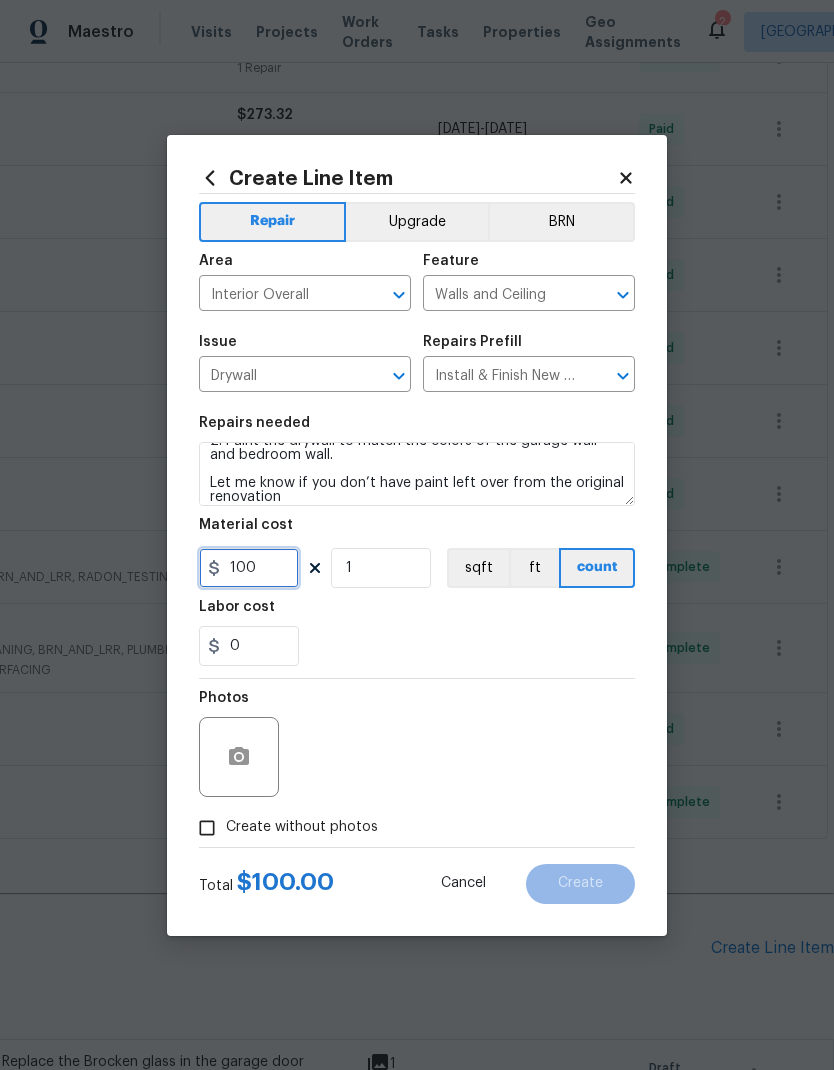 click on "100" at bounding box center [249, 568] 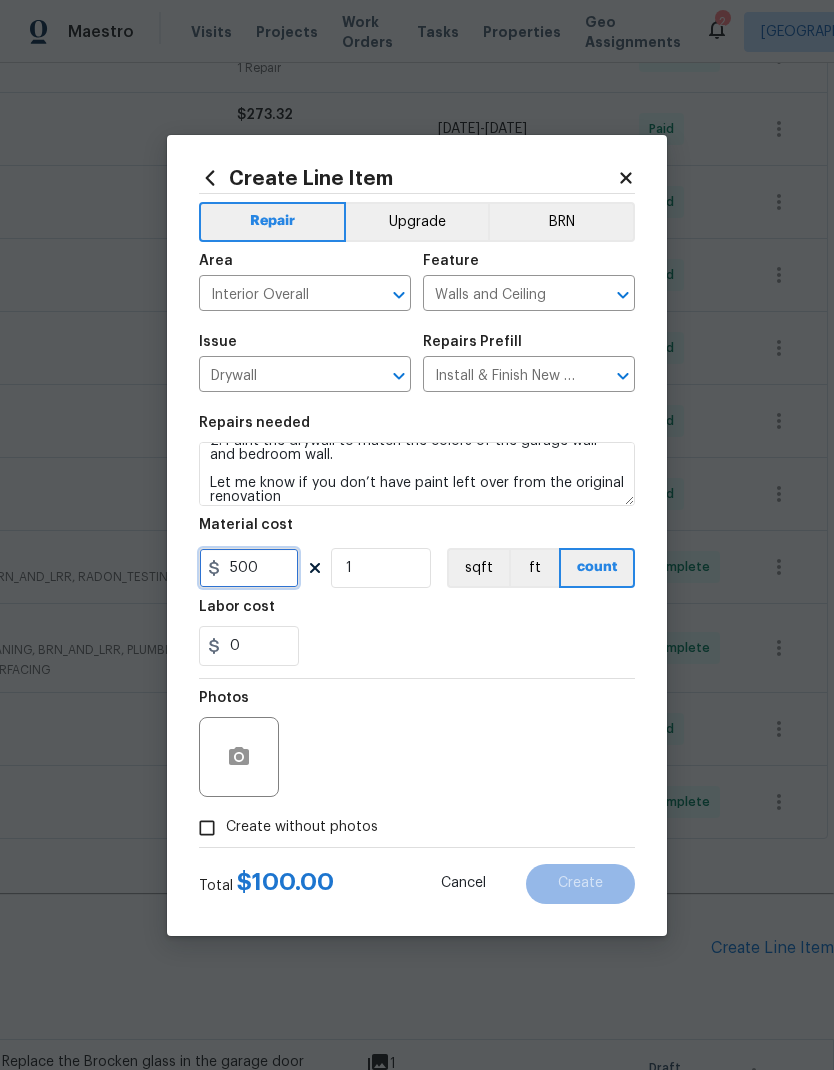 type on "500" 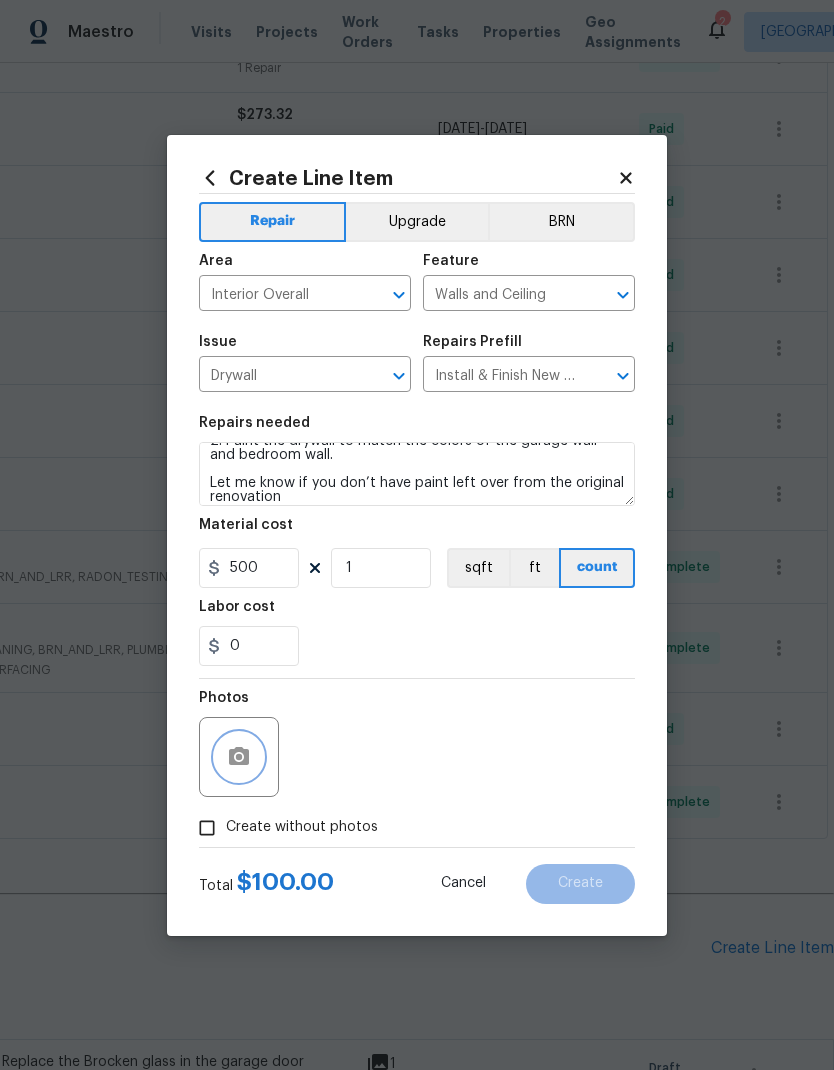 click 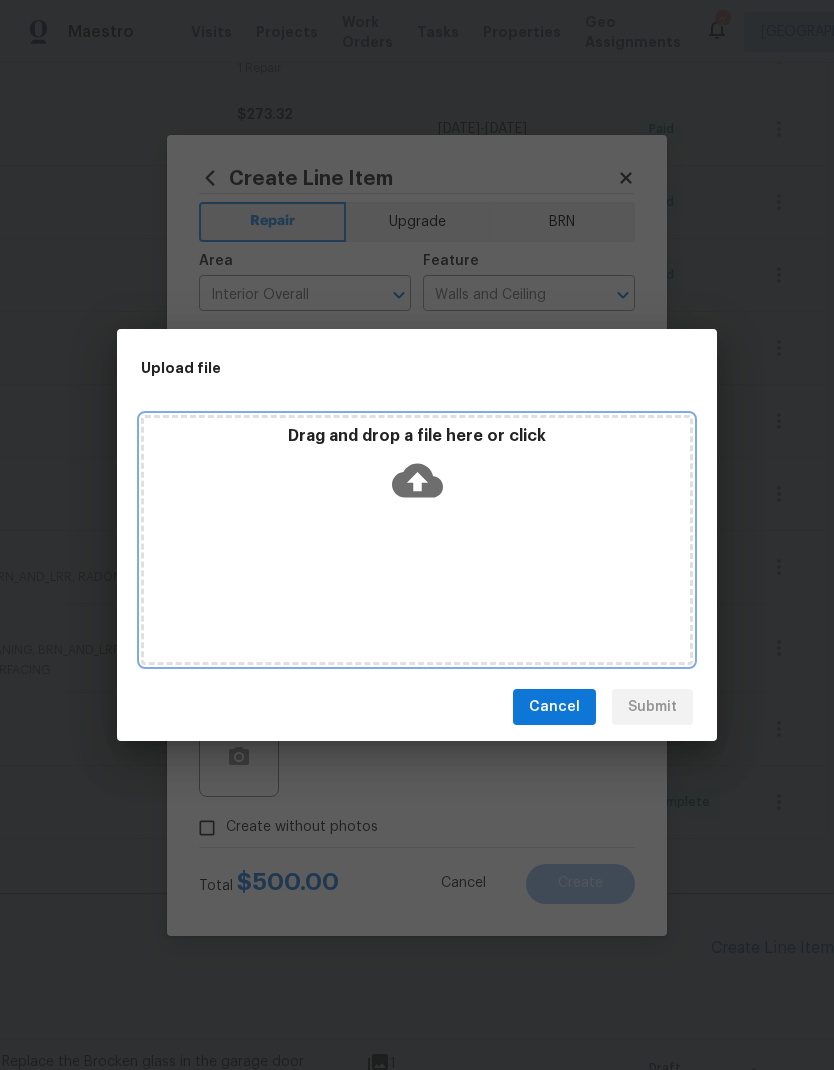 click 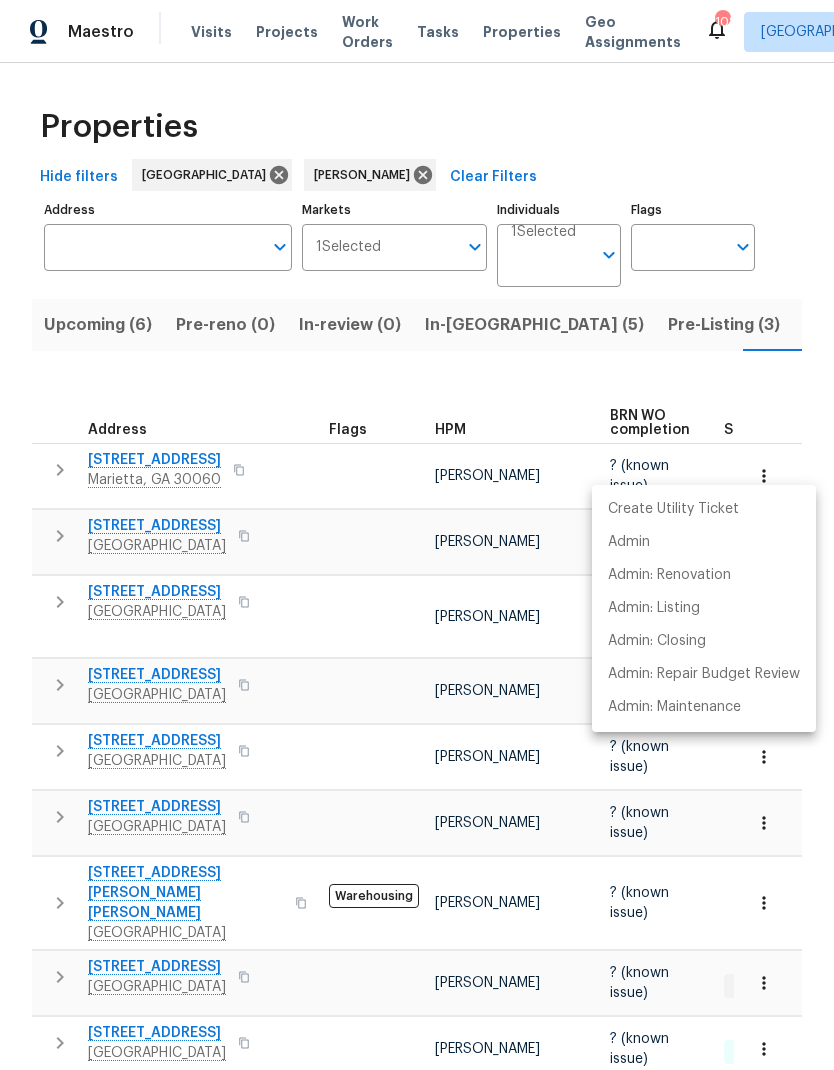 scroll, scrollTop: 0, scrollLeft: 0, axis: both 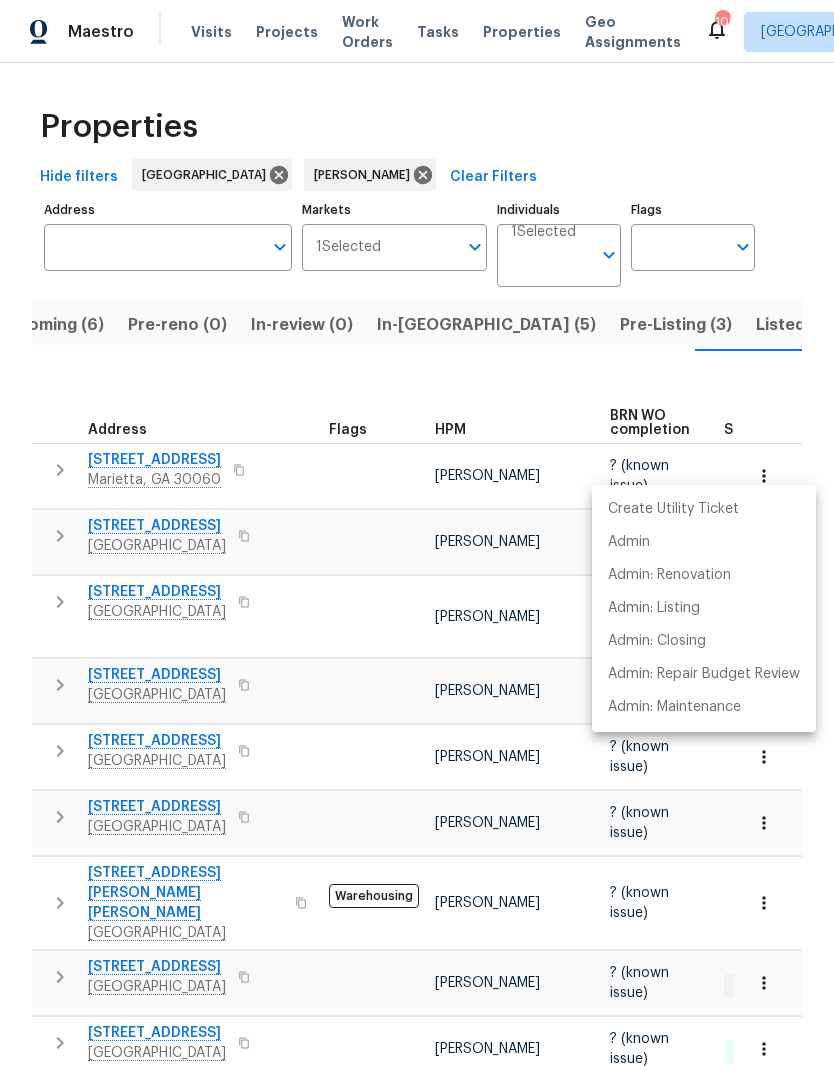 click at bounding box center (417, 535) 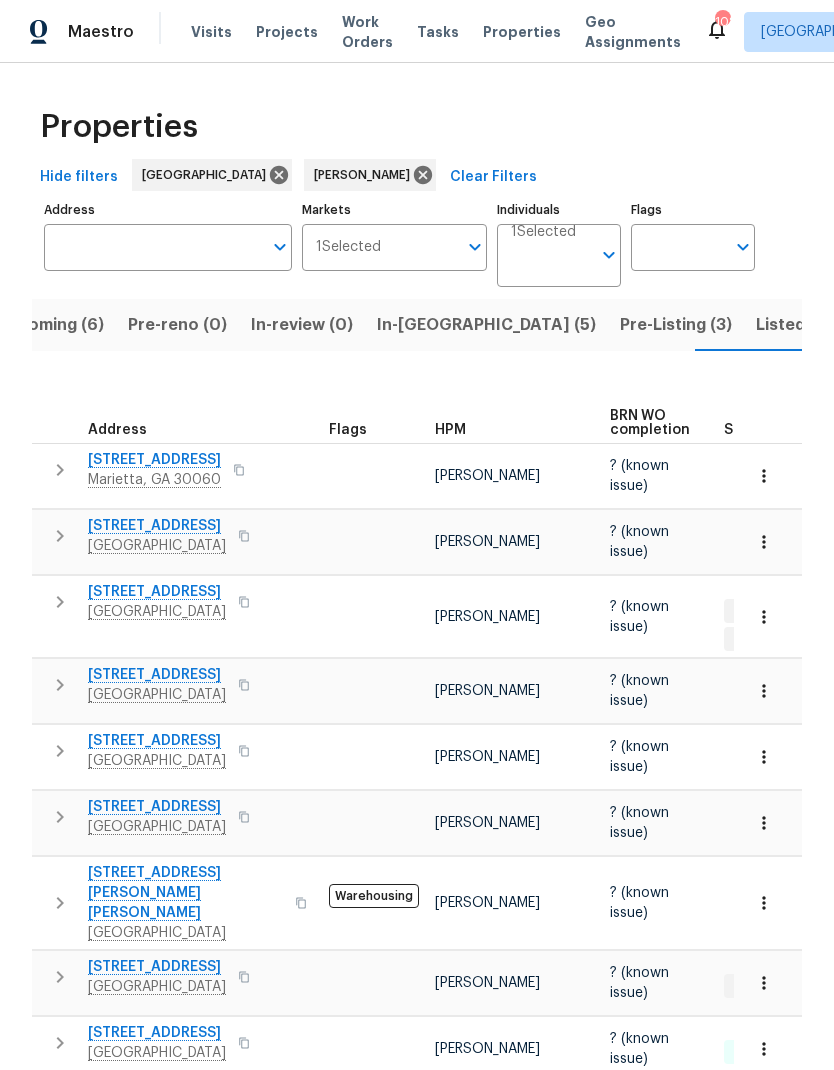 click on "In-[GEOGRAPHIC_DATA] (5)" at bounding box center [486, 325] 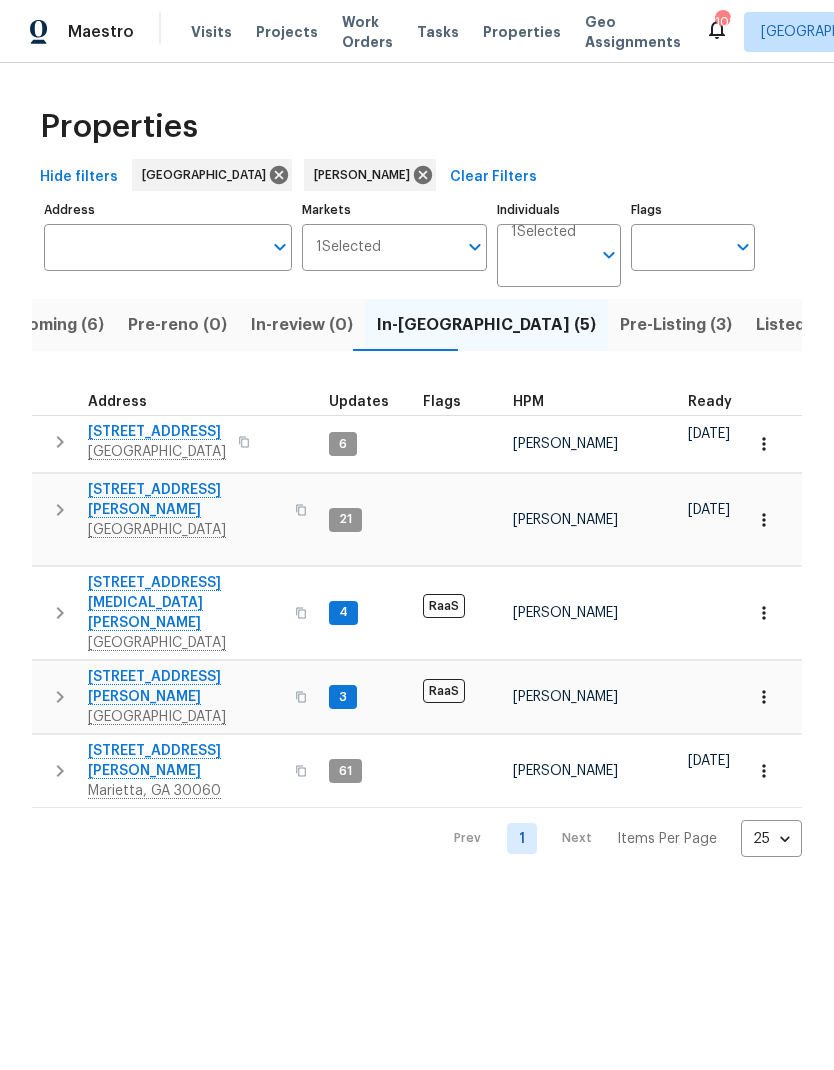 click 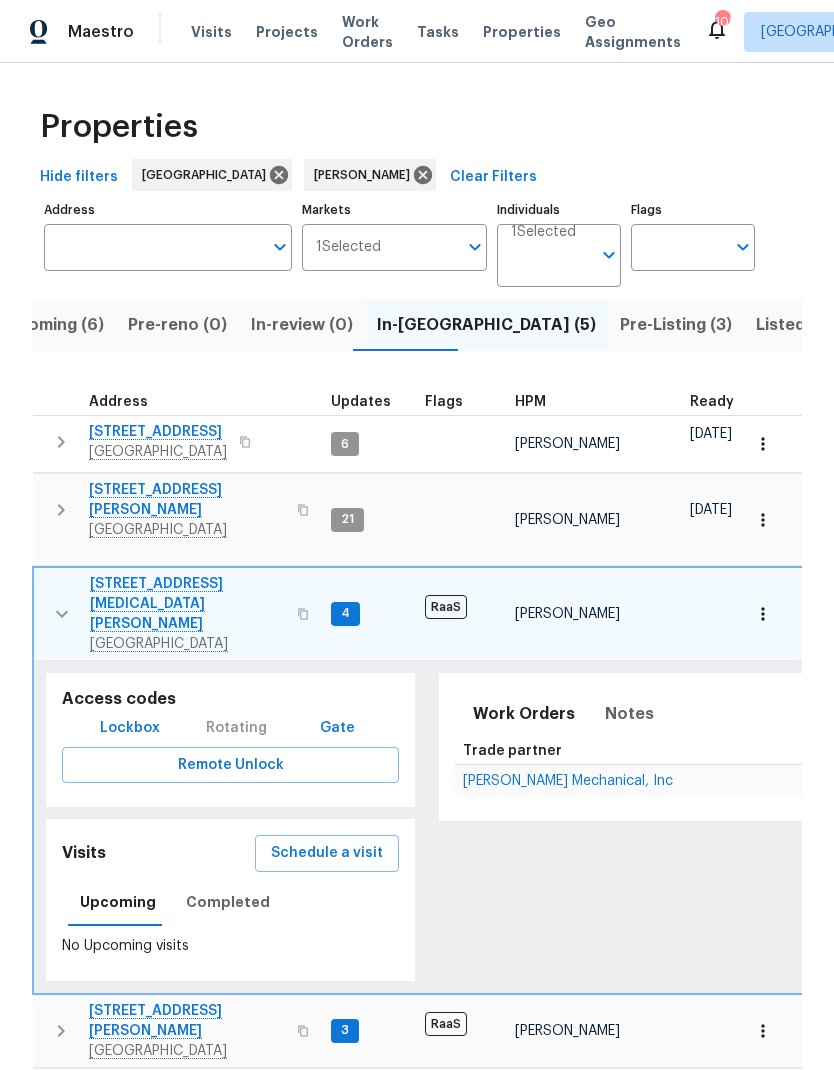click on "[PERSON_NAME] Mechanical, Inc" at bounding box center [568, 781] 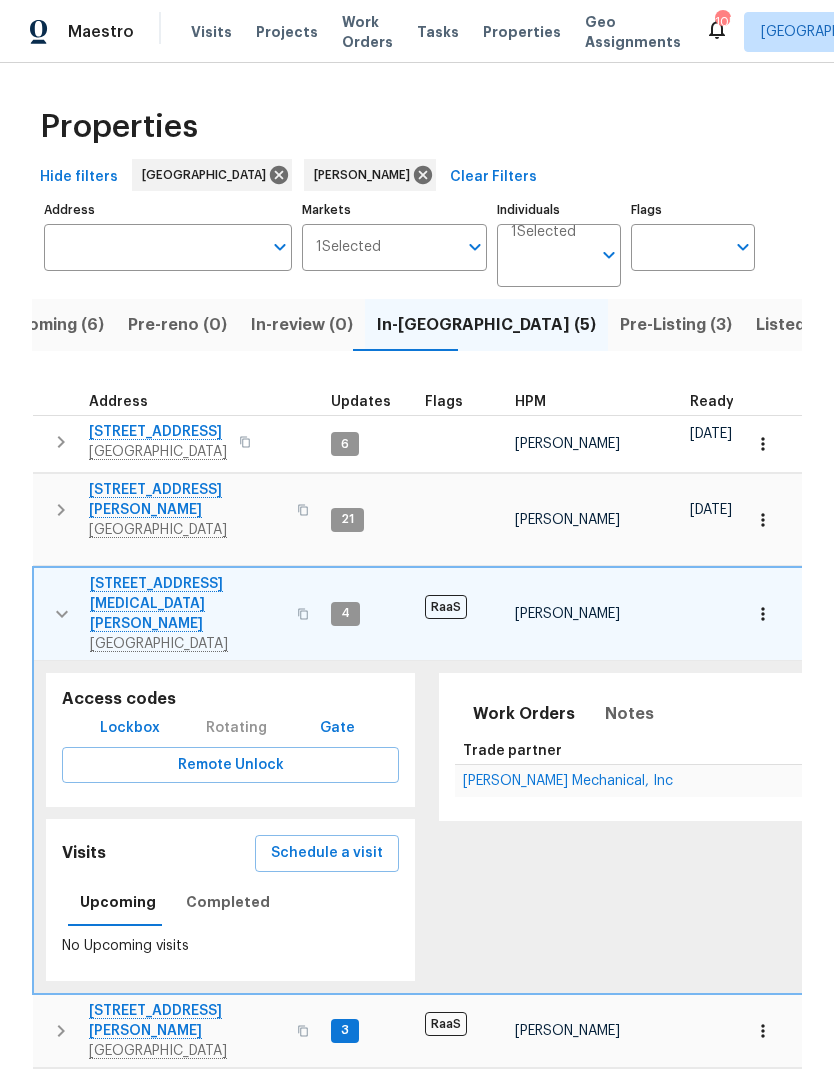 click 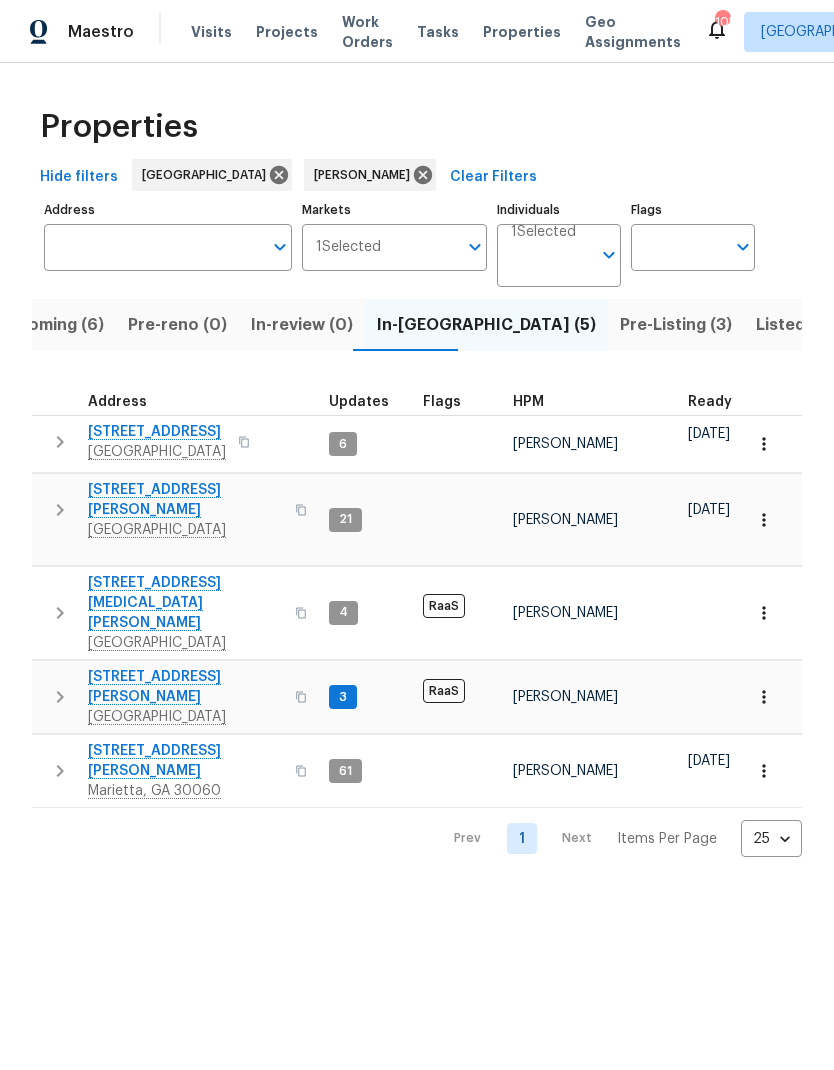 click 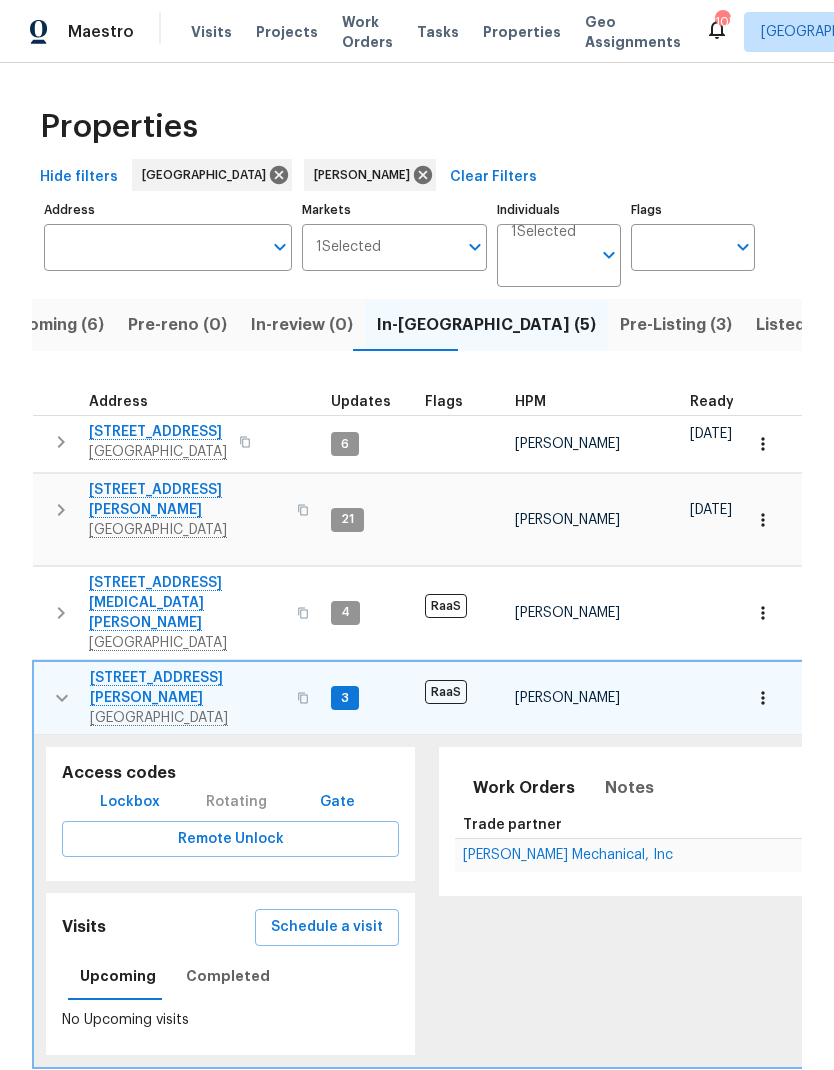 click on "[PERSON_NAME] Mechanical, Inc" at bounding box center [568, 855] 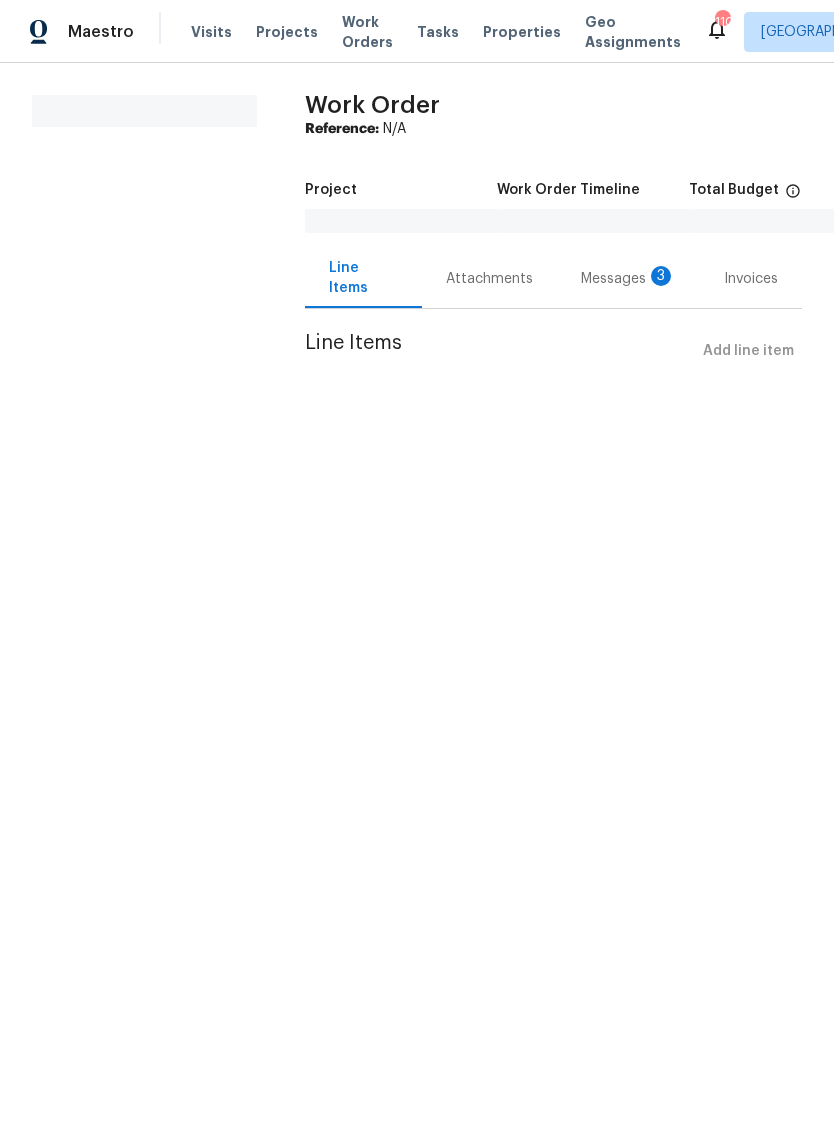 scroll, scrollTop: 0, scrollLeft: 0, axis: both 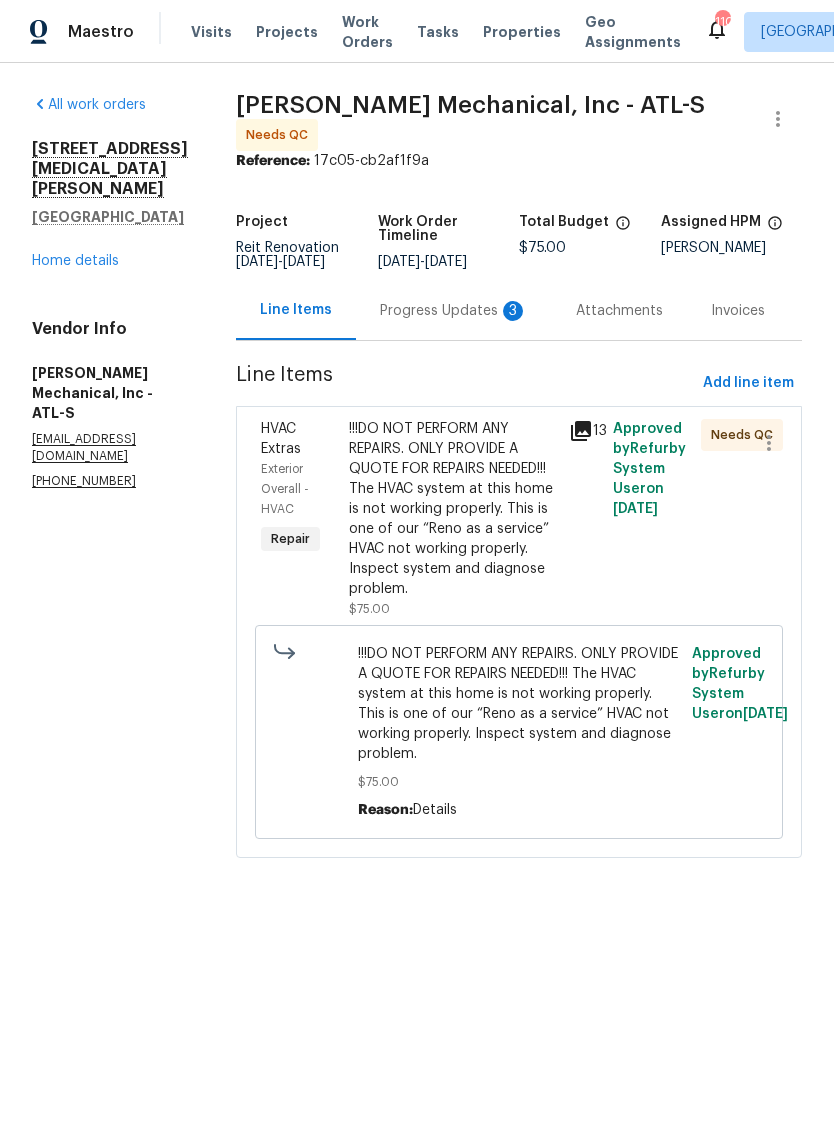 click on "Progress Updates 3" at bounding box center (454, 311) 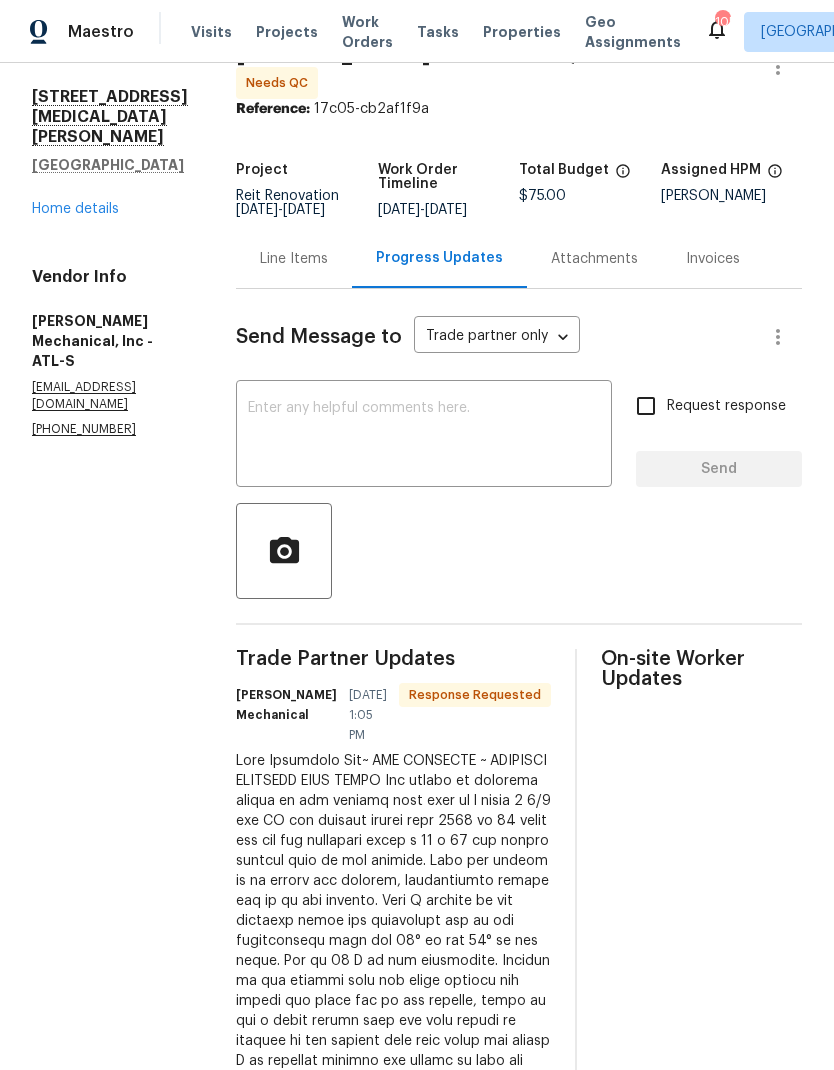 scroll, scrollTop: 54, scrollLeft: 0, axis: vertical 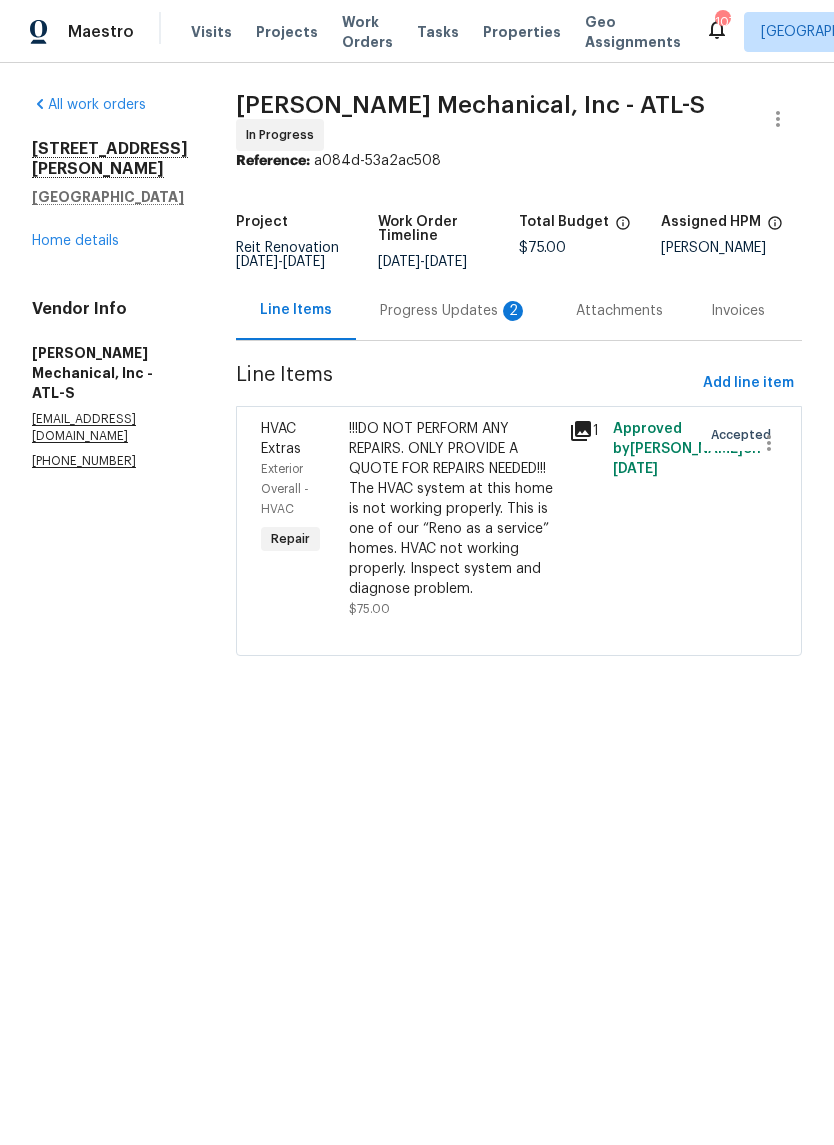 click on "Progress Updates 2" at bounding box center [454, 311] 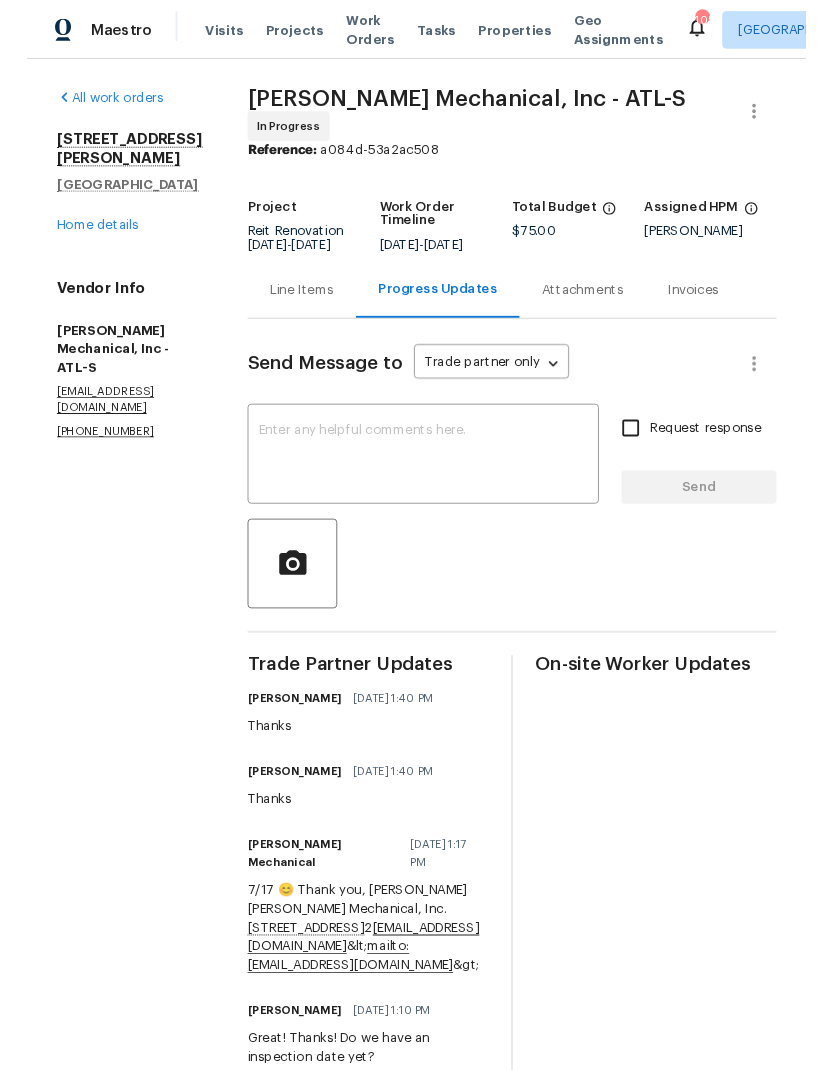 scroll, scrollTop: 0, scrollLeft: 0, axis: both 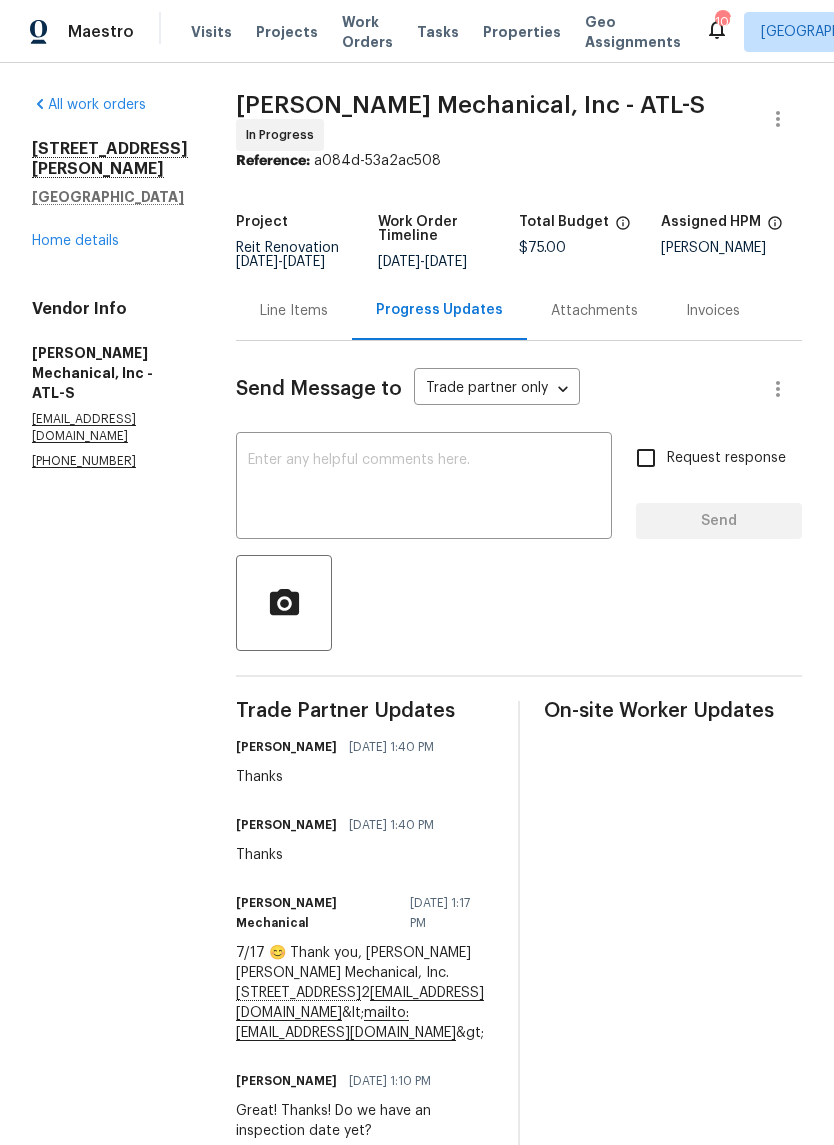 click at bounding box center (424, 488) 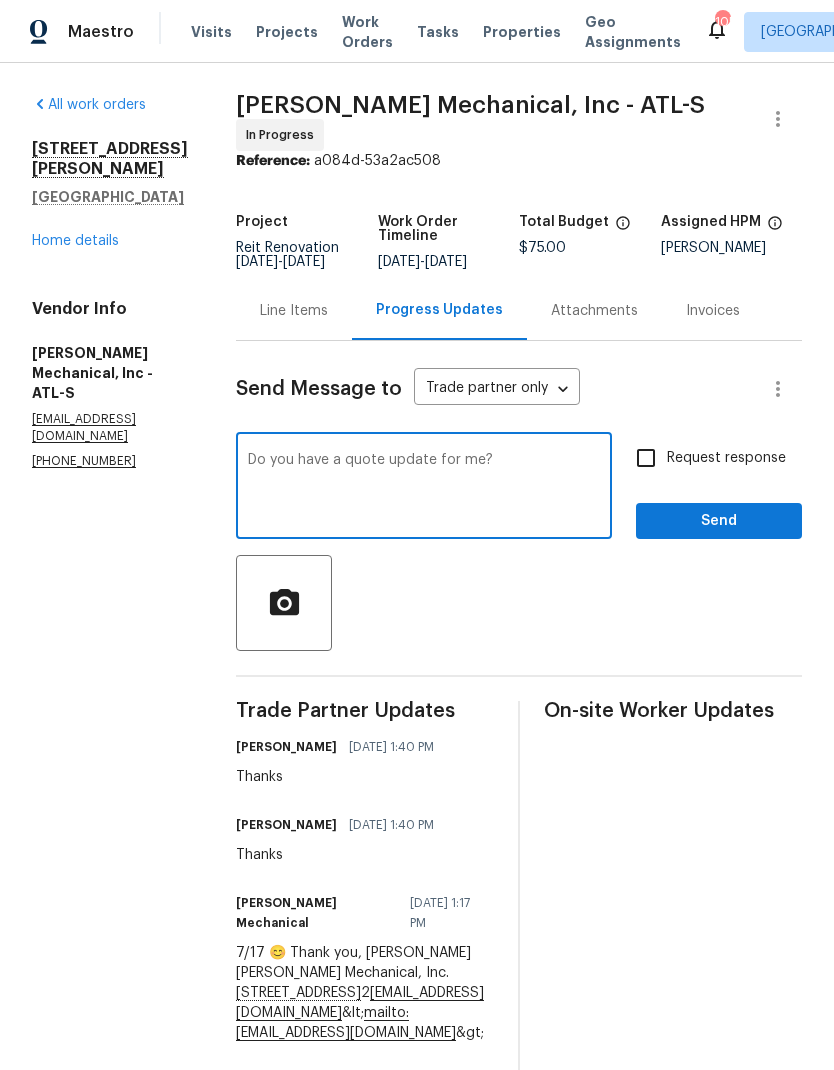 click on "Do you have a quote update for me?" at bounding box center [424, 488] 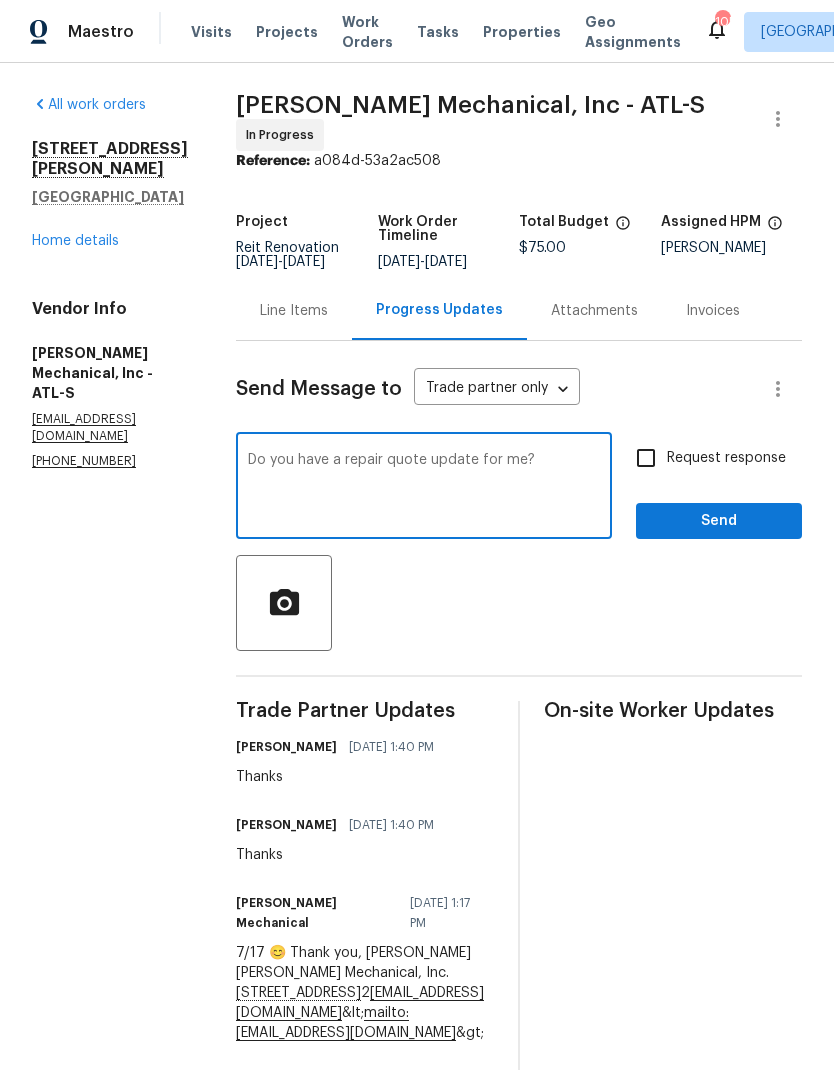 click on "Do you have a repair quote update for me?" at bounding box center [424, 488] 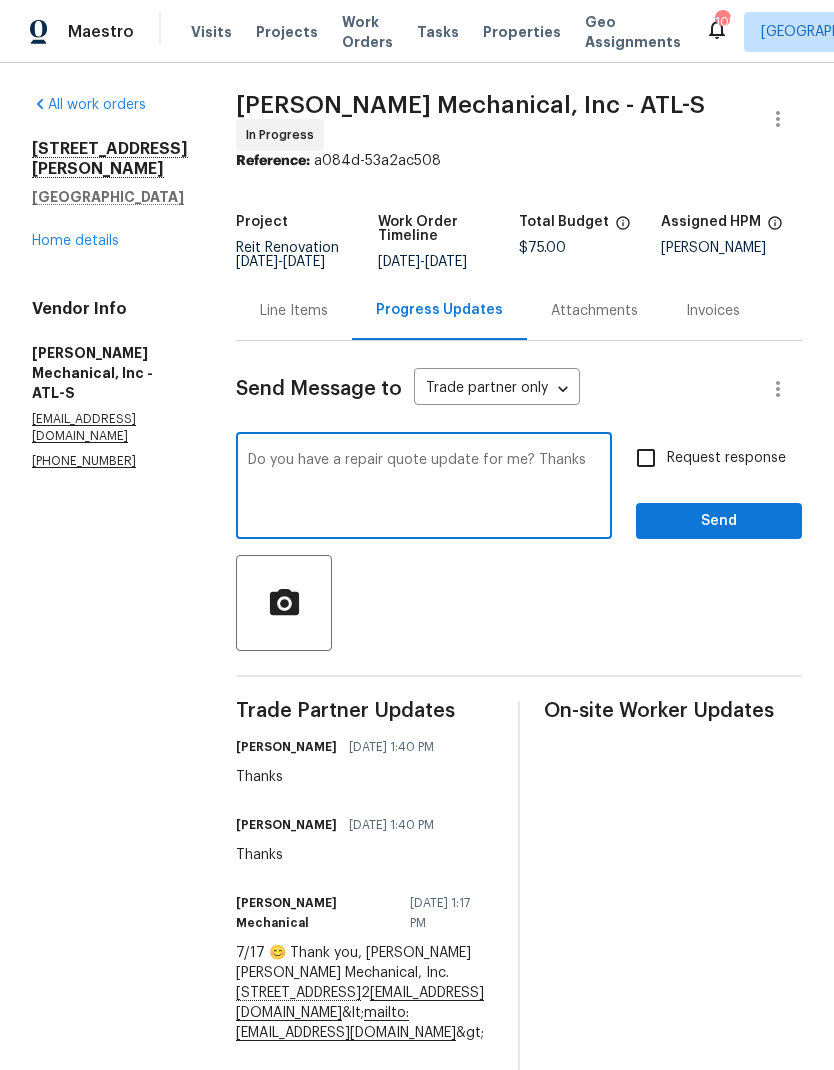 type on "Do you have a repair quote update for me? Thanks" 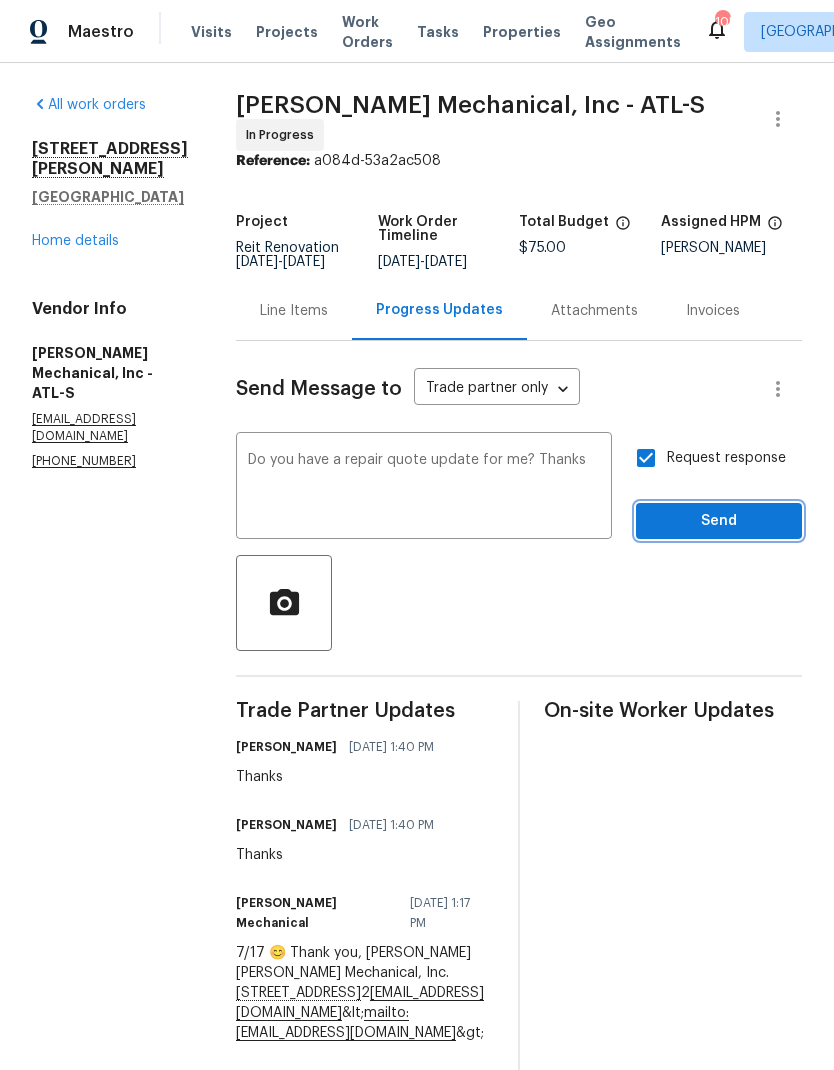 click on "Send" at bounding box center [719, 521] 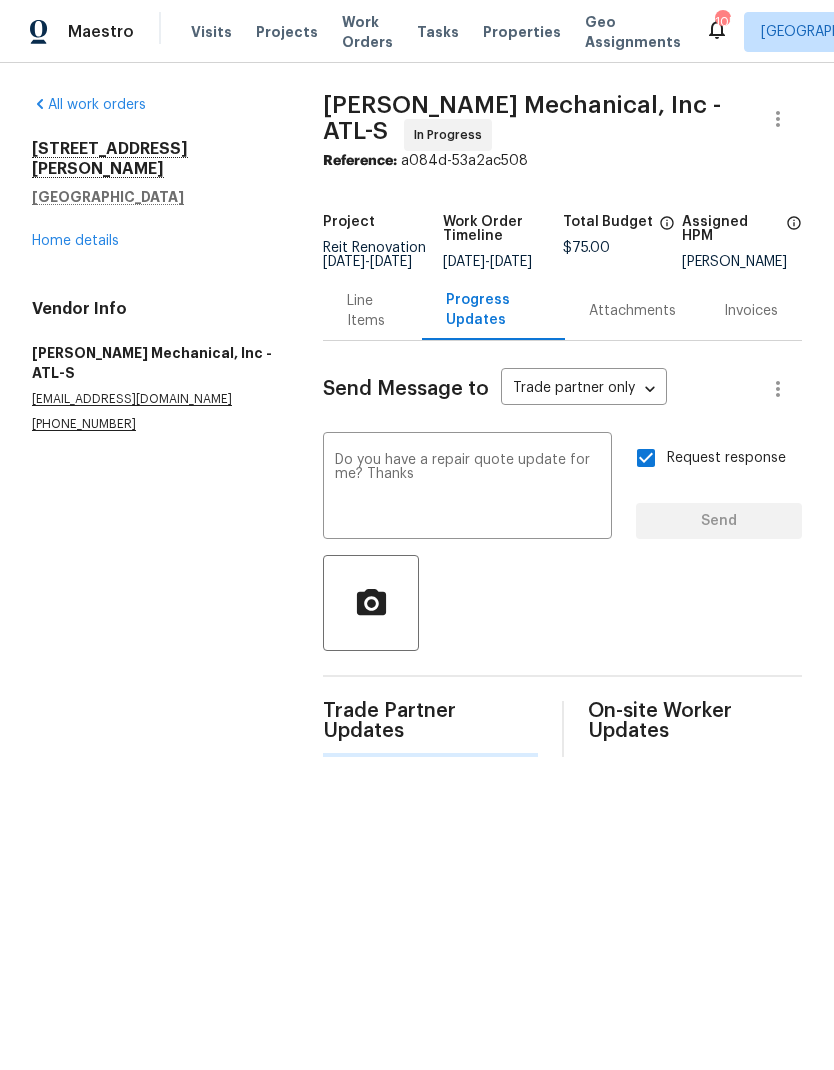 type 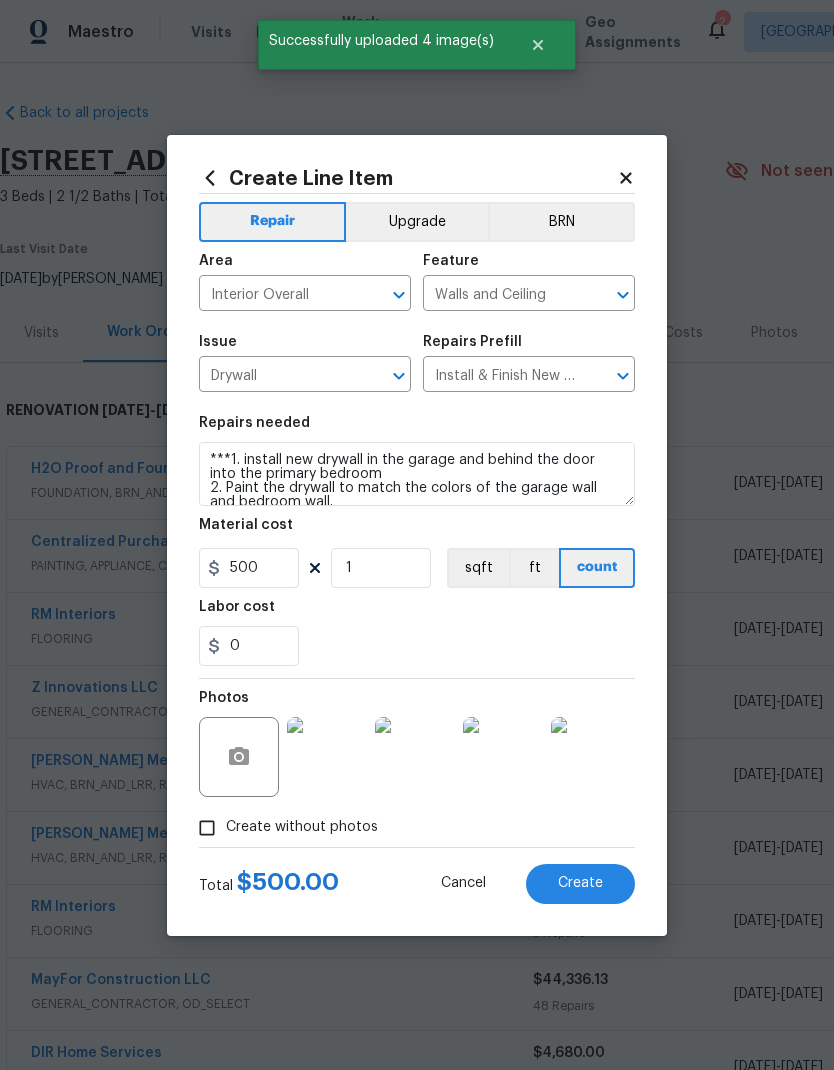 scroll, scrollTop: 0, scrollLeft: 0, axis: both 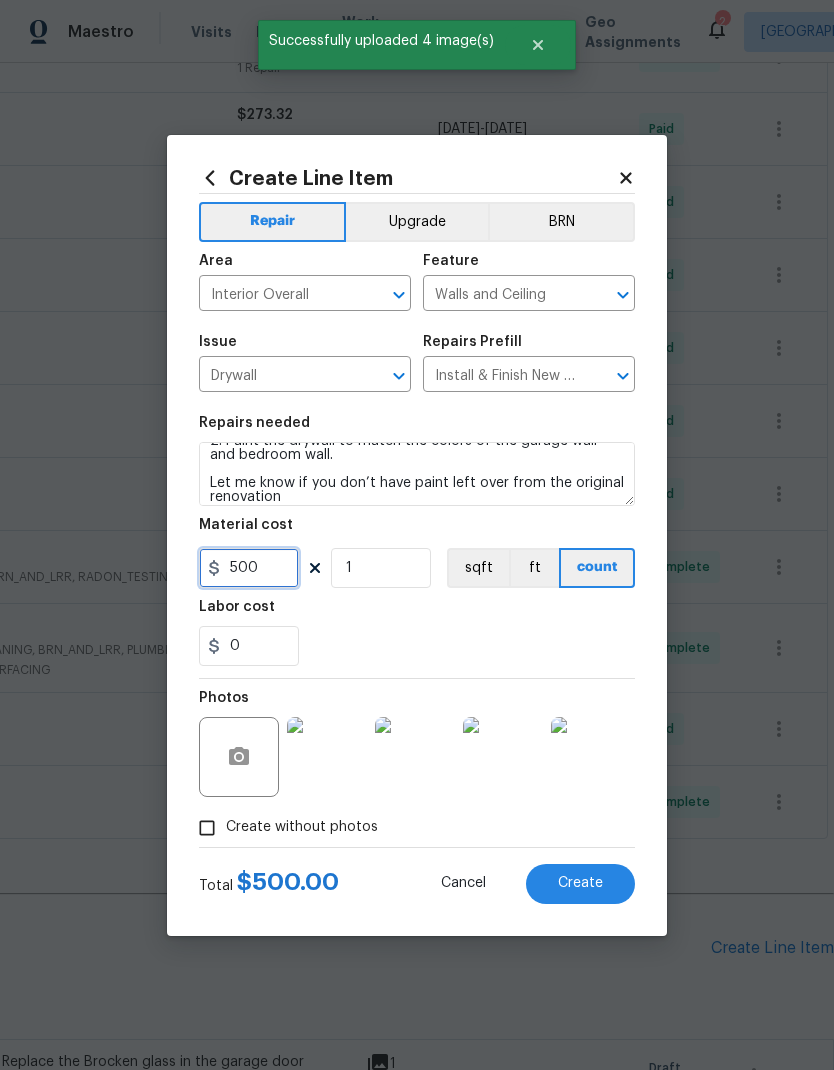 click on "500" at bounding box center (249, 568) 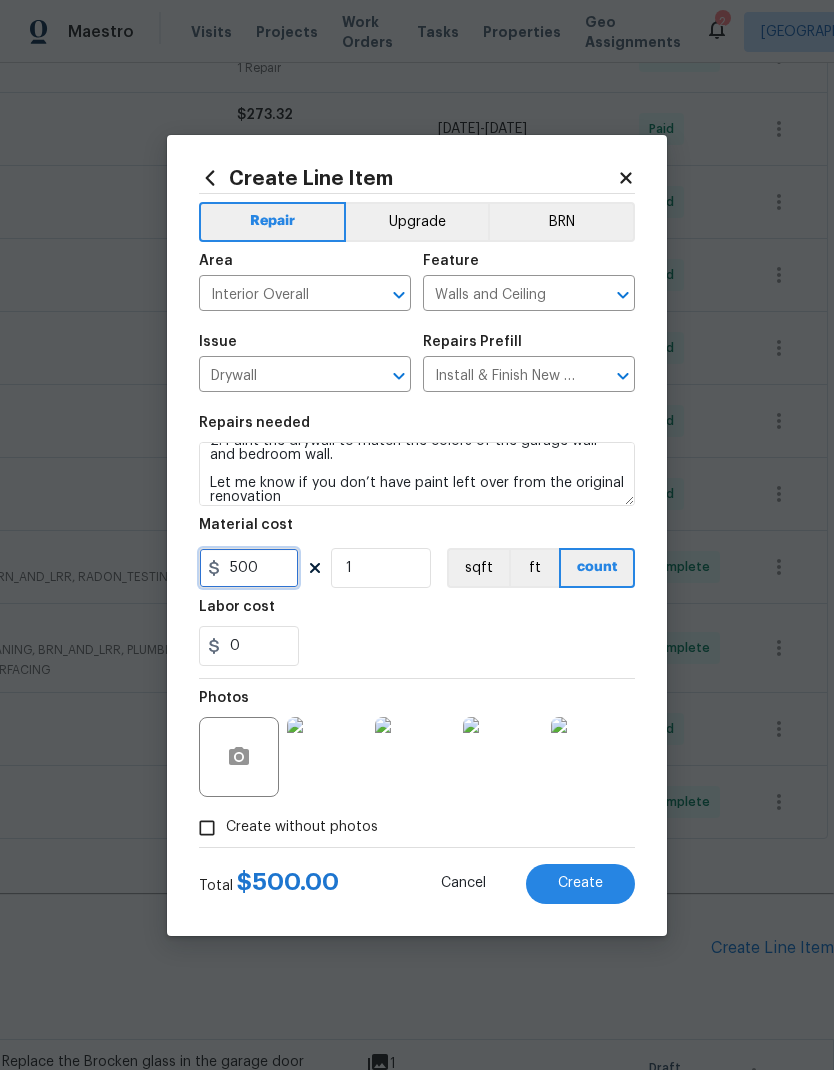 click on "500" at bounding box center [249, 568] 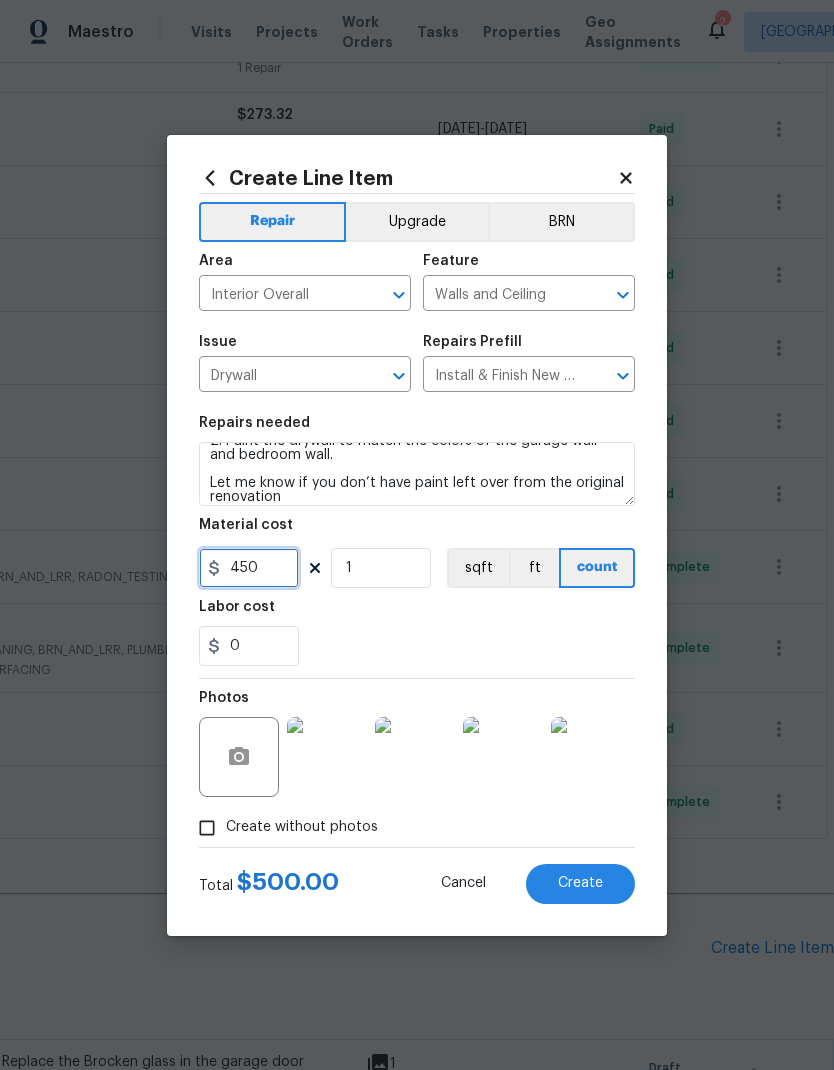 type on "450" 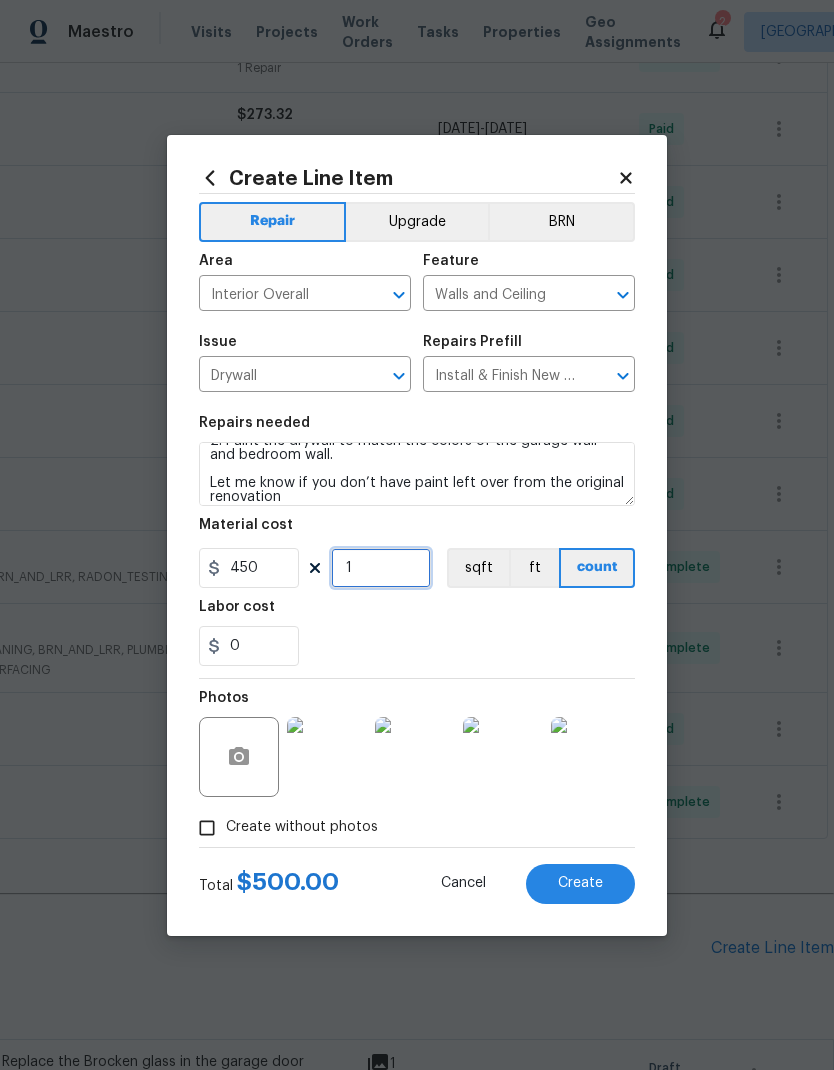 click on "1" at bounding box center (381, 568) 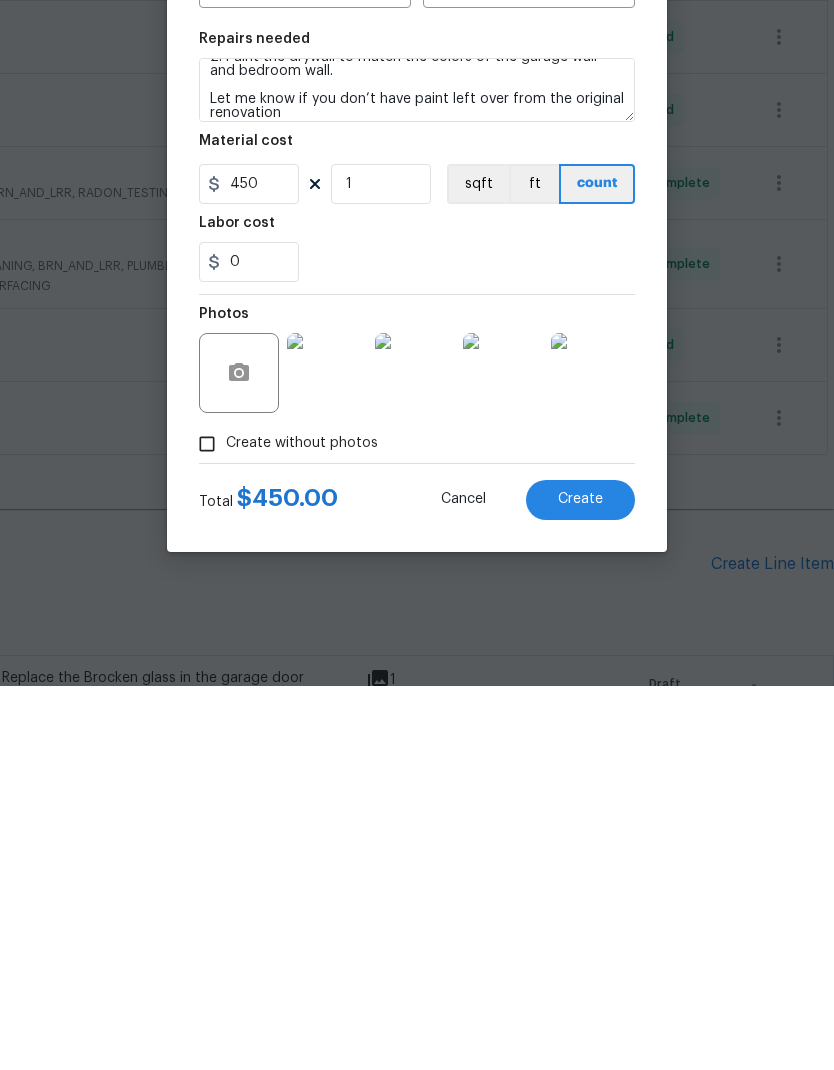 scroll, scrollTop: 80, scrollLeft: 0, axis: vertical 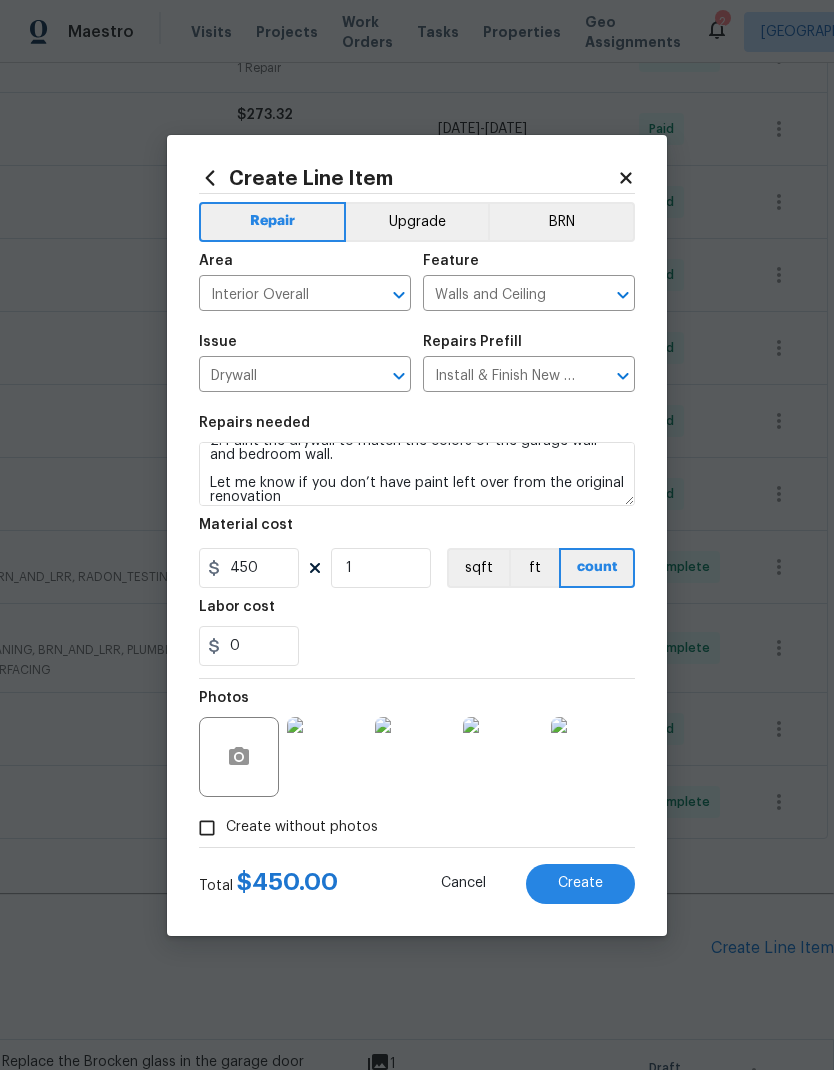 click on "Create" at bounding box center [580, 884] 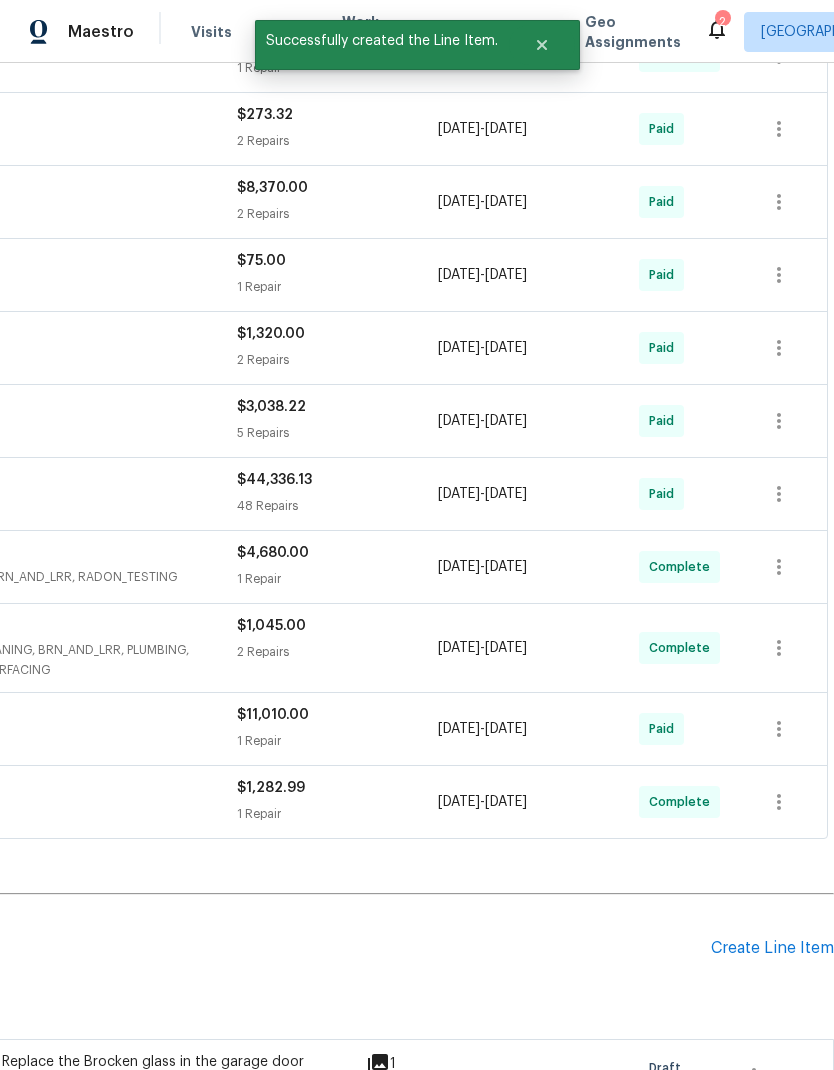 click on "Create Line Item" at bounding box center (772, 948) 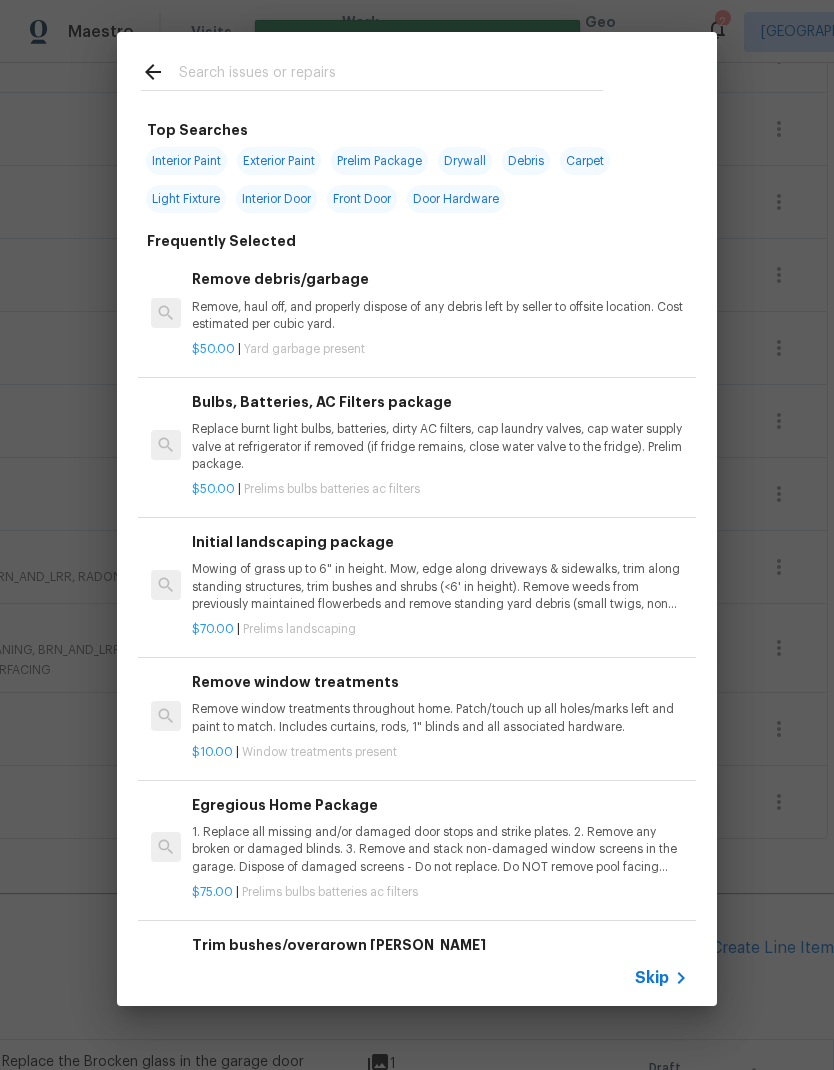 click at bounding box center (391, 75) 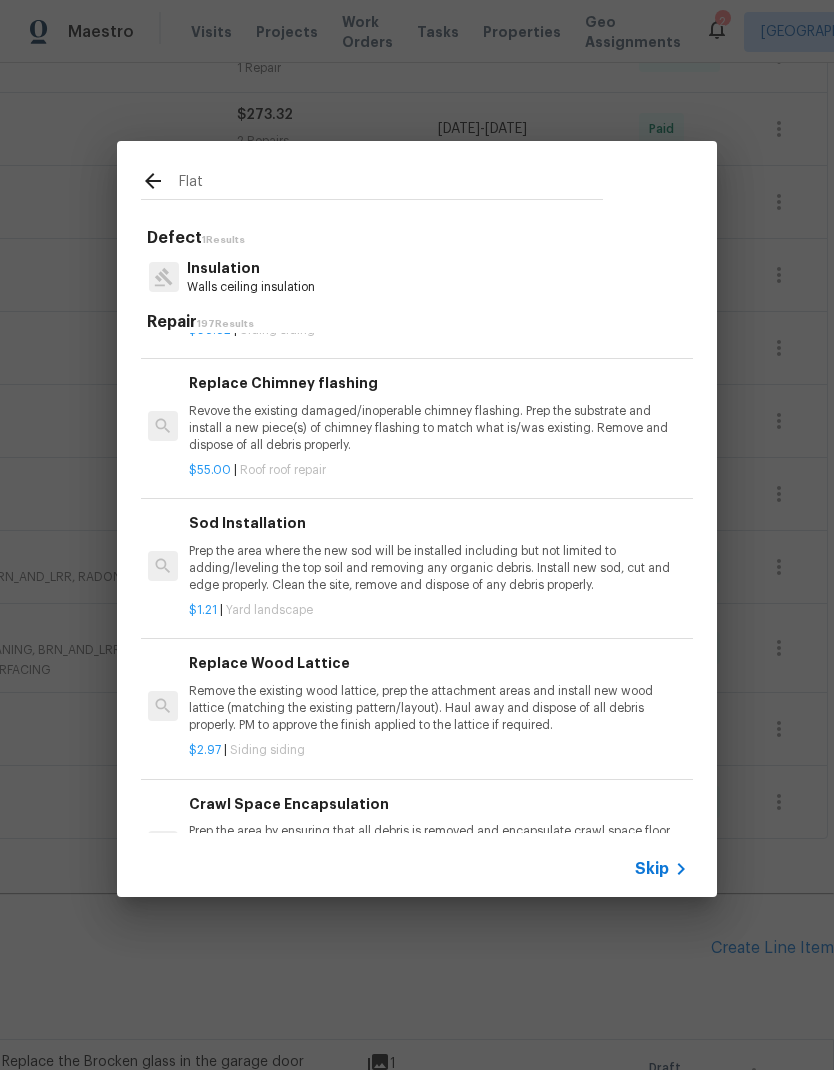 scroll, scrollTop: 3835, scrollLeft: 3, axis: both 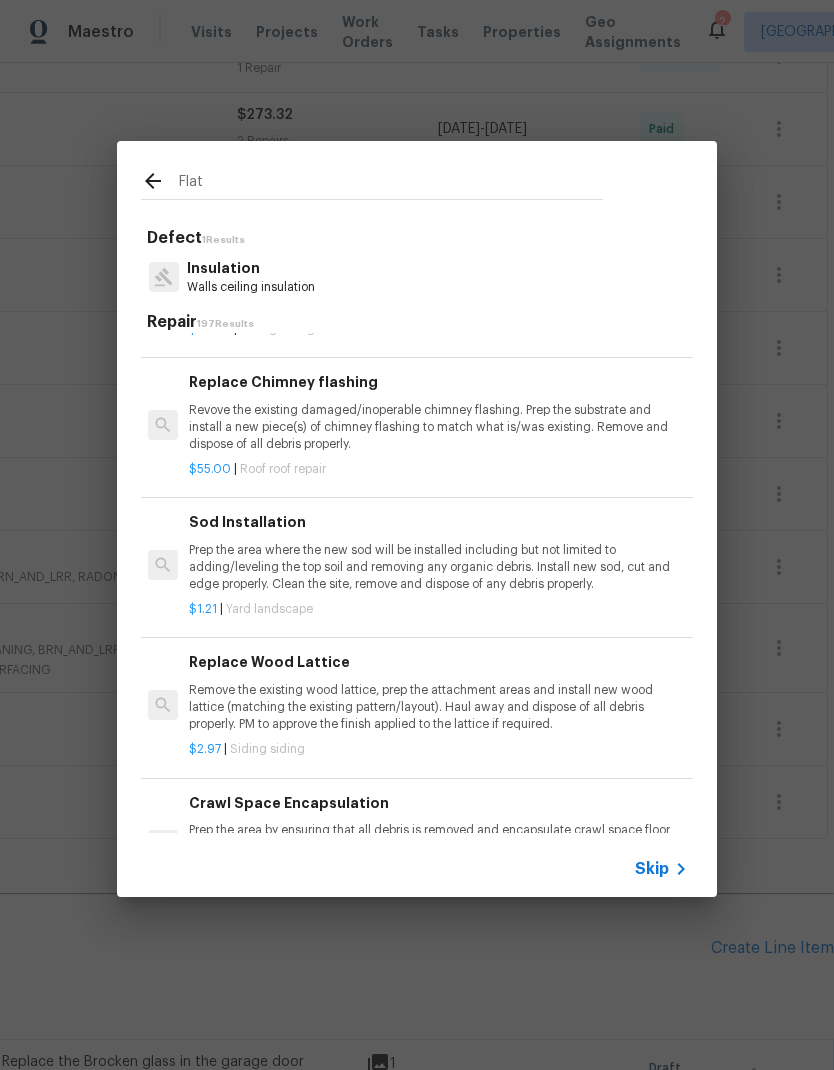 click on "Flat" at bounding box center [391, 184] 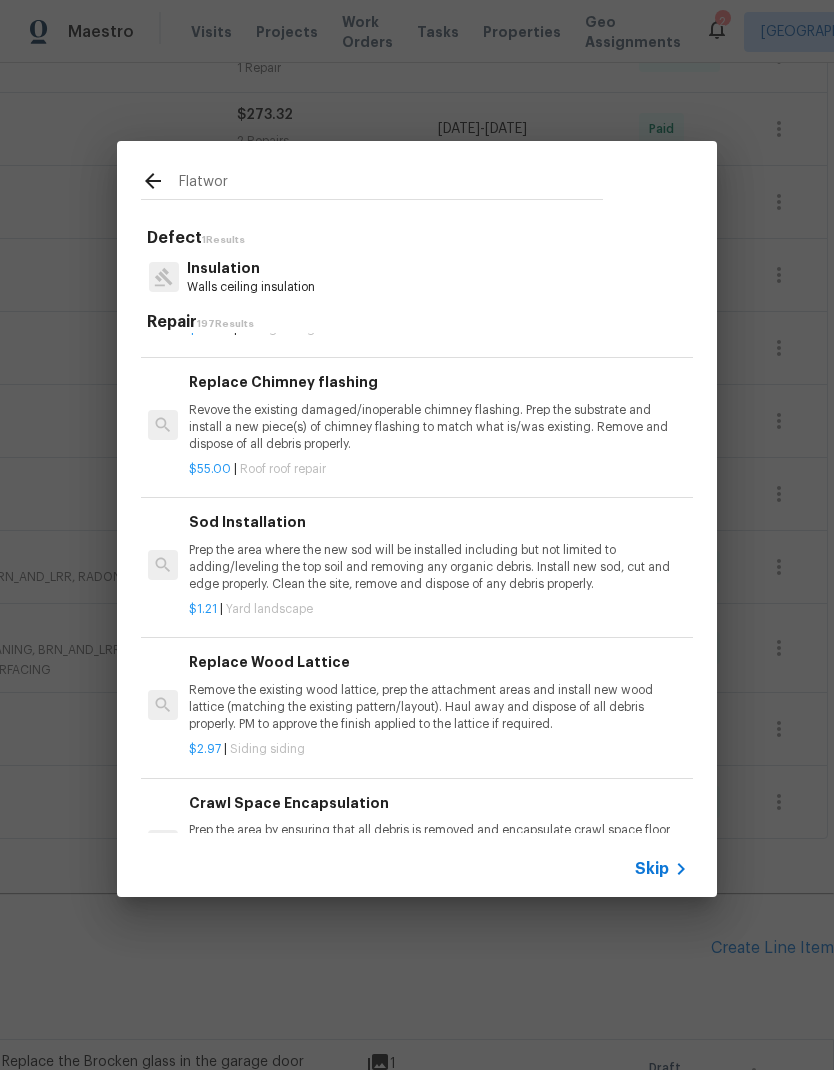 type on "Flatwork" 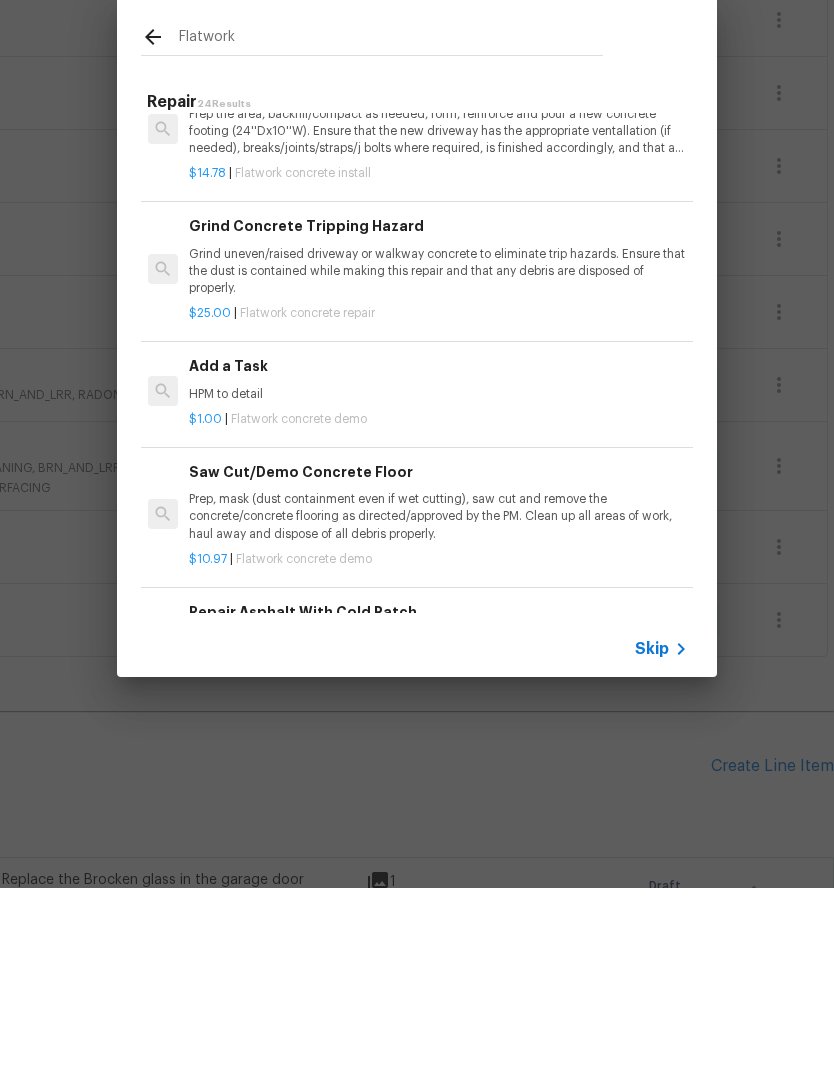 scroll, scrollTop: 581, scrollLeft: 3, axis: both 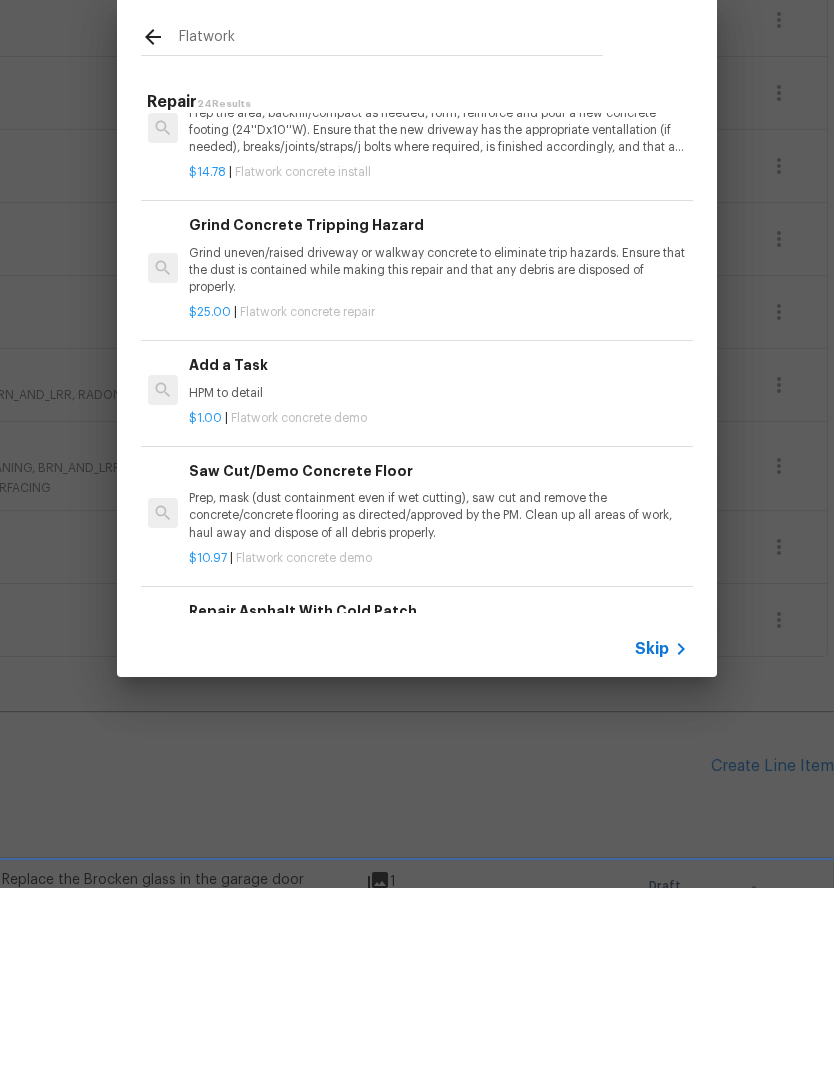 click on "Prep, mask (dust containment even if wet cutting), saw cut and remove the concrete/concrete flooring as directed/approved by the PM. Clean up all areas of work, haul away and dispose of all debris properly." at bounding box center (437, 697) 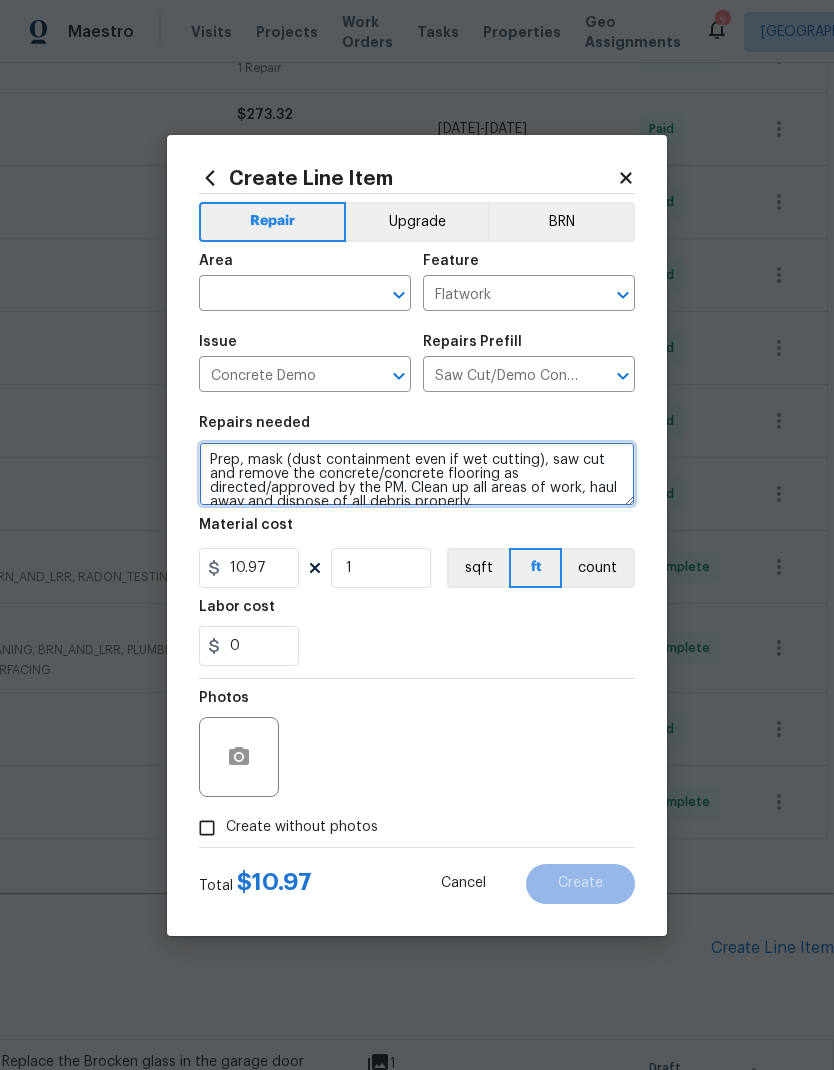 click on "Prep, mask (dust containment even if wet cutting), saw cut and remove the concrete/concrete flooring as directed/approved by the PM. Clean up all areas of work, haul away and dispose of all debris properly." at bounding box center (417, 474) 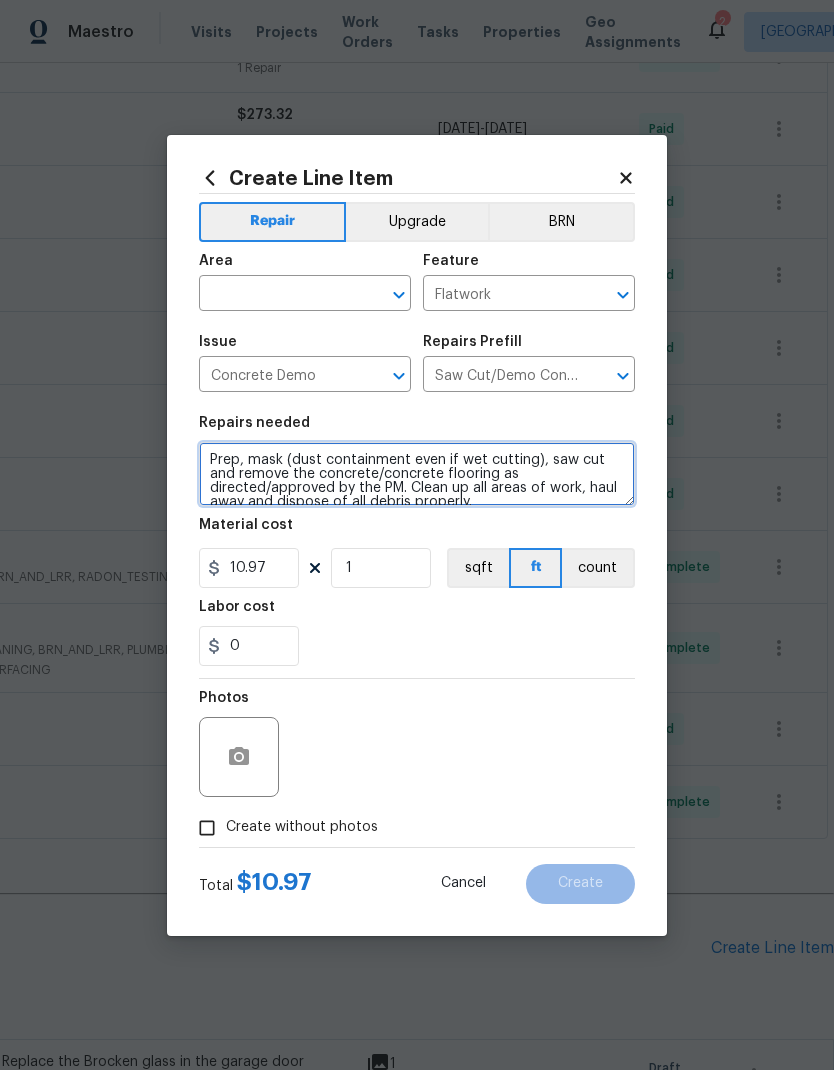 click on "Prep, mask (dust containment even if wet cutting), saw cut and remove the concrete/concrete flooring as directed/approved by the PM. Clean up all areas of work, haul away and dispose of all debris properly." at bounding box center (417, 474) 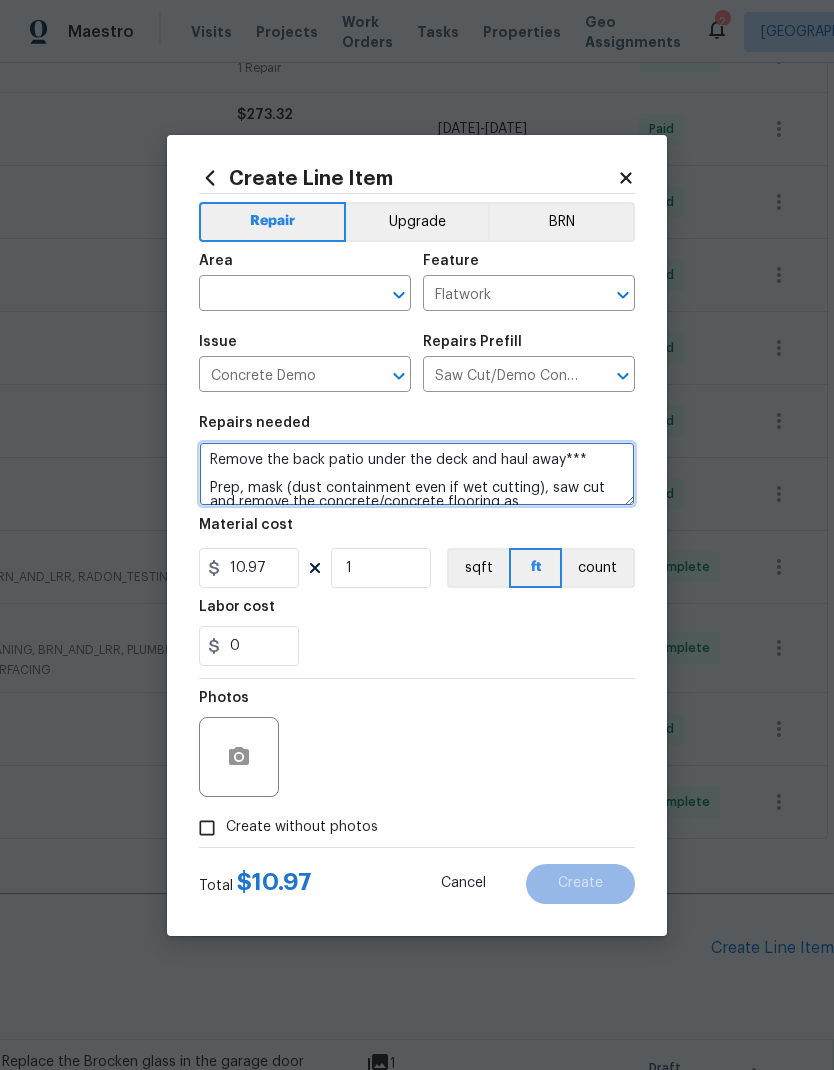 click on "Remove the back patio under the deck and haul away***
Prep, mask (dust containment even if wet cutting), saw cut and remove the concrete/concrete flooring as directed/approved by the PM. Clean up all areas of work, haul away and dispose of all debris properly." at bounding box center [417, 474] 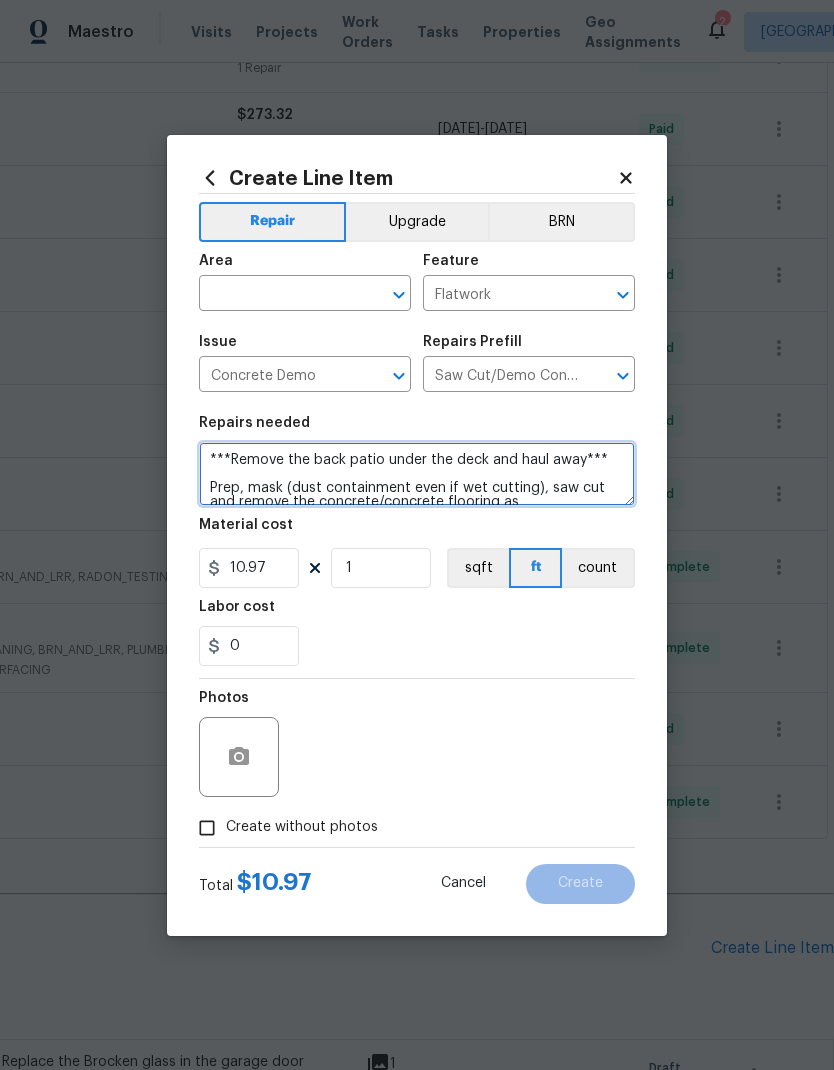 type on "***Remove the back patio under the deck and haul away***
Prep, mask (dust containment even if wet cutting), saw cut and remove the concrete/concrete flooring as directed/approved by the PM. Clean up all areas of work, haul away and dispose of all debris properly." 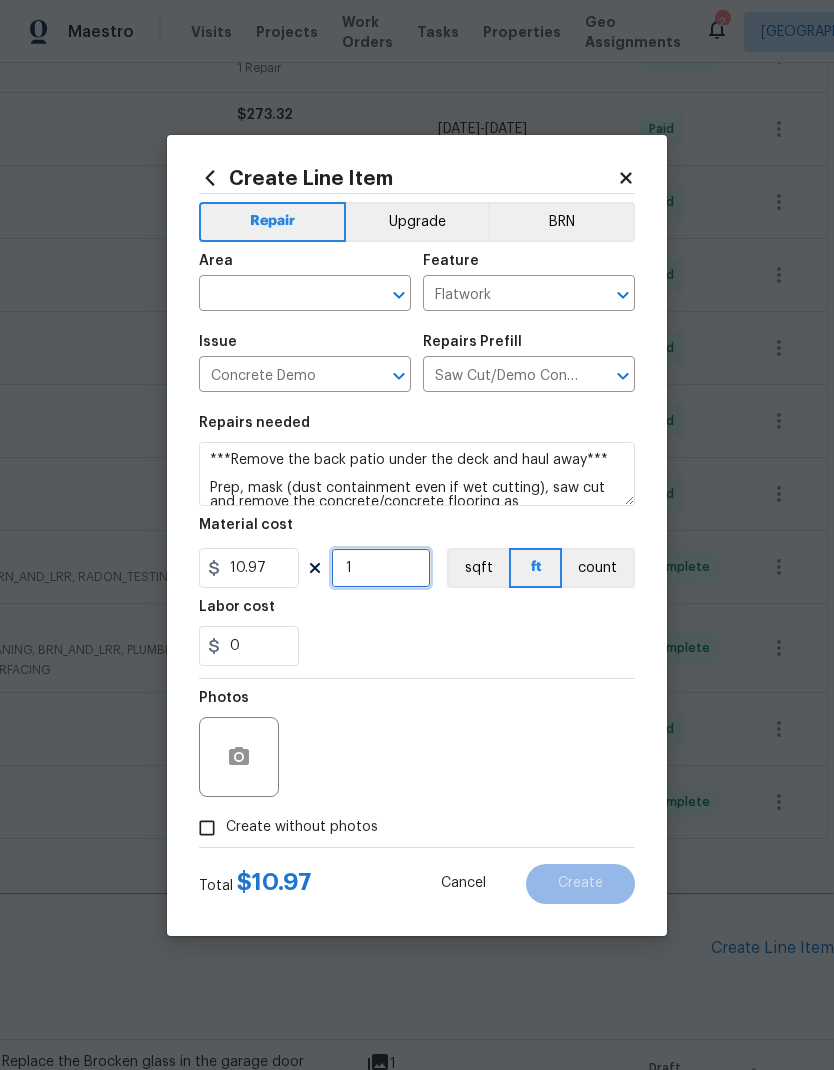 click on "1" at bounding box center [381, 568] 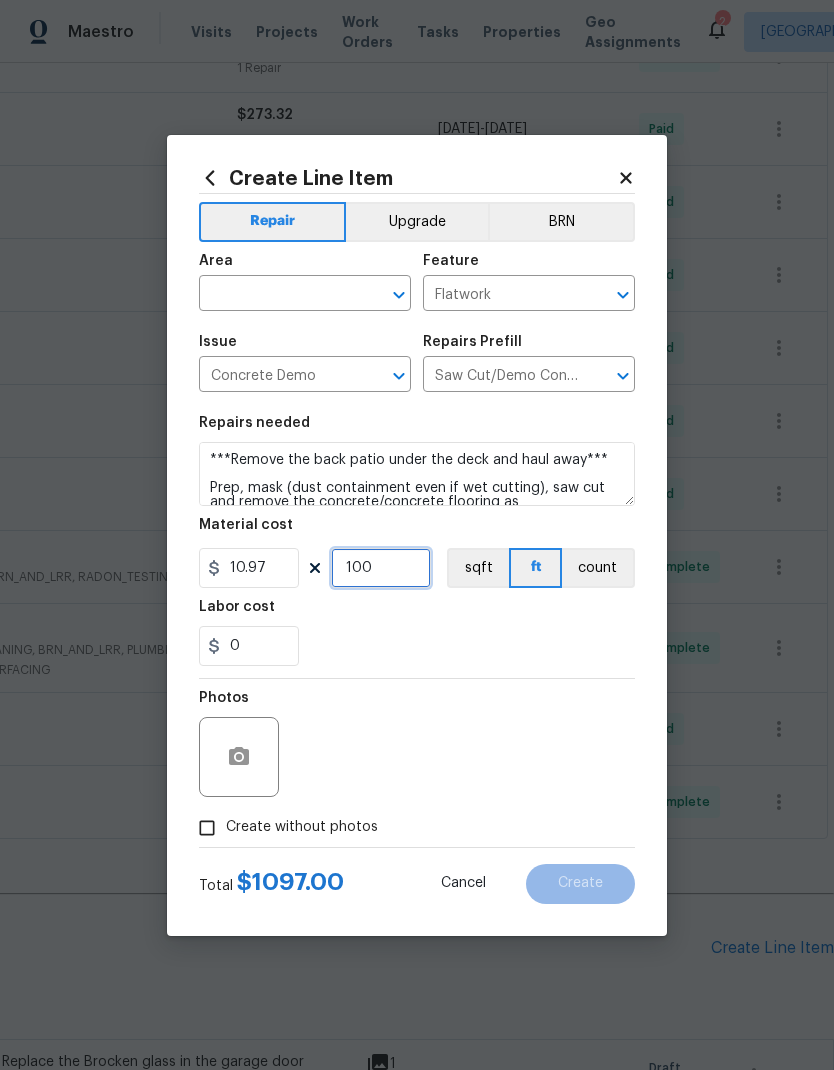 click on "100" at bounding box center (381, 568) 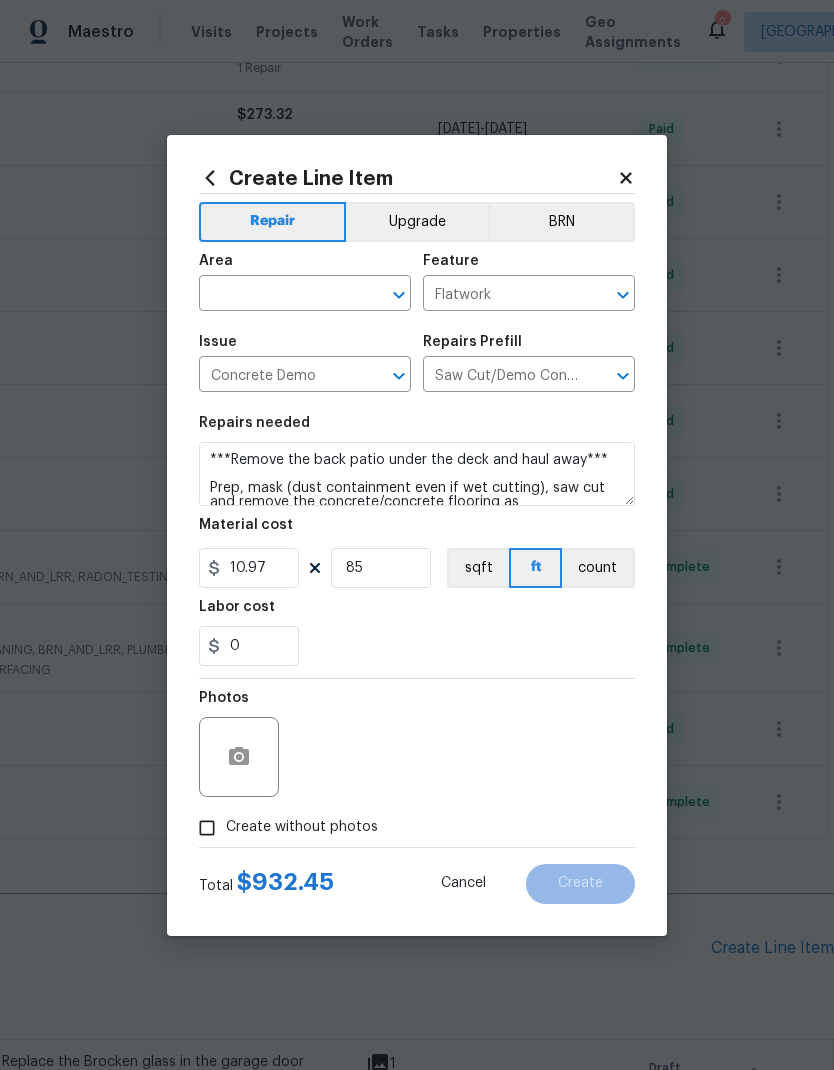click on "sqft" at bounding box center [478, 568] 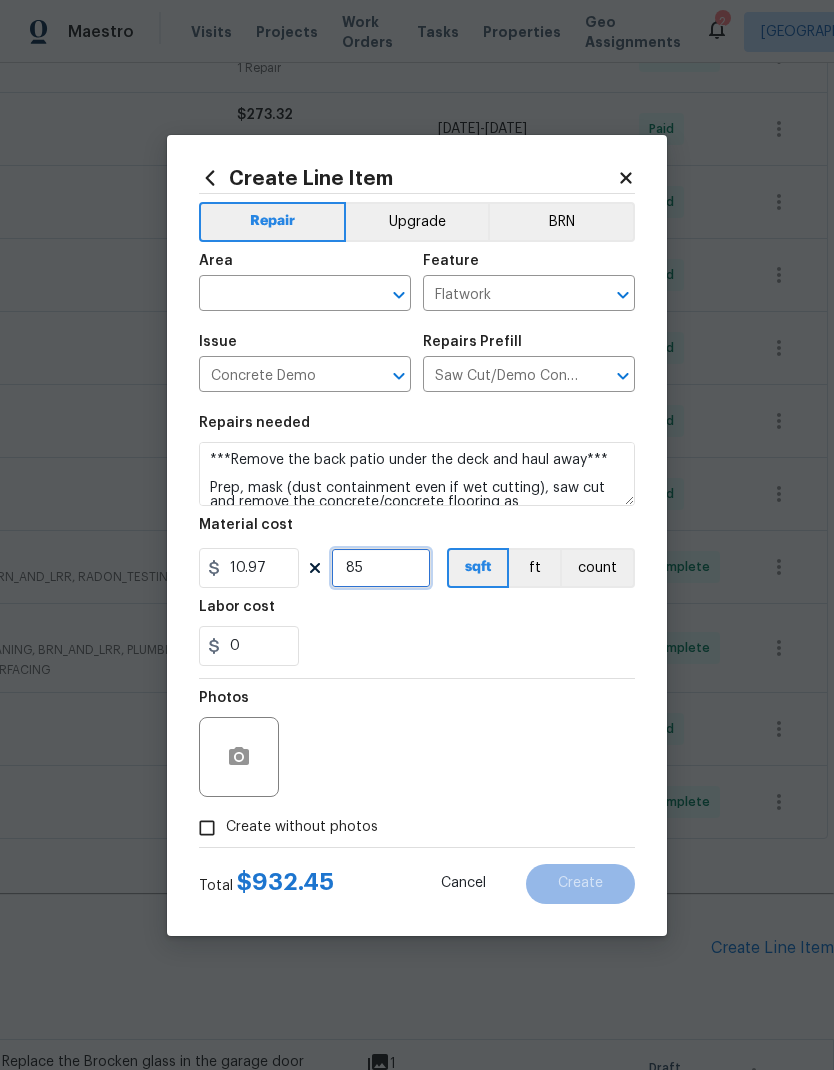 click on "85" at bounding box center [381, 568] 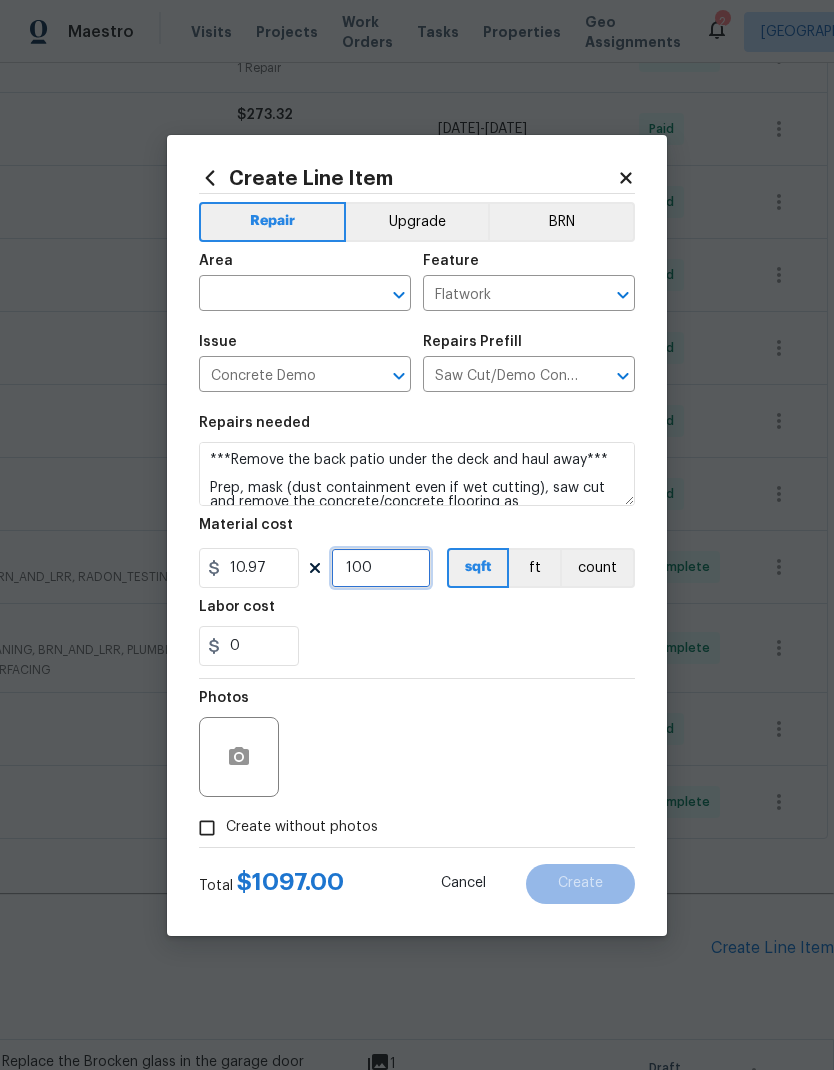 type on "100" 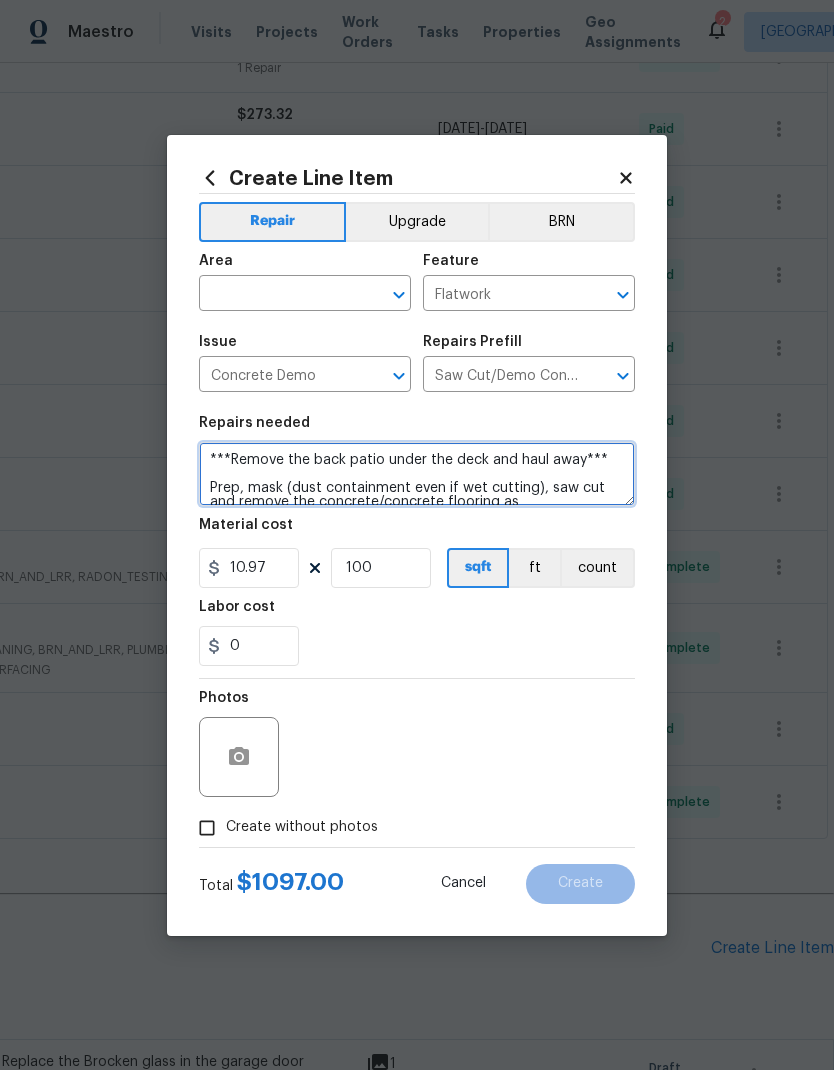 click on "***Remove the back patio under the deck and haul away***
Prep, mask (dust containment even if wet cutting), saw cut and remove the concrete/concrete flooring as directed/approved by the PM. Clean up all areas of work, haul away and dispose of all debris properly." at bounding box center [417, 474] 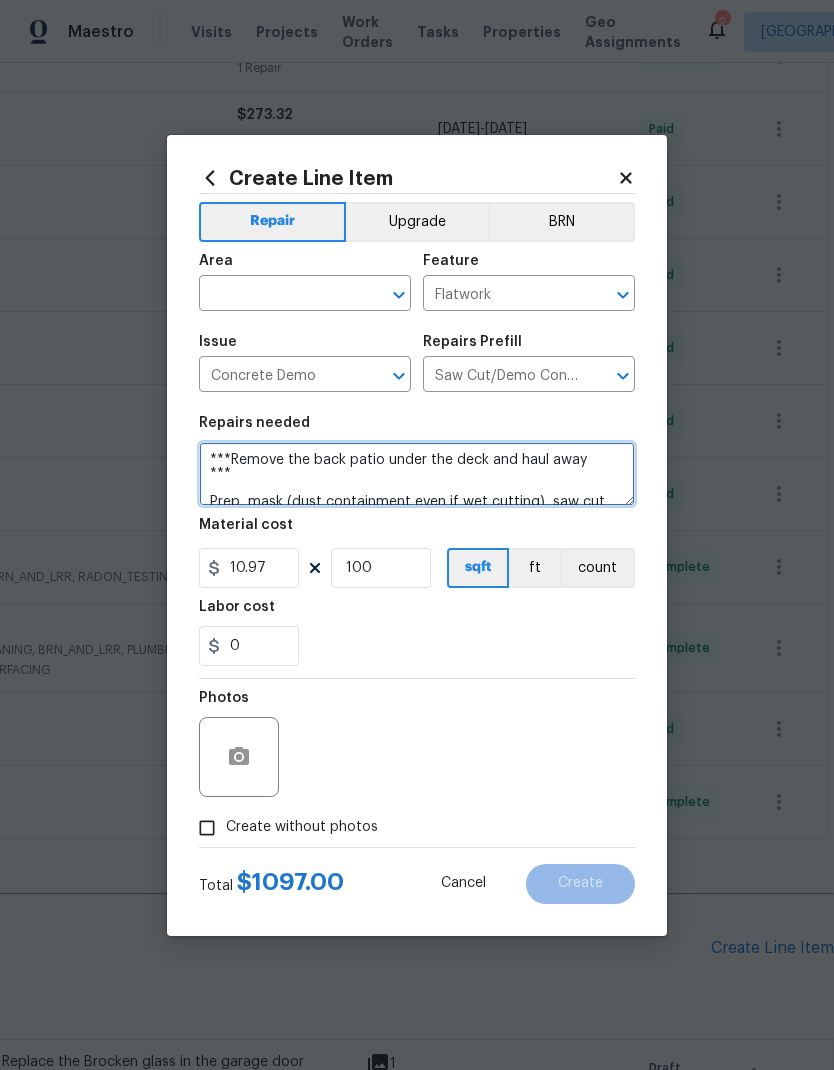 click on "***Remove the back patio under the deck and haul away
***
Prep, mask (dust containment even if wet cutting), saw cut and remove the concrete/concrete flooring as directed/approved by the PM. Clean up all areas of work, haul away and dispose of all debris properly." at bounding box center (417, 474) 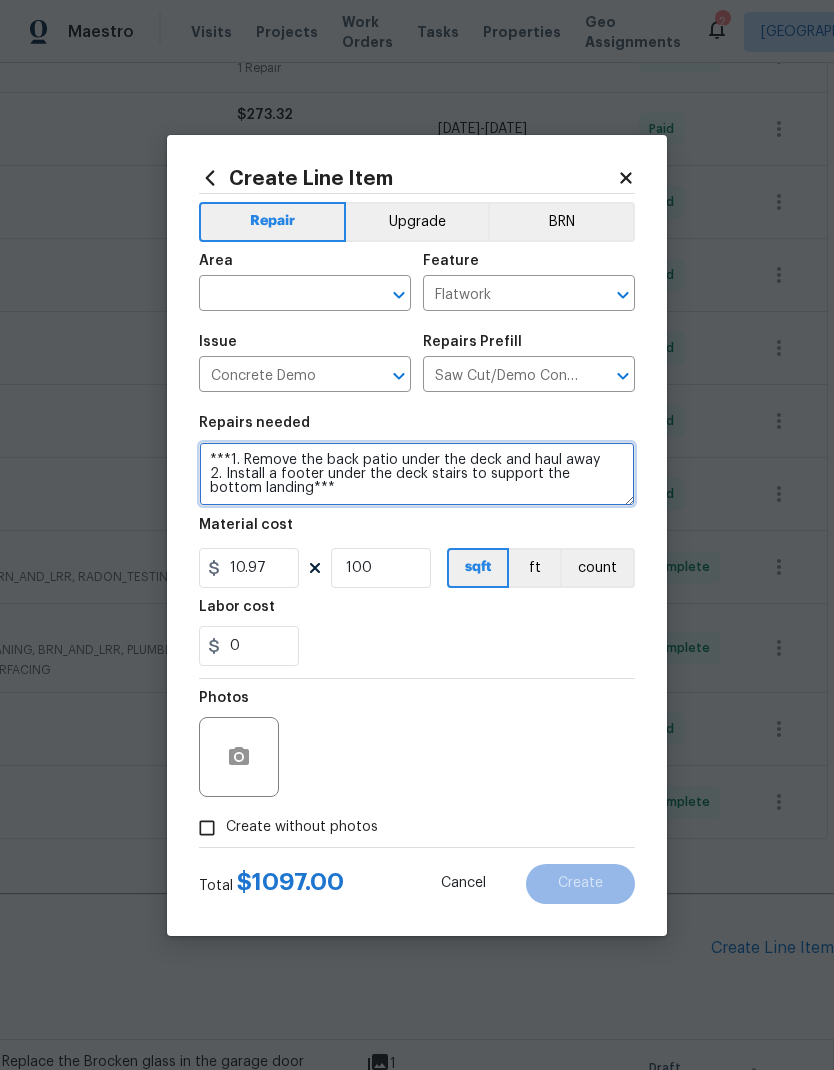 type on "***1. Remove the back patio under the deck and haul away
2. Install a footer under the deck stairs to support the bottom landing***
Prep, mask (dust containment even if wet cutting), saw cut and remove the concrete/concrete flooring as directed/approved by the PM. Clean up all areas of work, haul away and dispose of all debris properly." 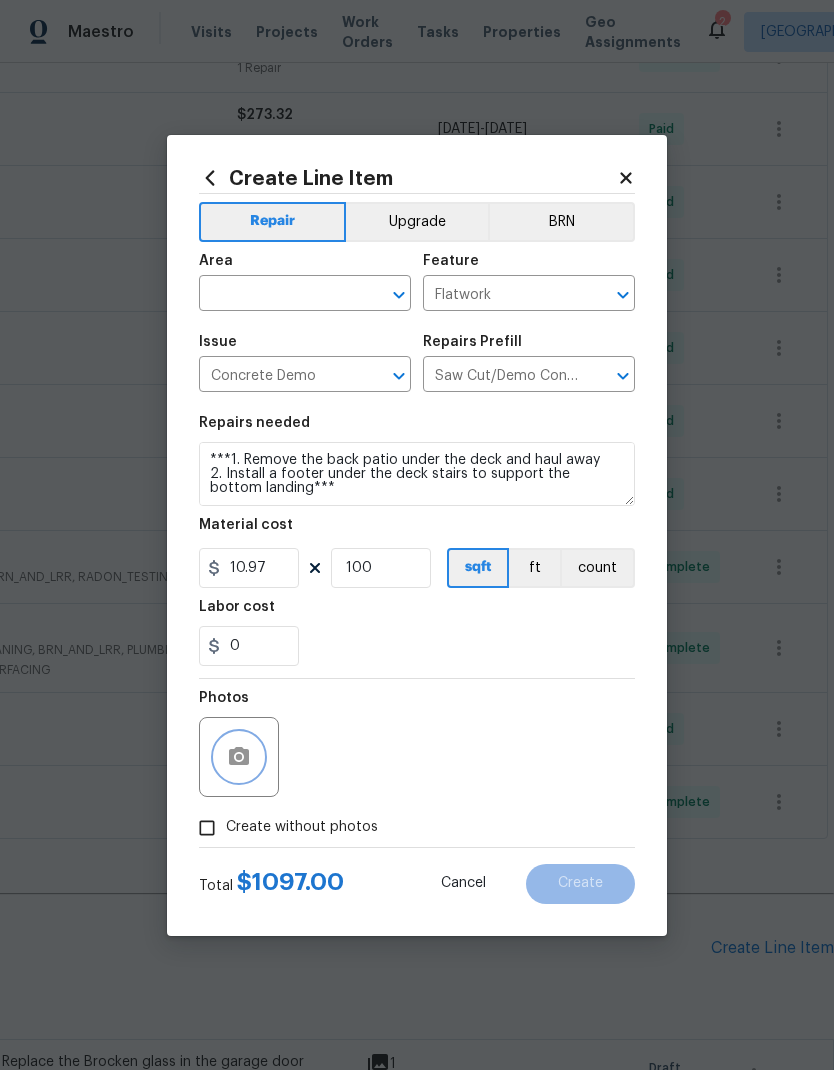 click 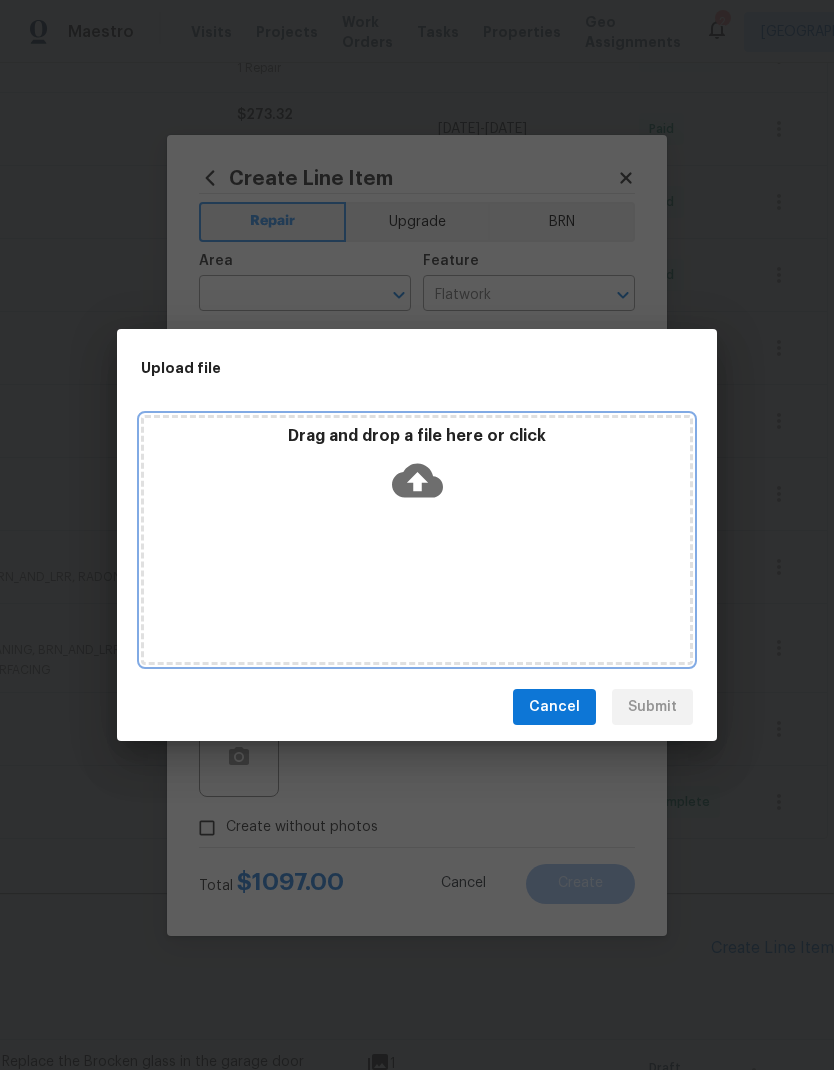 click 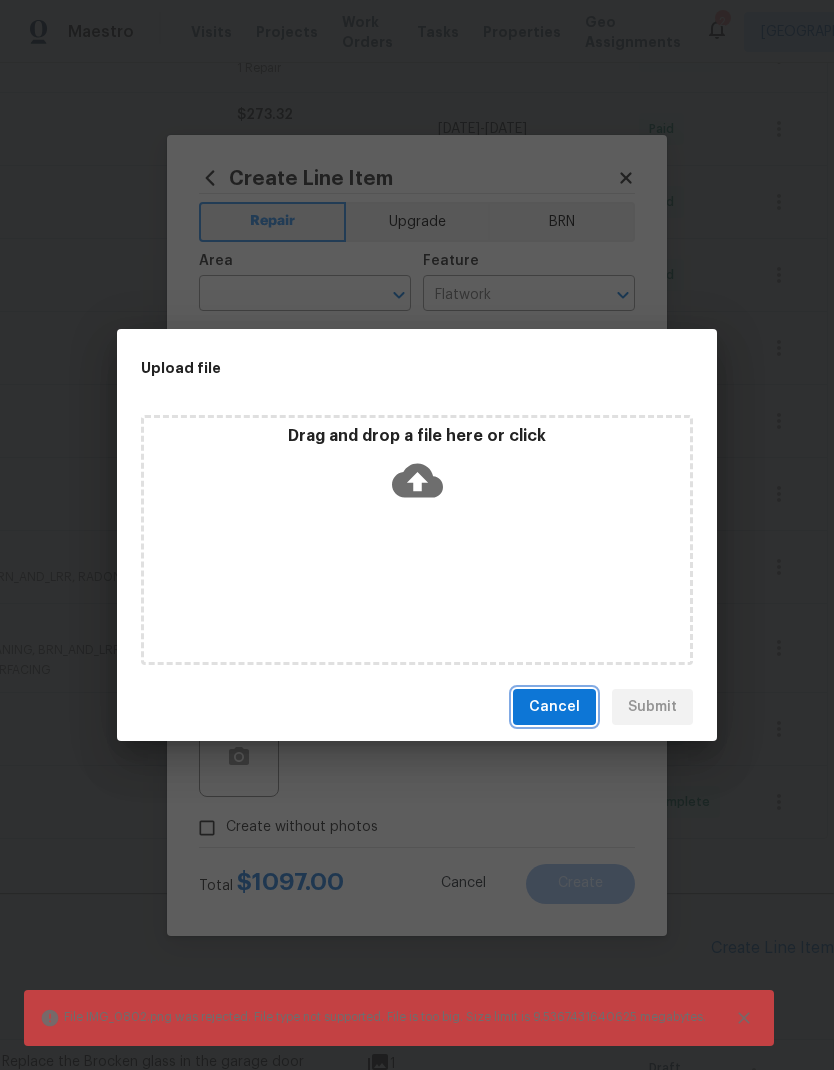 click on "Cancel" at bounding box center [554, 707] 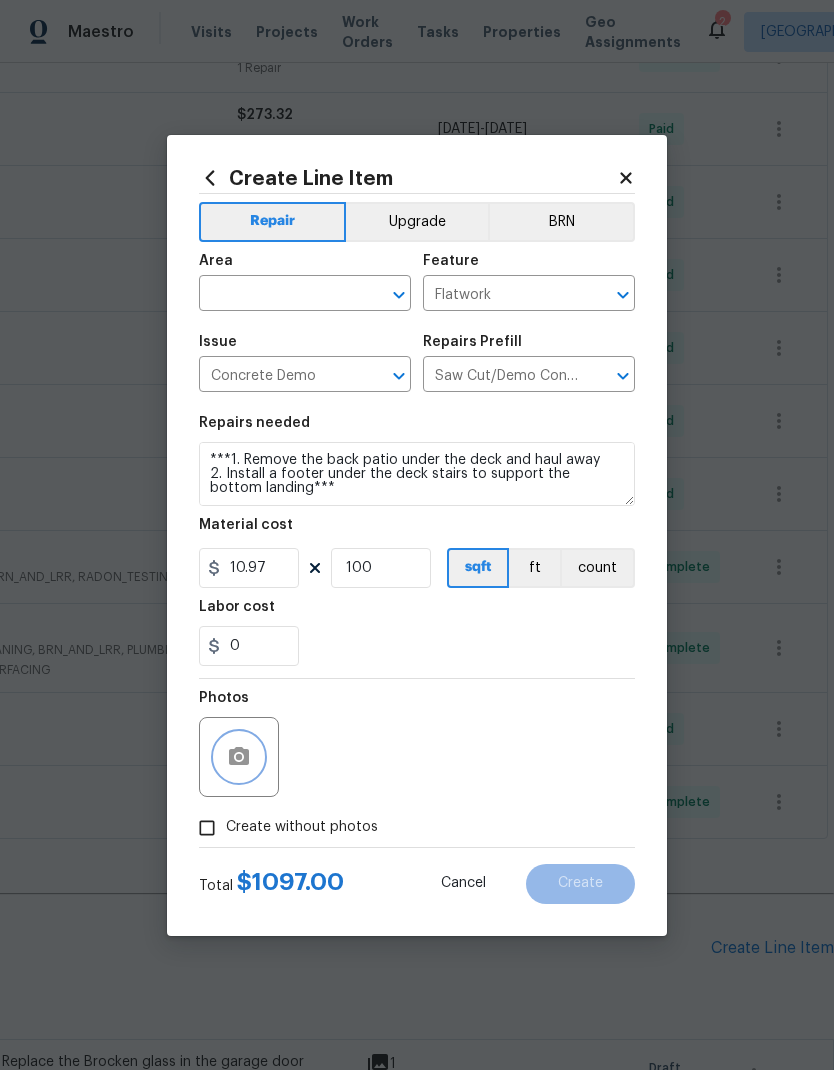 click at bounding box center [239, 757] 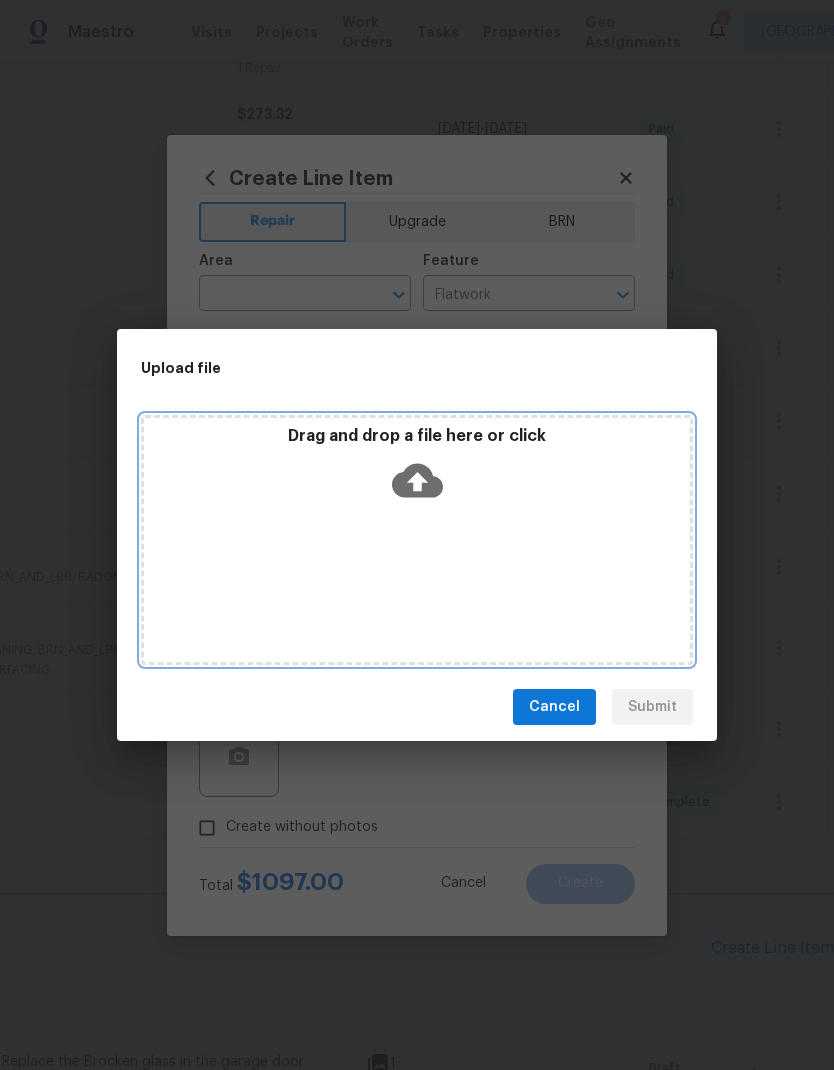 click 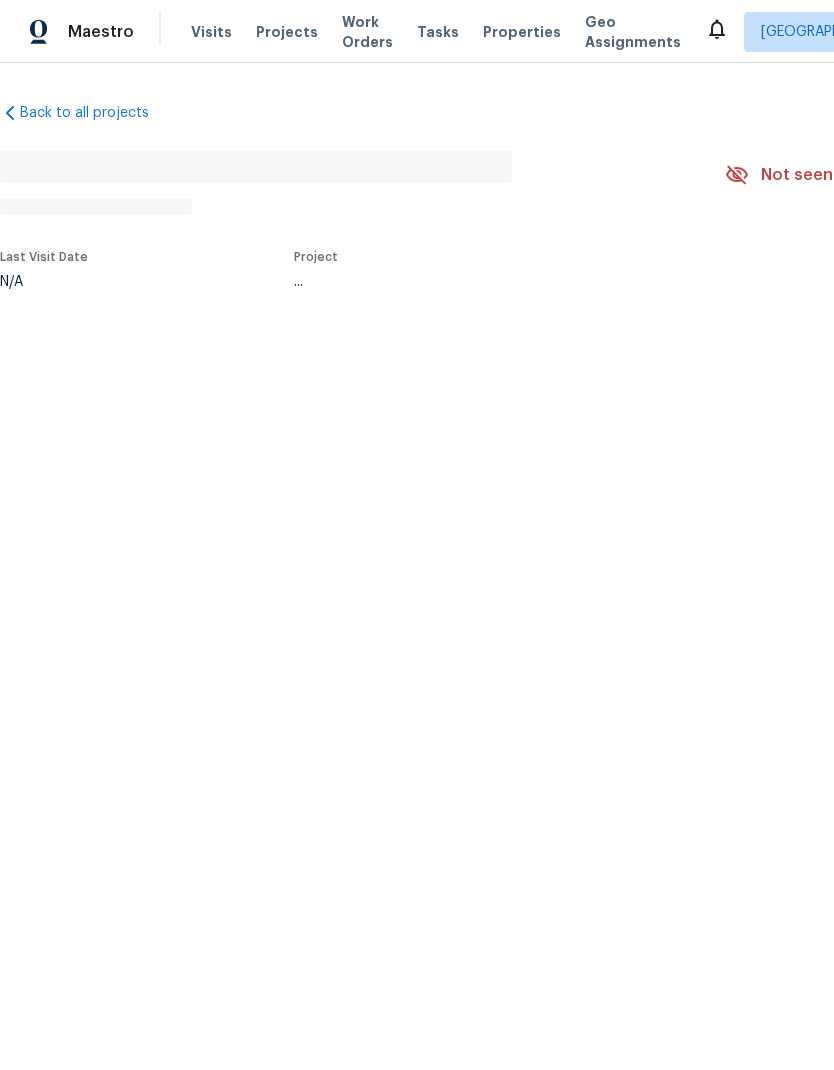 scroll, scrollTop: 0, scrollLeft: 0, axis: both 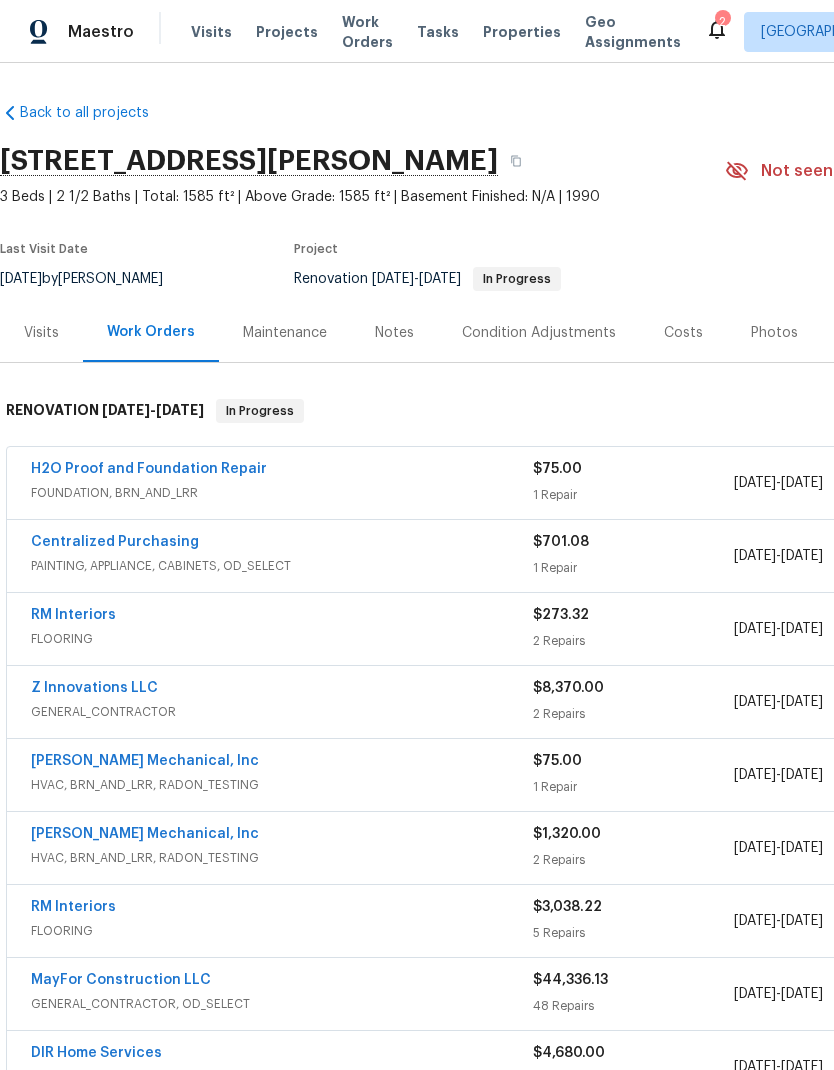 click on "Visits" at bounding box center [41, 333] 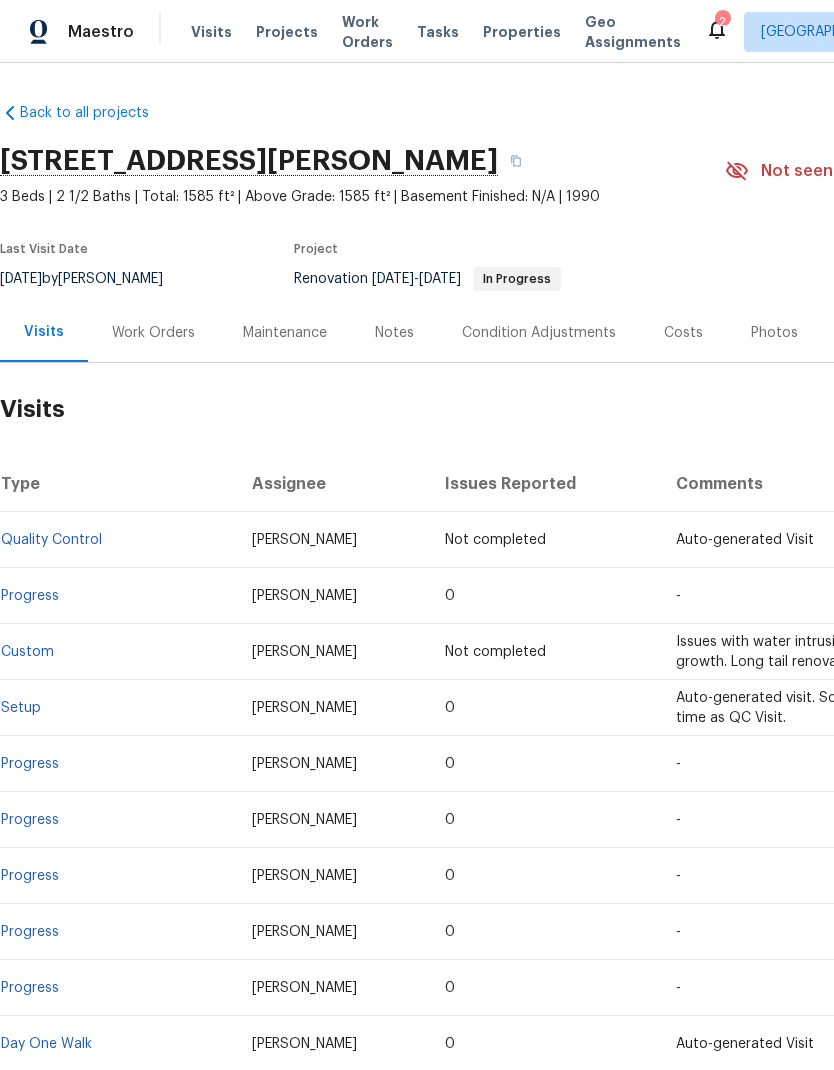 scroll, scrollTop: 0, scrollLeft: 0, axis: both 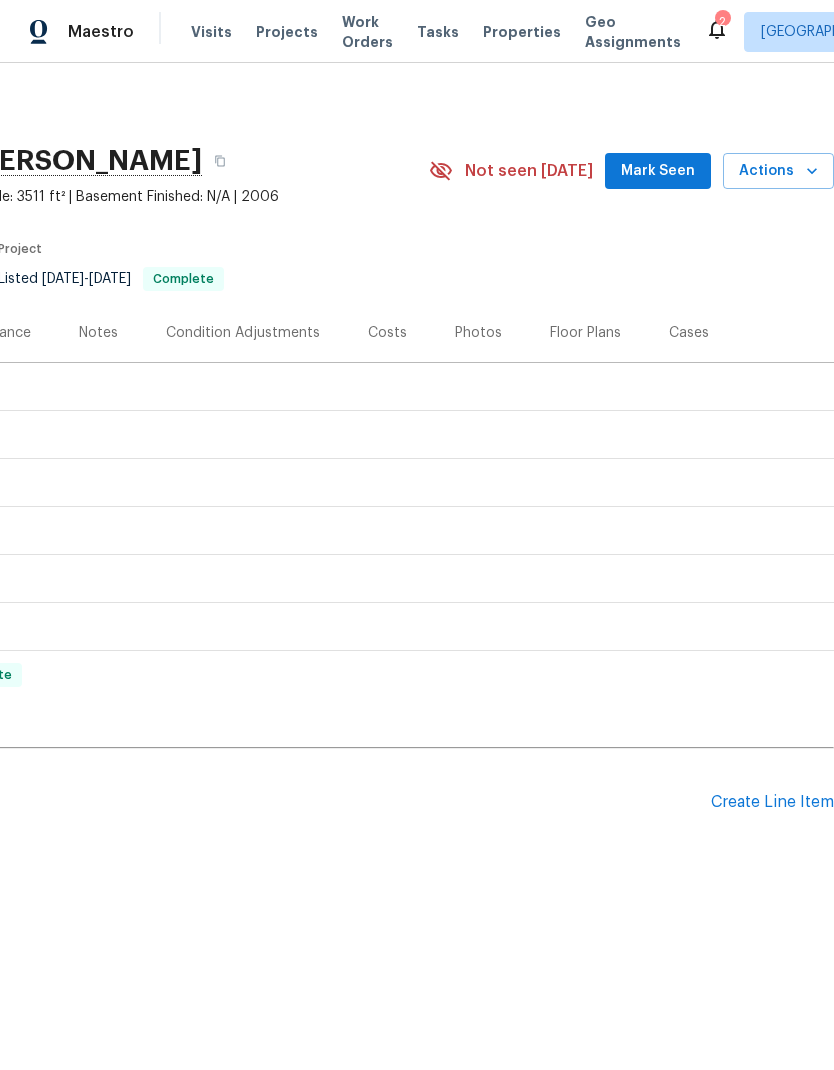 click on "Create Line Item" at bounding box center [772, 802] 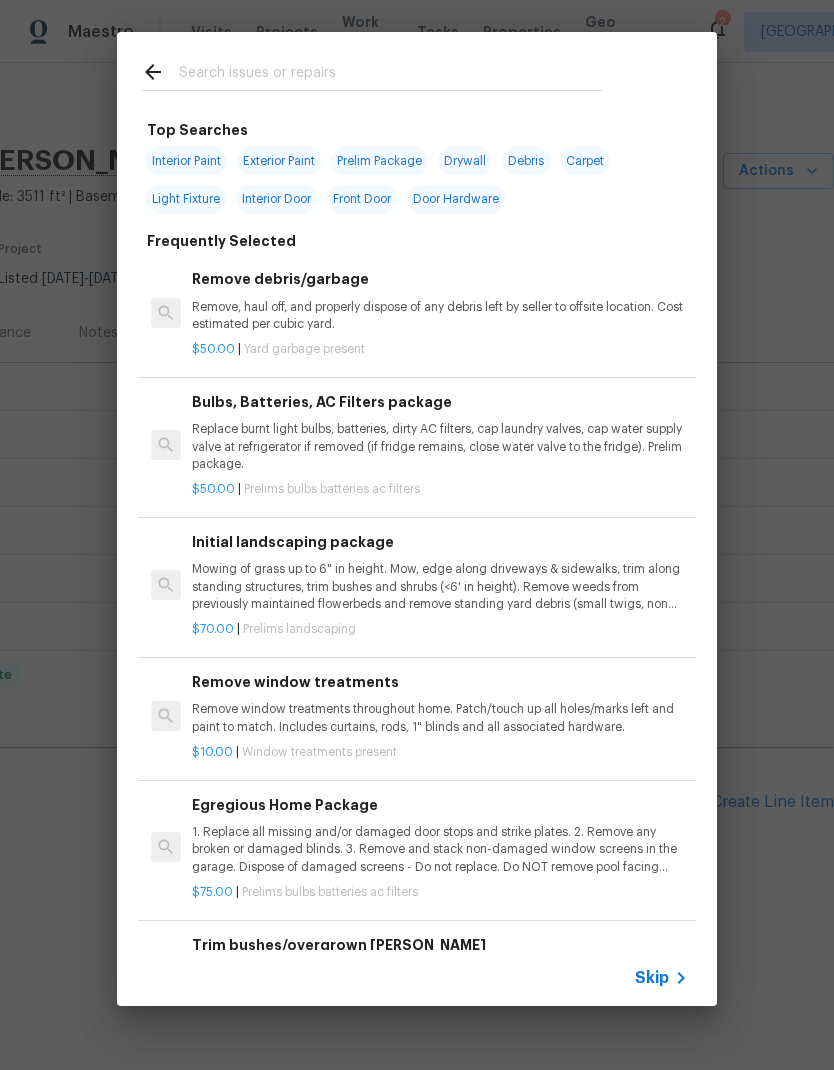 click at bounding box center (391, 75) 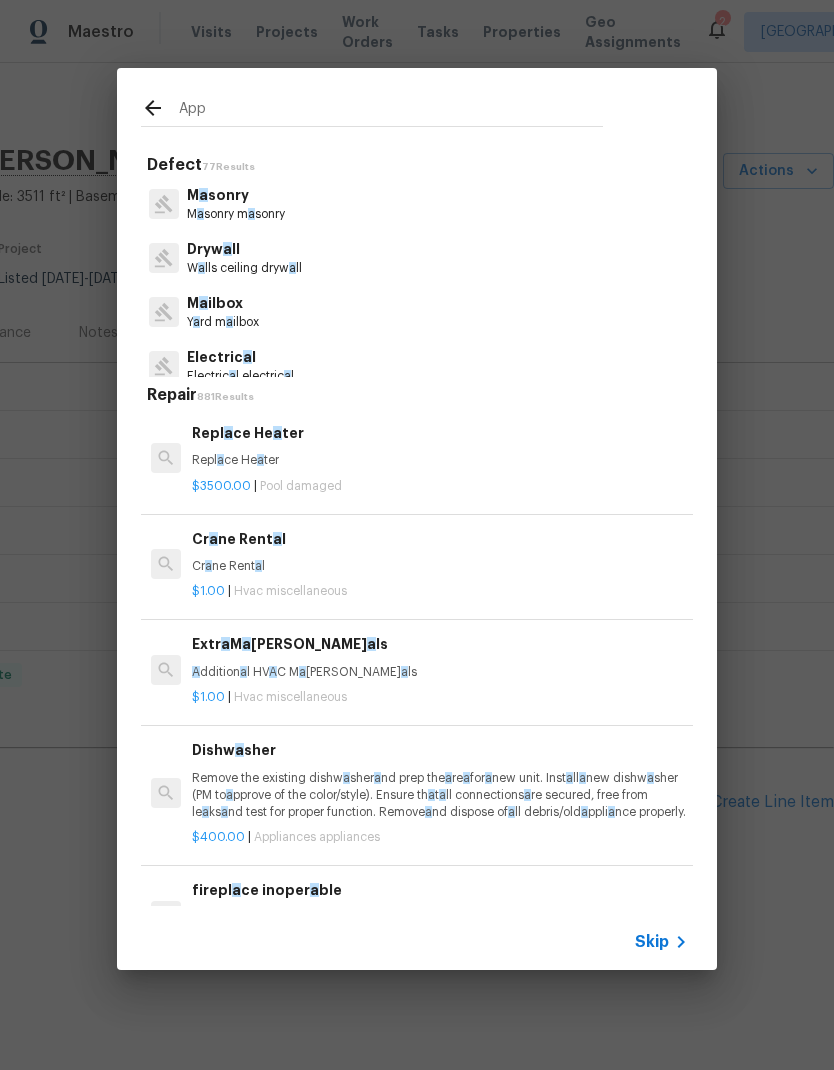 type on "Appl" 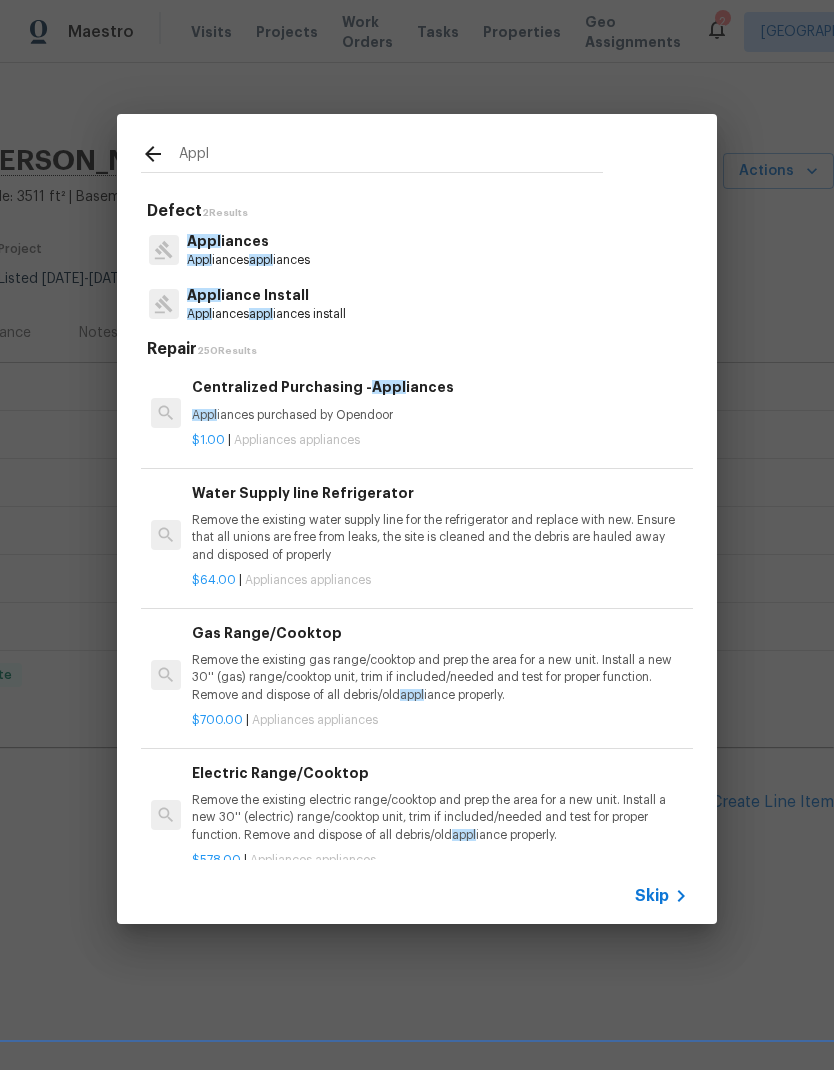 click on "Appl iance Install" at bounding box center [266, 295] 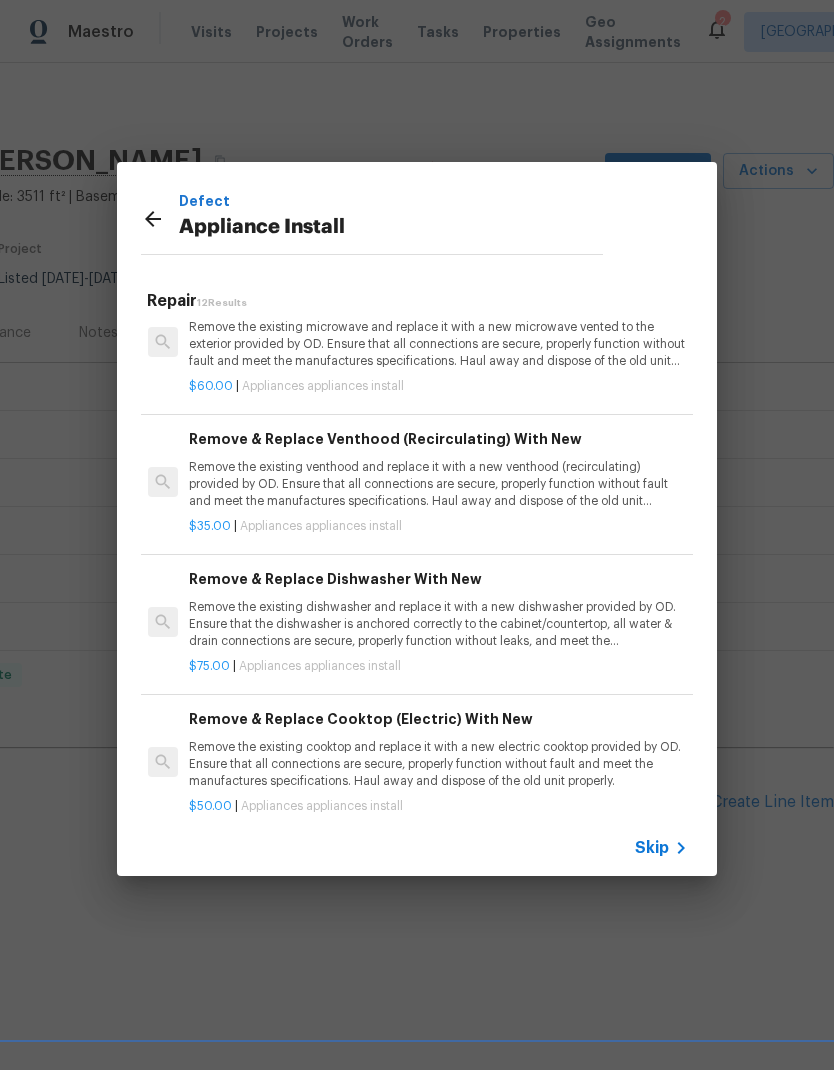 scroll, scrollTop: 182, scrollLeft: 3, axis: both 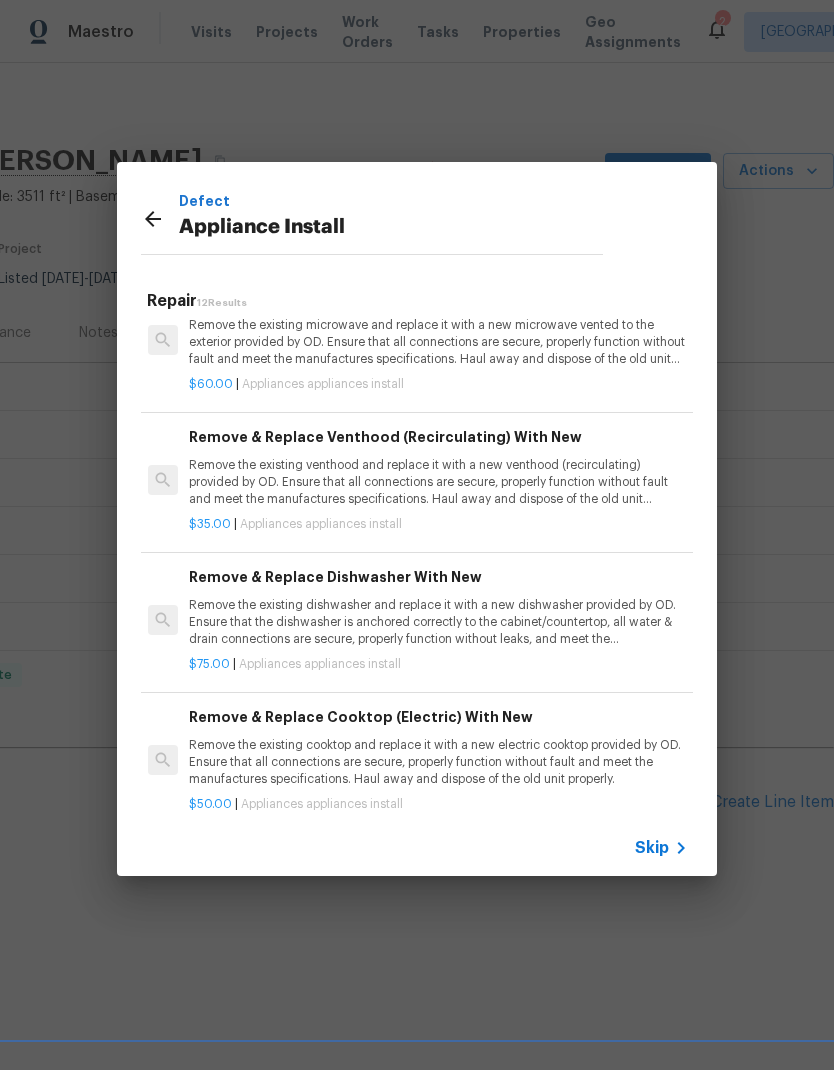 click on "Remove the existing dishwasher and replace it with a new dishwasher provided by OD. Ensure that the dishwasher is anchored correctly to the cabinet/countertop, all water & drain connections are secure, properly function without leaks, and meet the manufactures specifications. Haul away and dispose of the old unit properly." at bounding box center [437, 622] 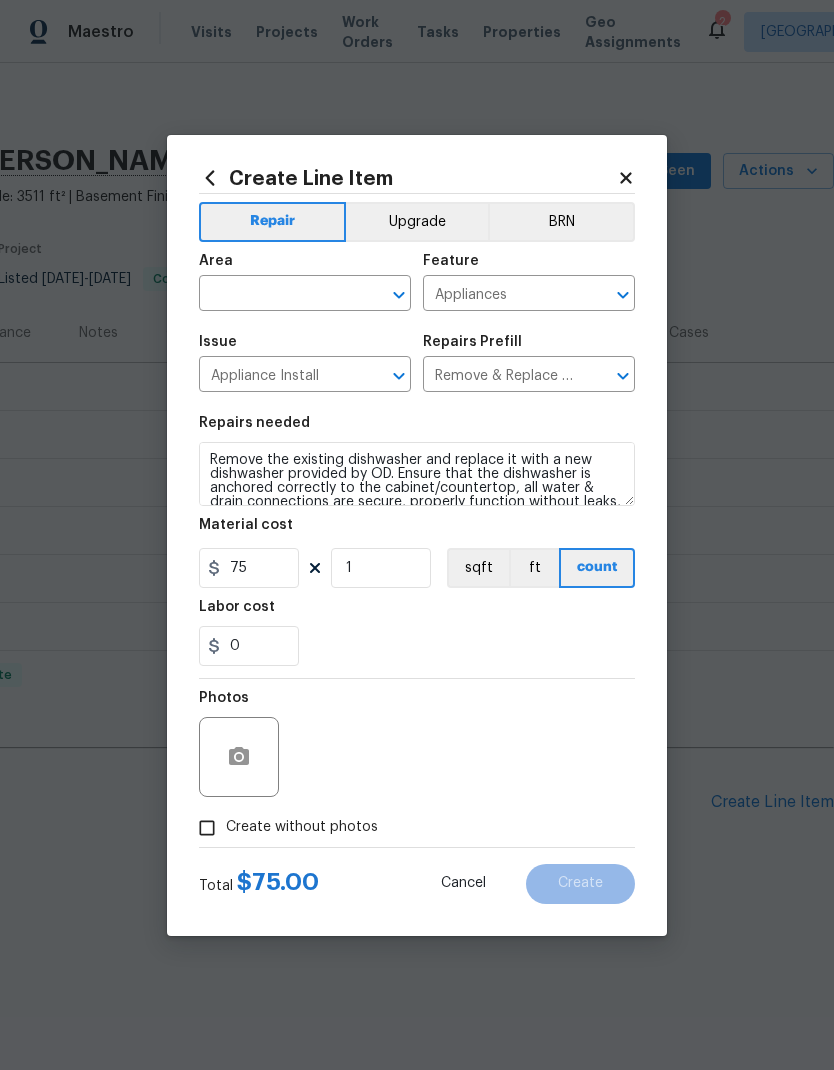 click at bounding box center (277, 295) 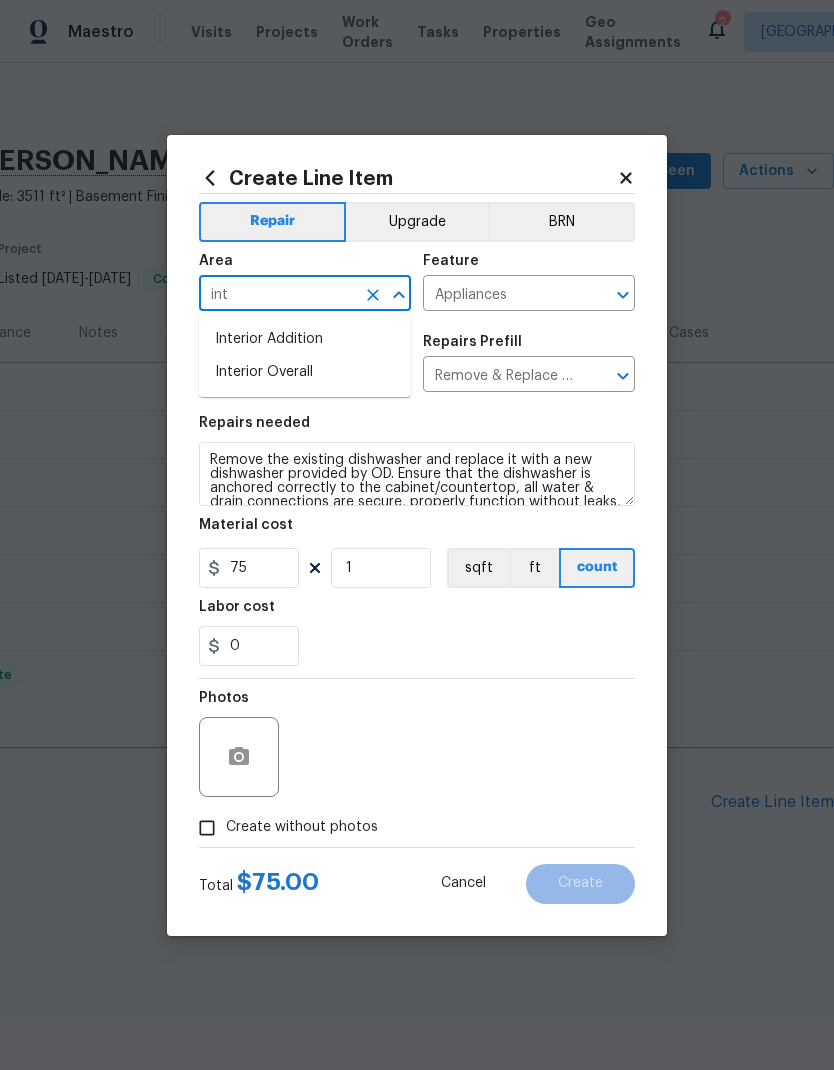 click on "Interior Overall" at bounding box center (305, 372) 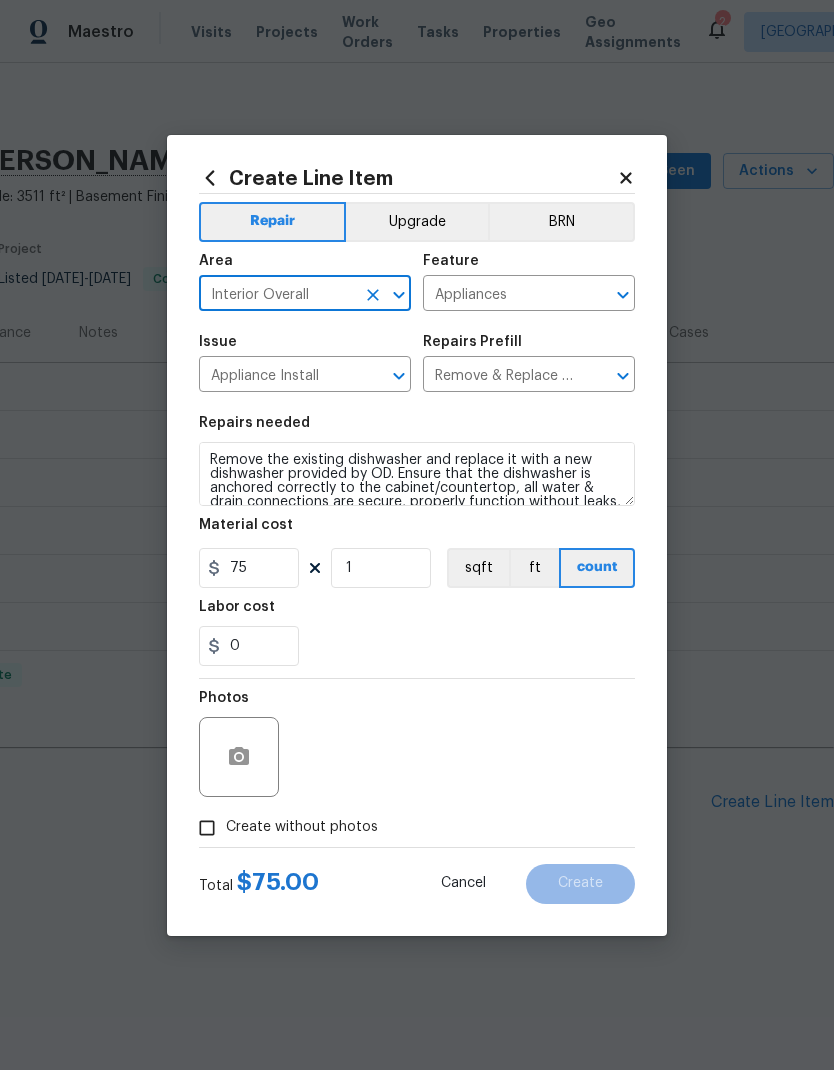 click on "Remove the existing dishwasher and replace it with a new dishwasher provided by OD. Ensure that the dishwasher is anchored correctly to the cabinet/countertop, all water & drain connections are secure, properly function without leaks, and meet the manufactures specifications. Haul away and dispose of the old unit properly." at bounding box center [417, 474] 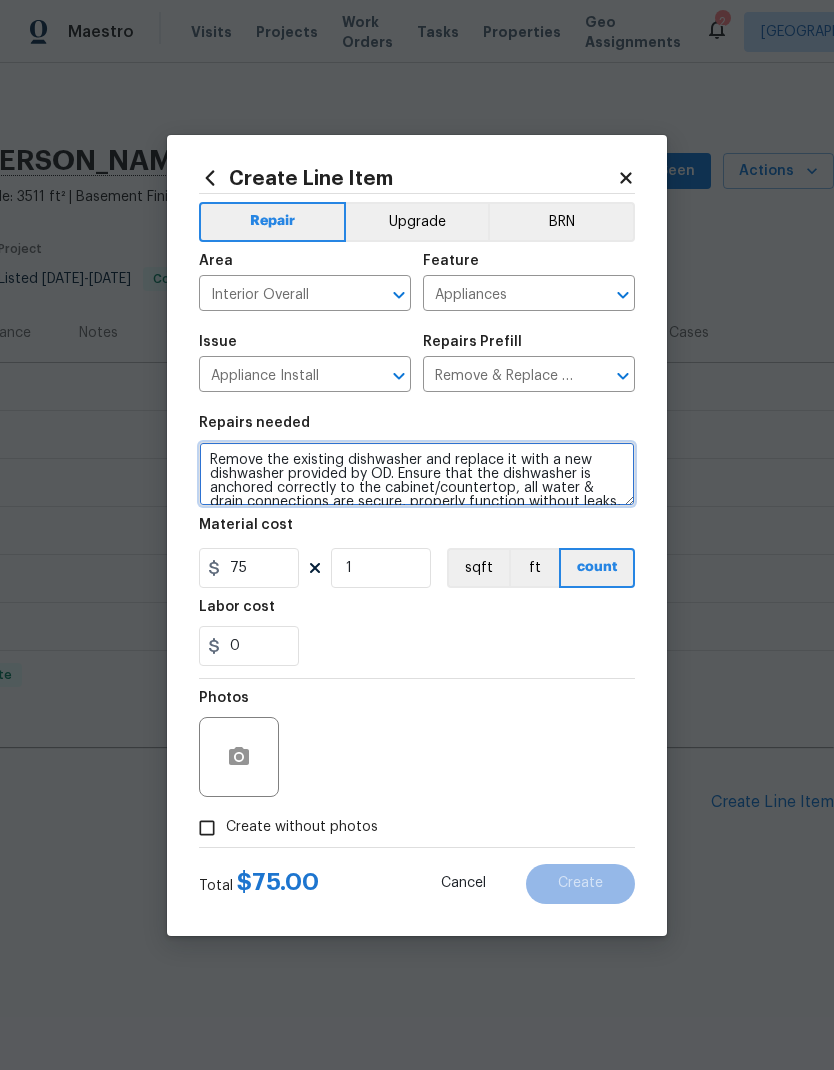 click on "Remove the existing dishwasher and replace it with a new dishwasher provided by OD. Ensure that the dishwasher is anchored correctly to the cabinet/countertop, all water & drain connections are secure, properly function without leaks, and meet the manufactures specifications. Haul away and dispose of the old unit properly." at bounding box center [417, 474] 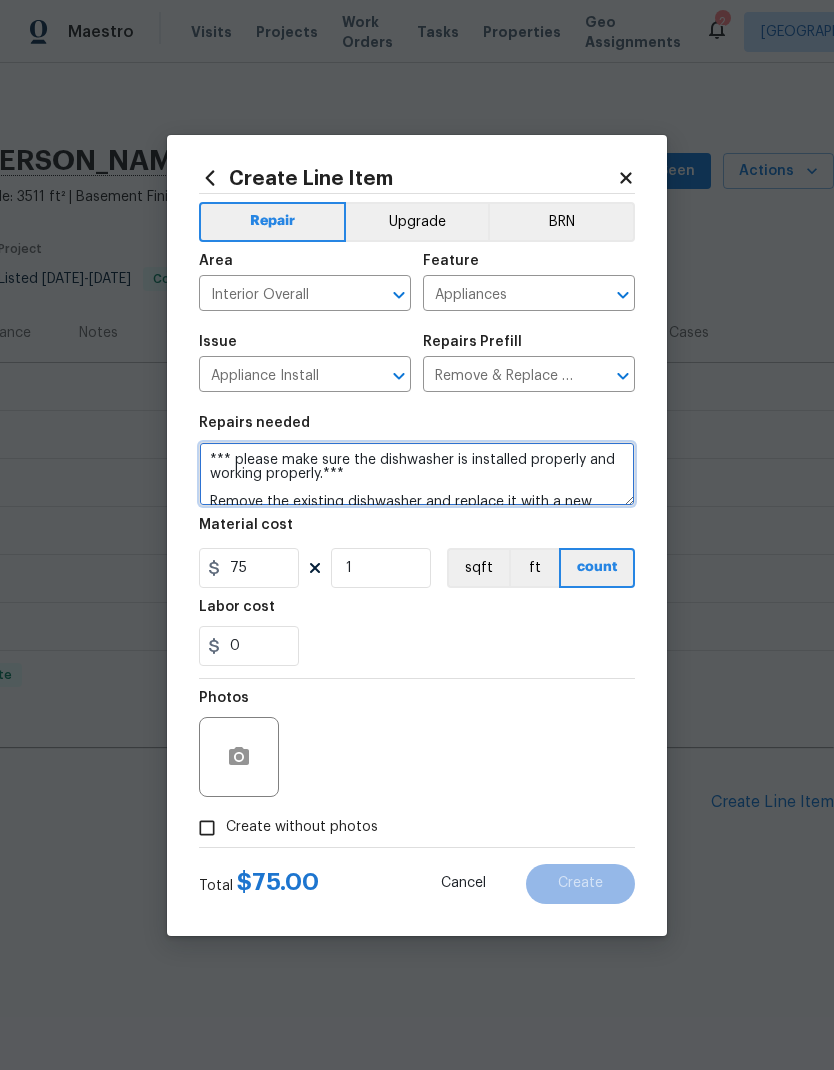 type on "*** please make sure the dishwasher is installed properly and working properly.***
Remove the existing dishwasher and replace it with a new dishwasher provided by OD. Ensure that the dishwasher is anchored correctly to the cabinet/countertop, all water & drain connections are secure, properly function without leaks, and meet the manufactures specifications. Haul away and dispose of the old unit properly." 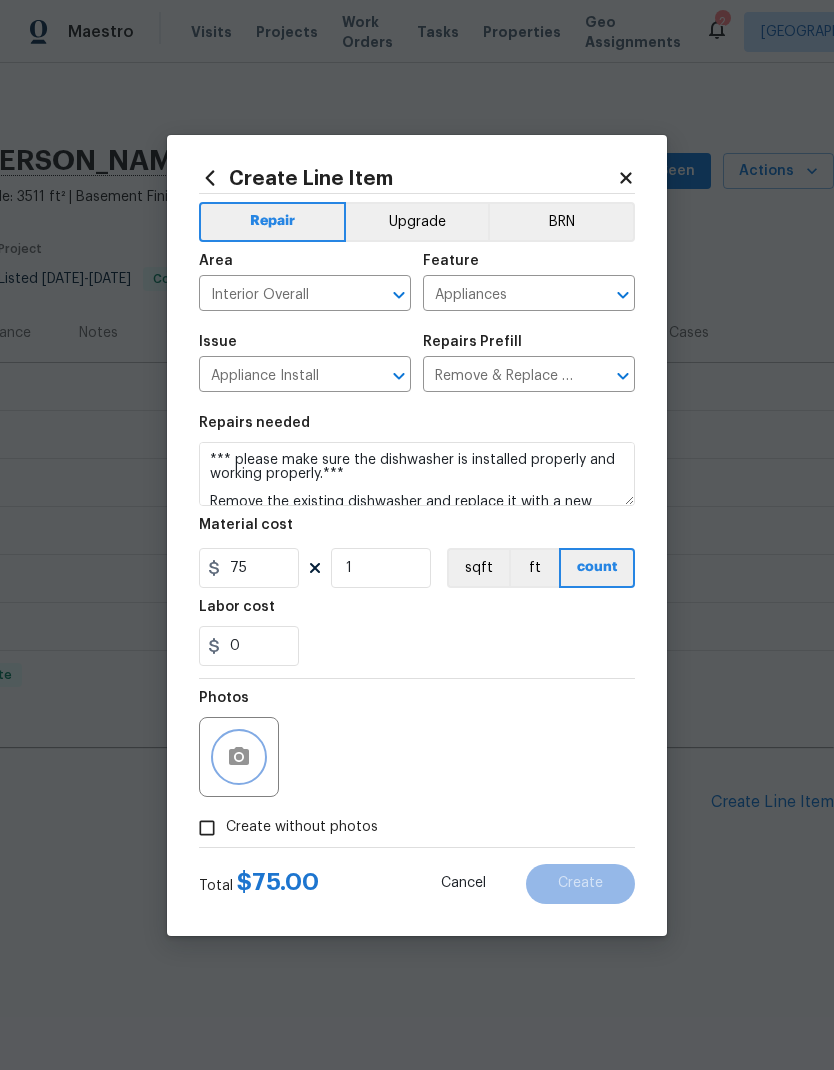 click 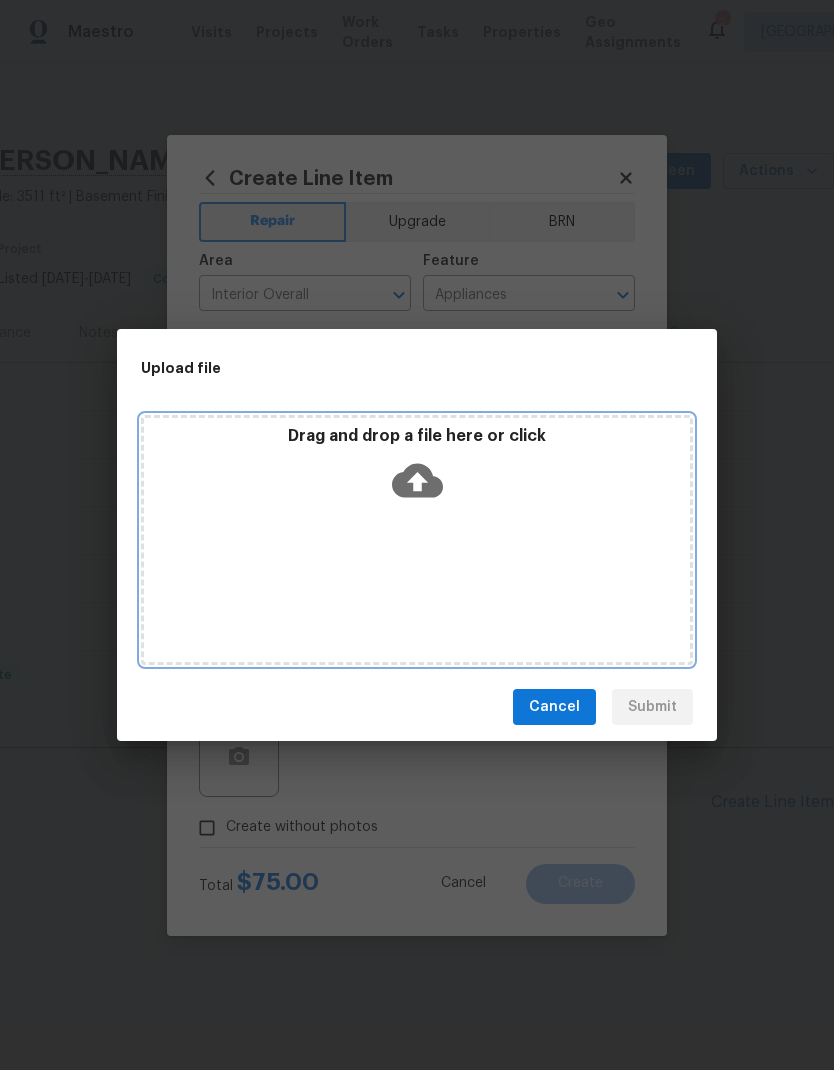 click on "Drag and drop a file here or click" at bounding box center (417, 469) 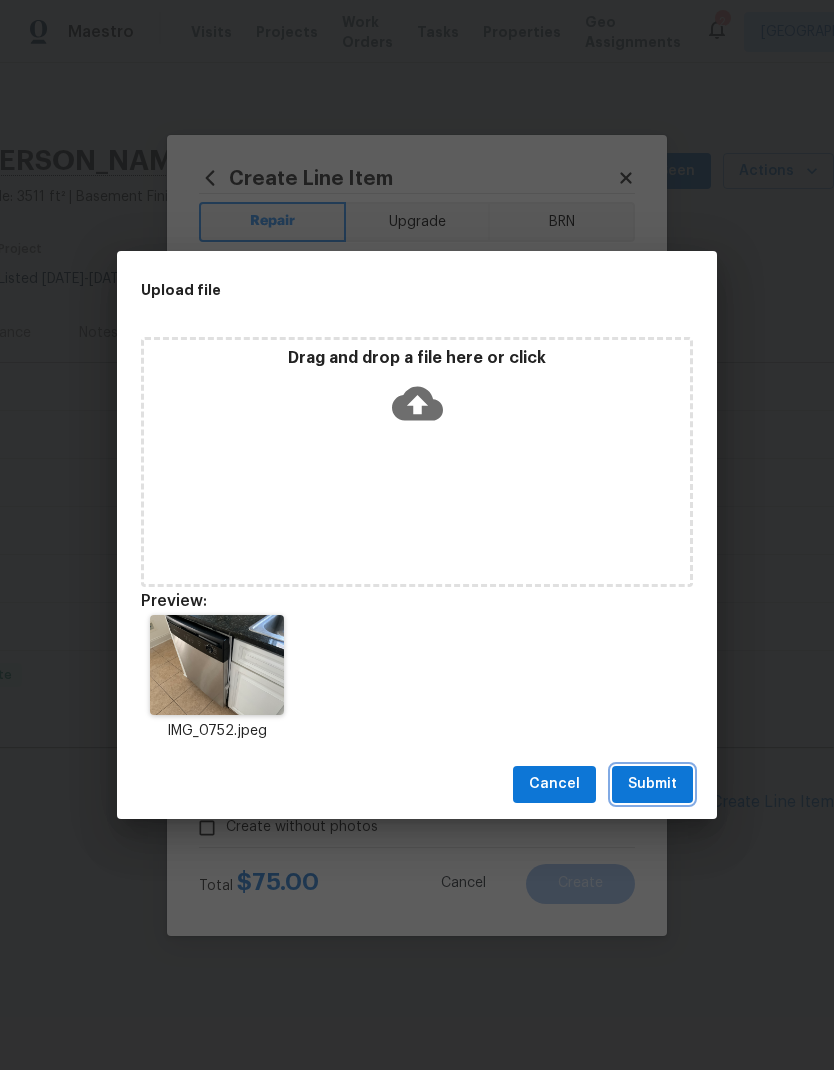 click on "Submit" at bounding box center (652, 784) 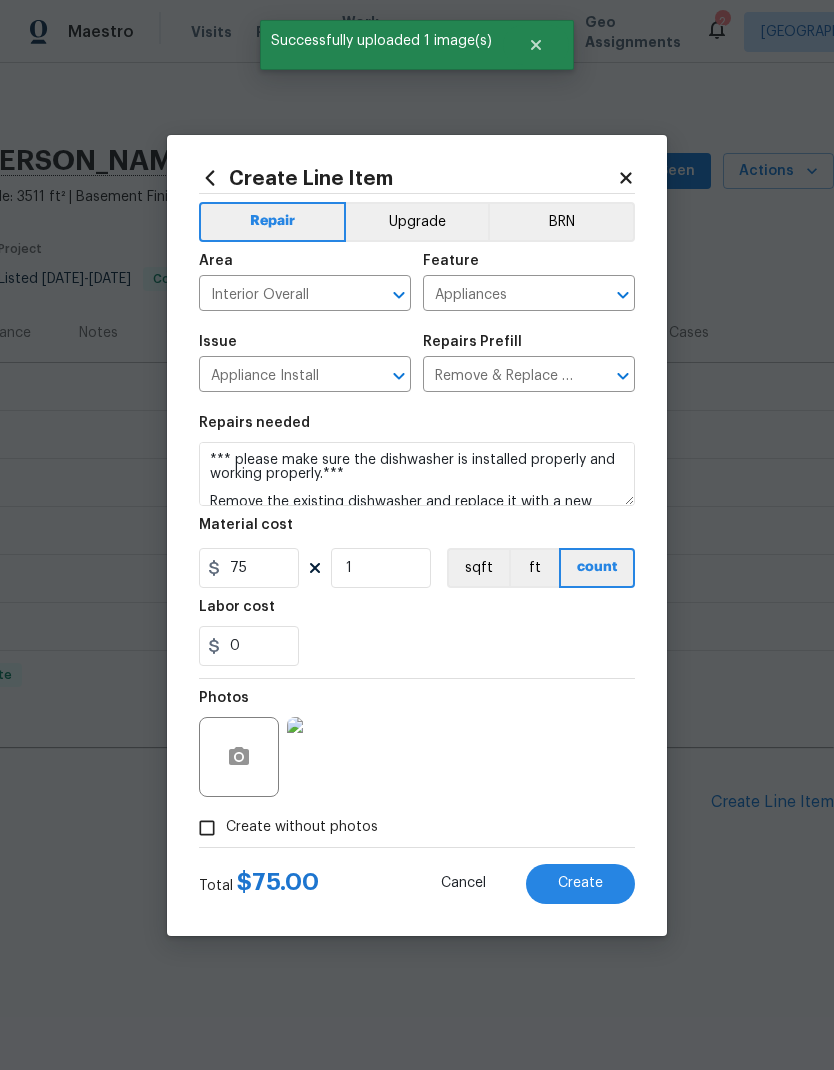 click on "Create" at bounding box center (580, 884) 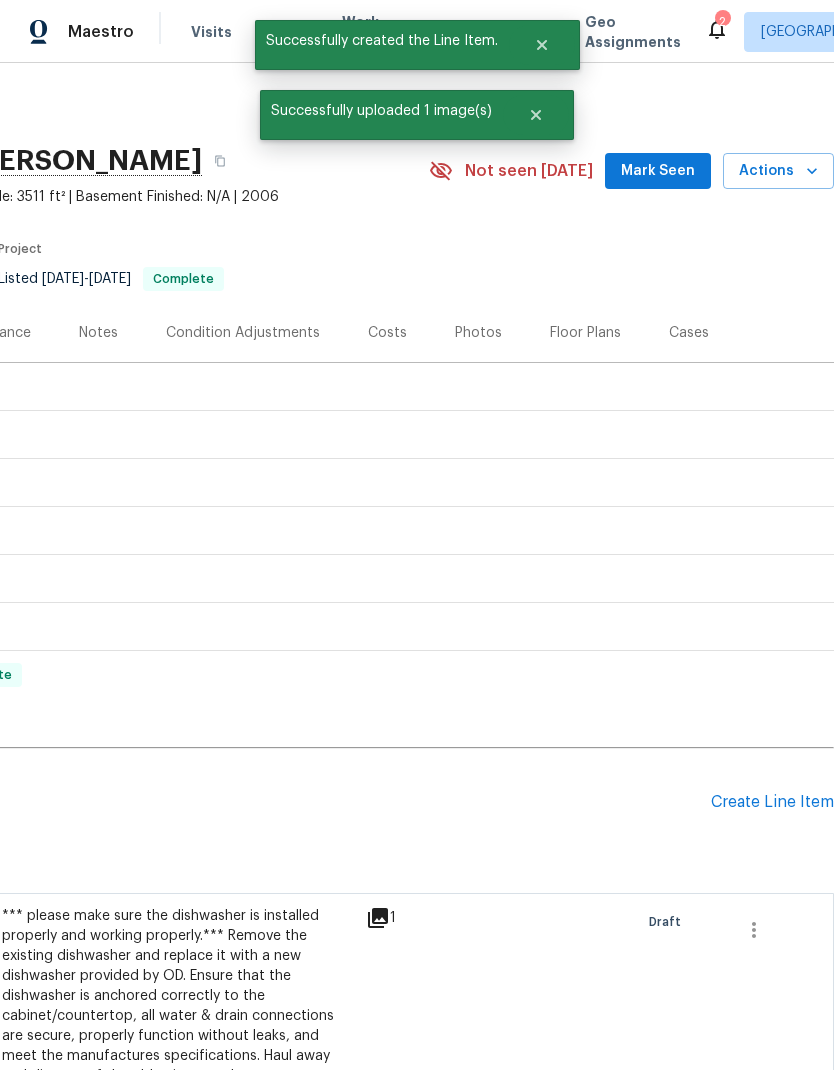 click on "Create Line Item" at bounding box center [772, 802] 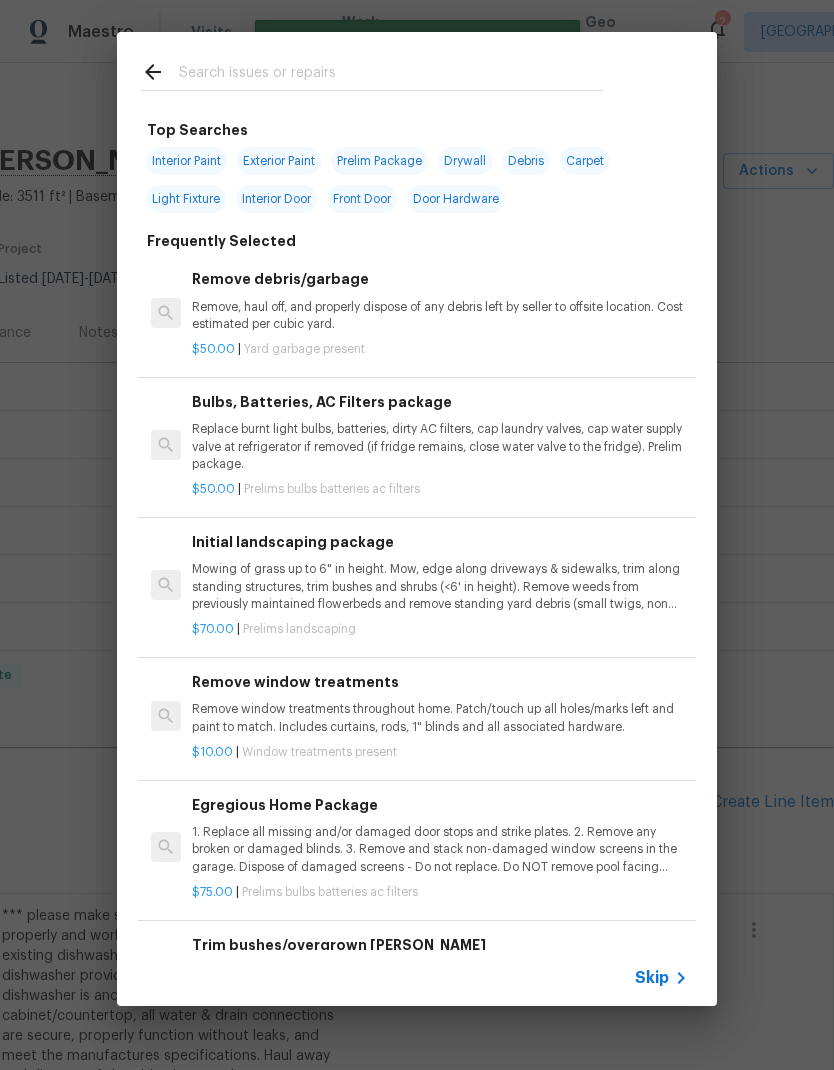 click at bounding box center (391, 75) 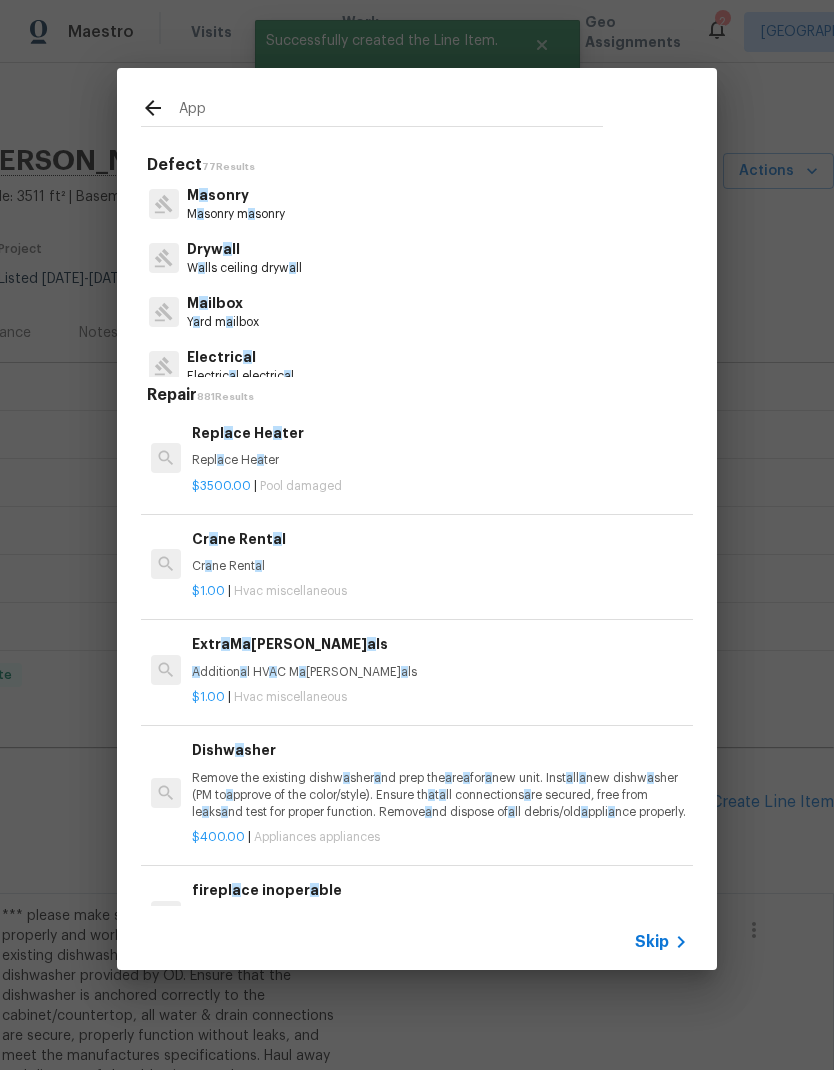type on "Appl" 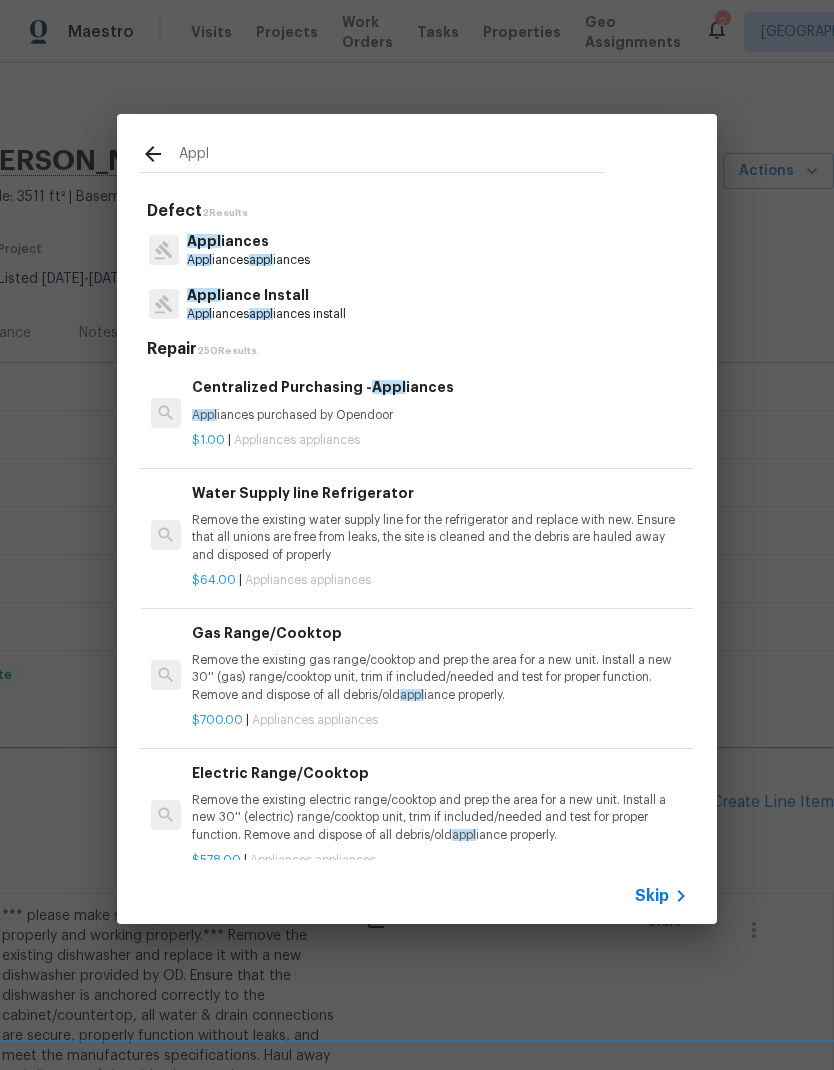 click on "Appl iance Install" at bounding box center [266, 295] 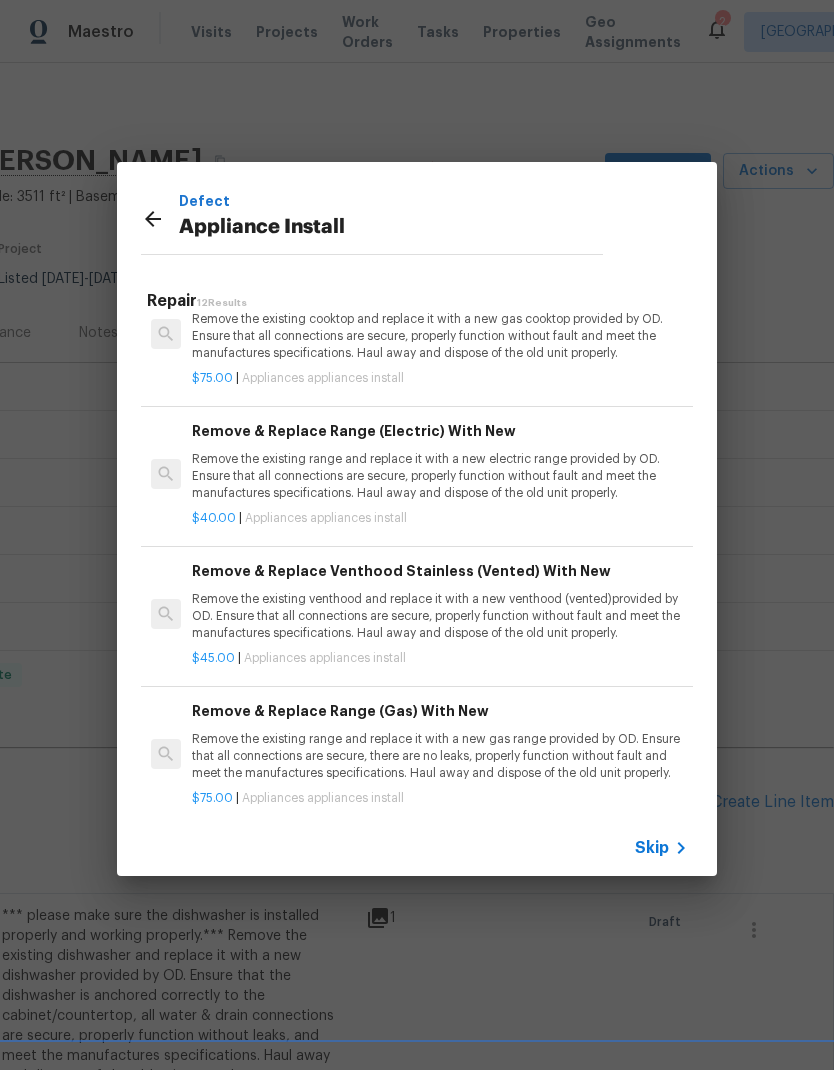 scroll, scrollTop: 749, scrollLeft: 0, axis: vertical 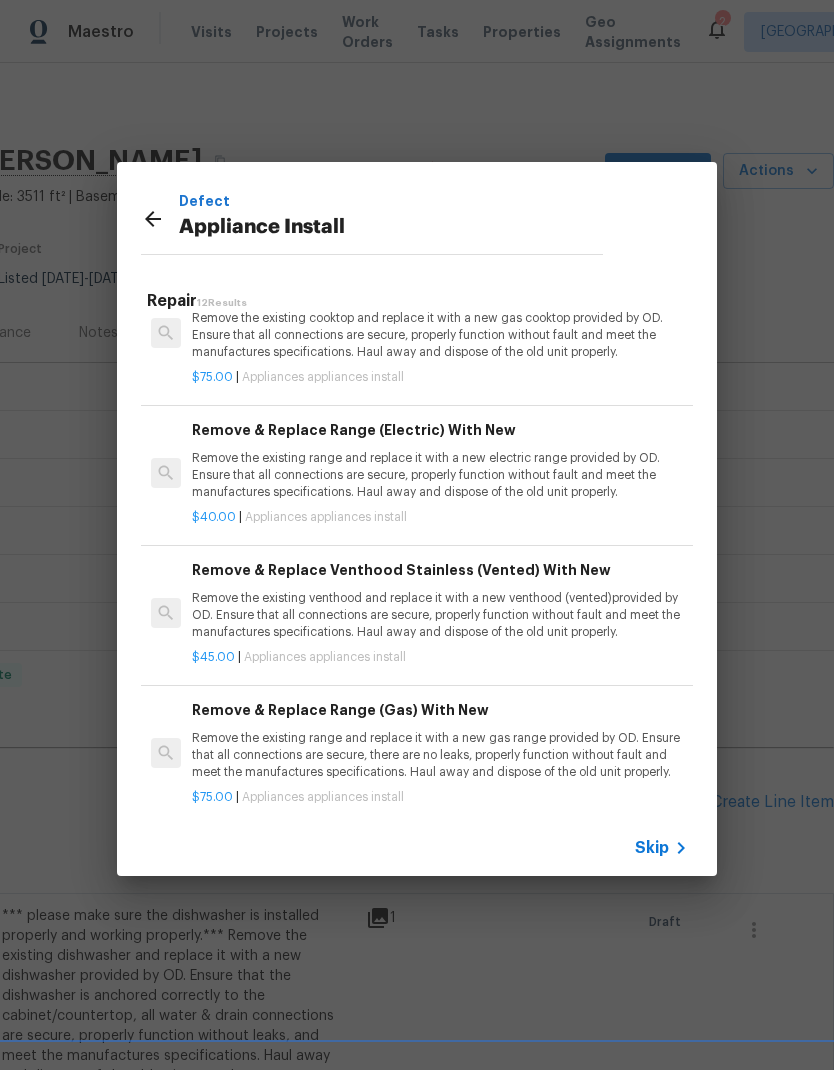click on "$45.00   |   Appliances appliances install" at bounding box center [440, 653] 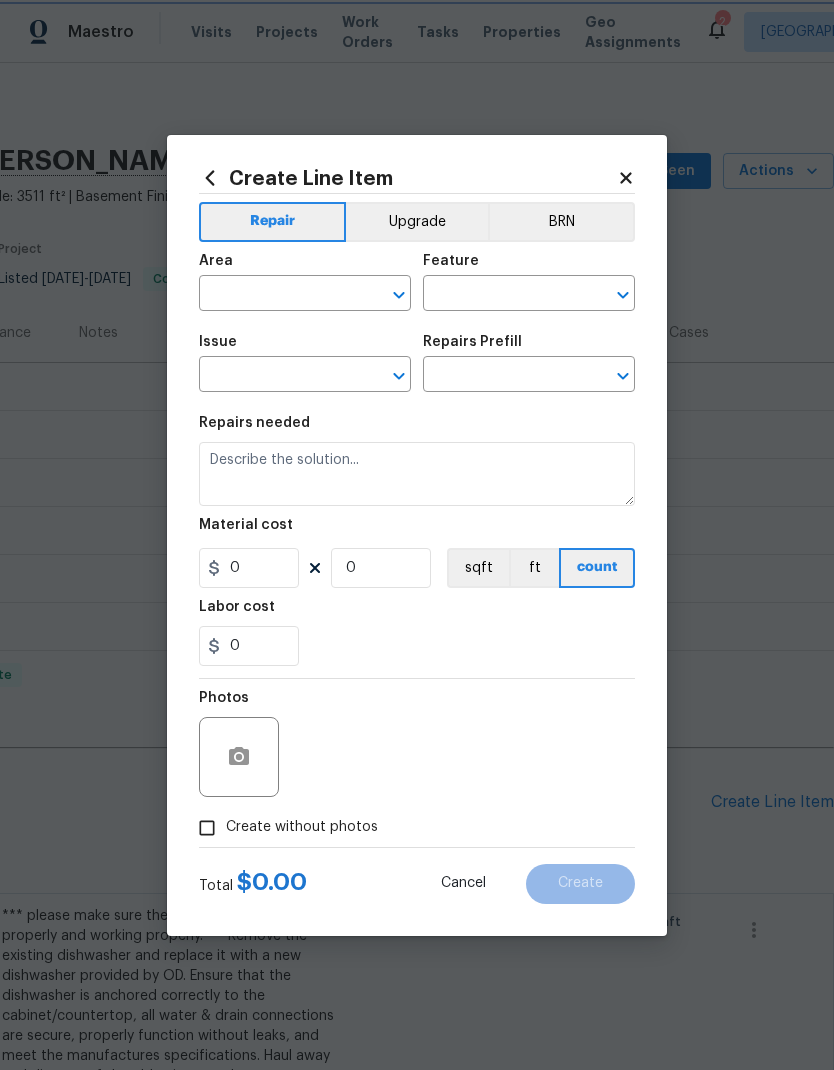 type on "Appliances" 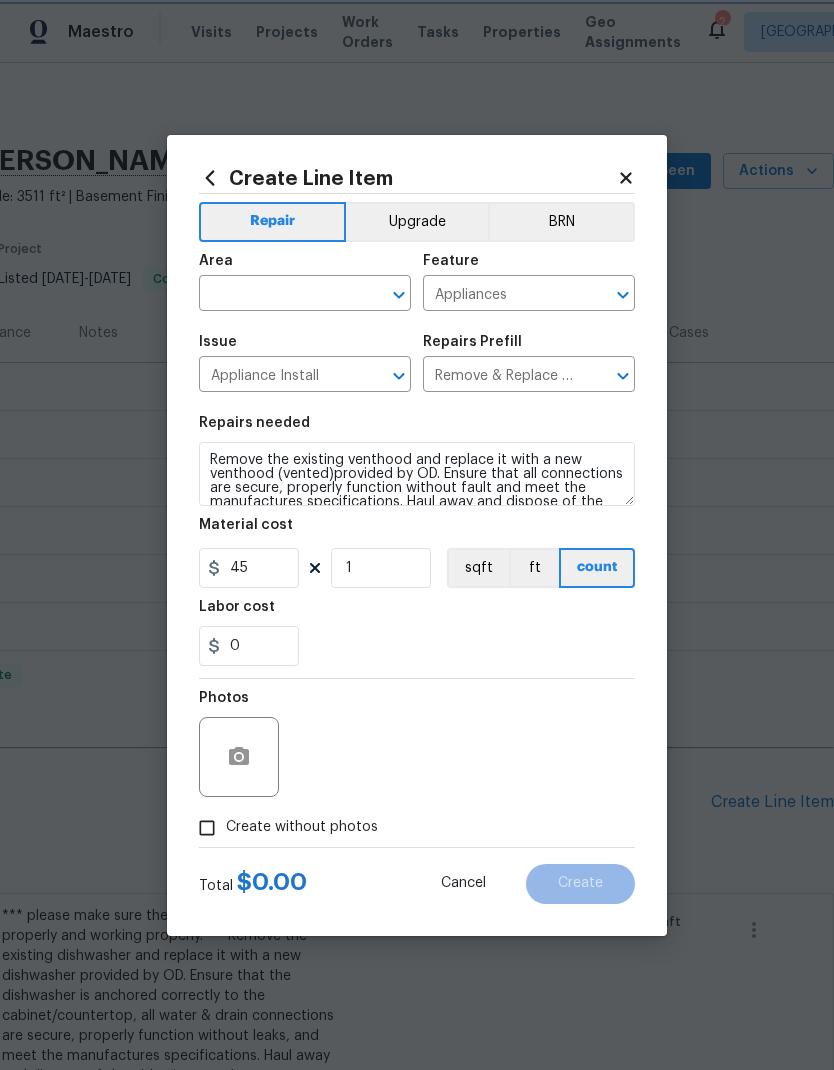 click on "Labor cost" at bounding box center (417, 613) 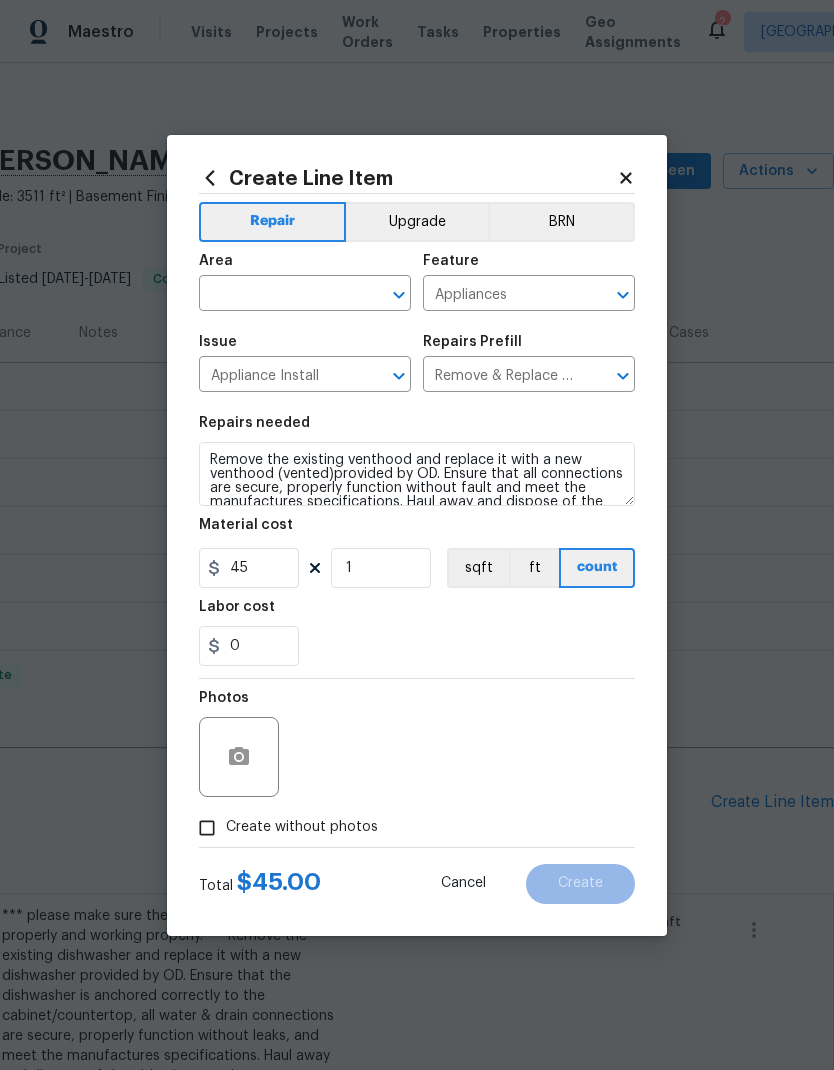 click 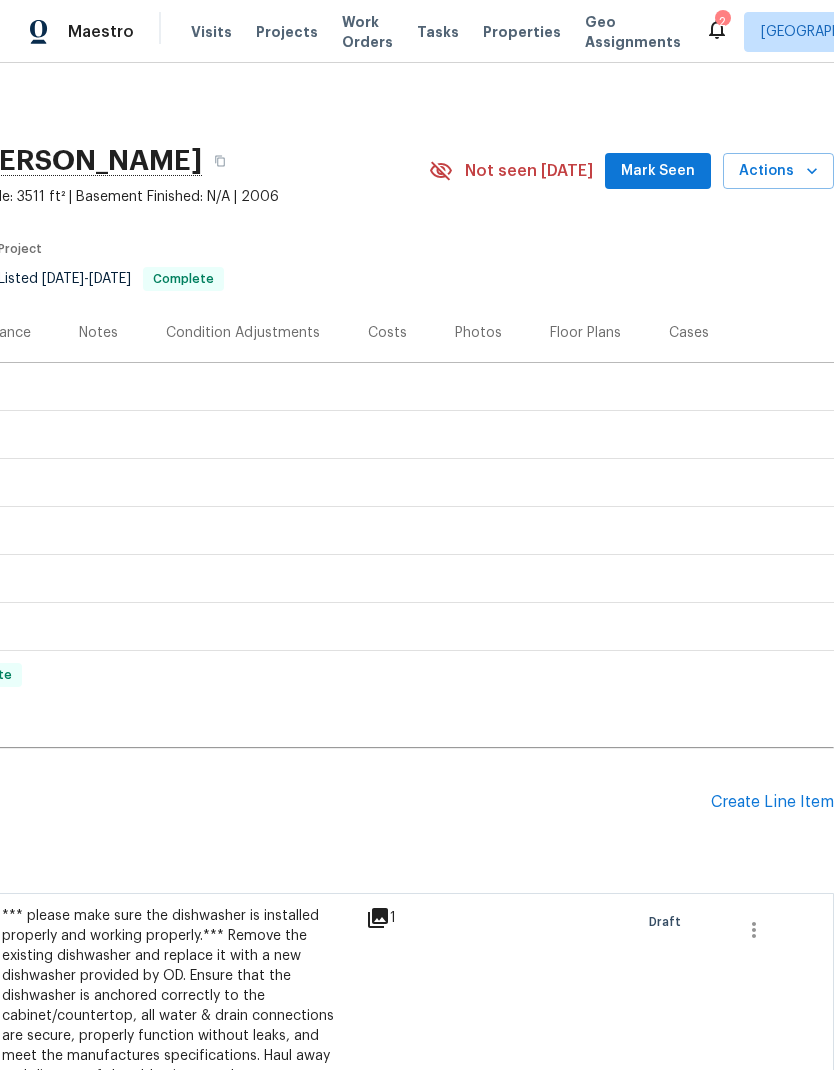 click on "Create Line Item" at bounding box center (772, 802) 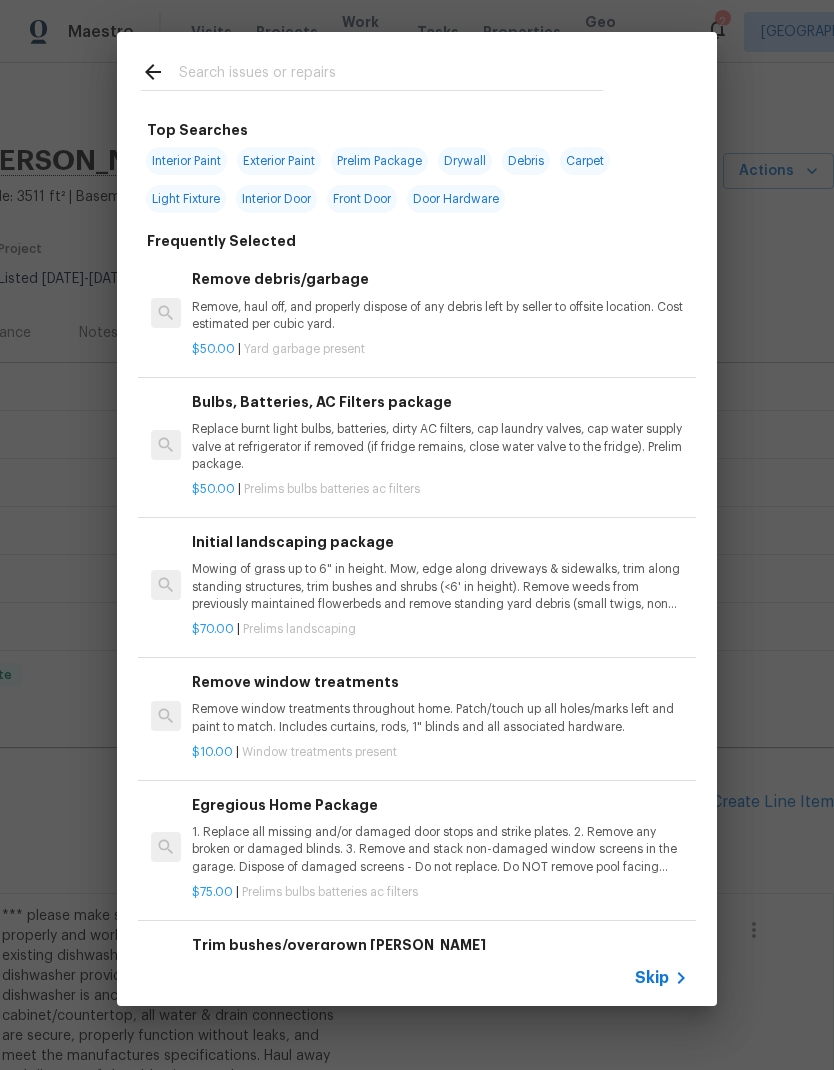 click at bounding box center [391, 75] 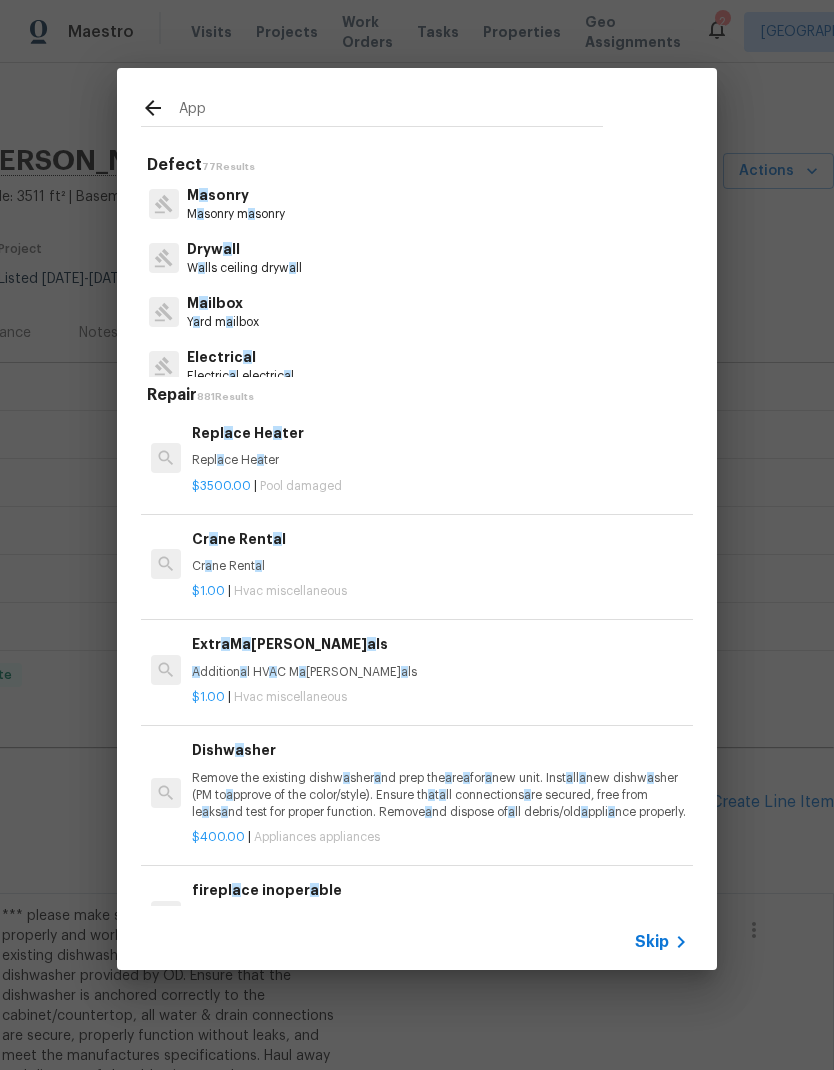 type on "Appl" 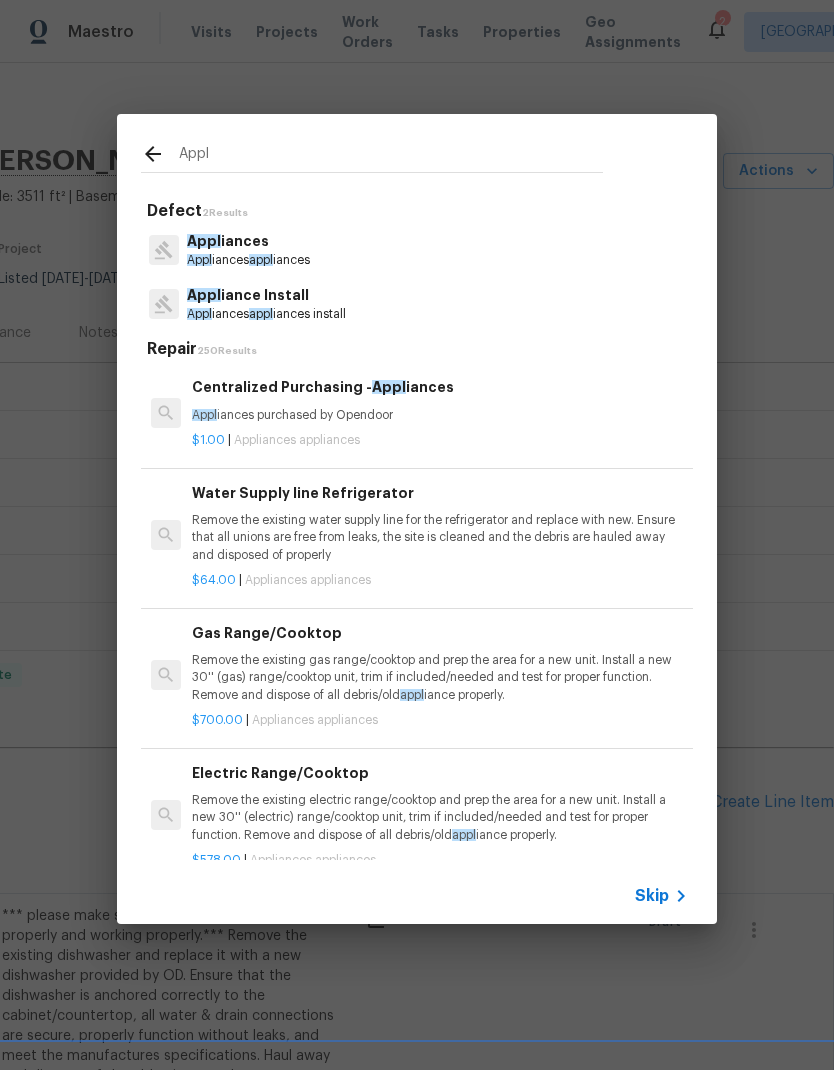 click on "Appl iances  appl iances install" at bounding box center [266, 314] 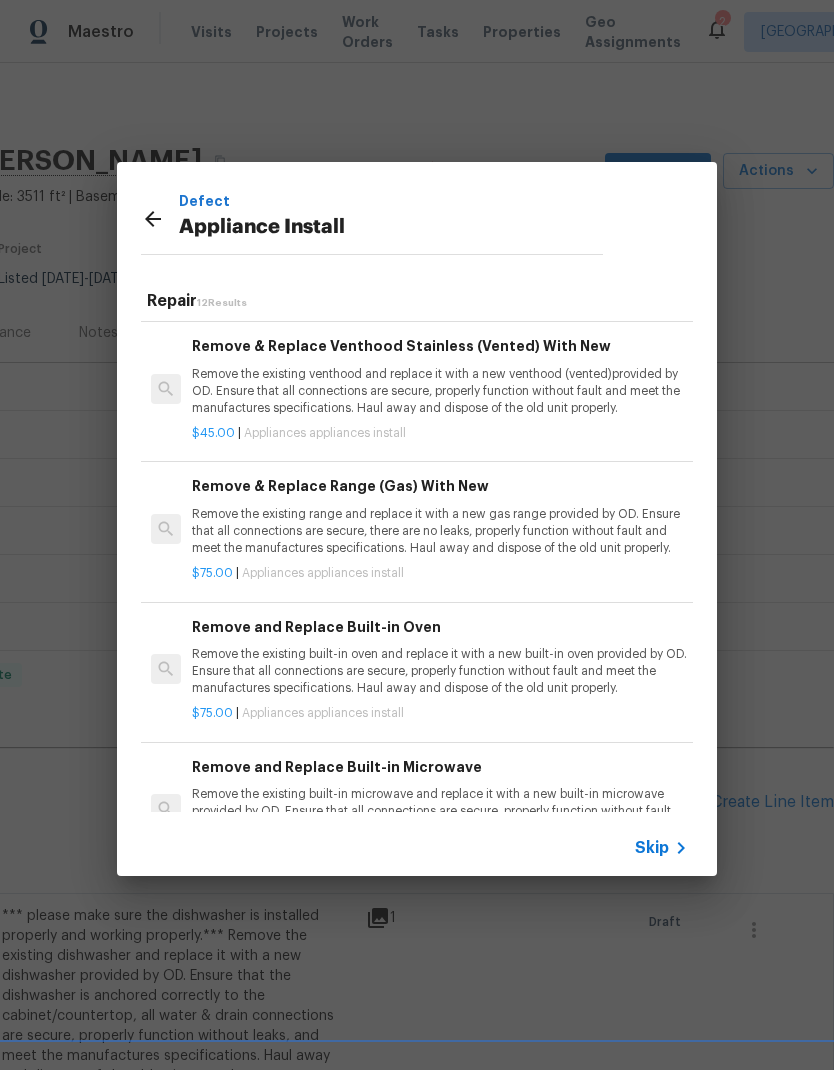 scroll, scrollTop: 973, scrollLeft: 0, axis: vertical 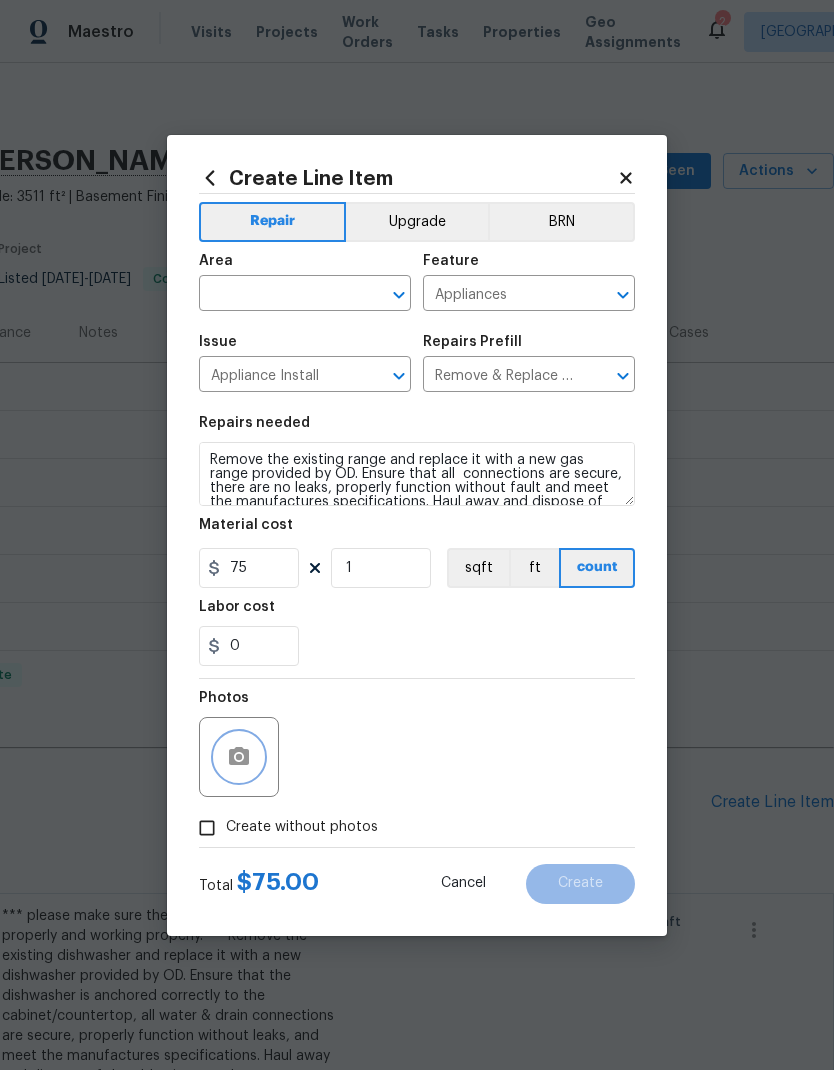 click 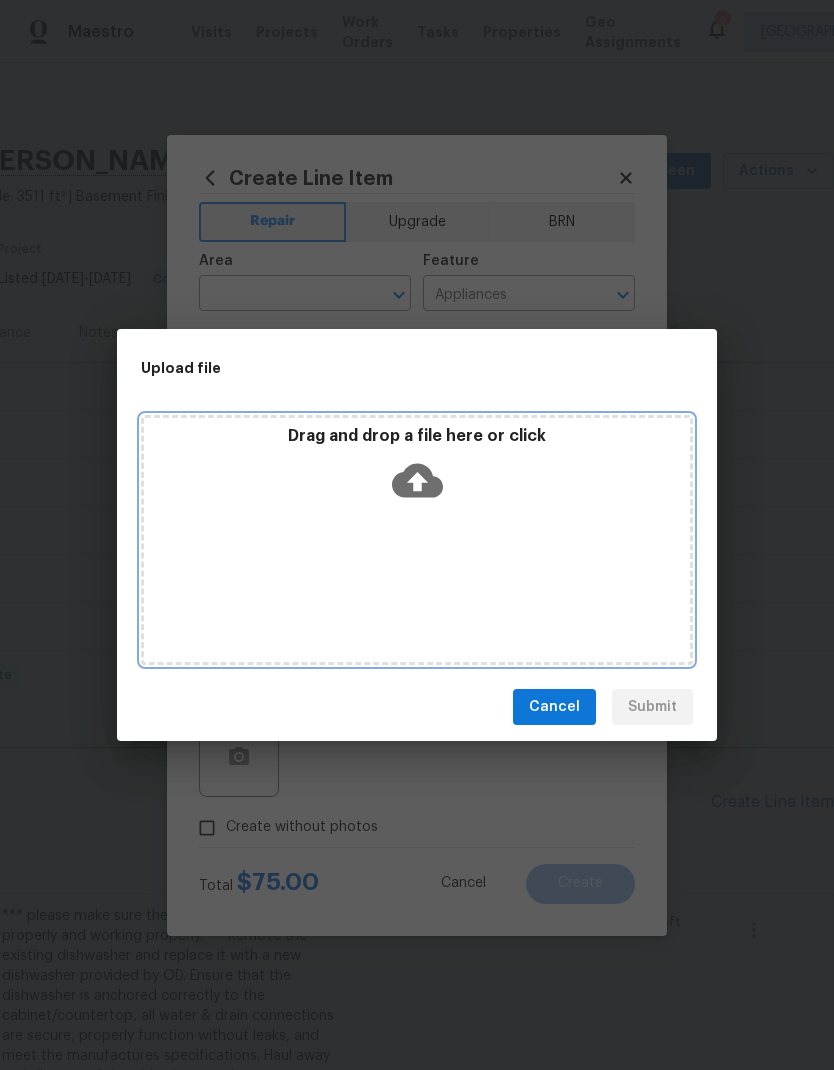 click 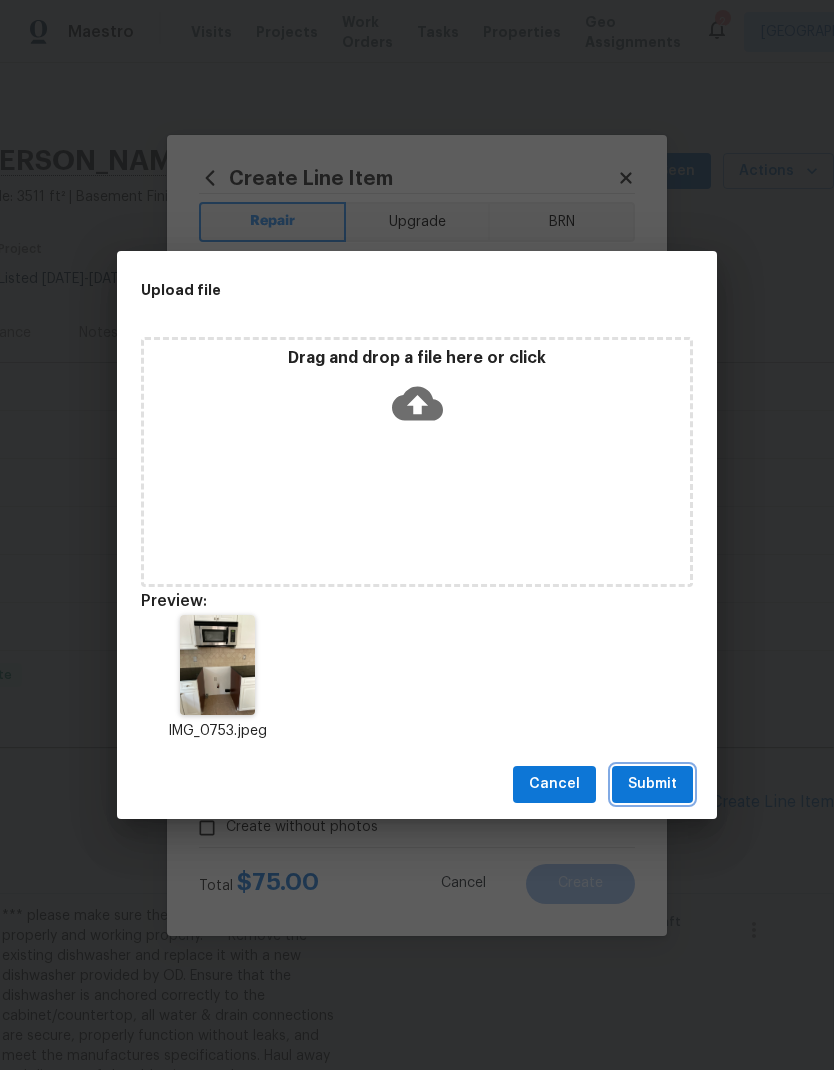 click on "Submit" at bounding box center (652, 784) 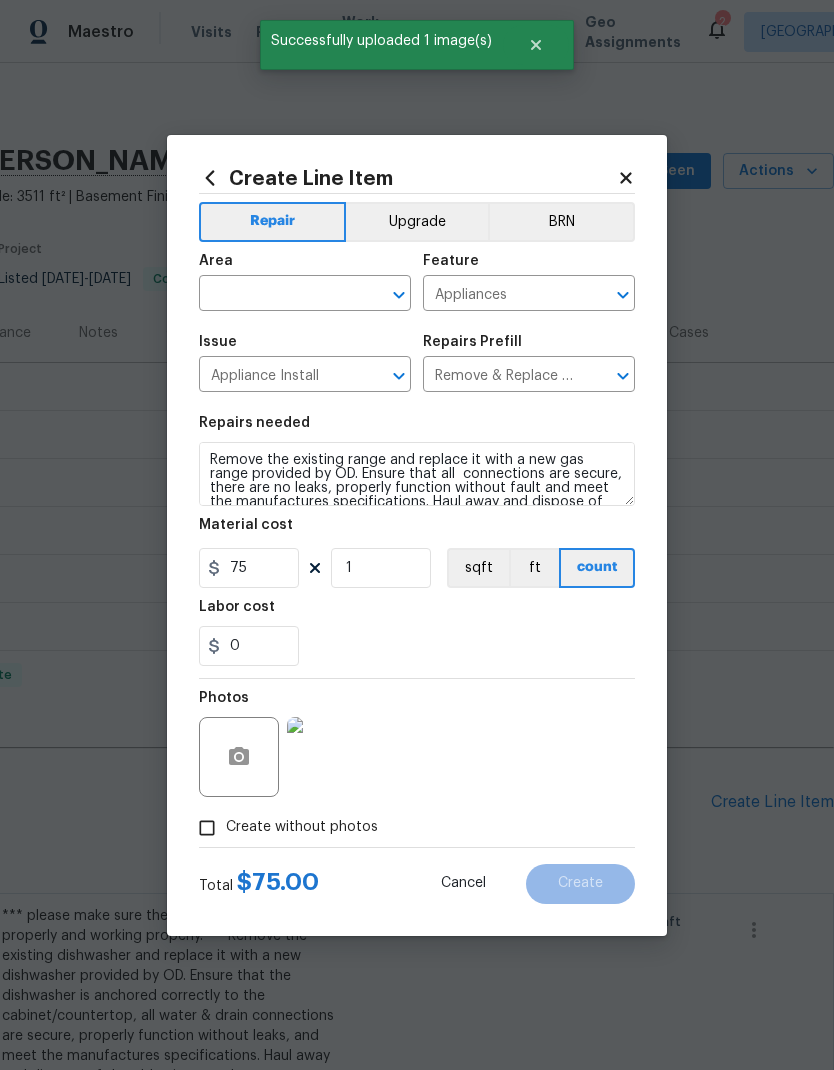 click at bounding box center [277, 295] 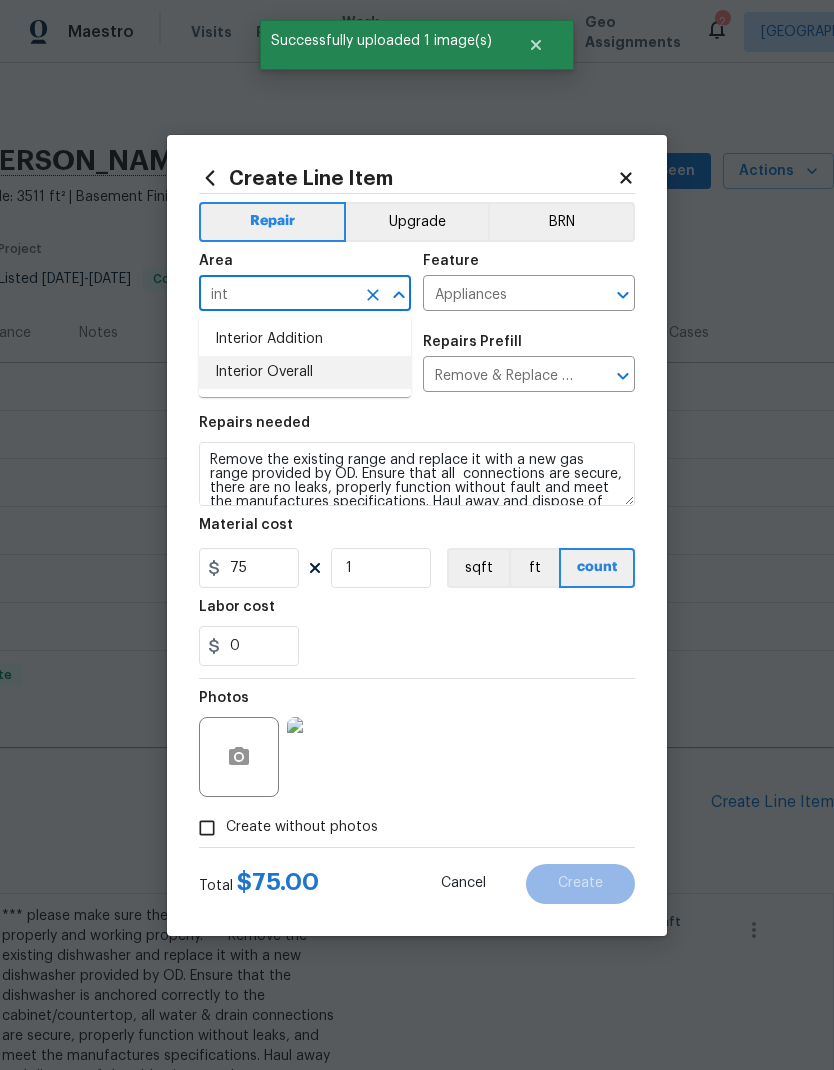 click on "Interior Overall" at bounding box center [305, 372] 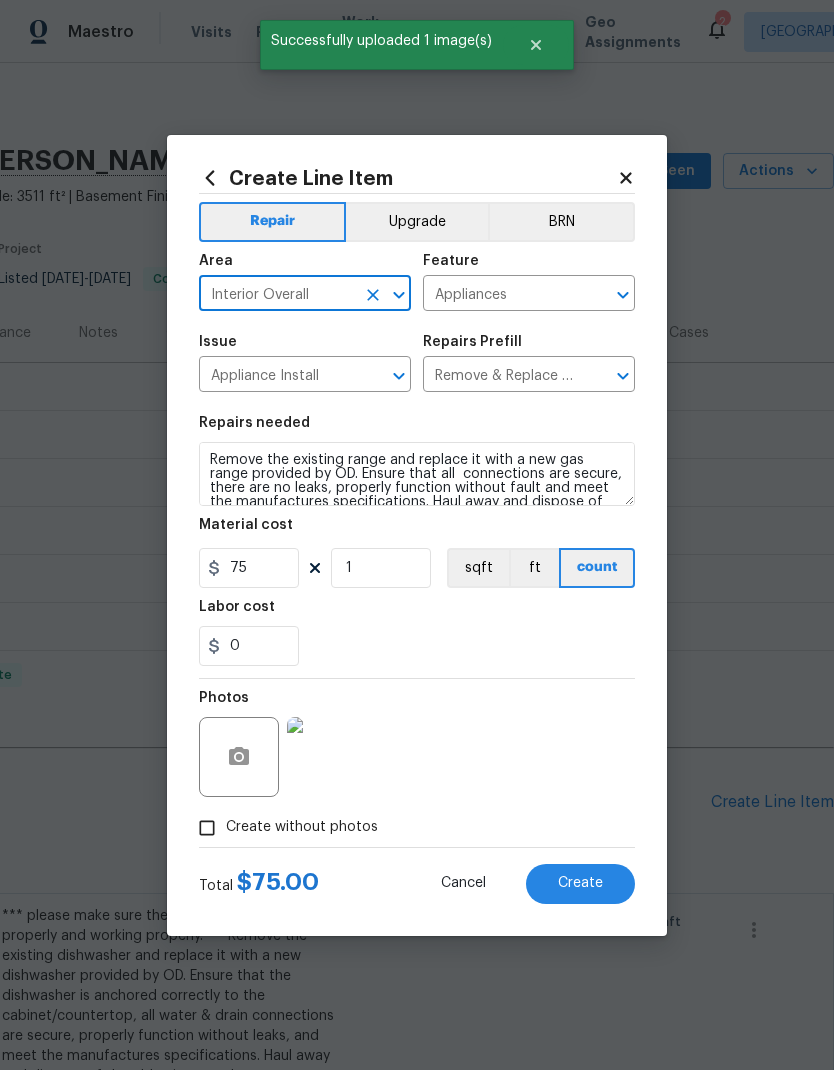 click on "Appliance Install" at bounding box center (277, 376) 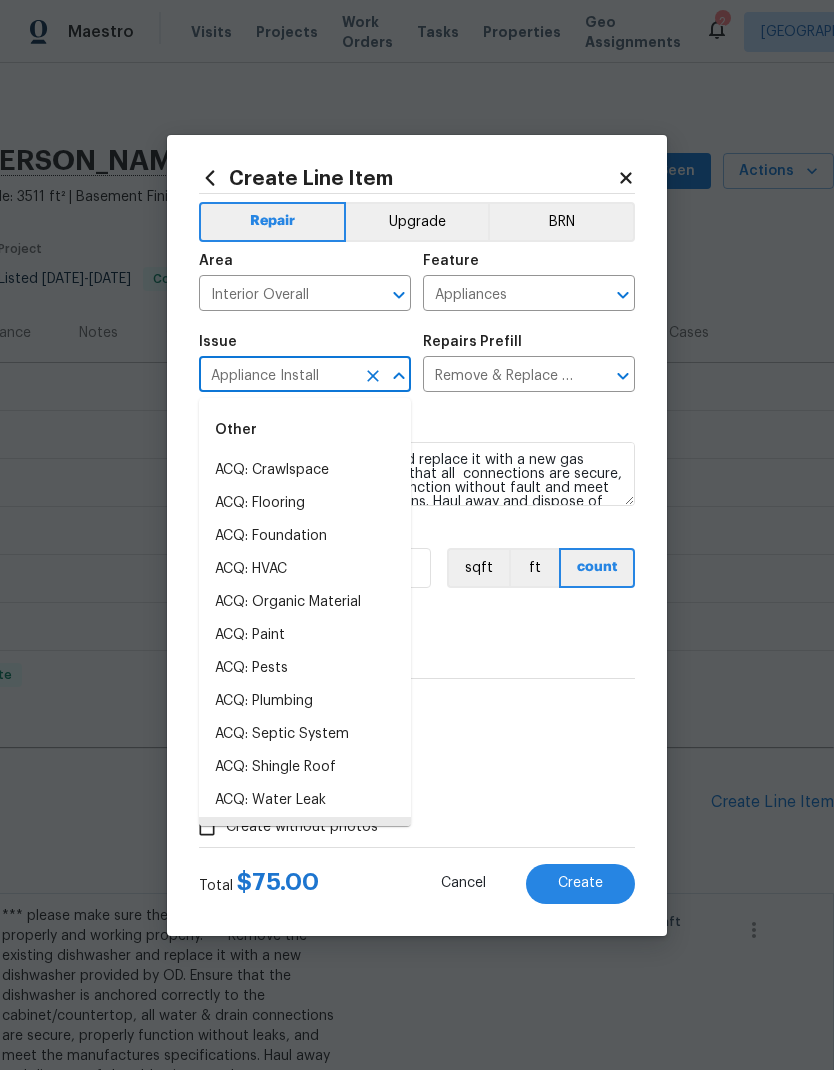 click on "Issue" at bounding box center [305, 348] 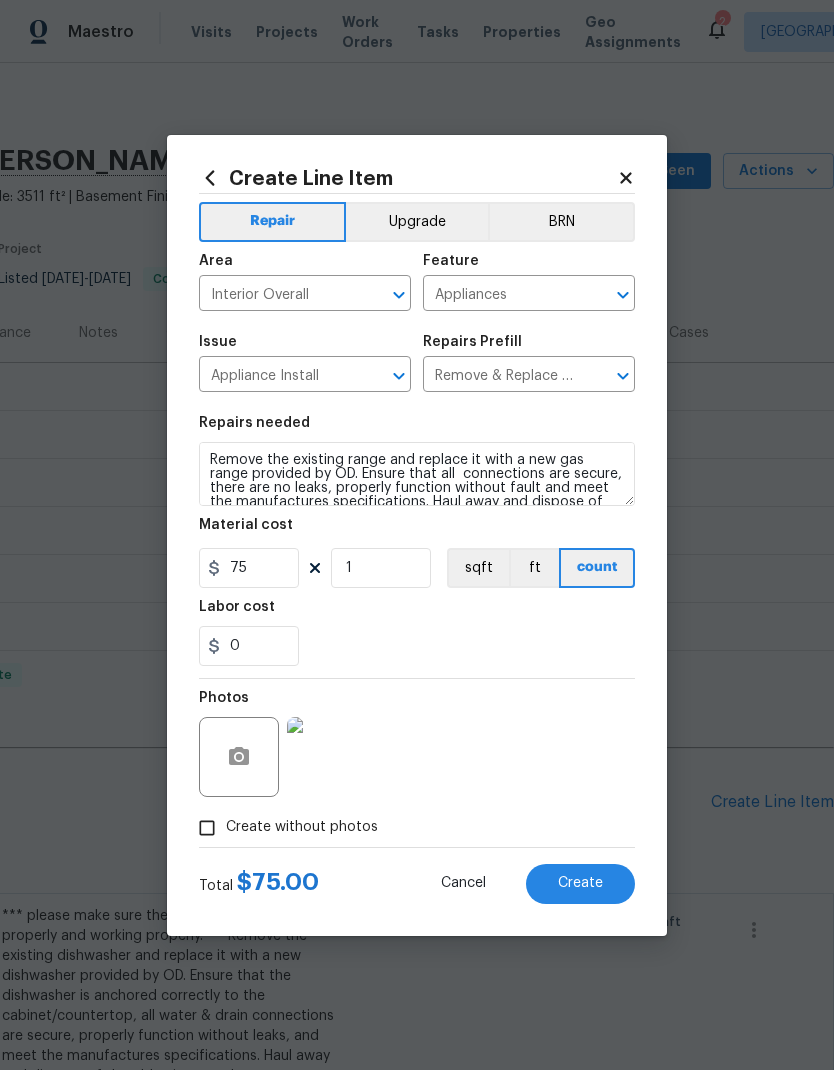 click on "Create" at bounding box center [580, 883] 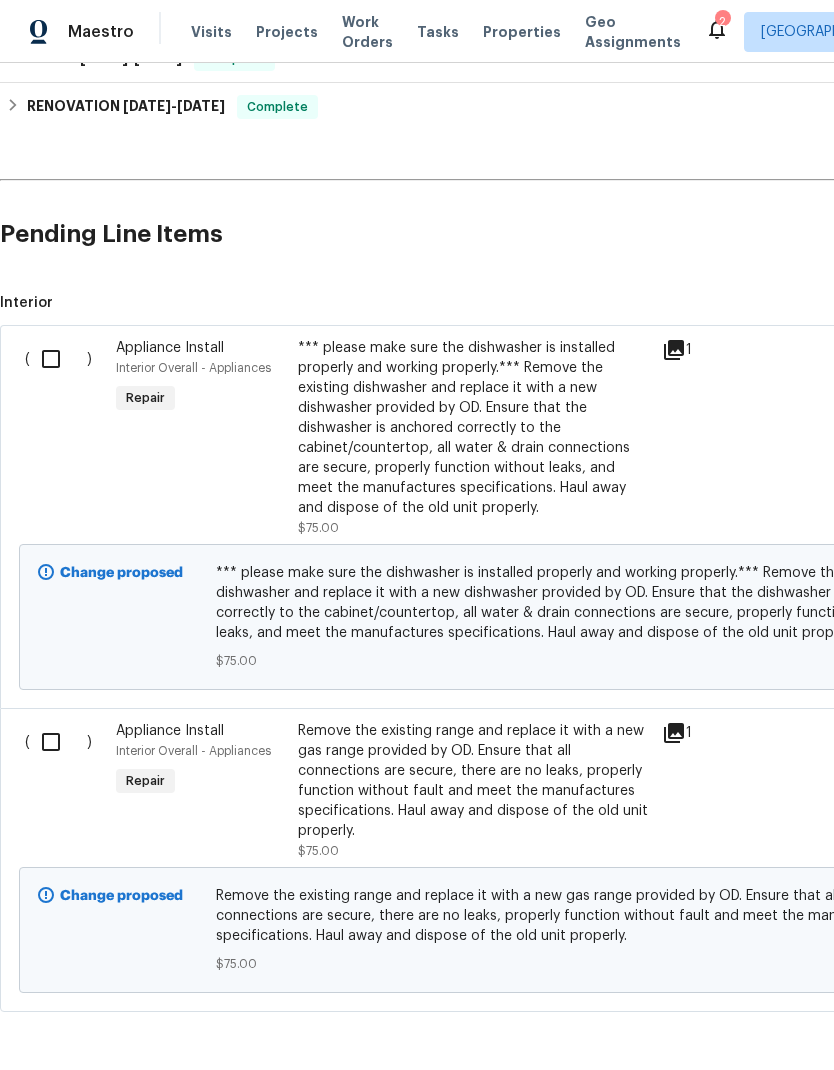 scroll, scrollTop: 567, scrollLeft: 0, axis: vertical 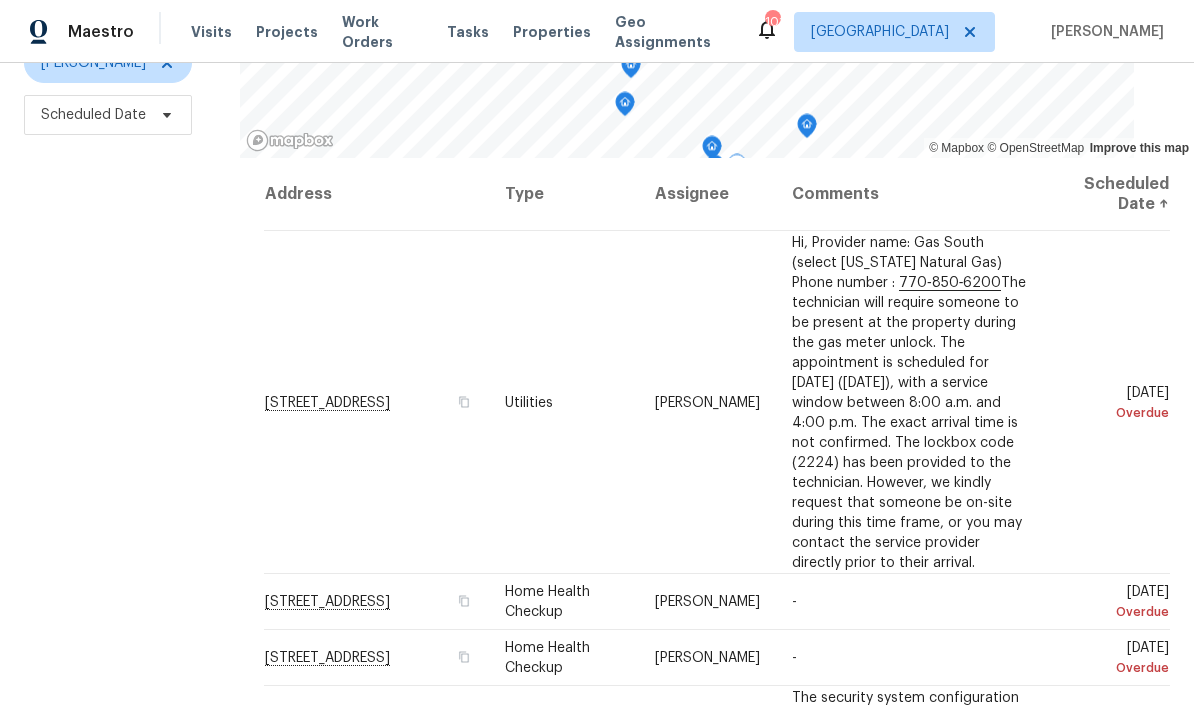 click 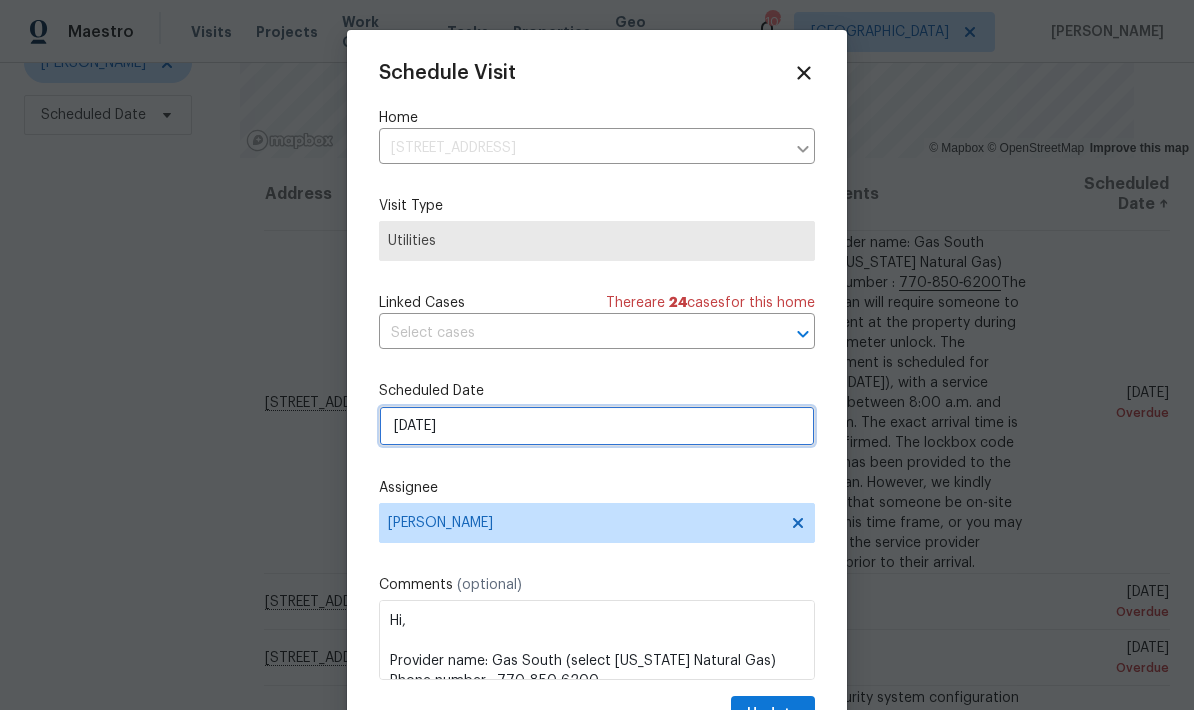 click on "[DATE]" at bounding box center (597, 426) 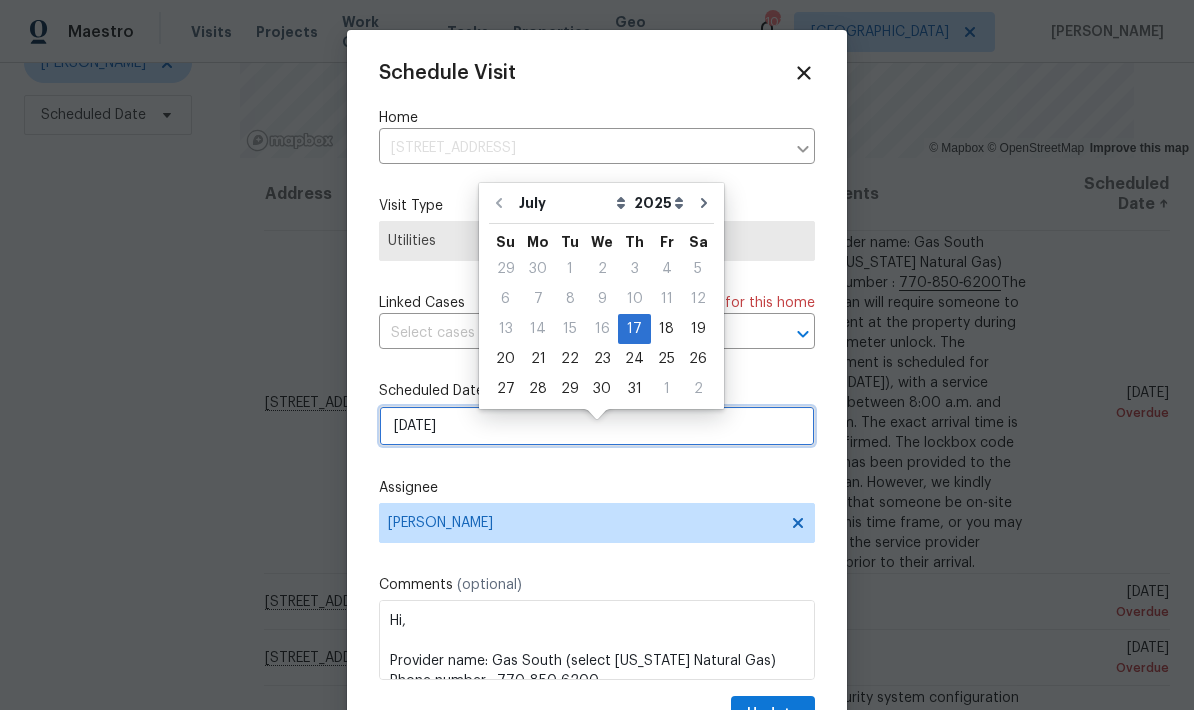 scroll, scrollTop: 12, scrollLeft: 0, axis: vertical 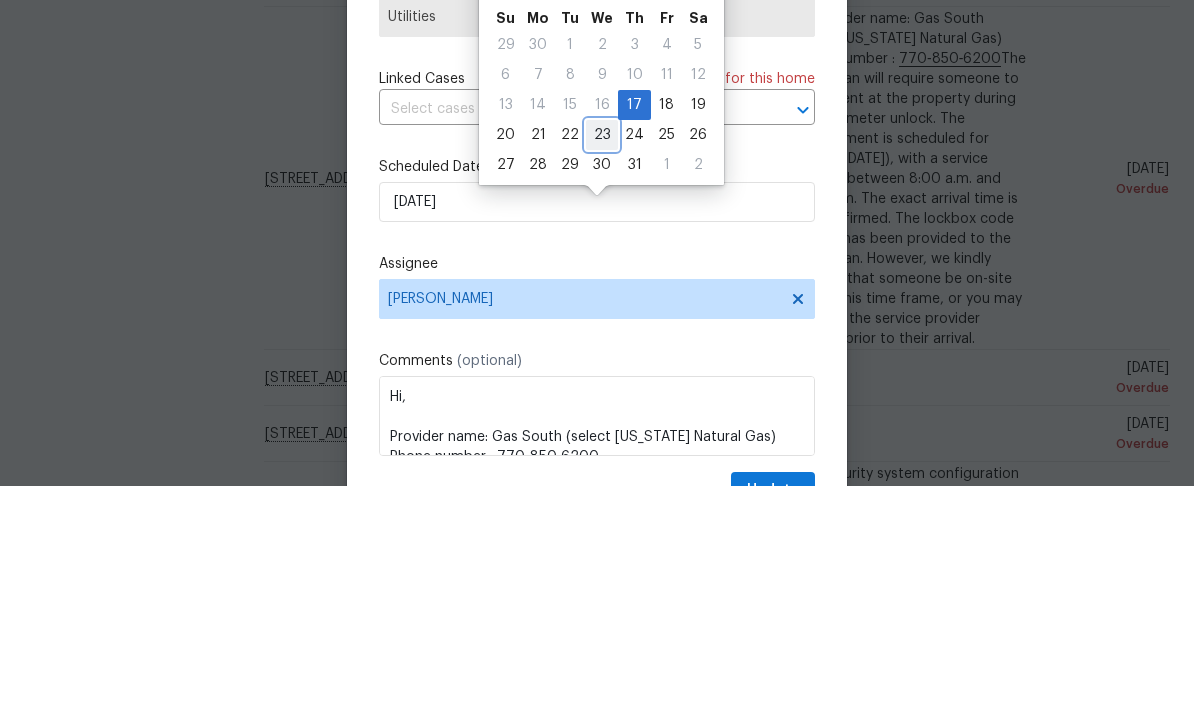 click on "23" at bounding box center [602, 359] 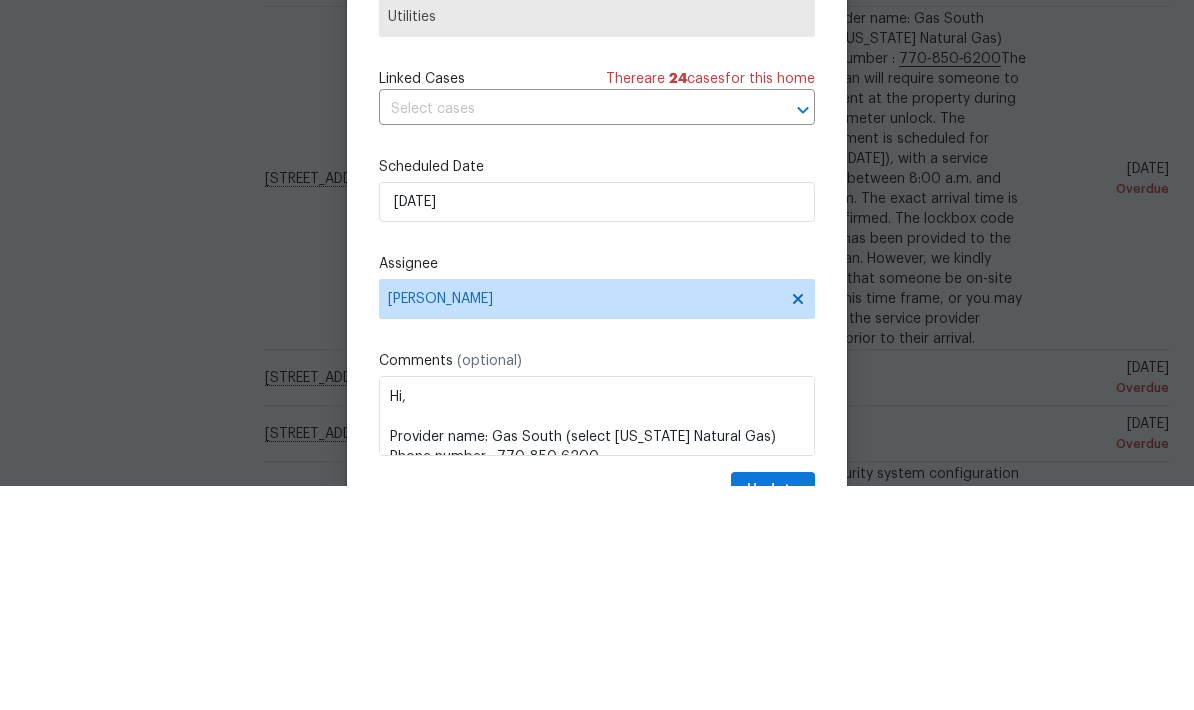 type on "[DATE]" 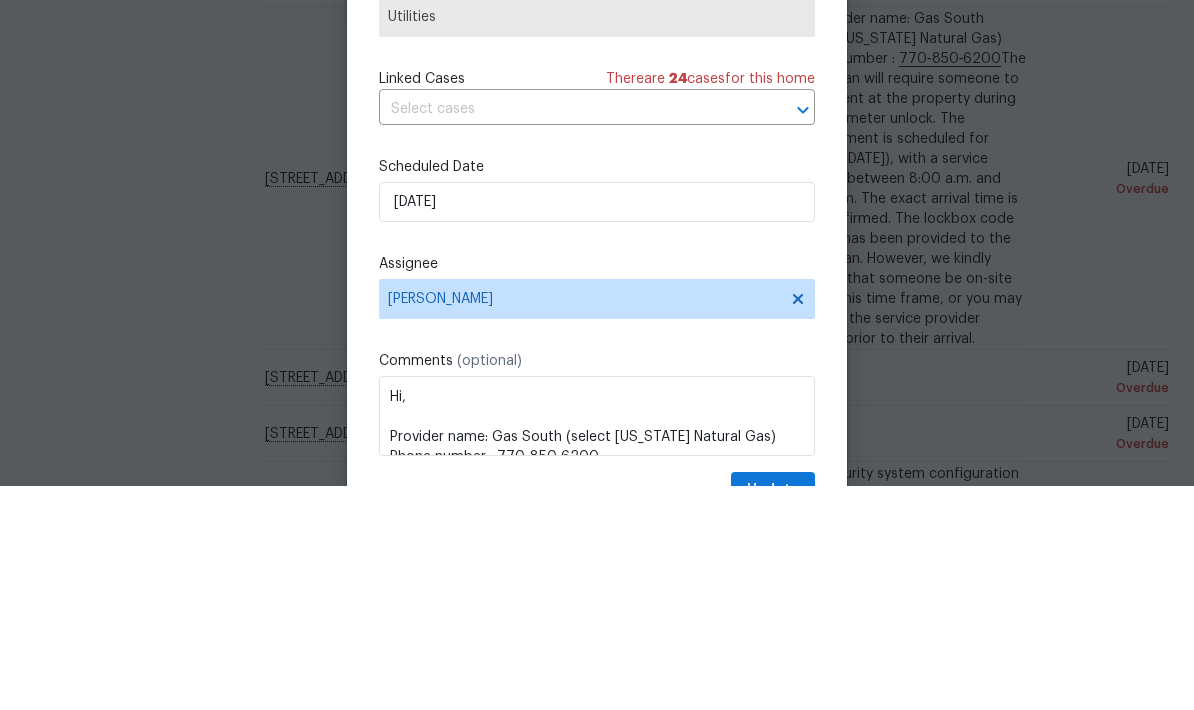 scroll, scrollTop: 80, scrollLeft: 0, axis: vertical 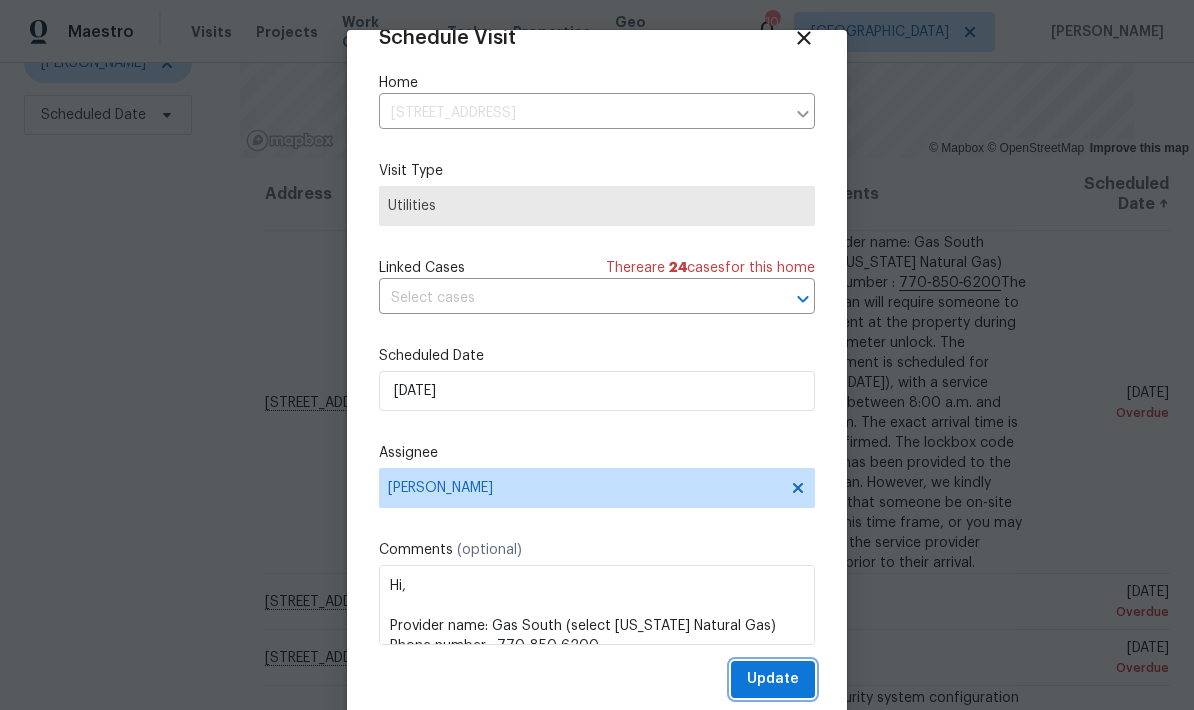 click on "Update" at bounding box center (773, 679) 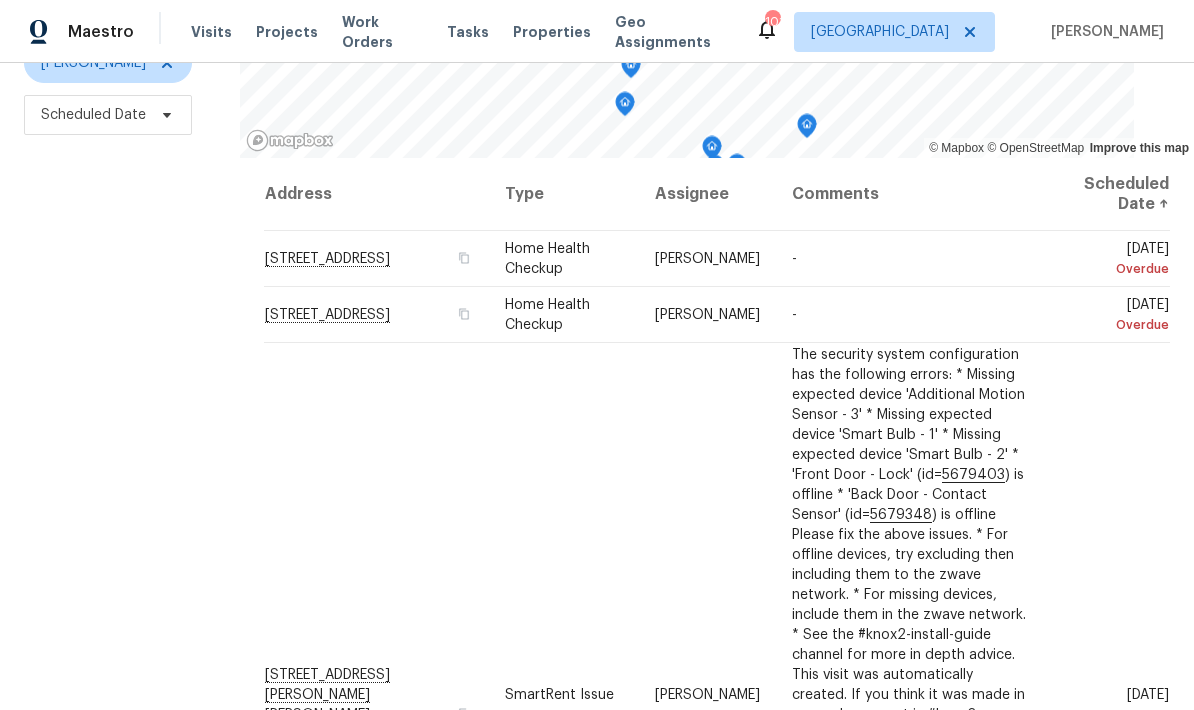click 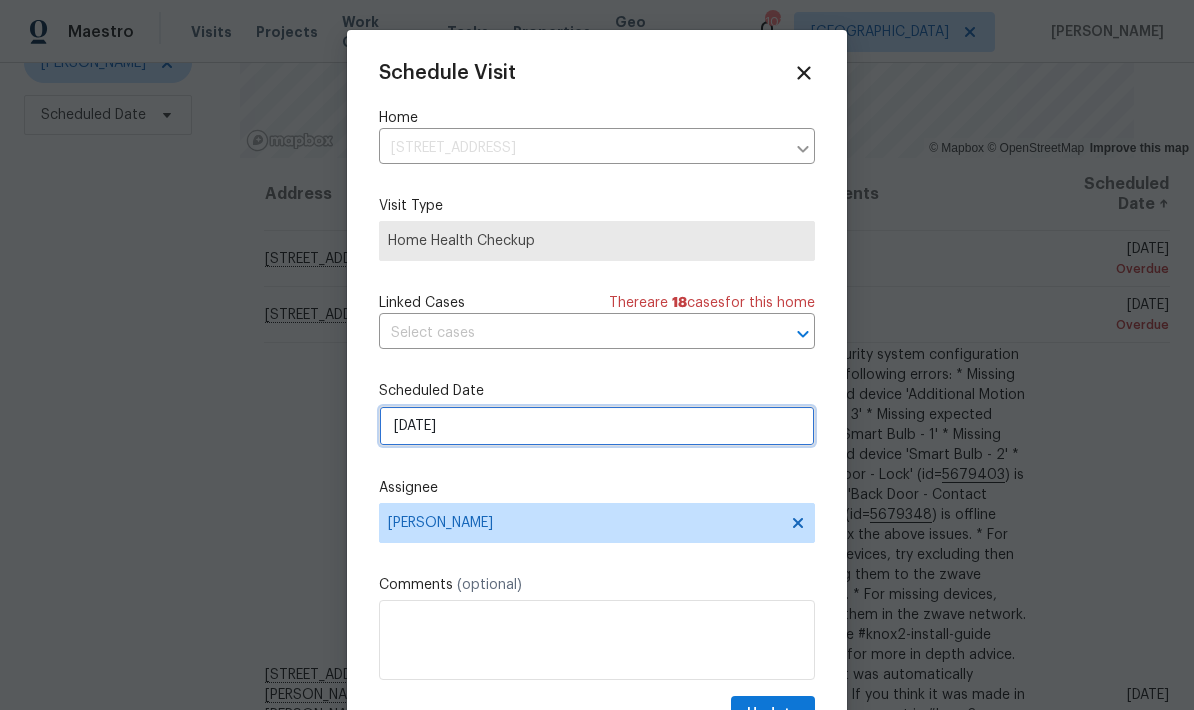 click on "7/17/2025" at bounding box center (597, 426) 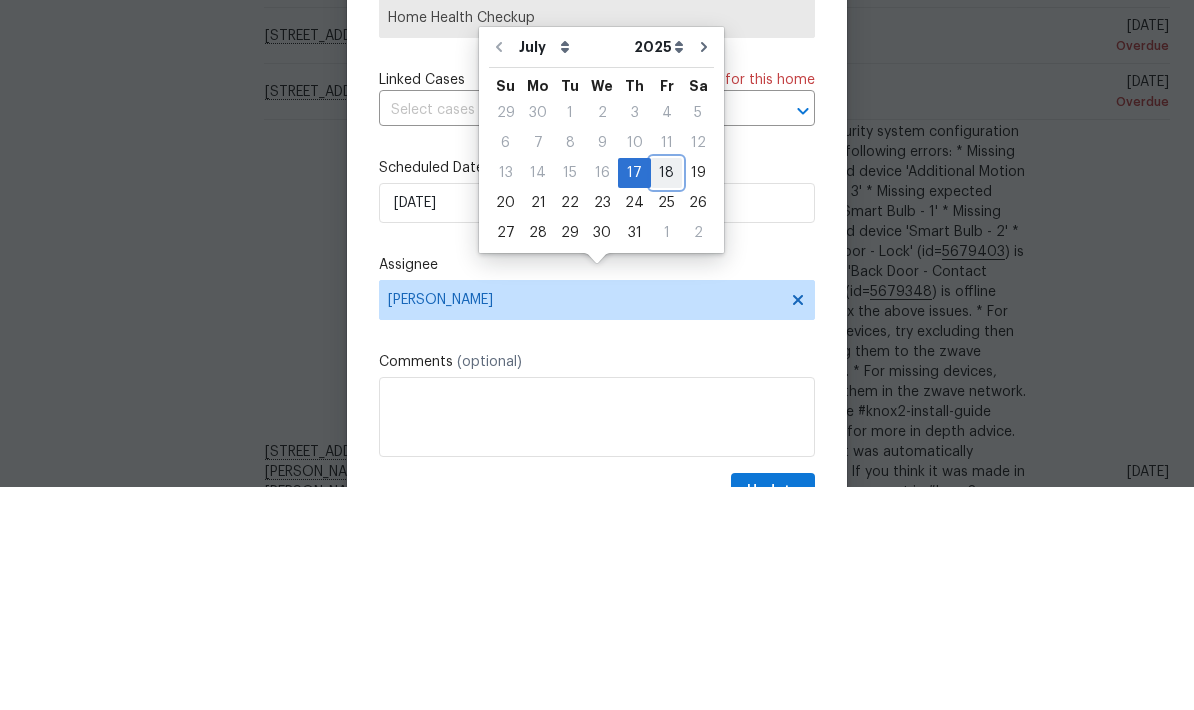 click on "18" at bounding box center (666, 396) 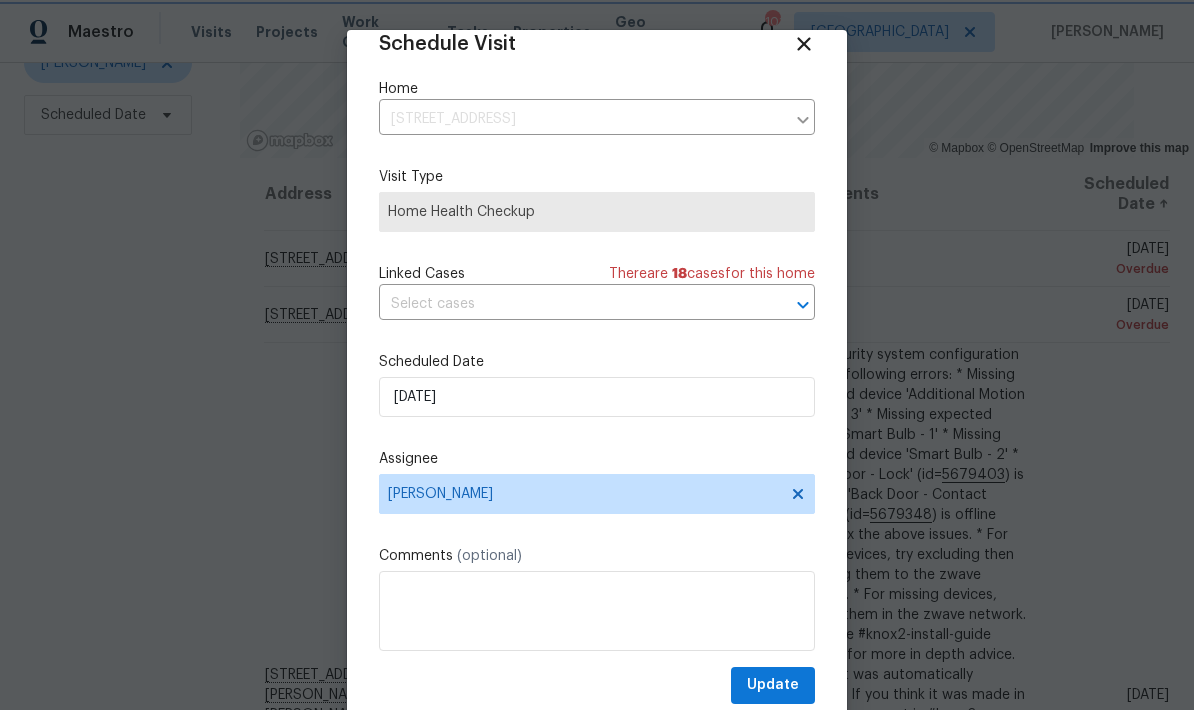 scroll, scrollTop: 32, scrollLeft: 0, axis: vertical 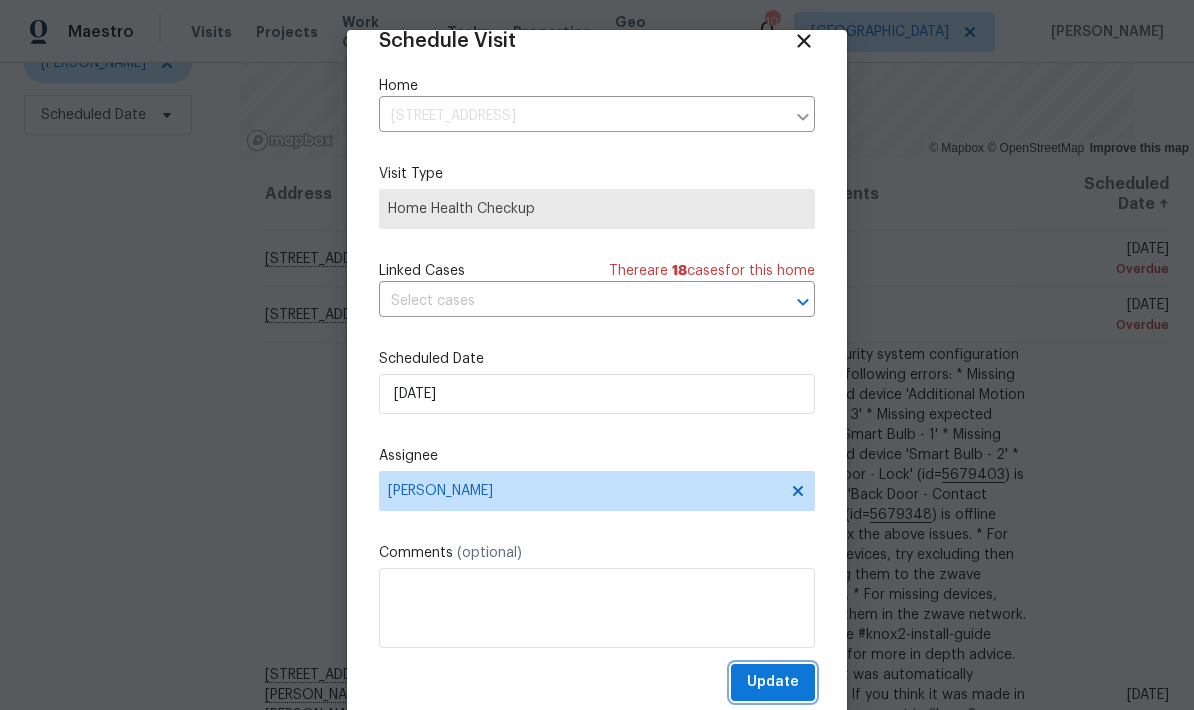 click on "Update" at bounding box center (773, 682) 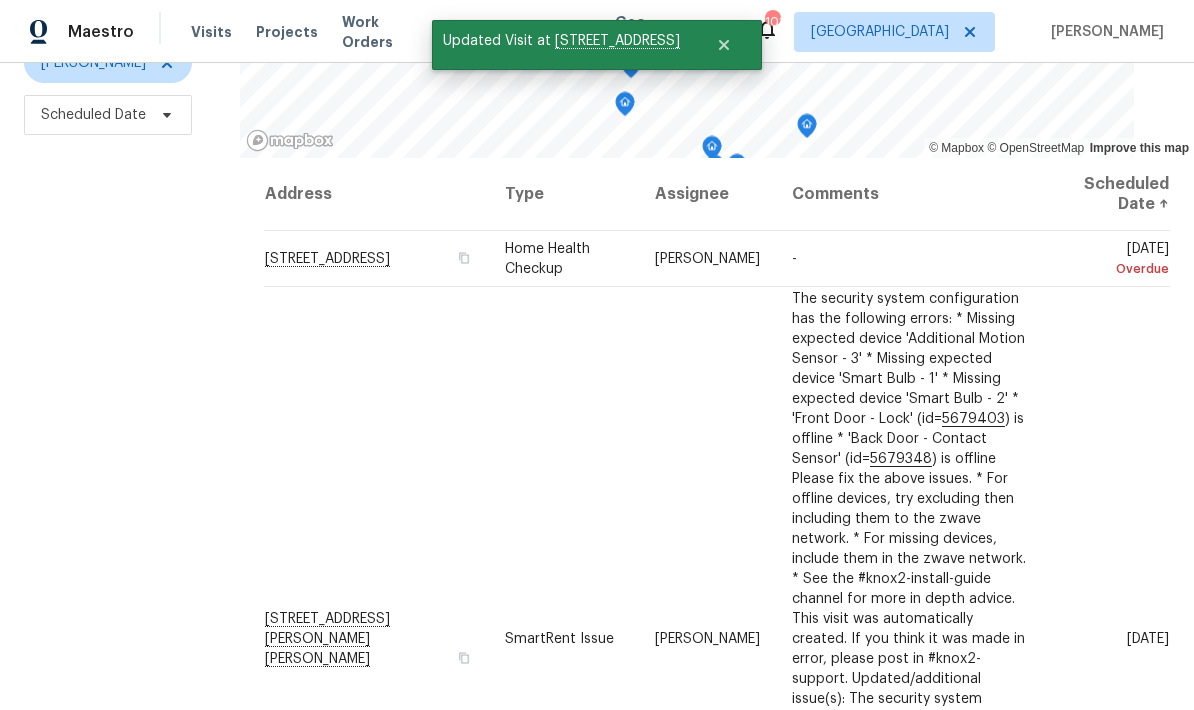 click 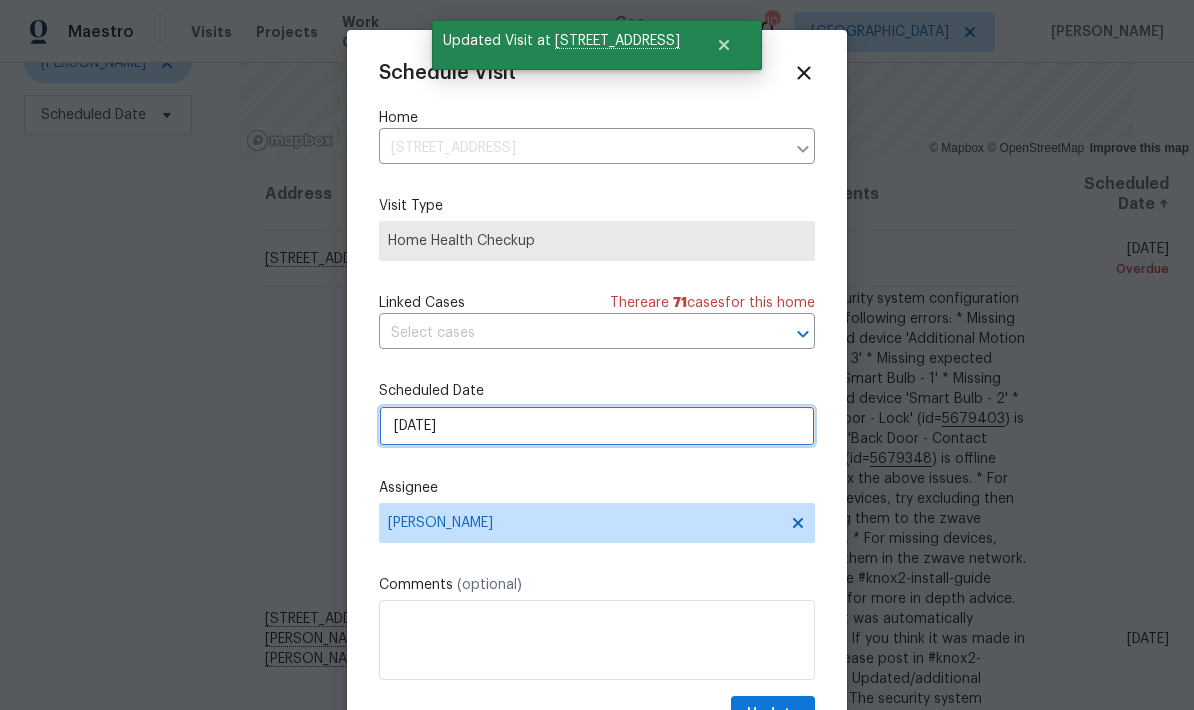 click on "7/17/2025" at bounding box center (597, 426) 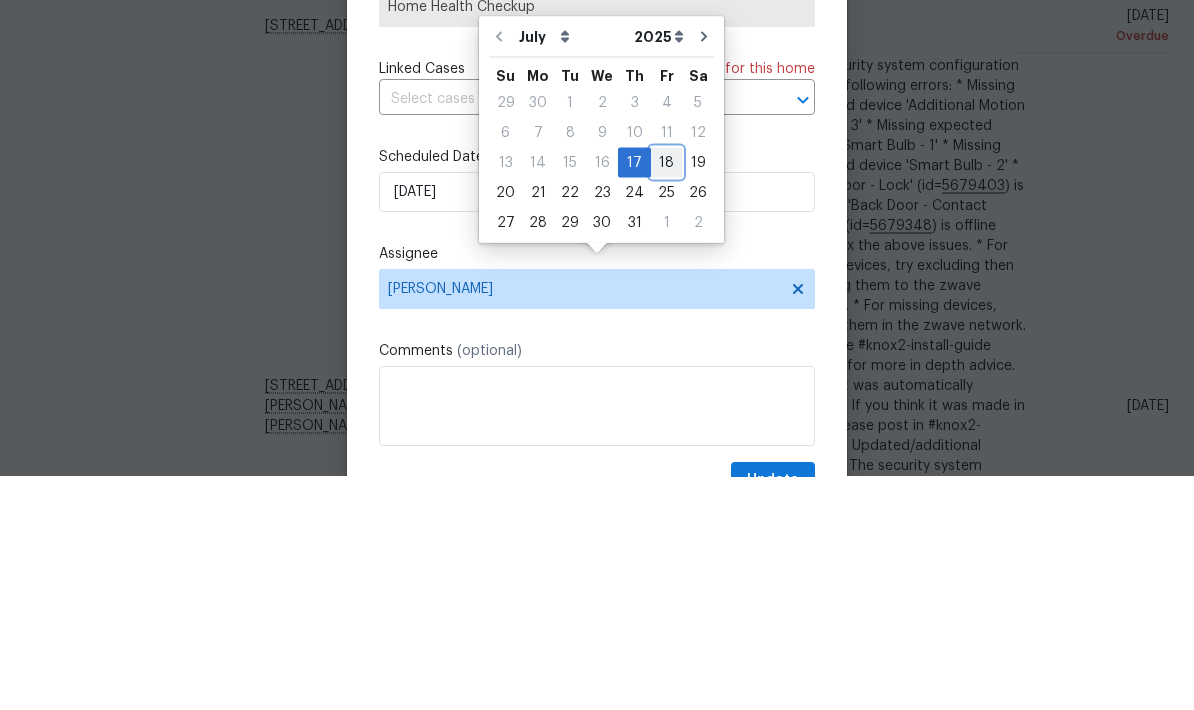 click on "18" at bounding box center [666, 396] 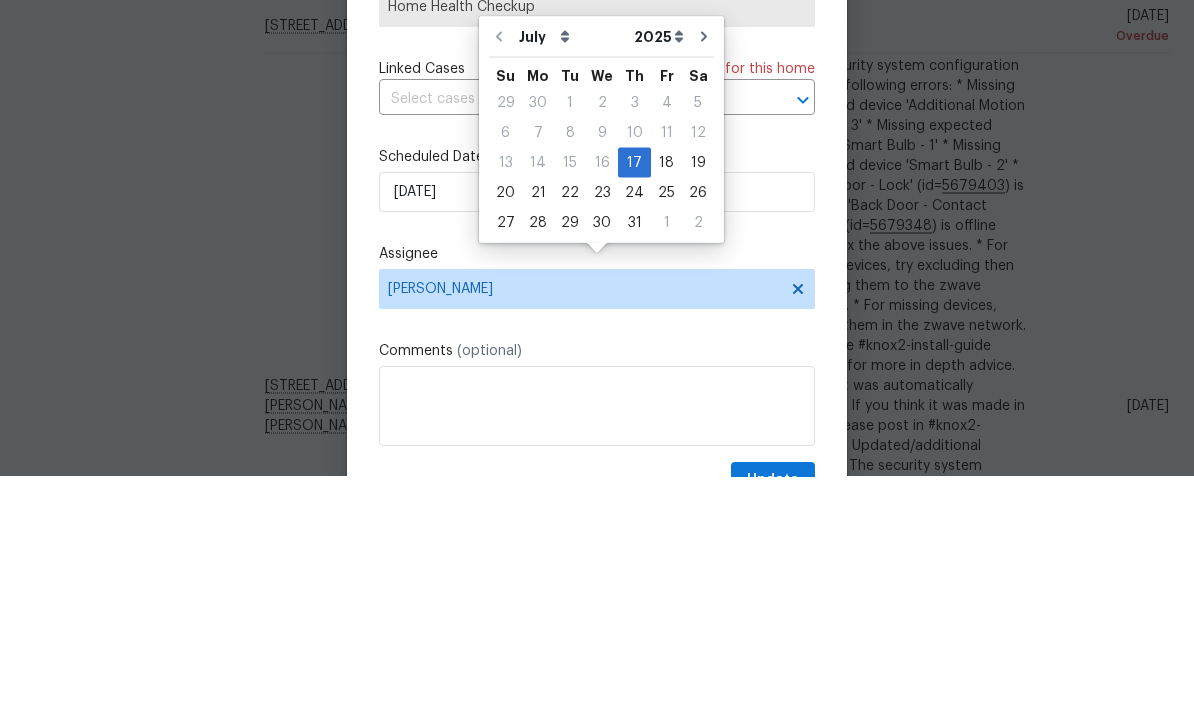 type on "7/18/2025" 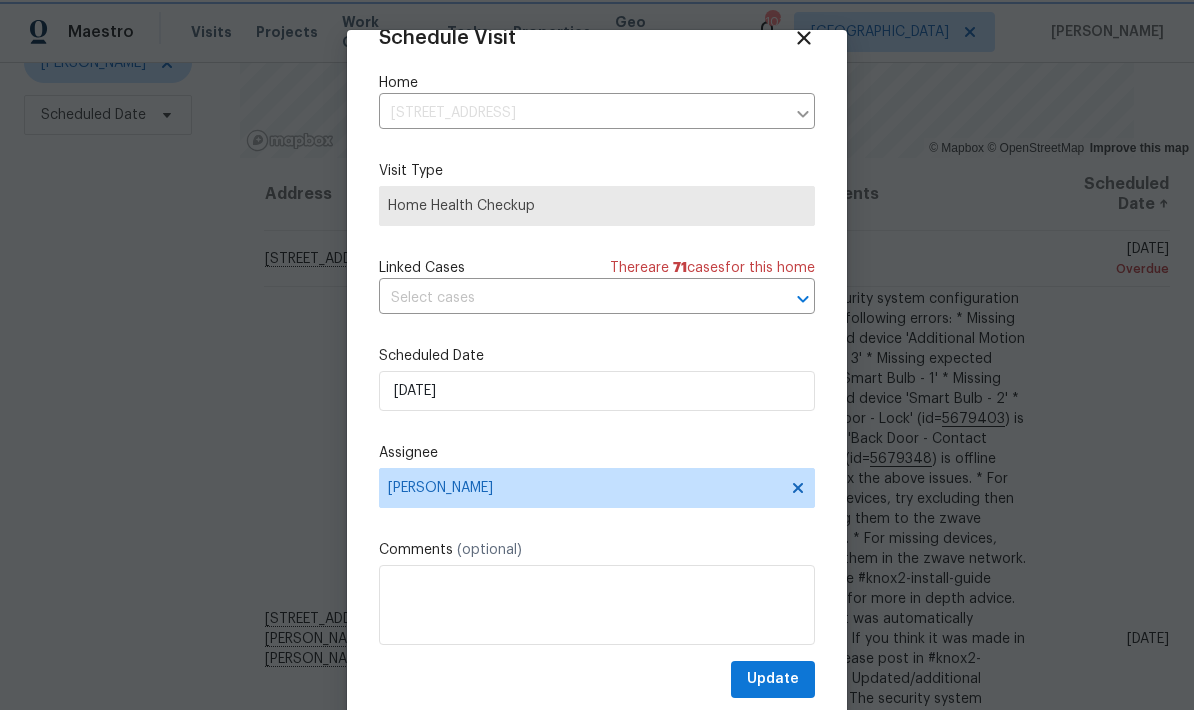 scroll, scrollTop: 39, scrollLeft: 0, axis: vertical 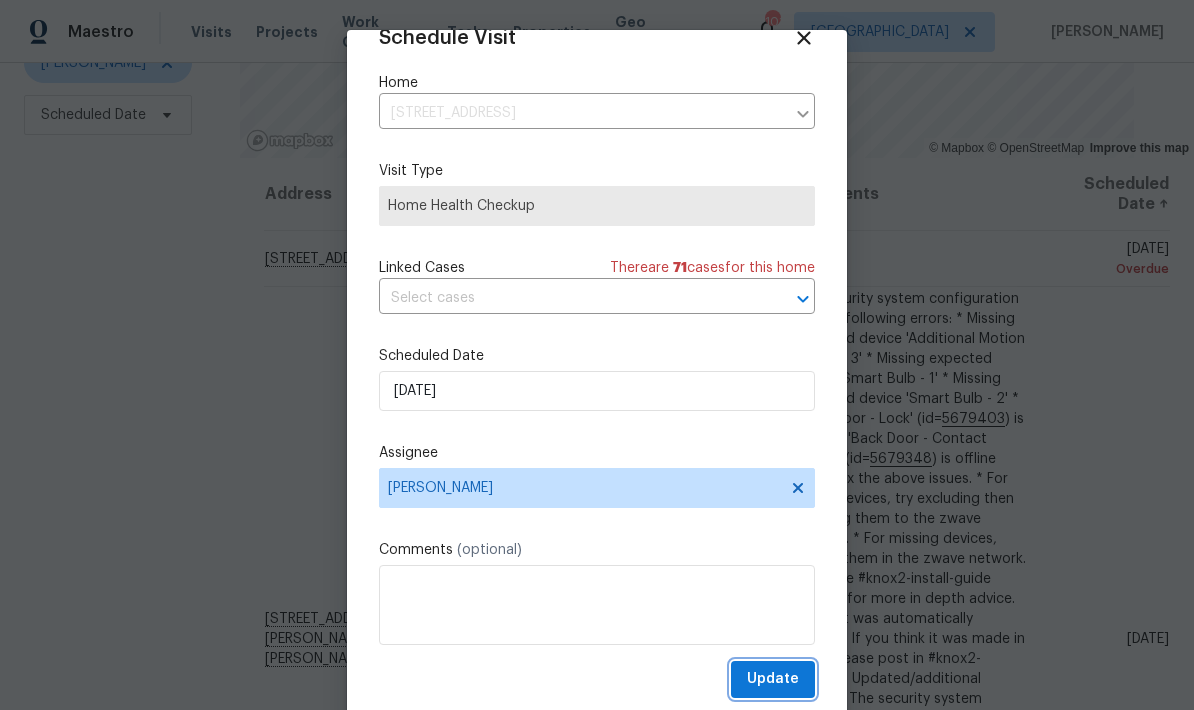 click on "Update" at bounding box center [773, 679] 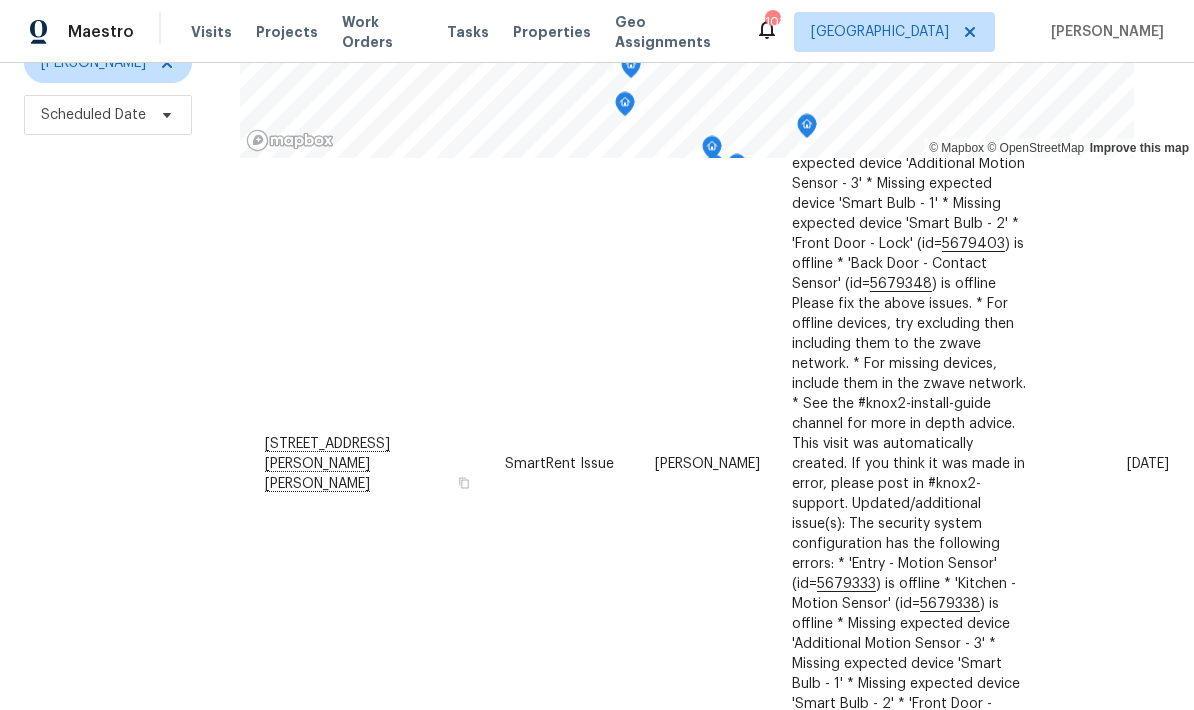 scroll, scrollTop: 117, scrollLeft: 0, axis: vertical 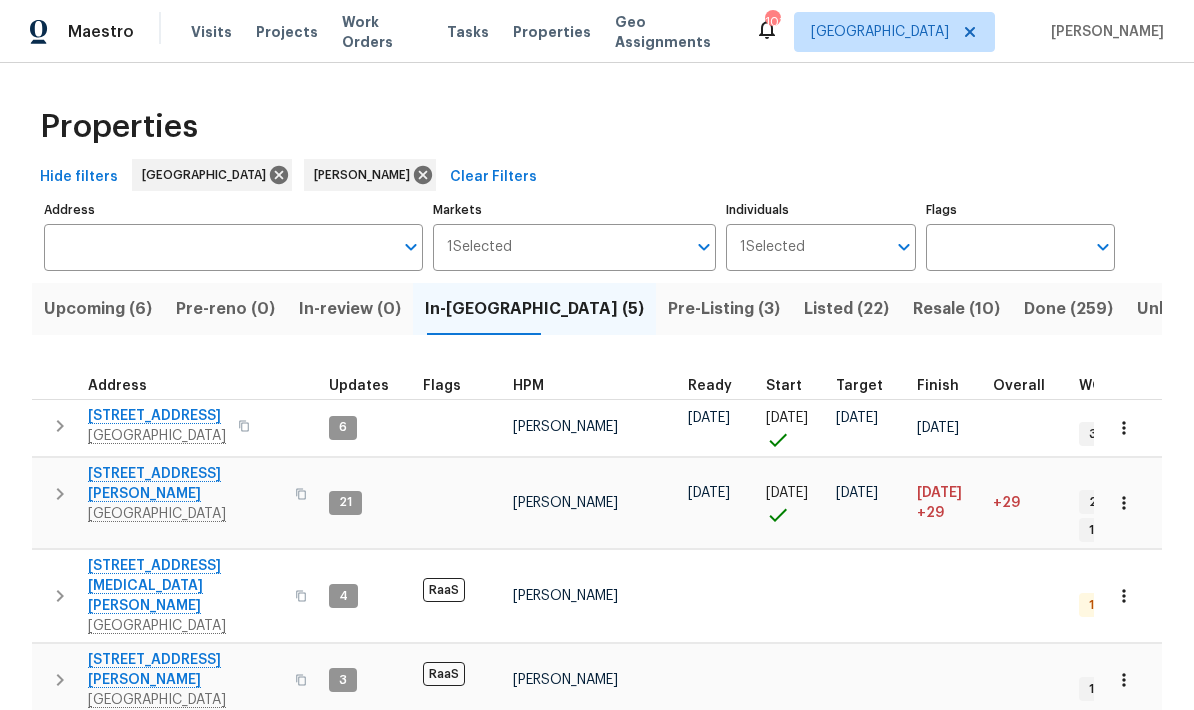 click on "Upcoming (6)" at bounding box center [98, 309] 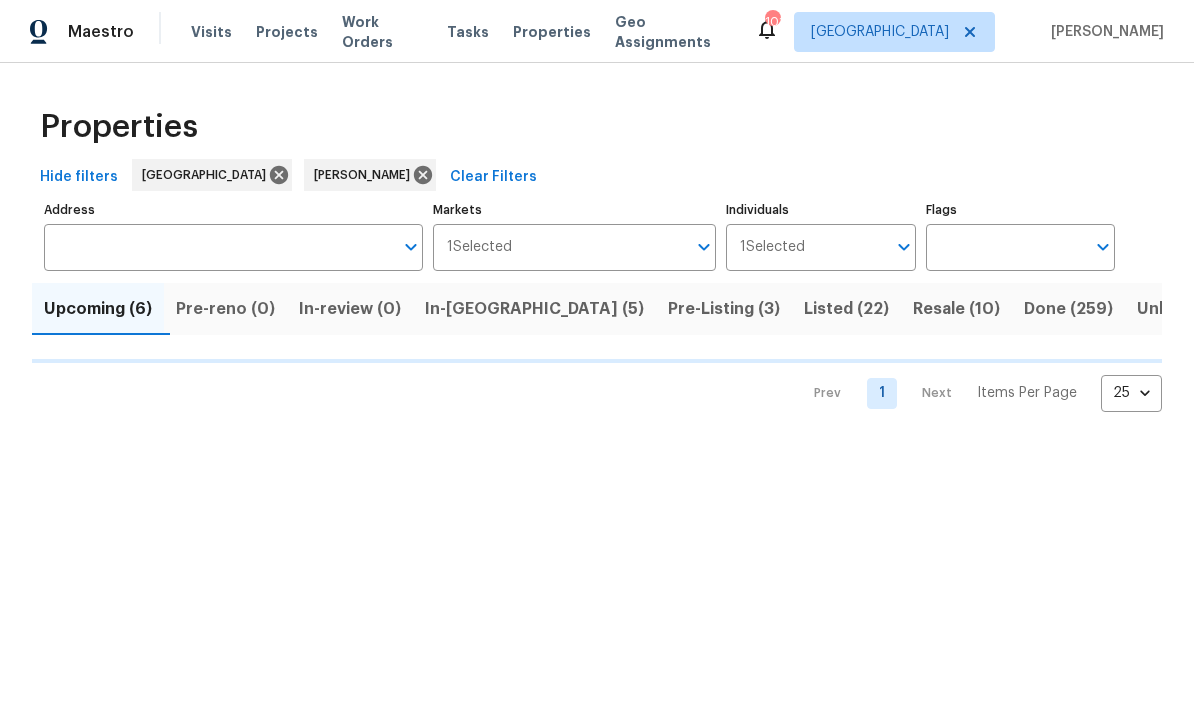 scroll, scrollTop: 0, scrollLeft: 0, axis: both 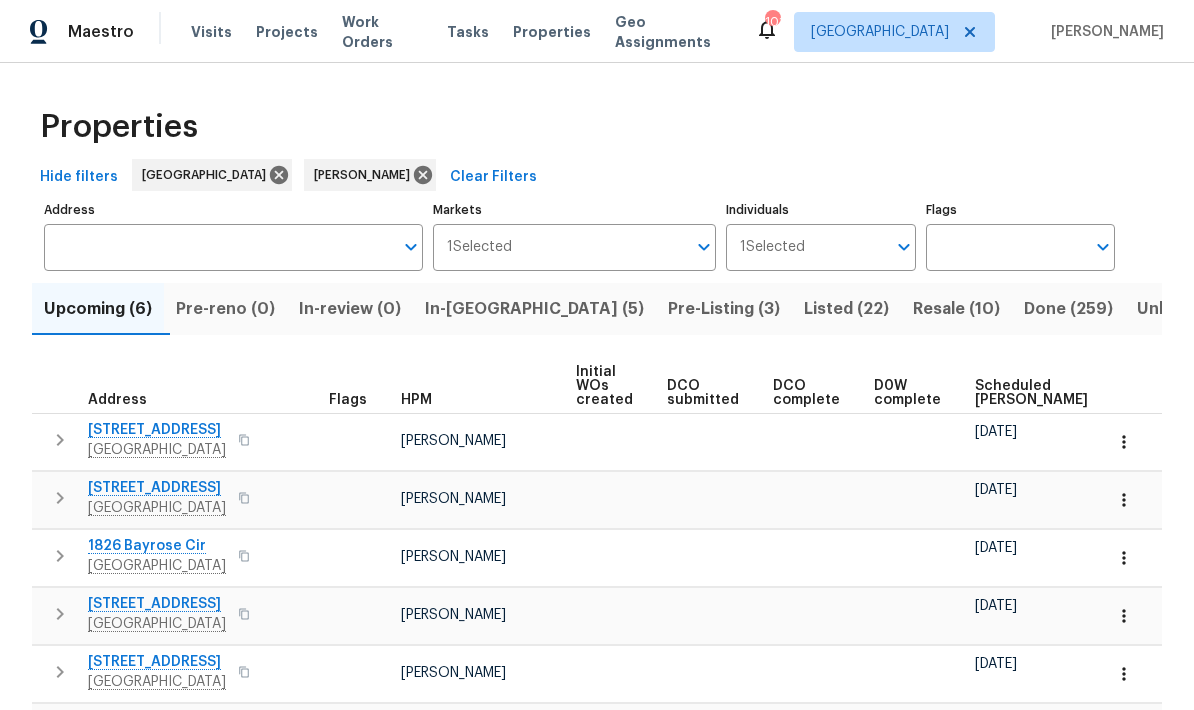 click on "Scheduled [PERSON_NAME]" at bounding box center (1031, 393) 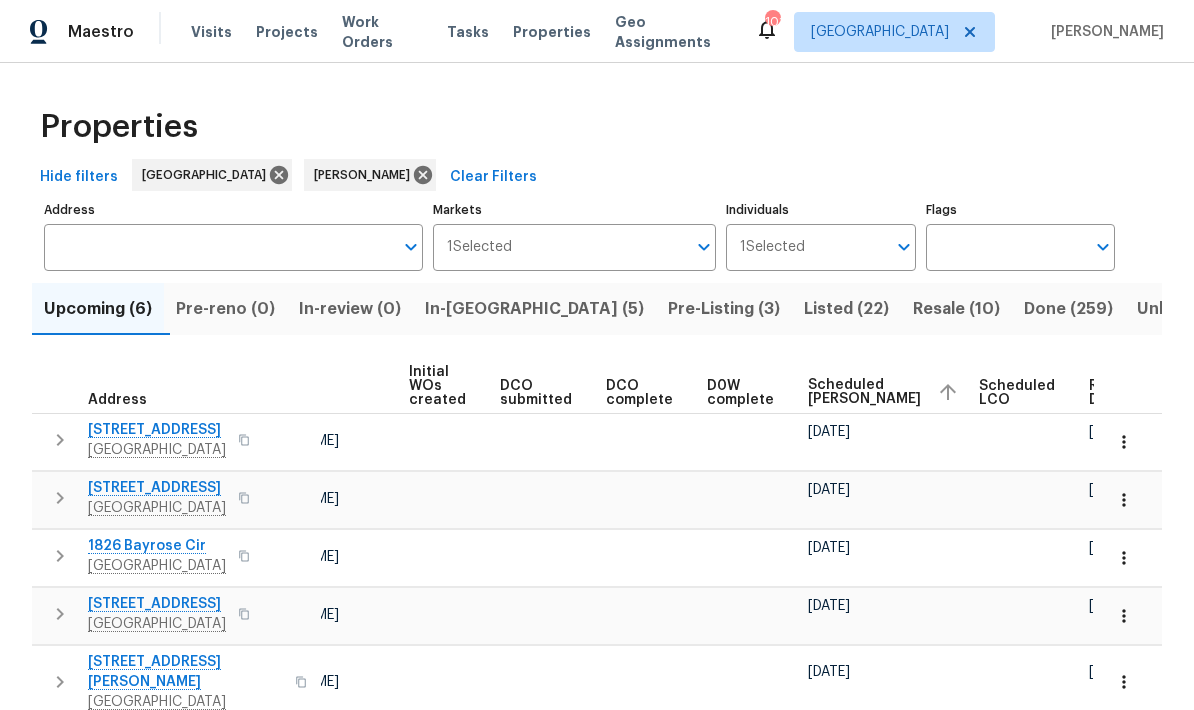 scroll, scrollTop: 0, scrollLeft: 166, axis: horizontal 